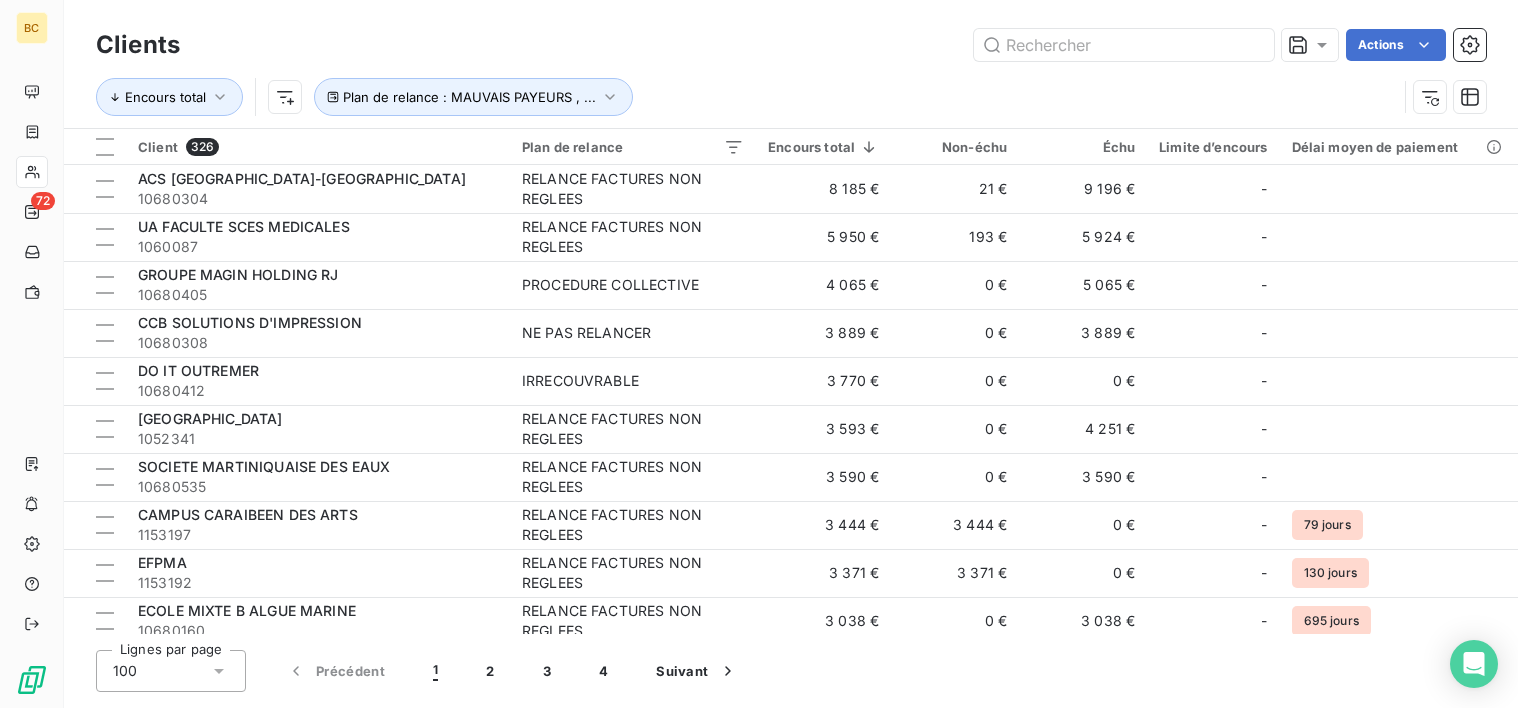 scroll, scrollTop: 0, scrollLeft: 0, axis: both 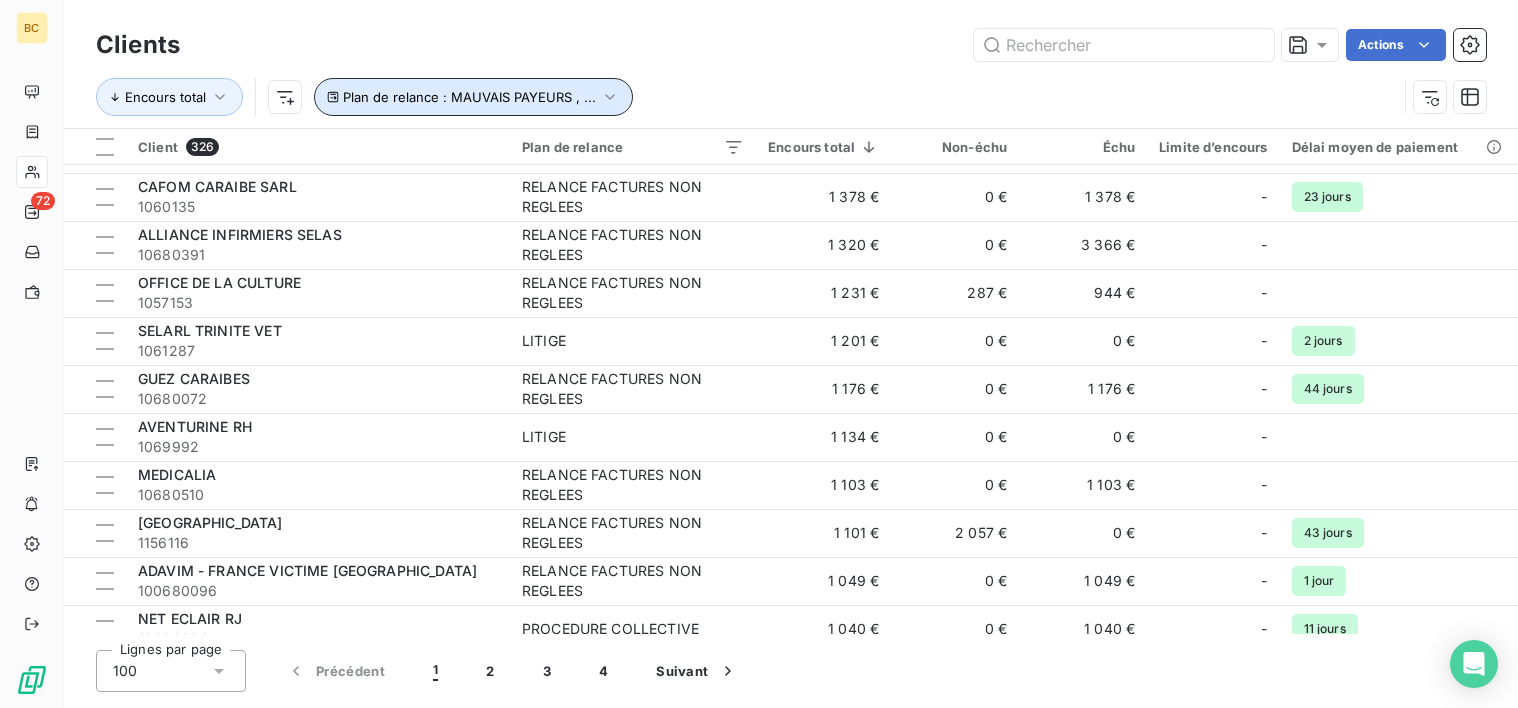 click 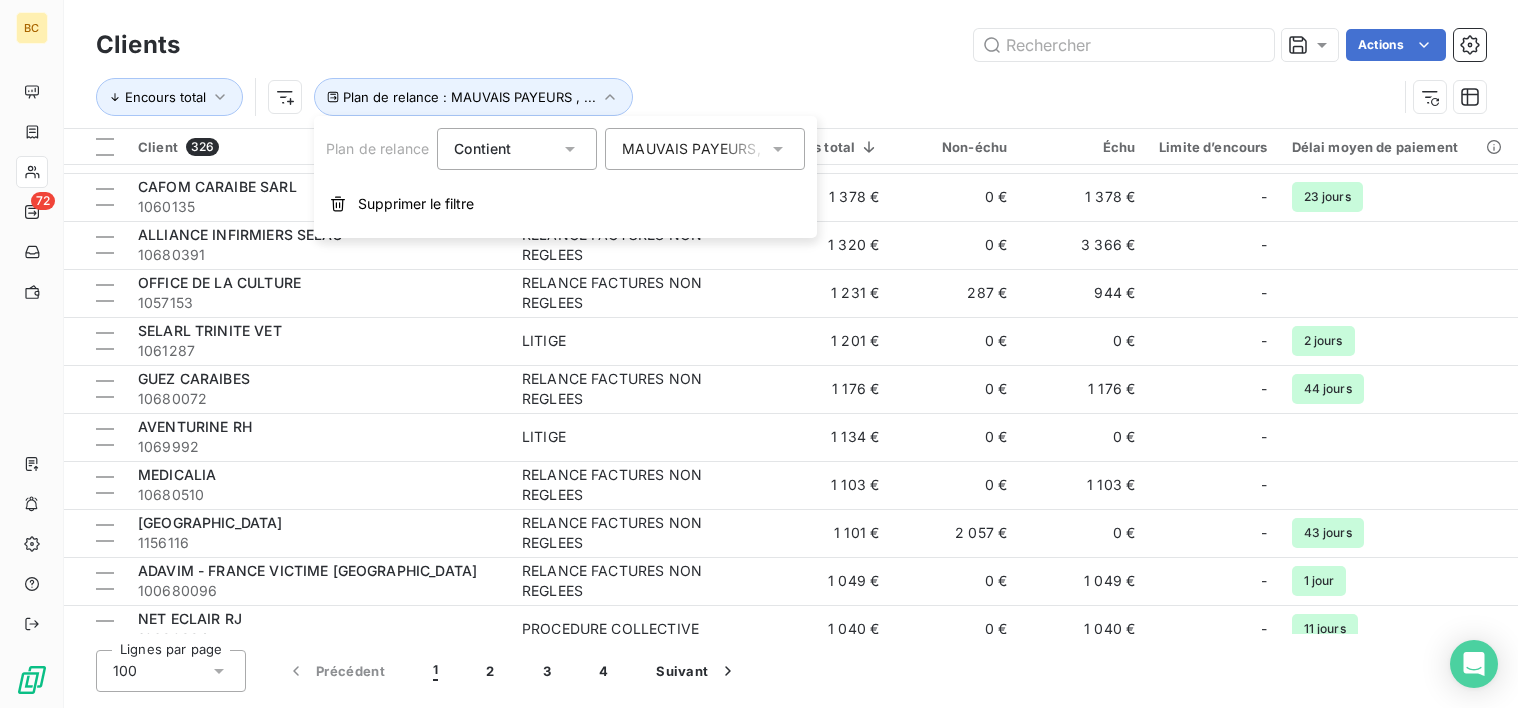 click 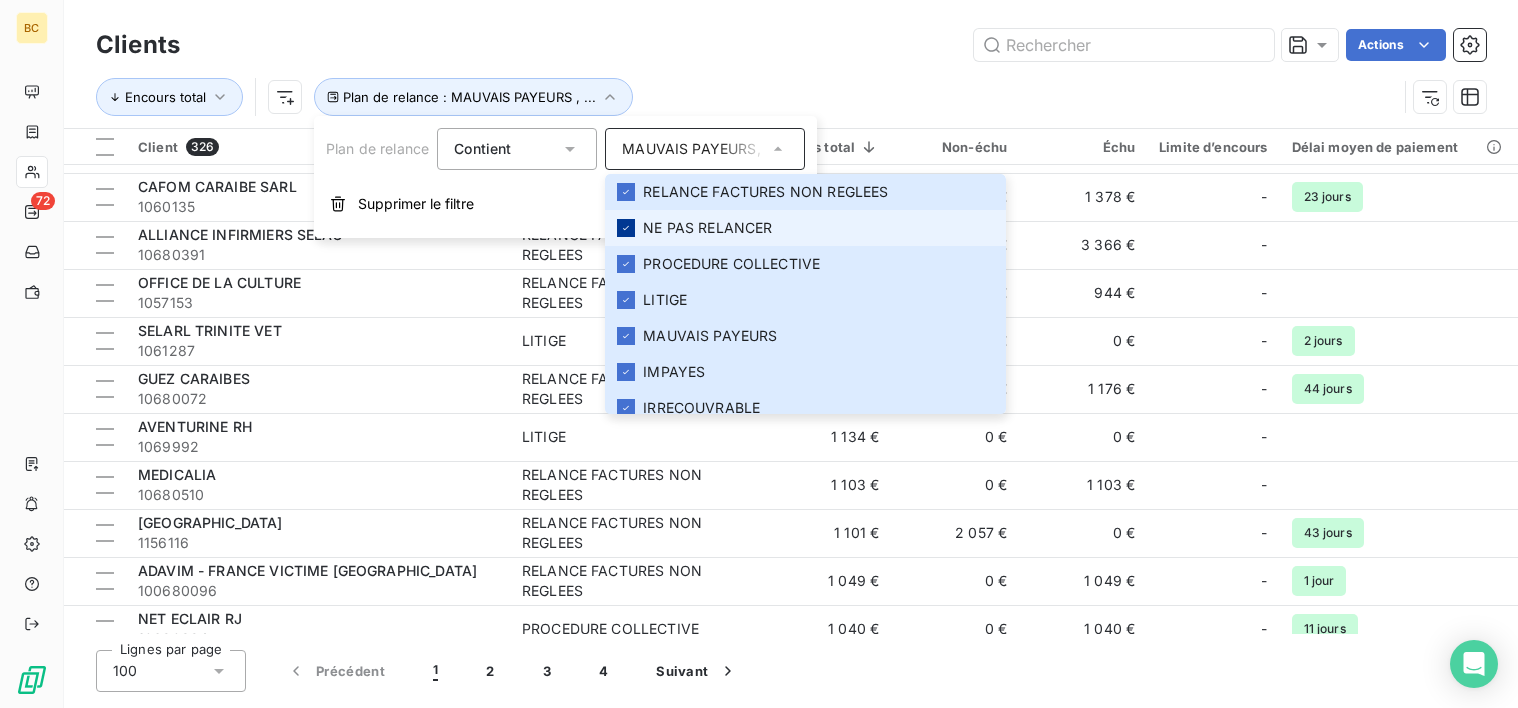 click 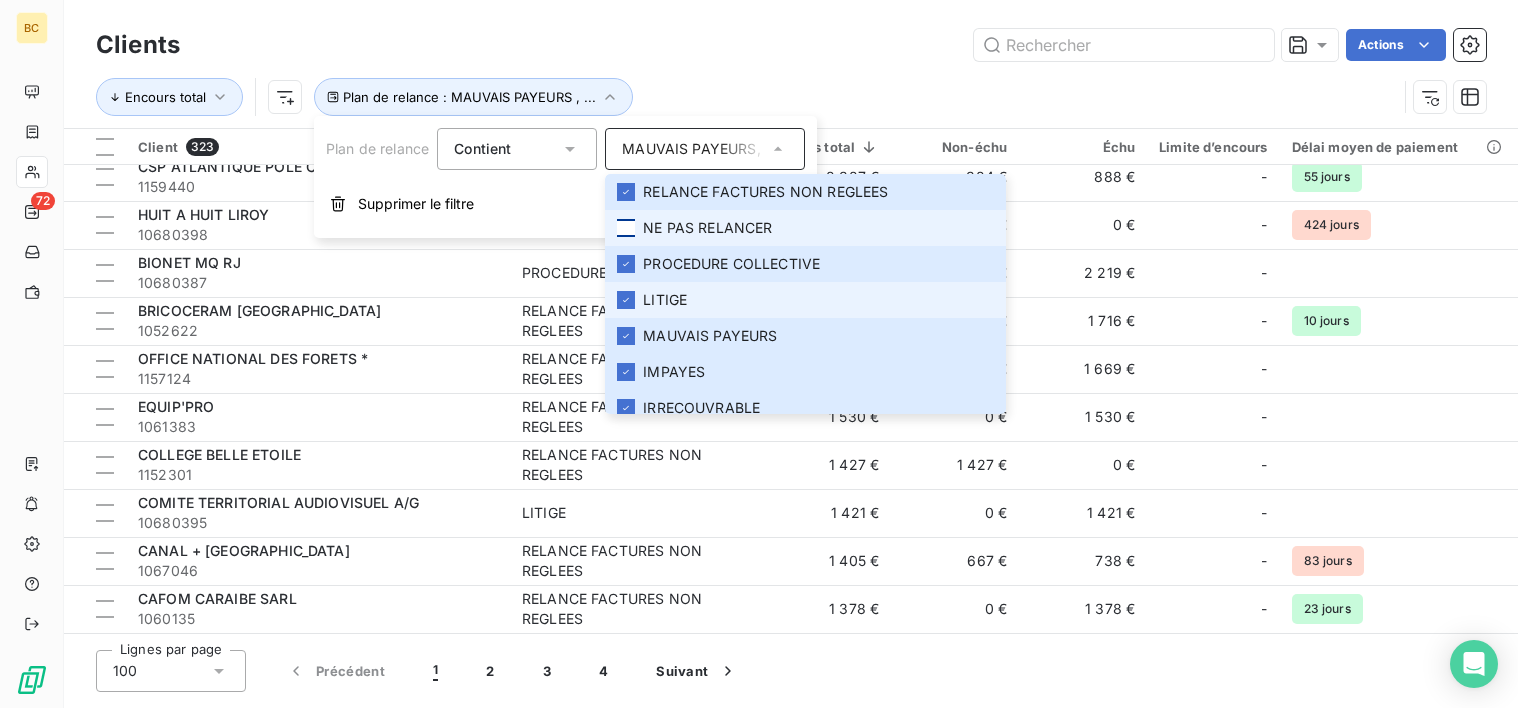 scroll, scrollTop: 1000, scrollLeft: 0, axis: vertical 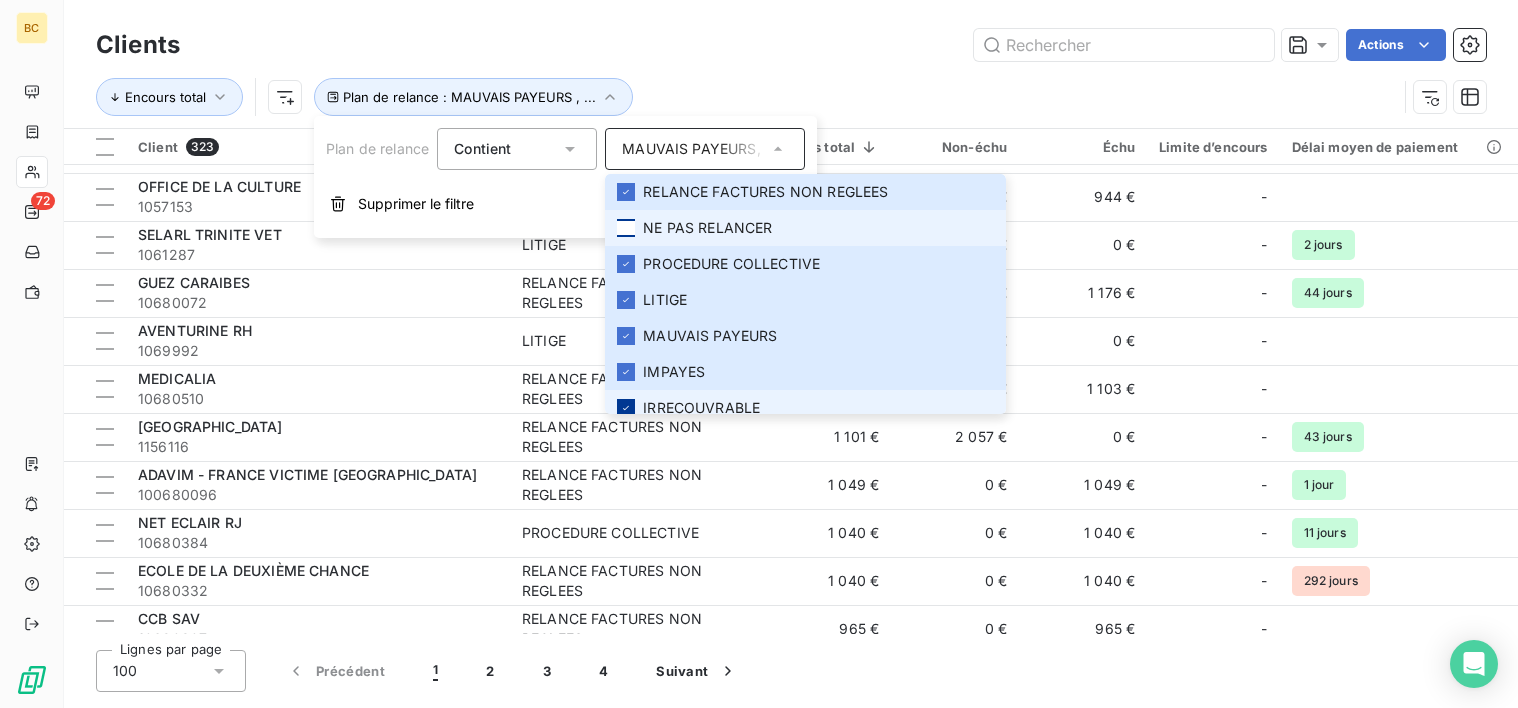 click at bounding box center [626, 408] 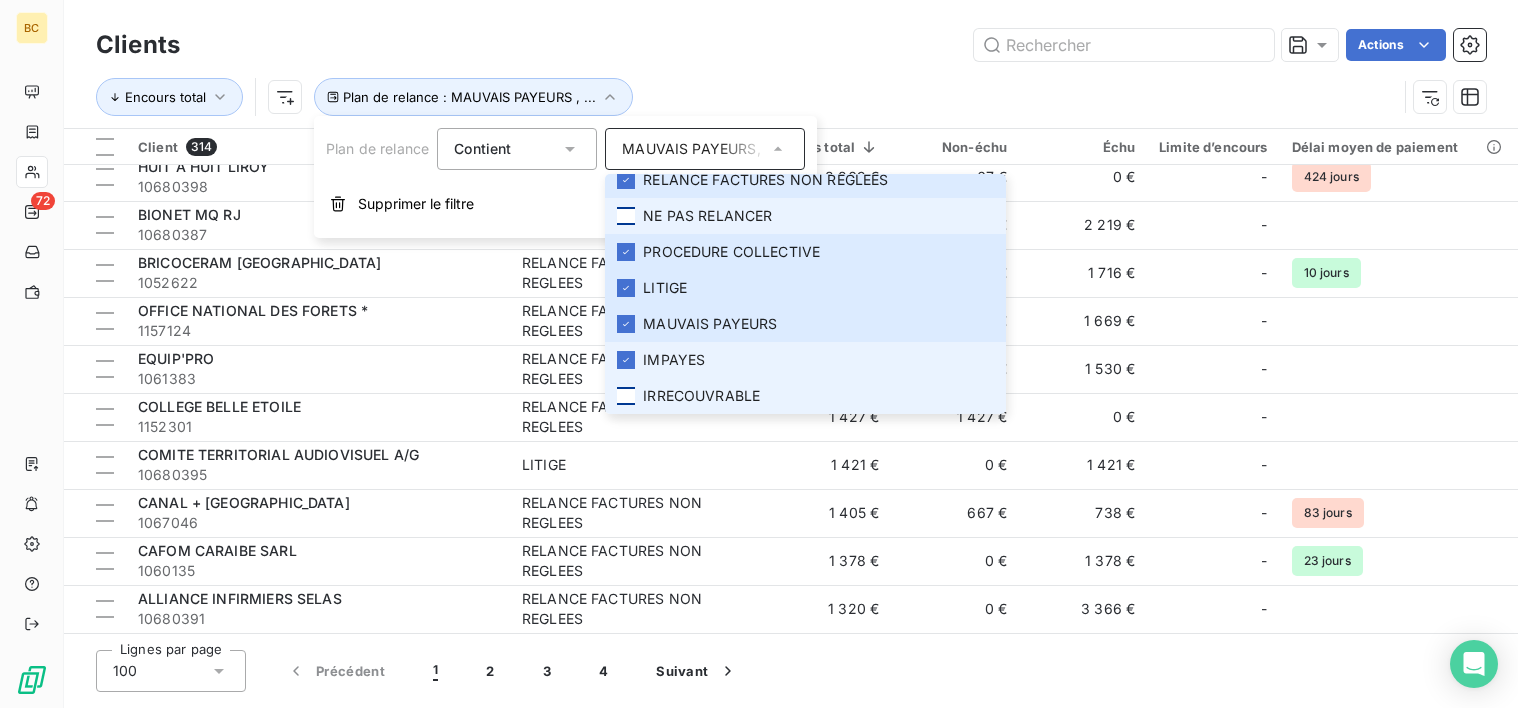scroll, scrollTop: 1000, scrollLeft: 0, axis: vertical 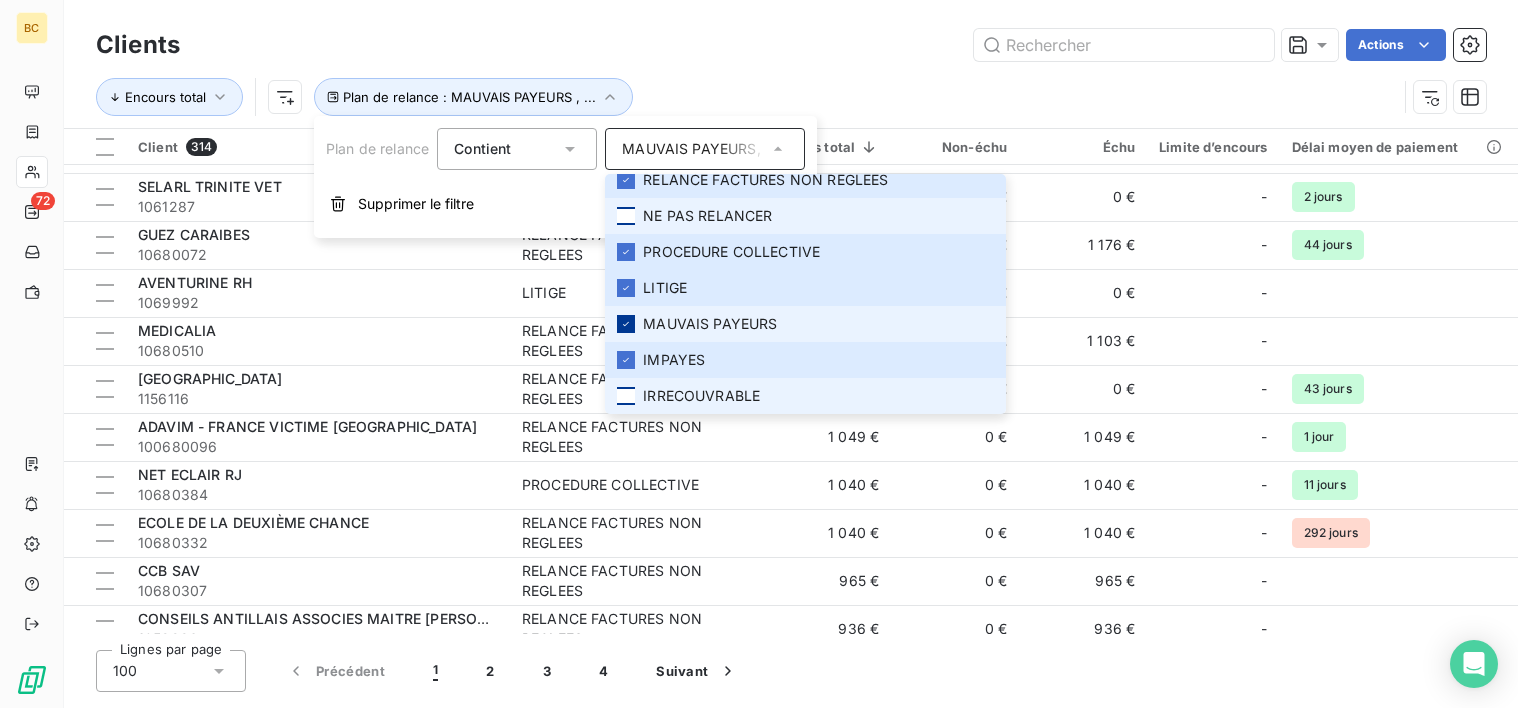 click at bounding box center [626, 324] 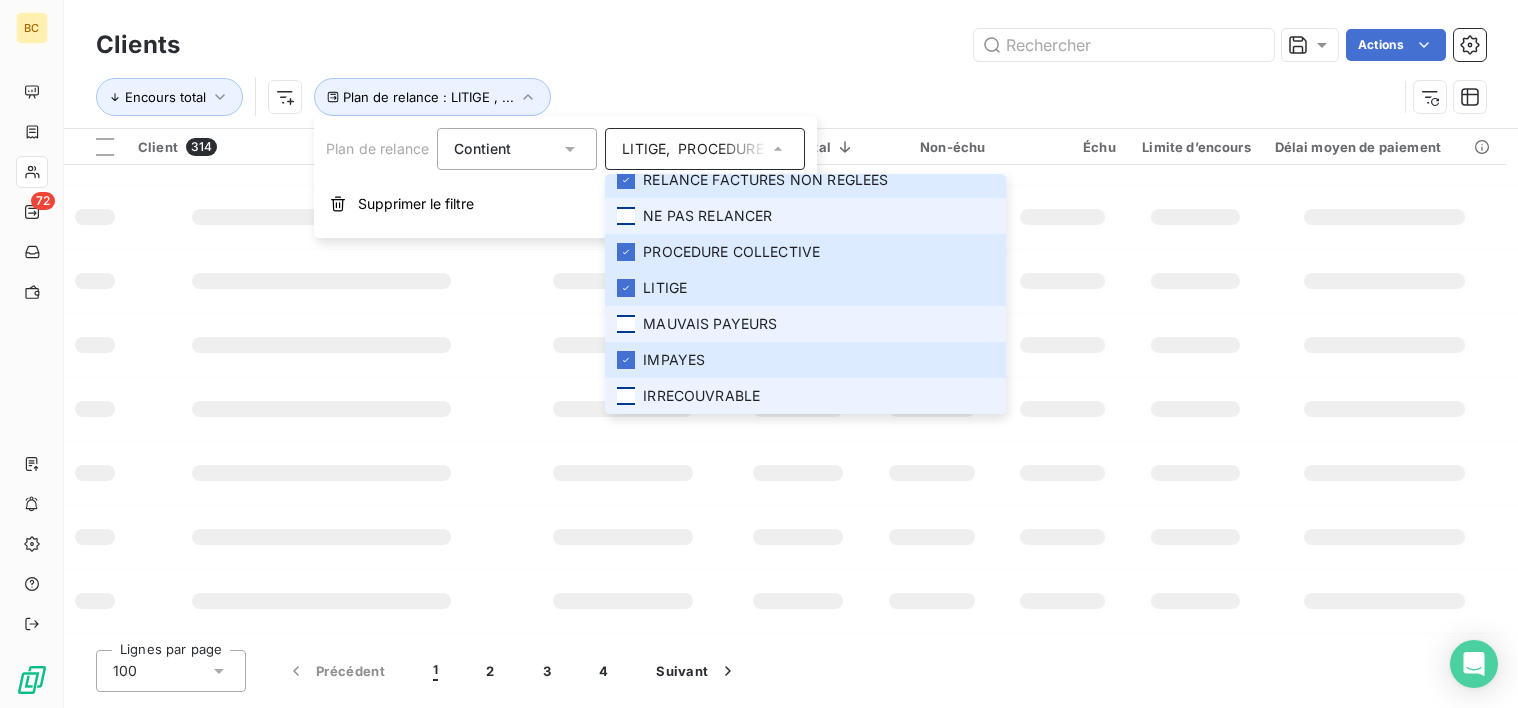 scroll, scrollTop: 492, scrollLeft: 0, axis: vertical 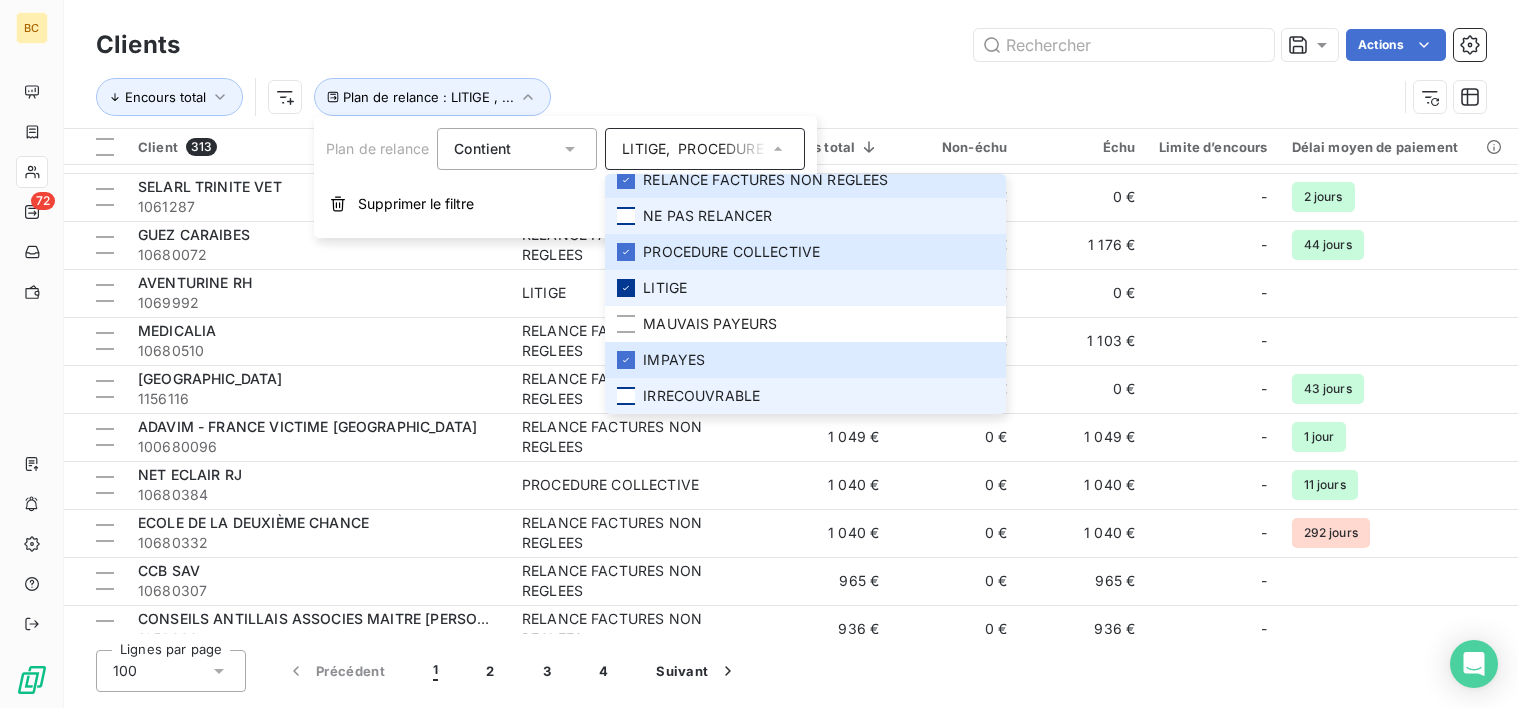 click at bounding box center [626, 288] 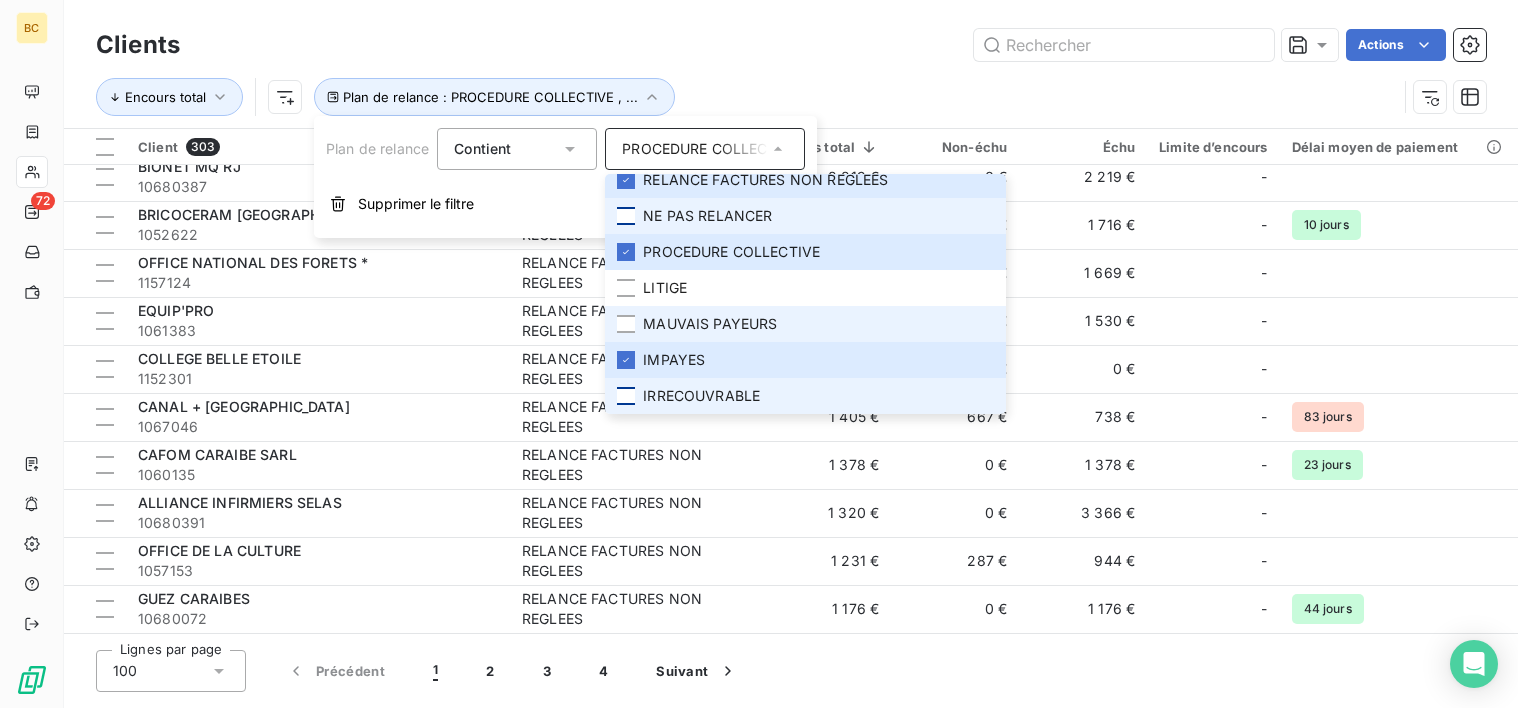 scroll, scrollTop: 1000, scrollLeft: 0, axis: vertical 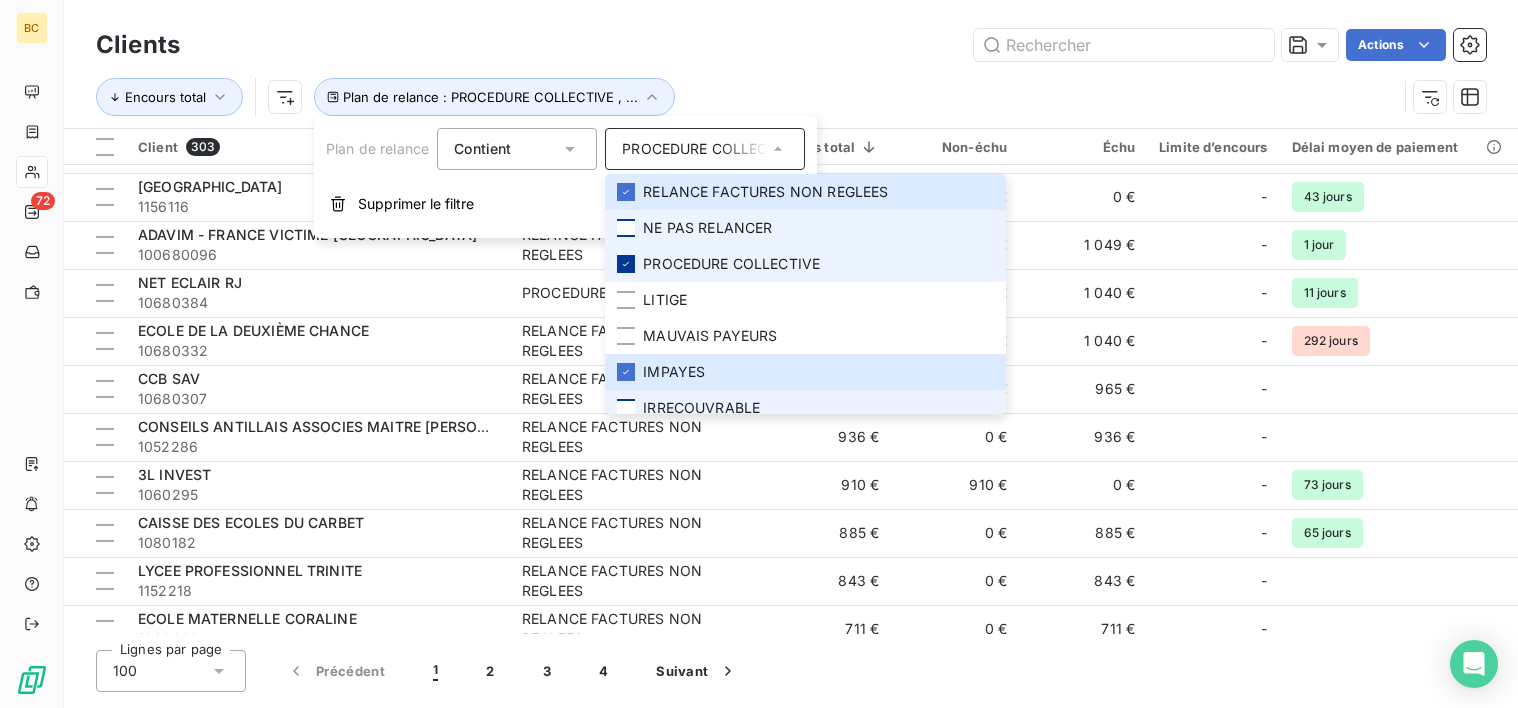 click at bounding box center (626, 264) 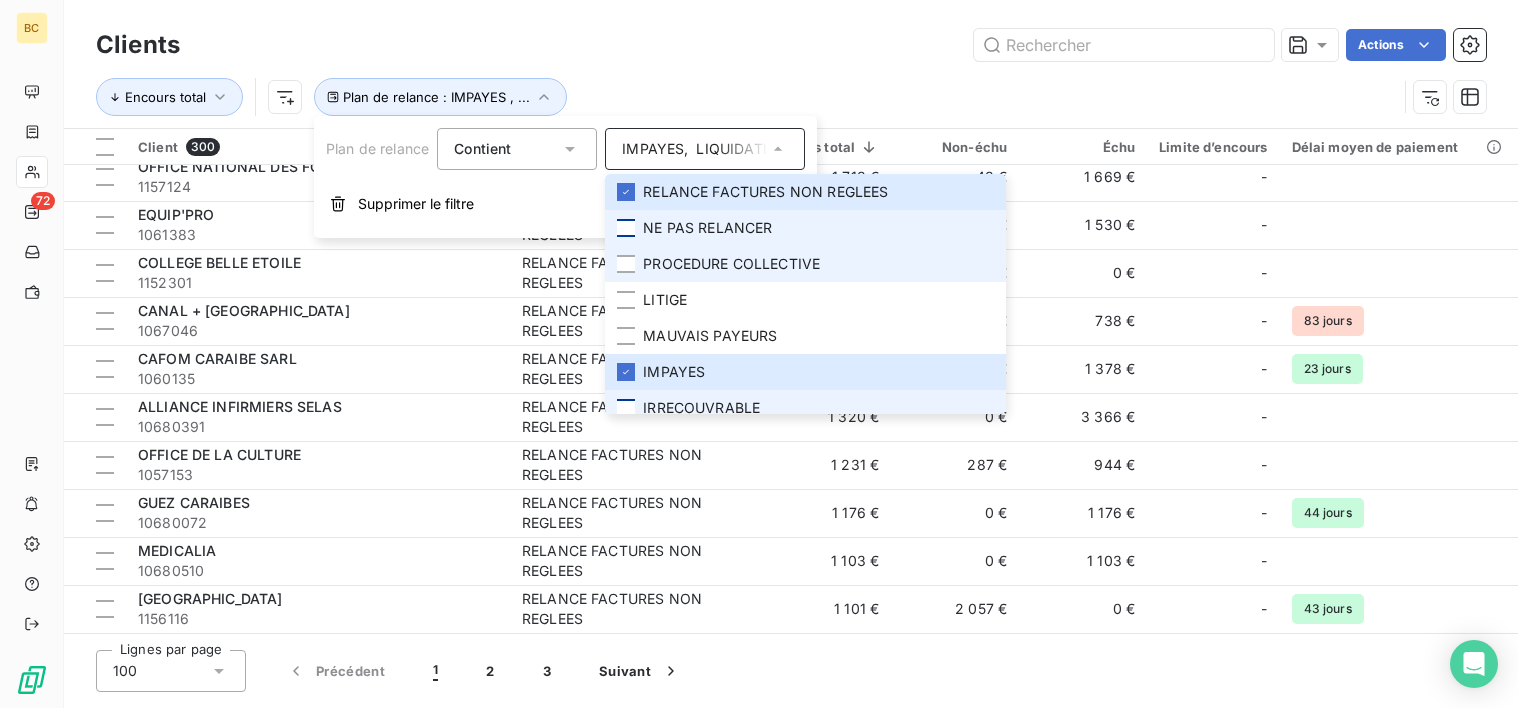 scroll, scrollTop: 1000, scrollLeft: 0, axis: vertical 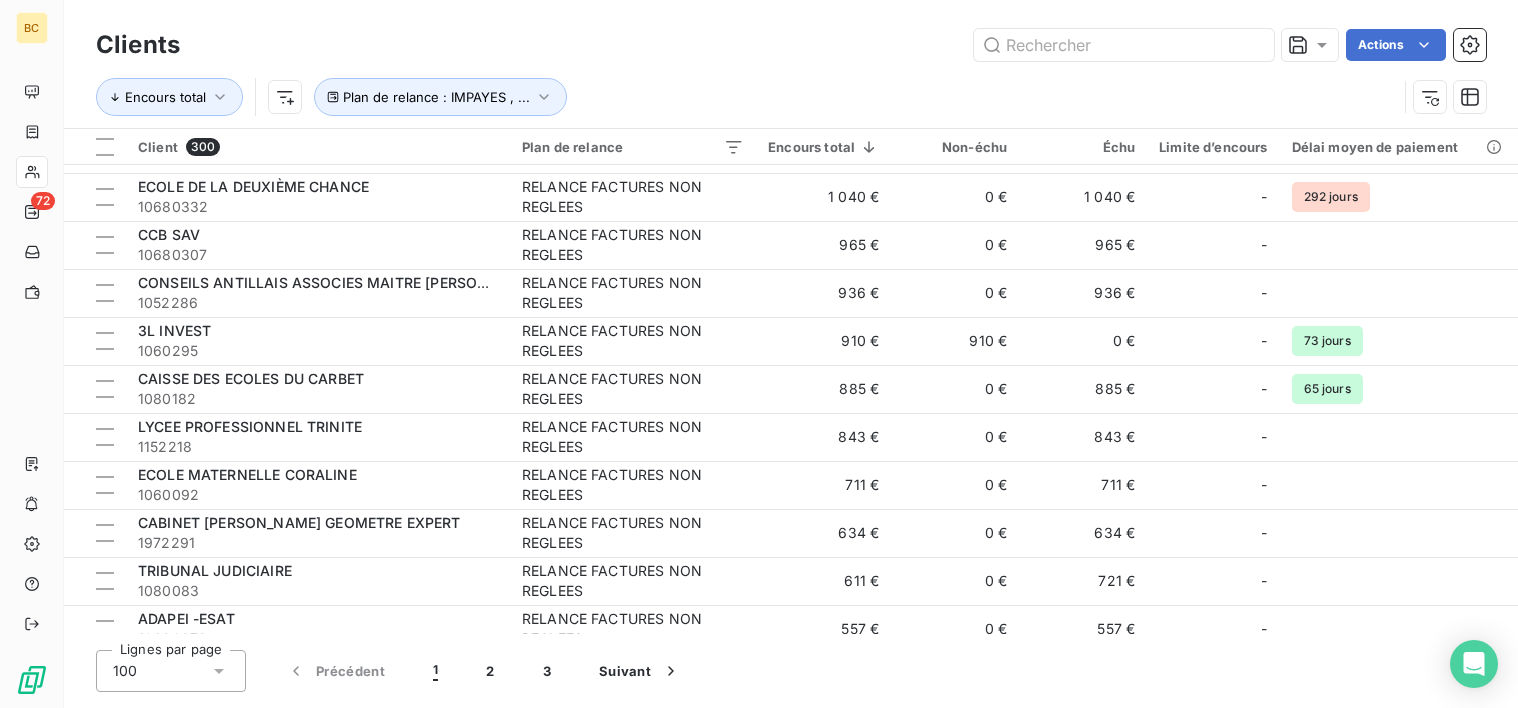 click on "Actions" at bounding box center [845, 45] 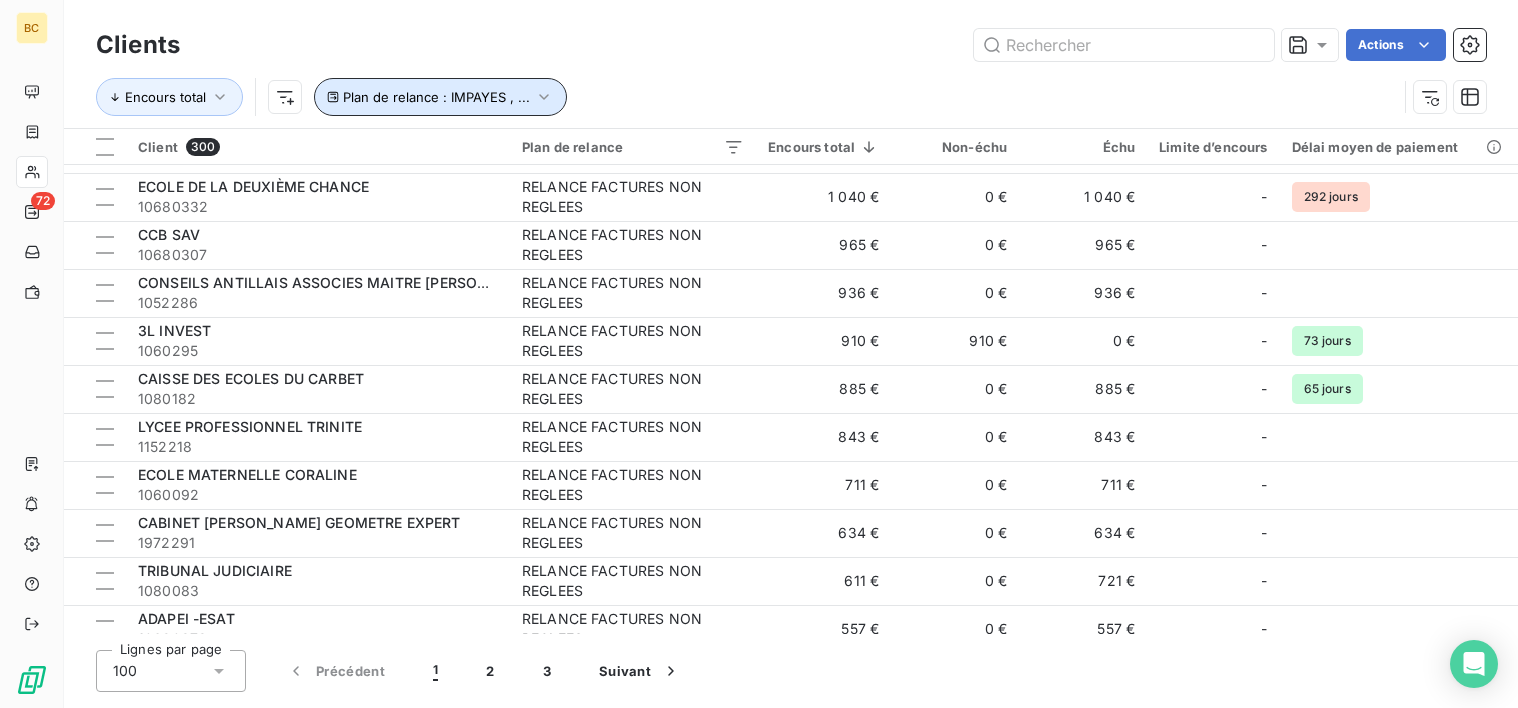 click 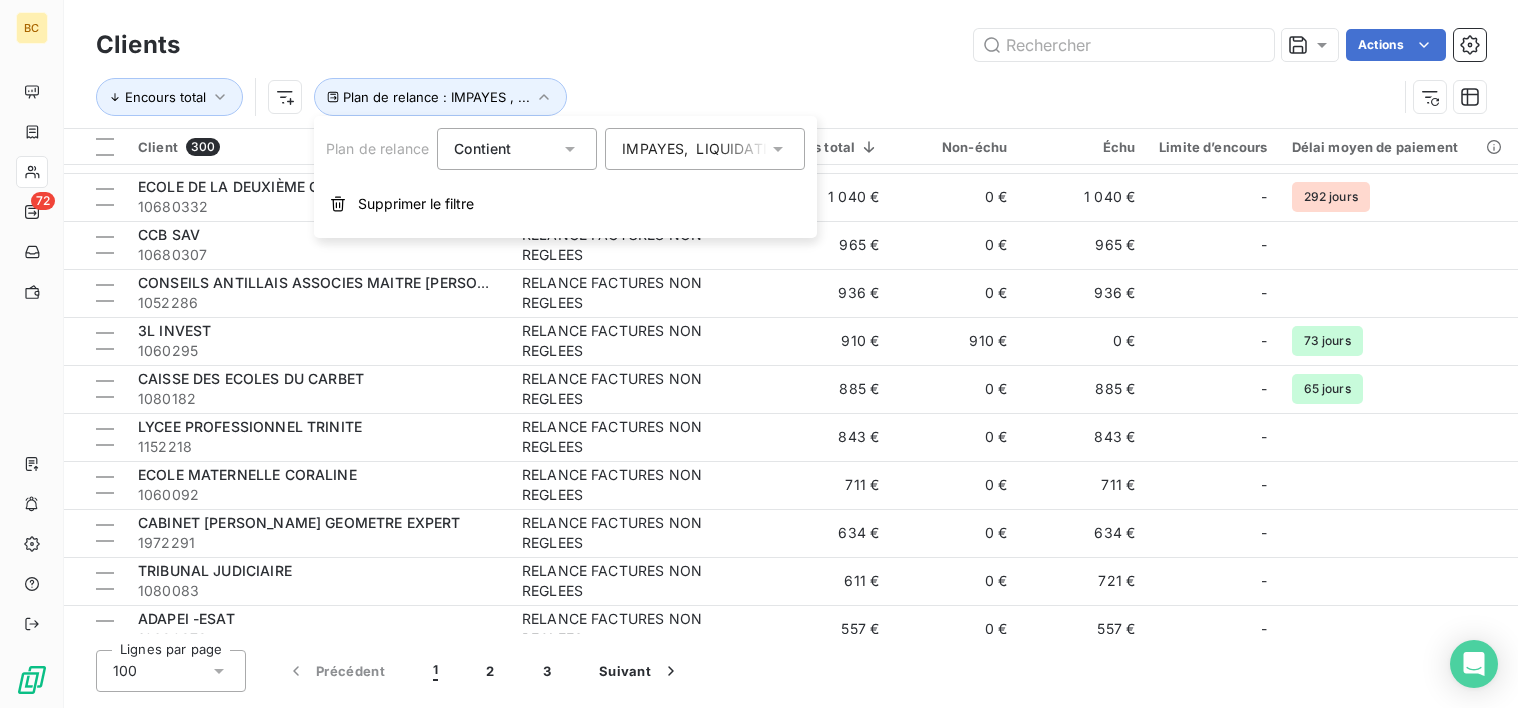 click 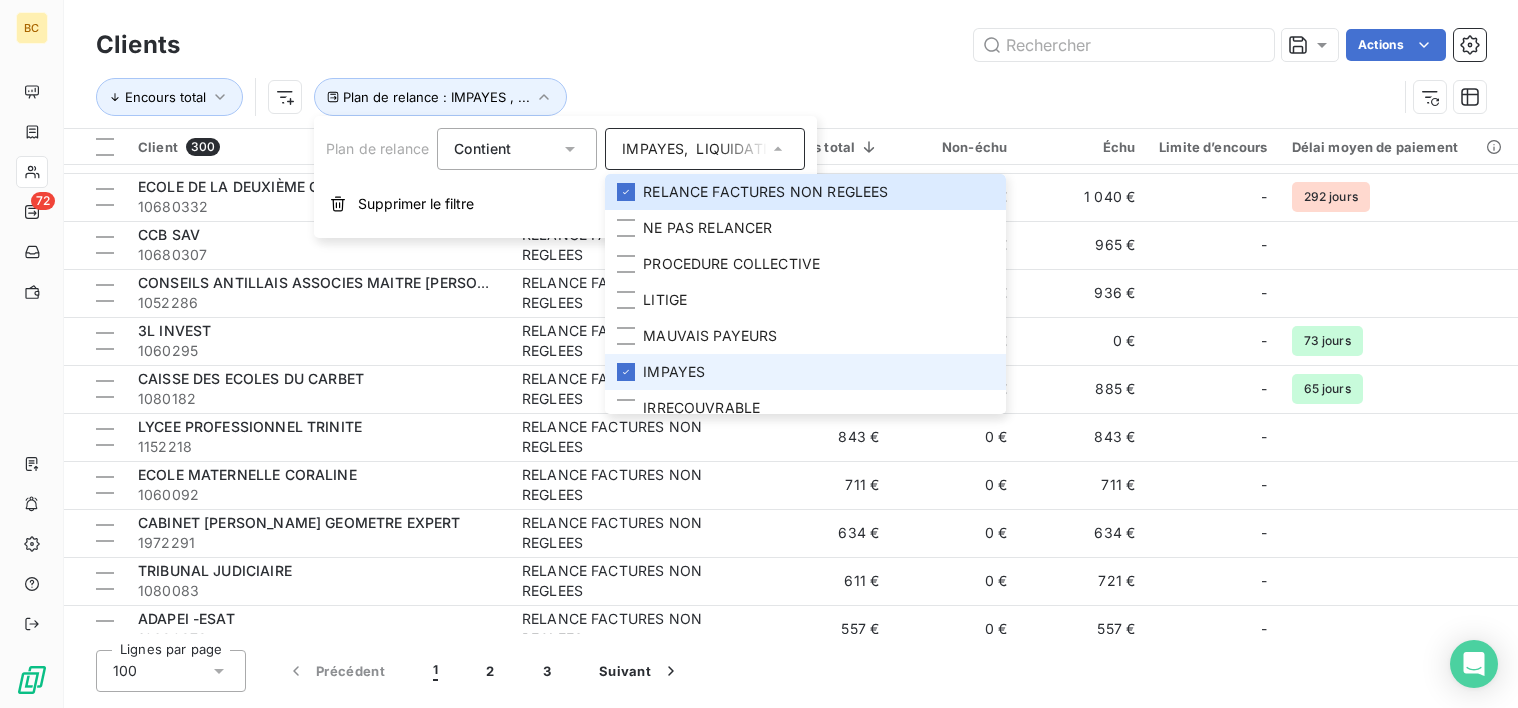click on "IMPAYES" at bounding box center [674, 372] 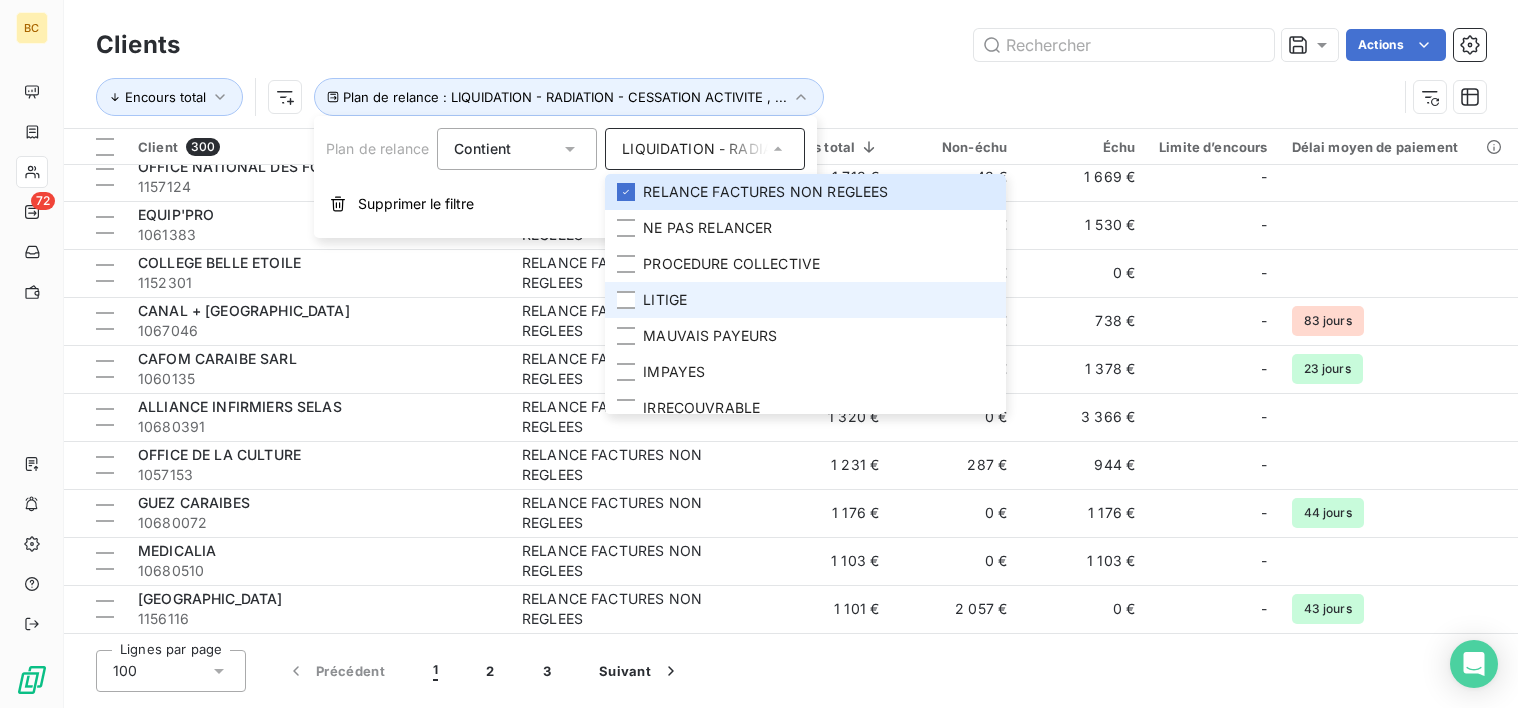 scroll, scrollTop: 1000, scrollLeft: 0, axis: vertical 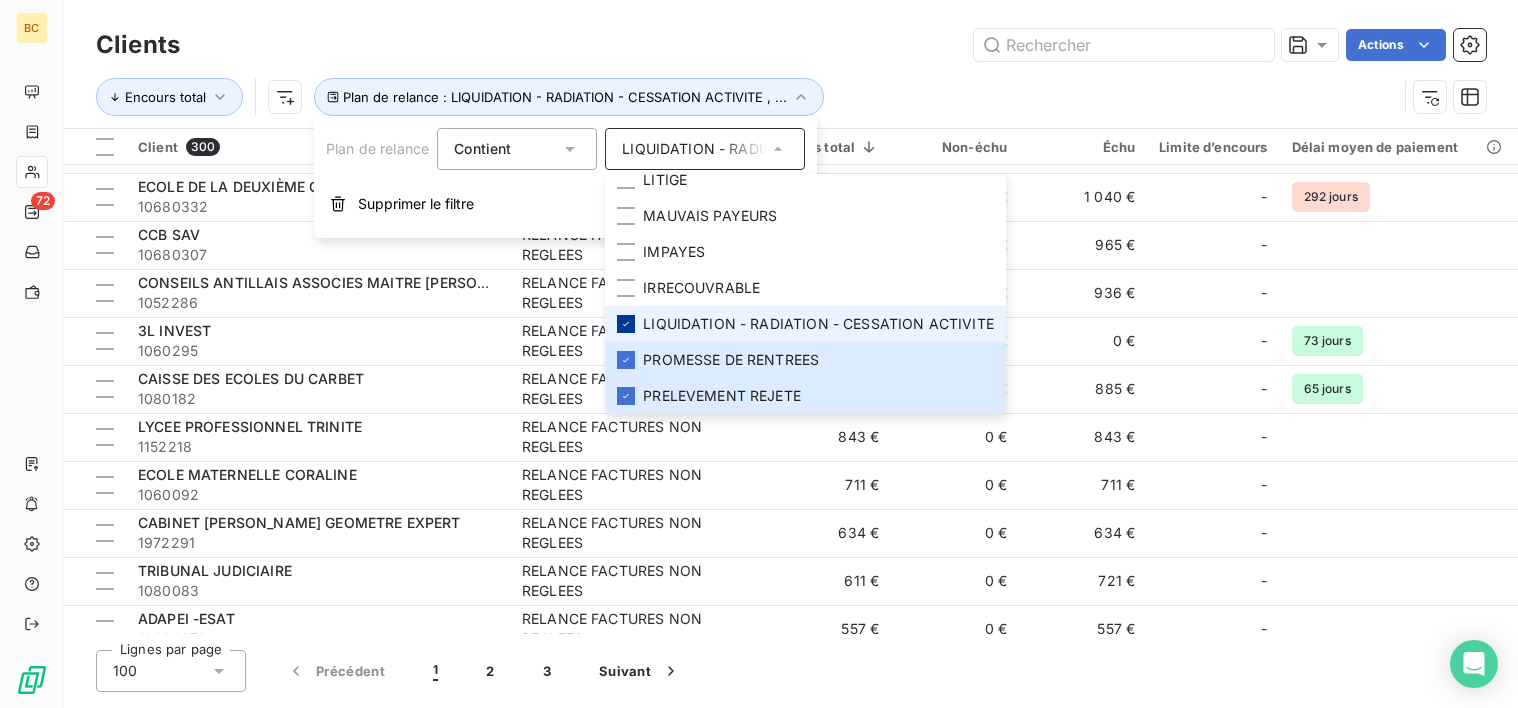 click 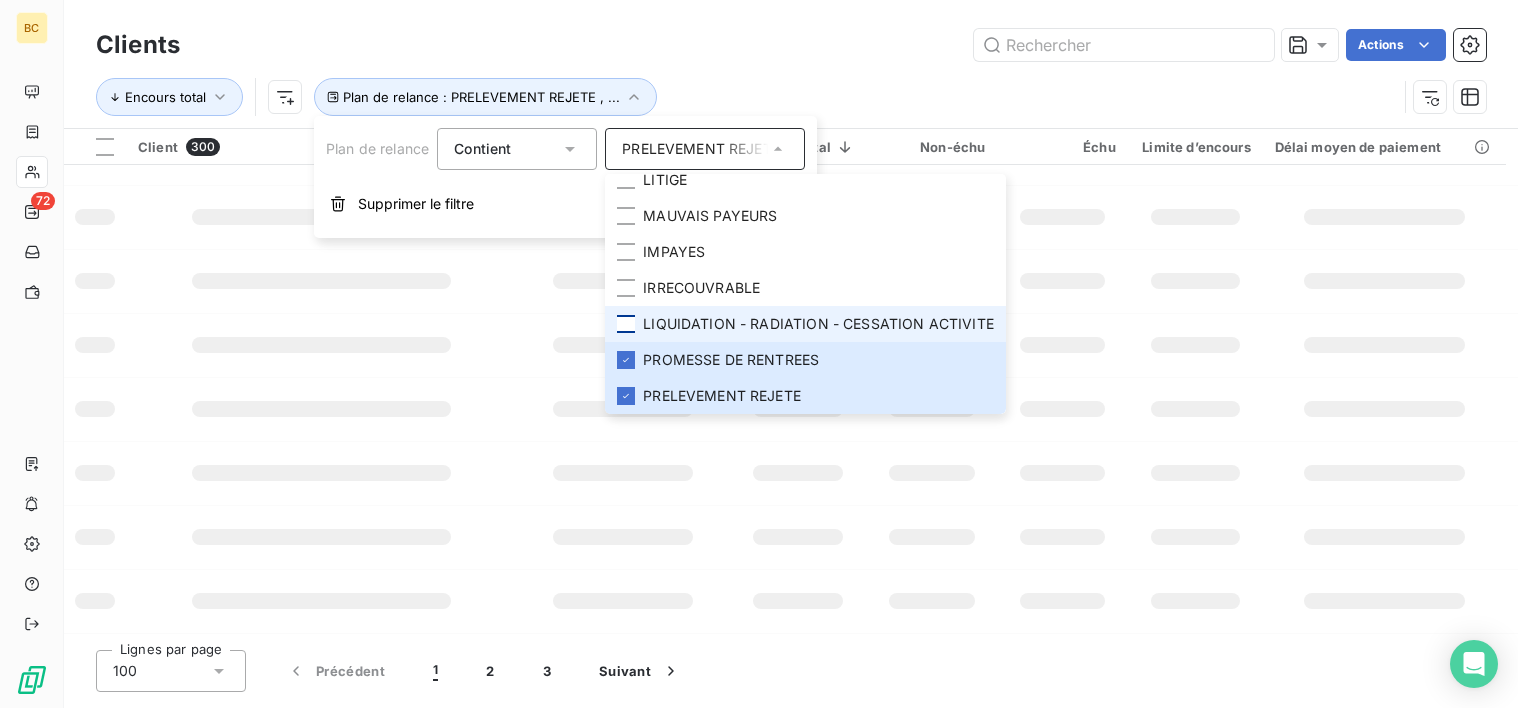 scroll, scrollTop: 492, scrollLeft: 0, axis: vertical 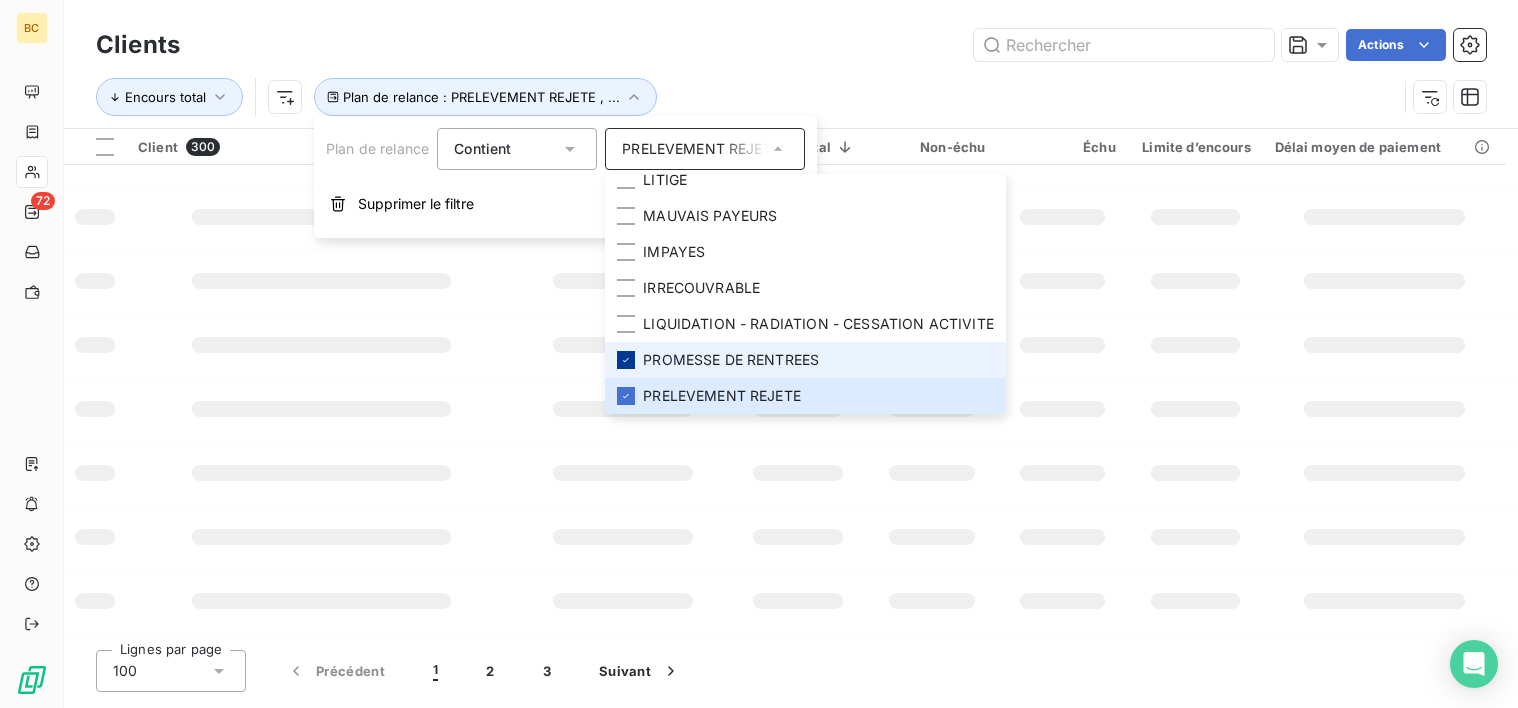 click 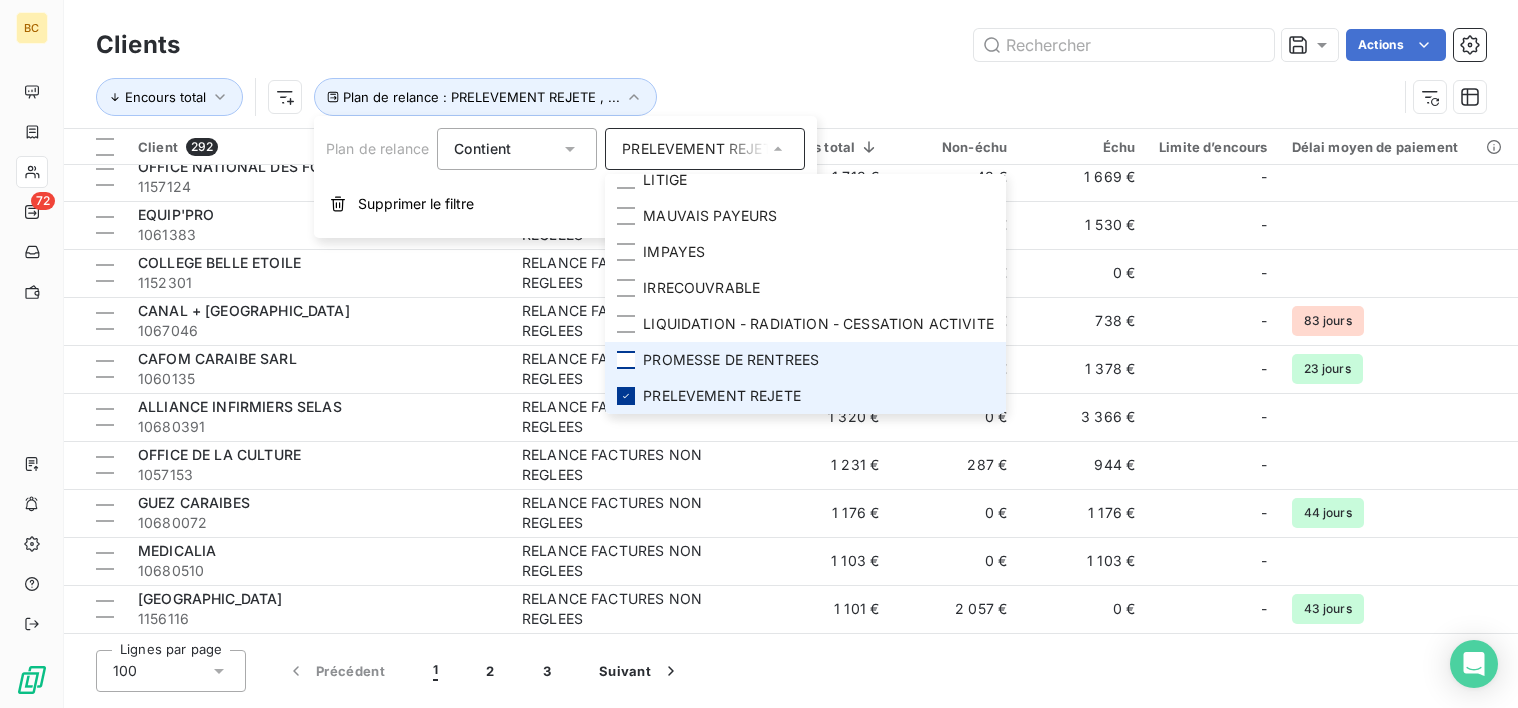 scroll, scrollTop: 1000, scrollLeft: 0, axis: vertical 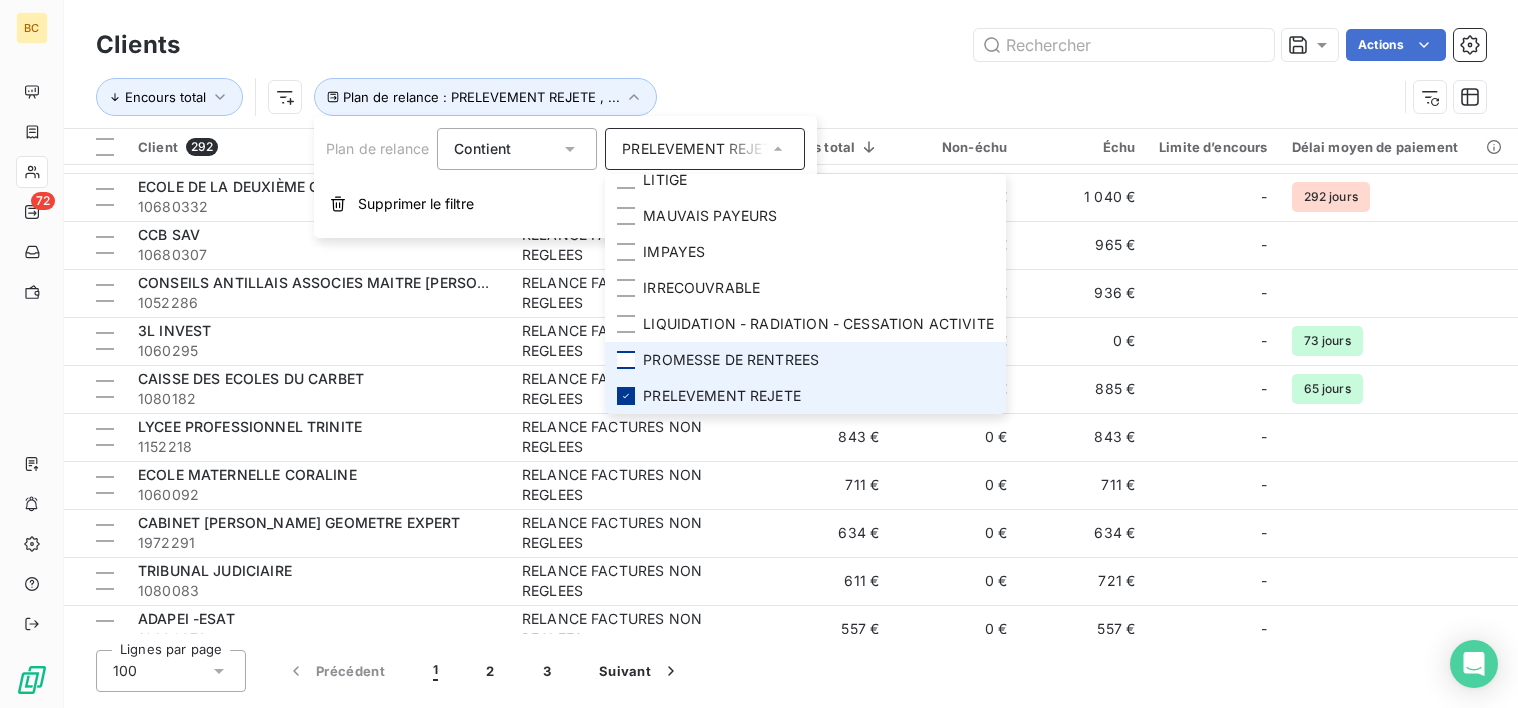 click 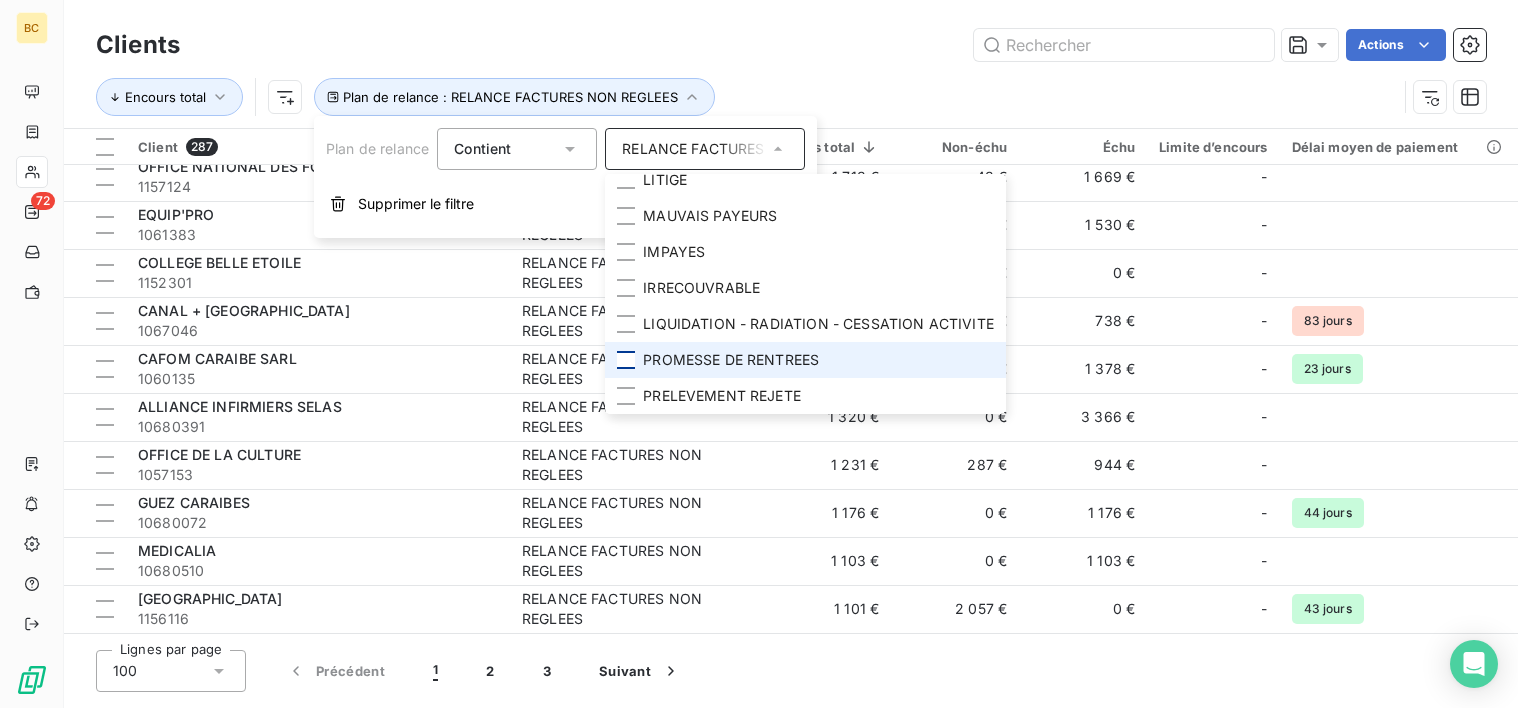 scroll, scrollTop: 1000, scrollLeft: 0, axis: vertical 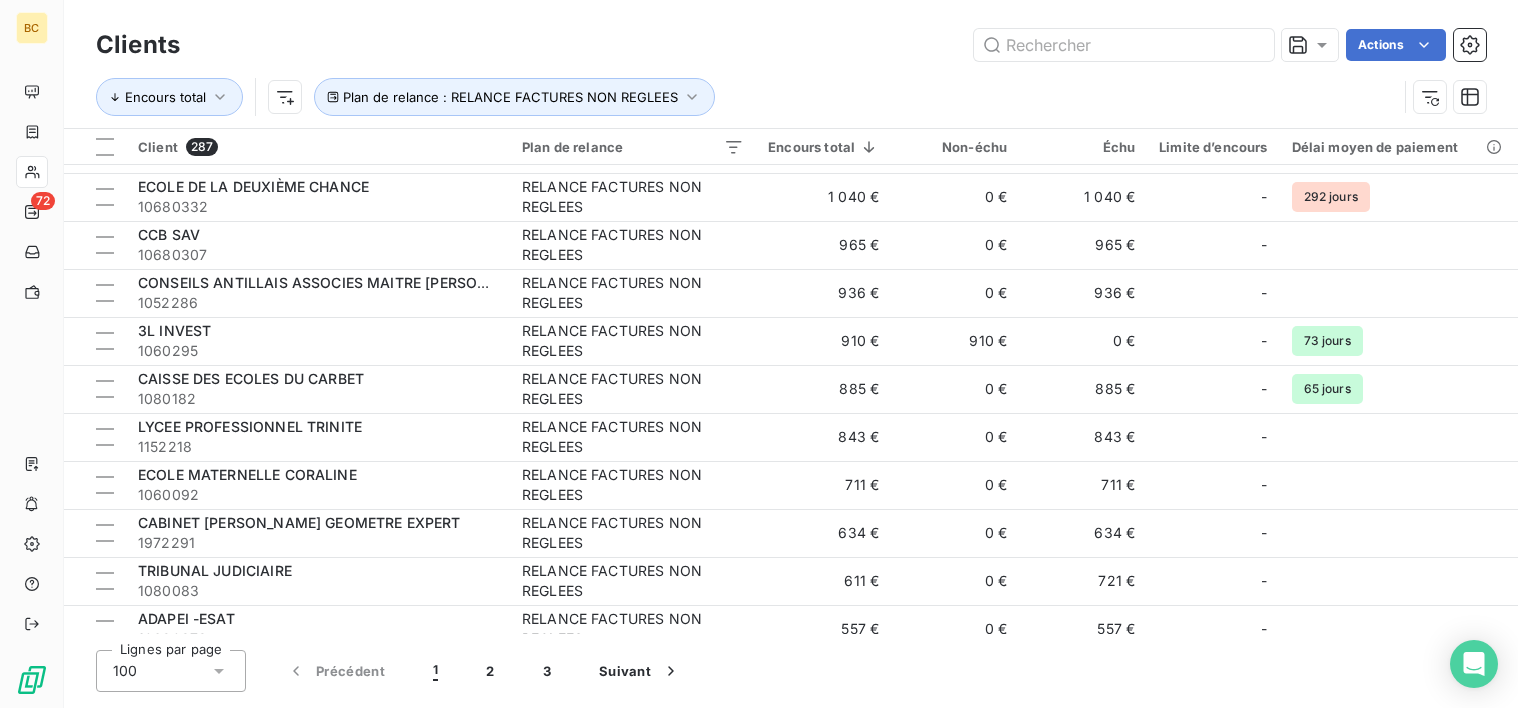 click on "Actions" at bounding box center (845, 45) 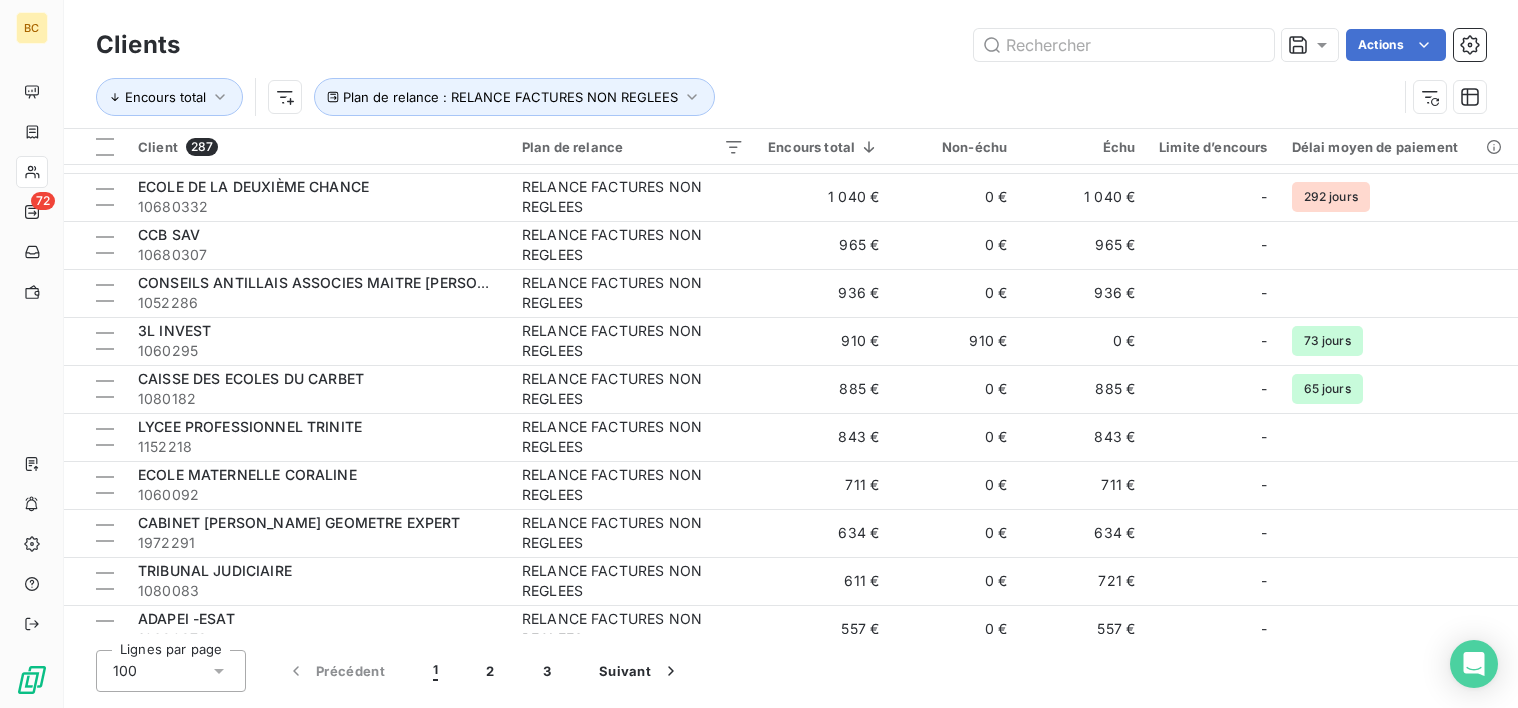 scroll, scrollTop: 0, scrollLeft: 0, axis: both 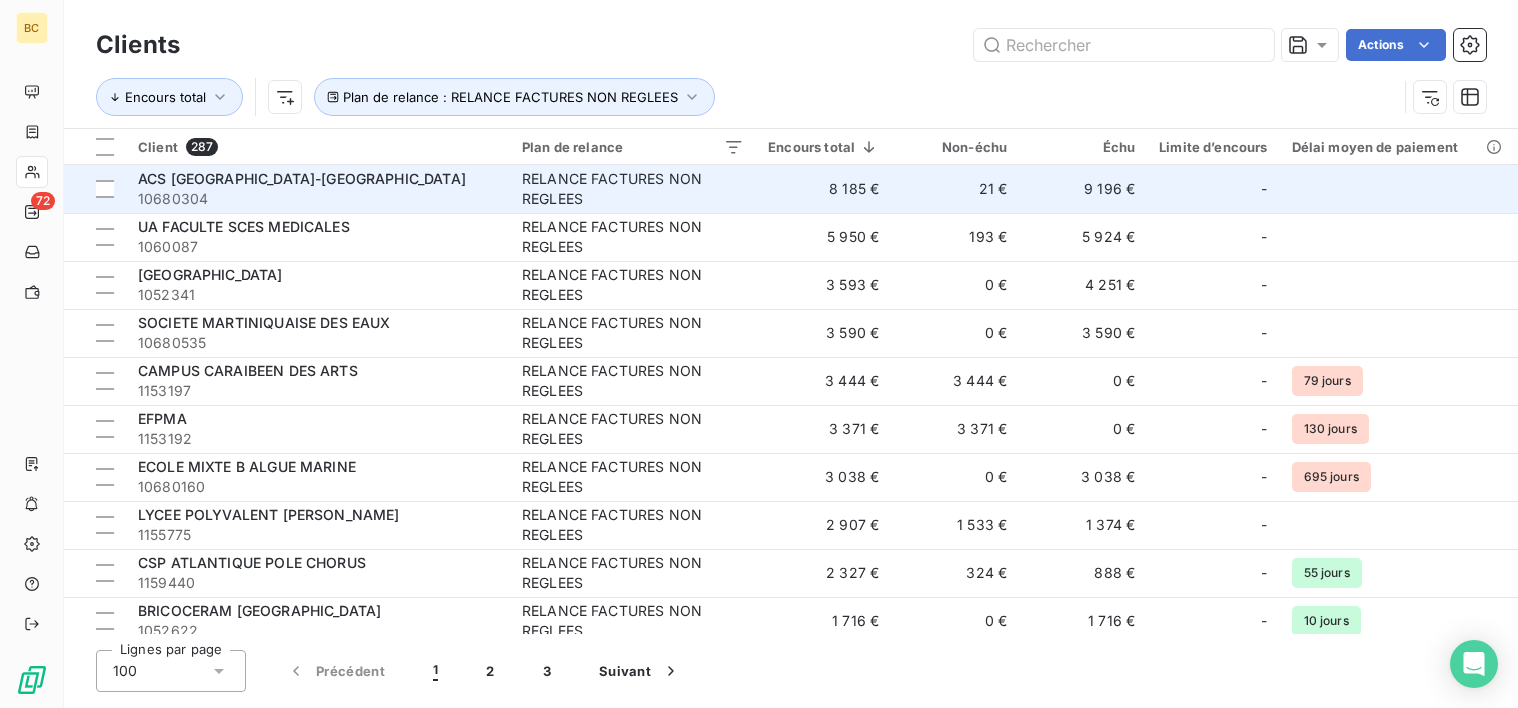 click on "21 €" at bounding box center (955, 189) 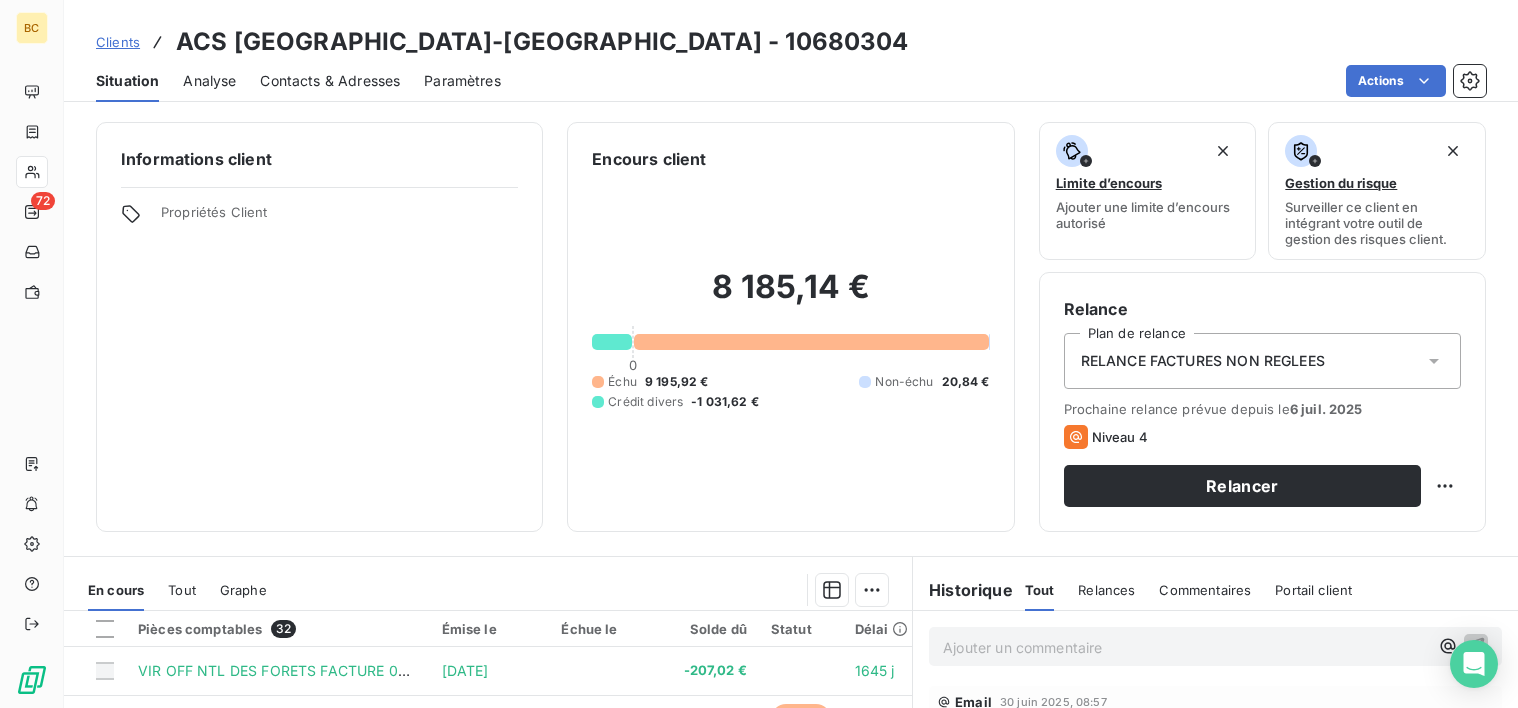 scroll, scrollTop: 357, scrollLeft: 0, axis: vertical 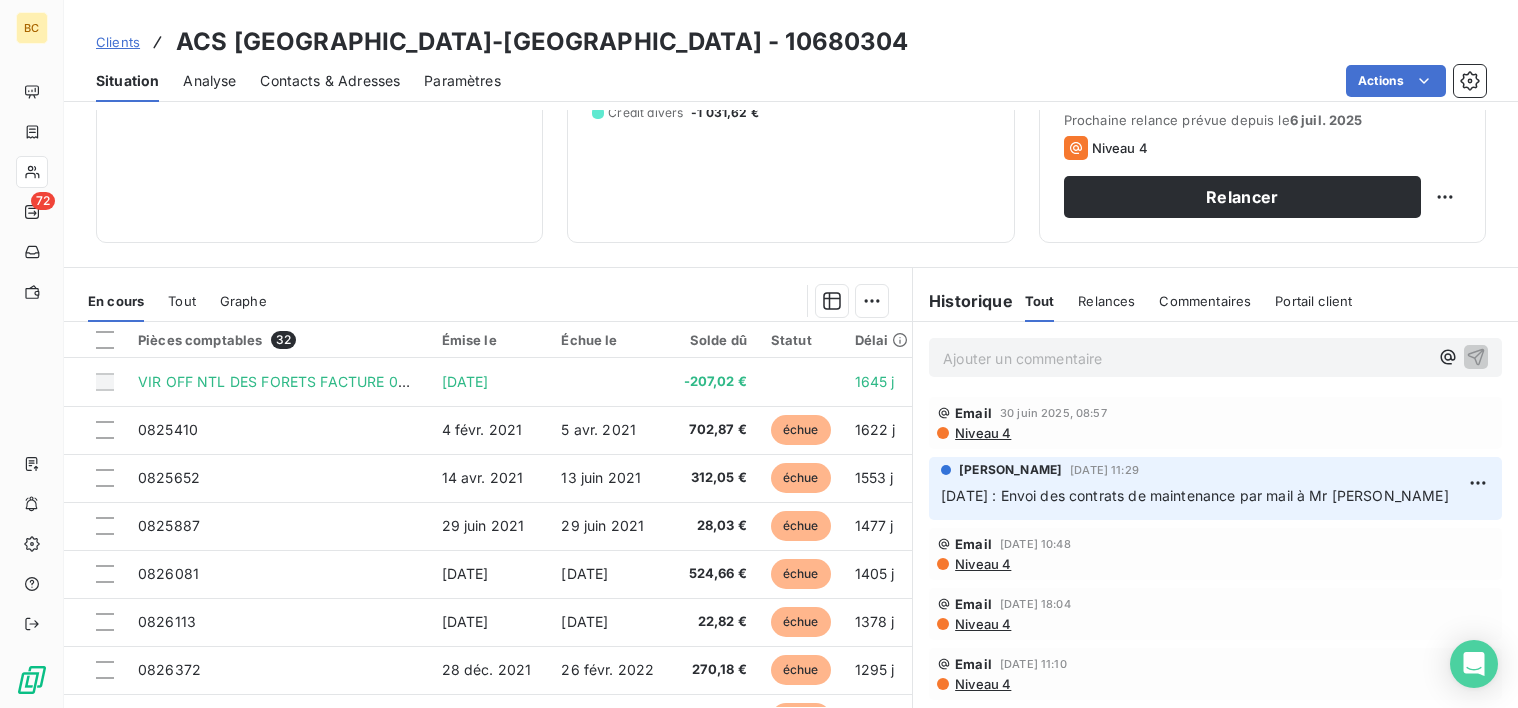 click on "Niveau 4" at bounding box center (982, 433) 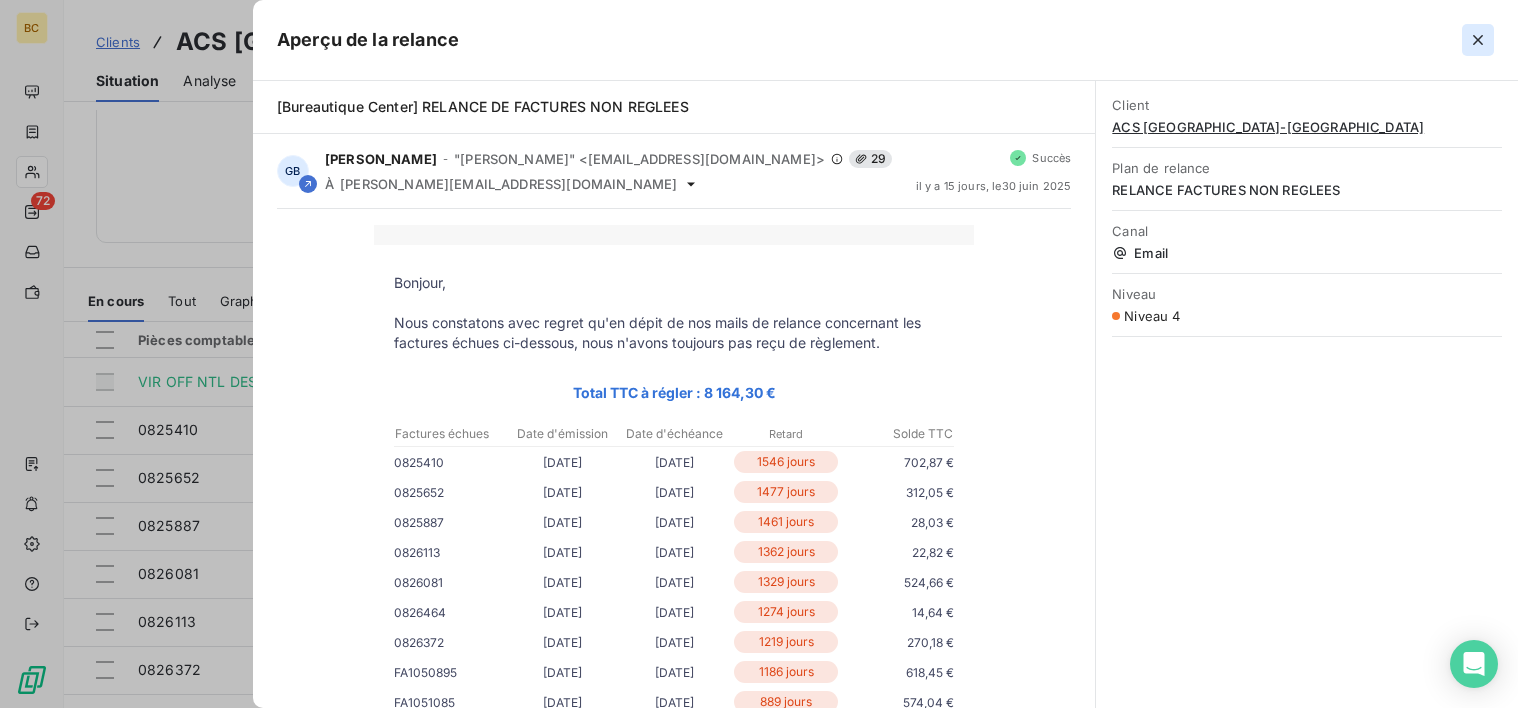 click 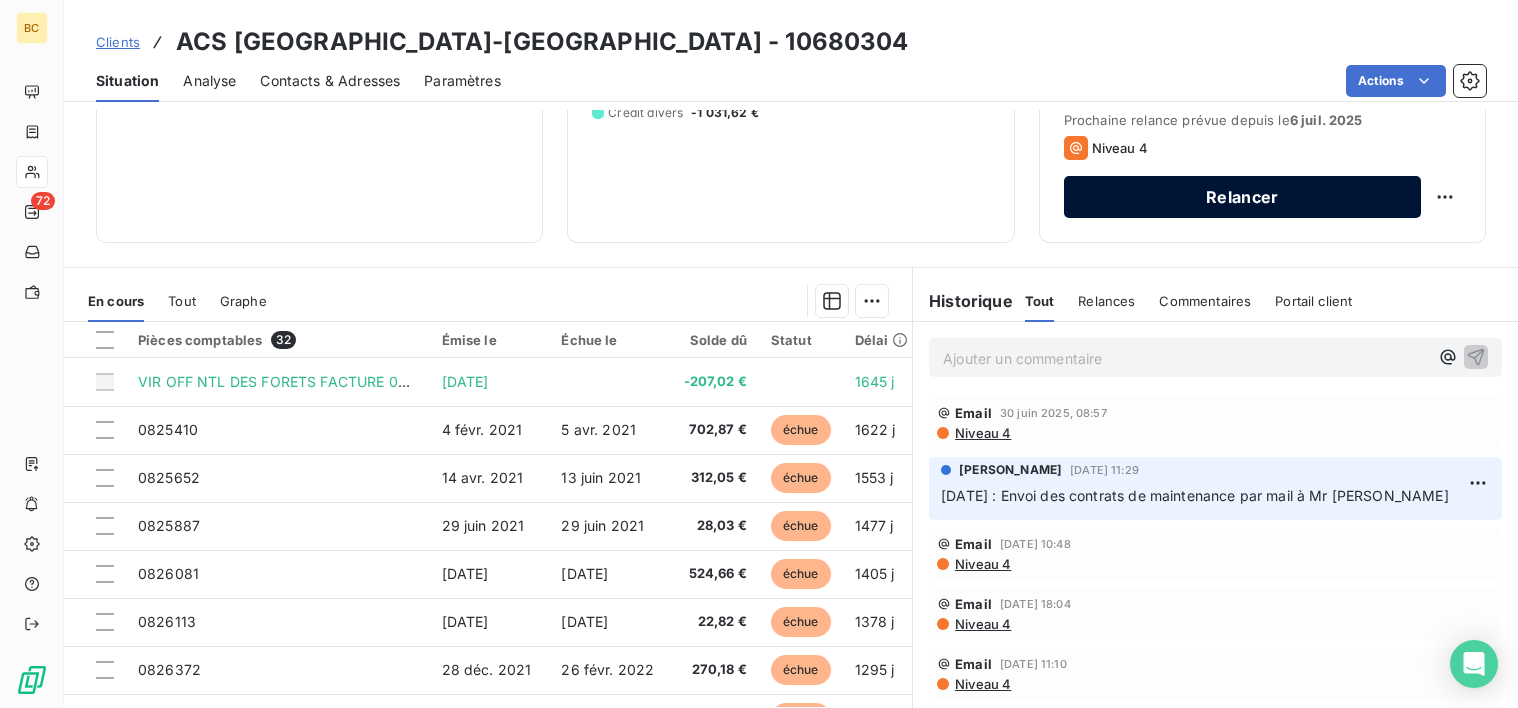 click on "Relancer" at bounding box center [1242, 197] 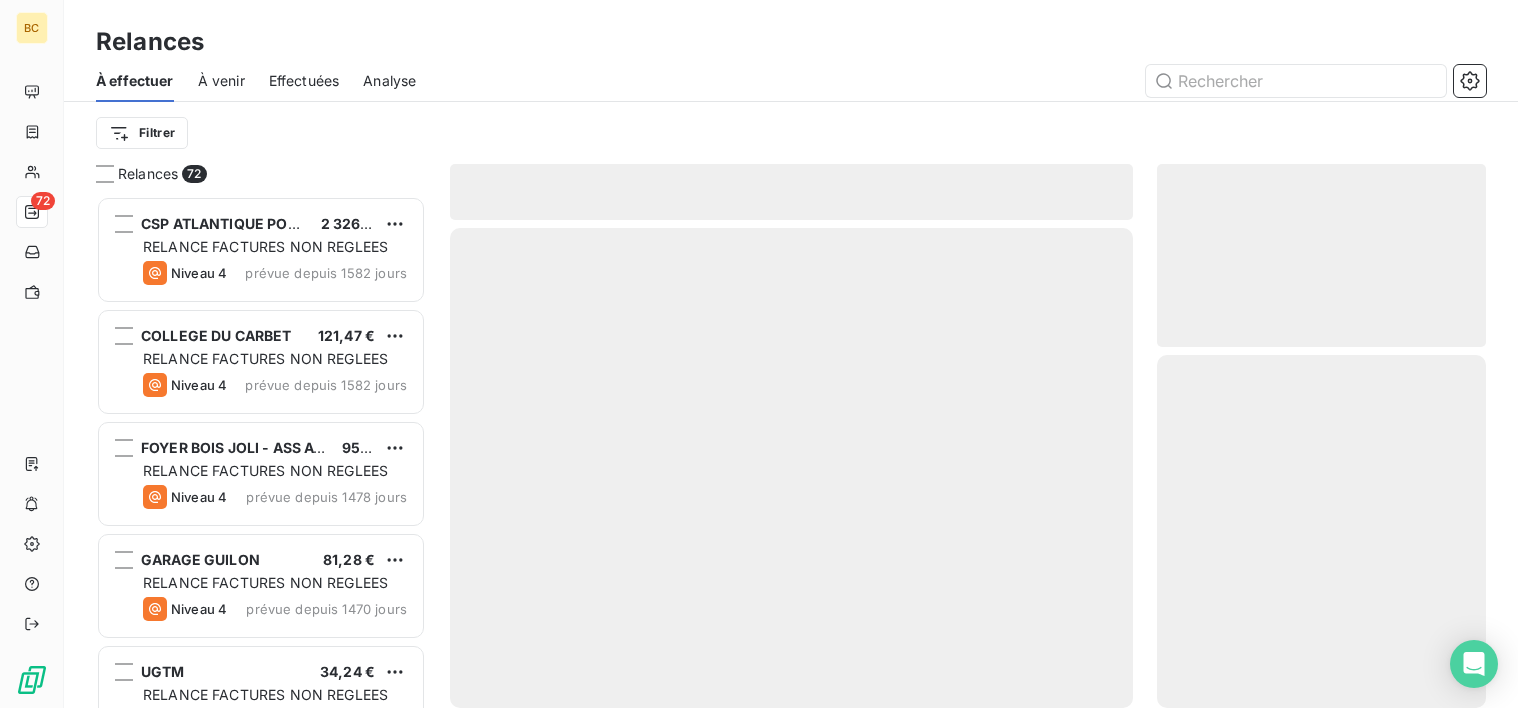 scroll, scrollTop: 16, scrollLeft: 16, axis: both 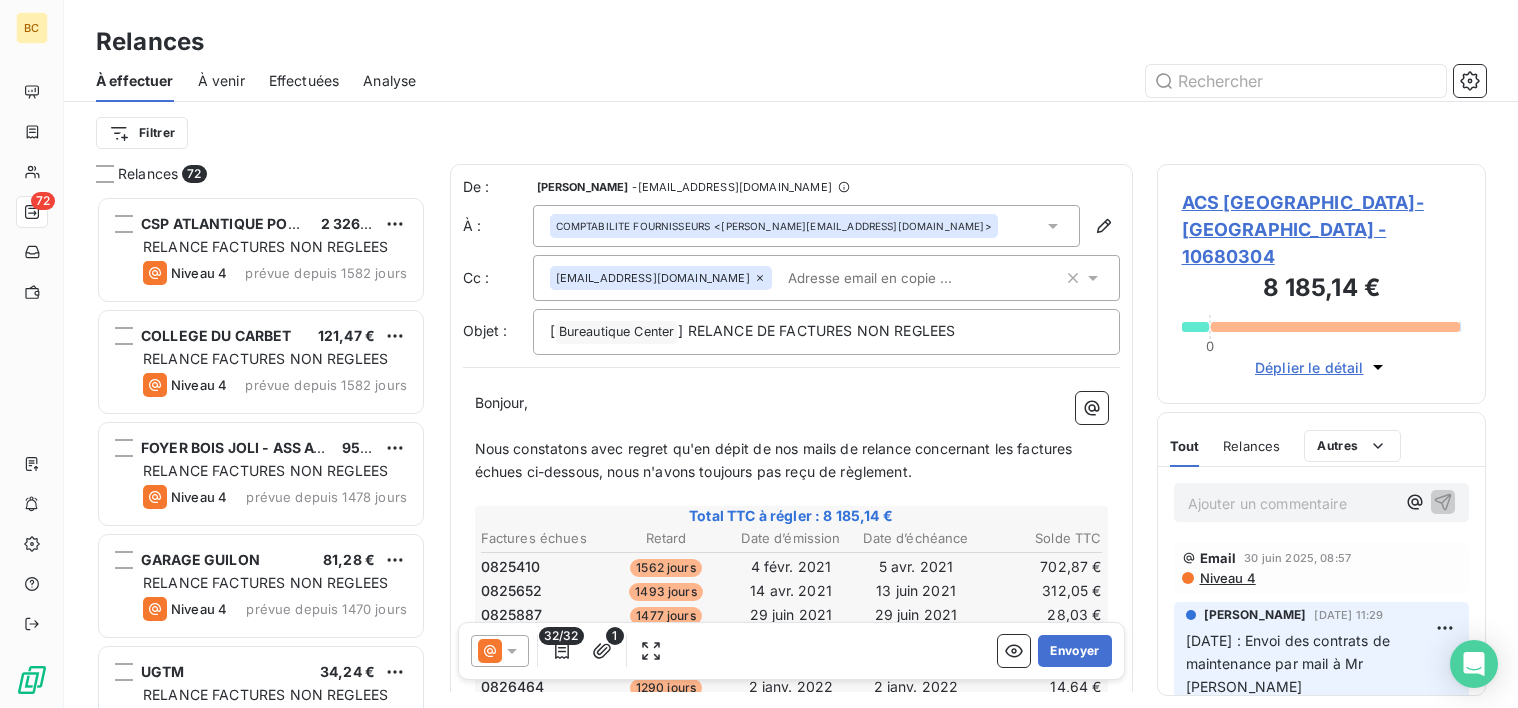 click 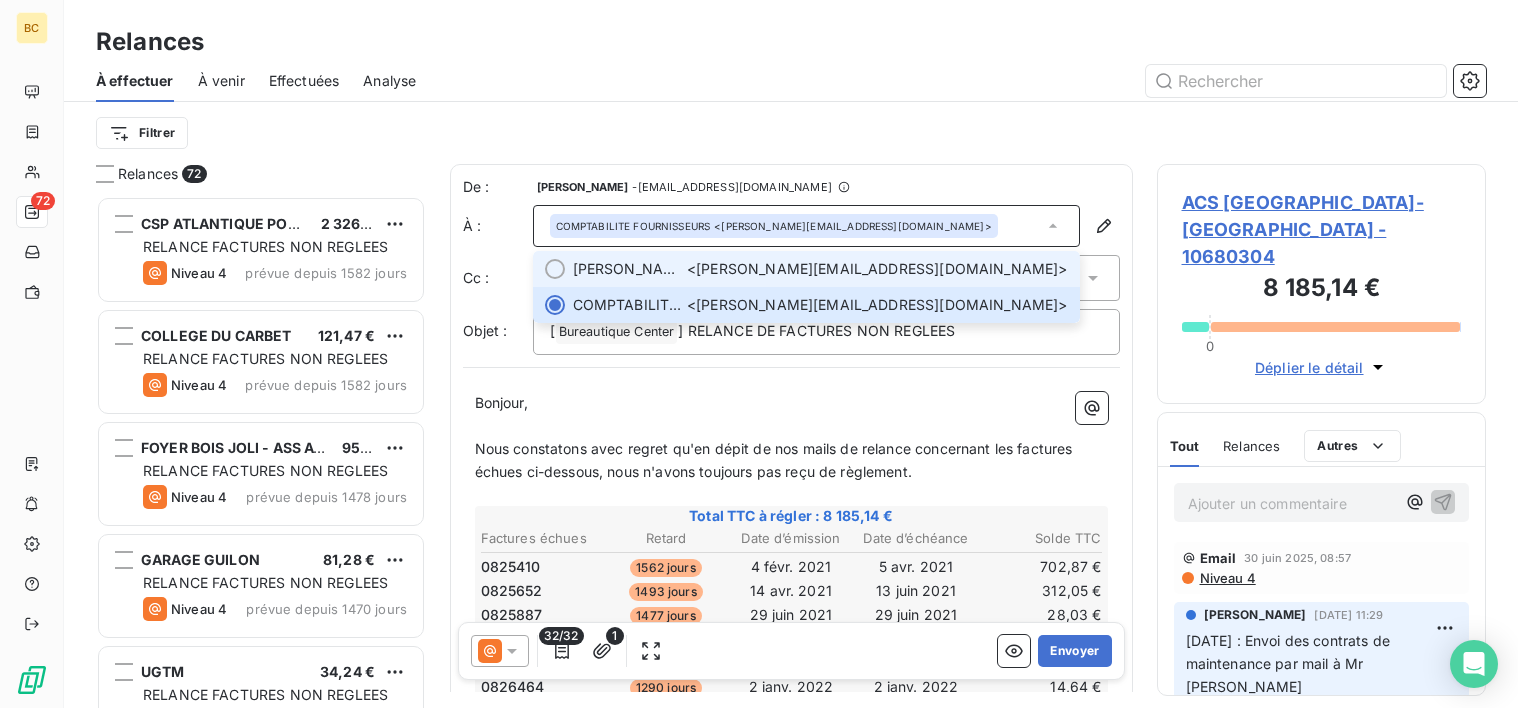 click on "[PERSON_NAME]   <[PERSON_NAME][EMAIL_ADDRESS][DOMAIN_NAME]>" at bounding box center [820, 269] 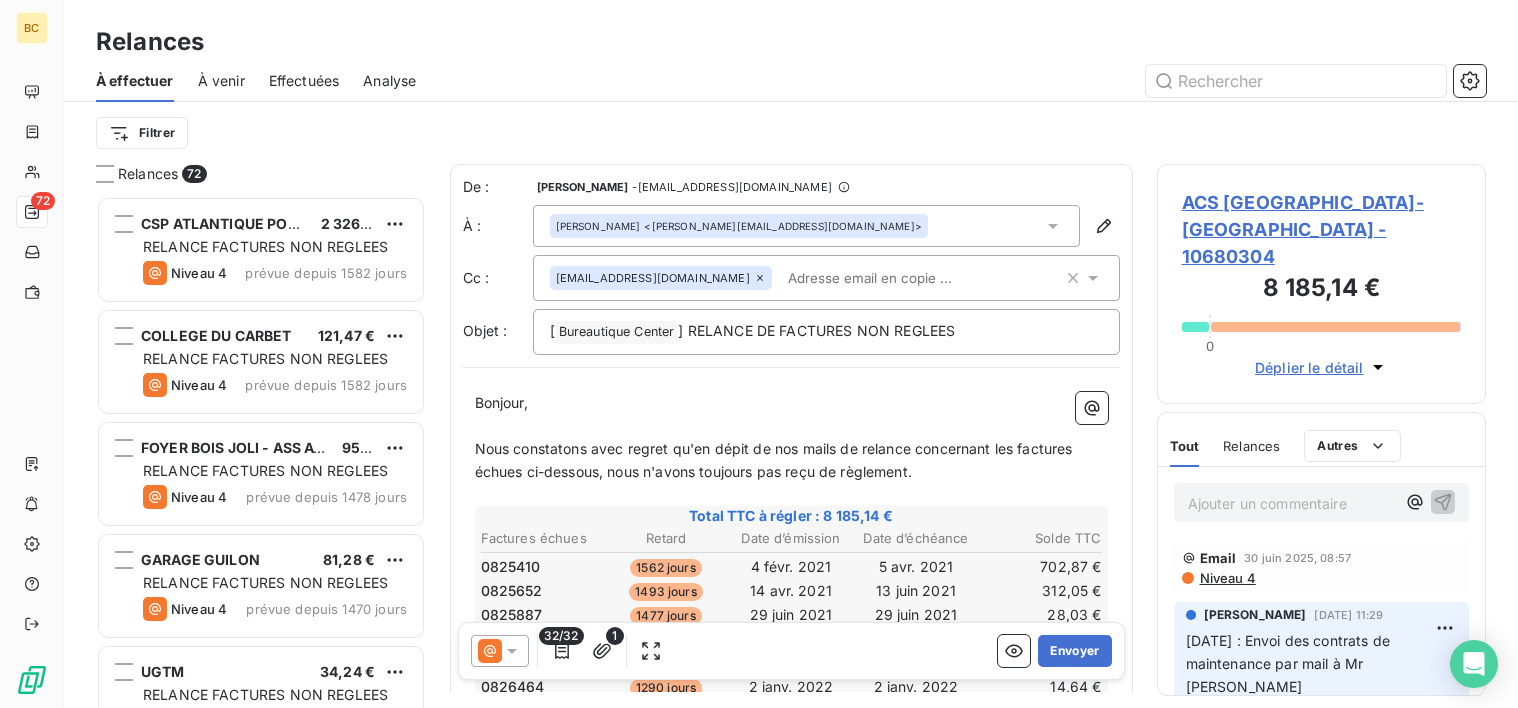 scroll, scrollTop: 1001, scrollLeft: 0, axis: vertical 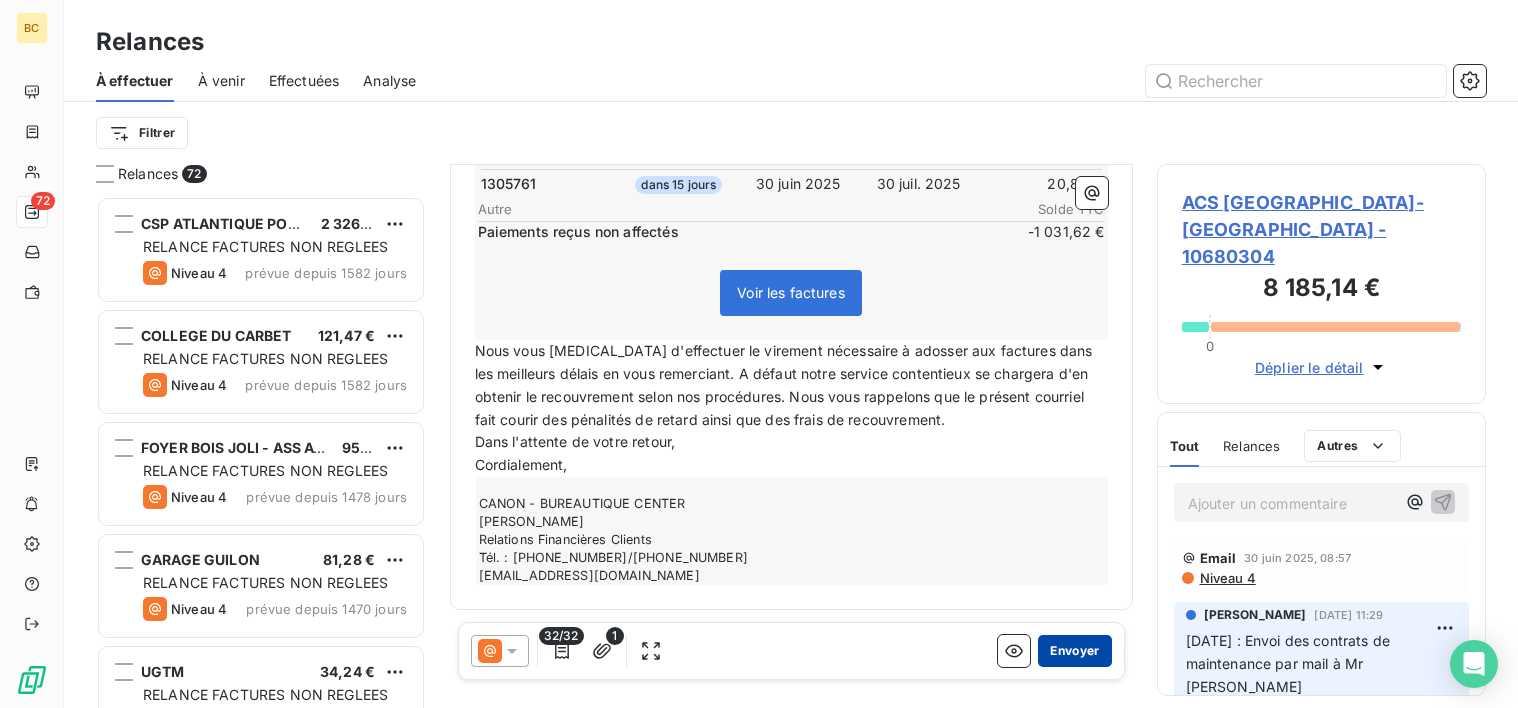 click on "Envoyer" at bounding box center (1074, 651) 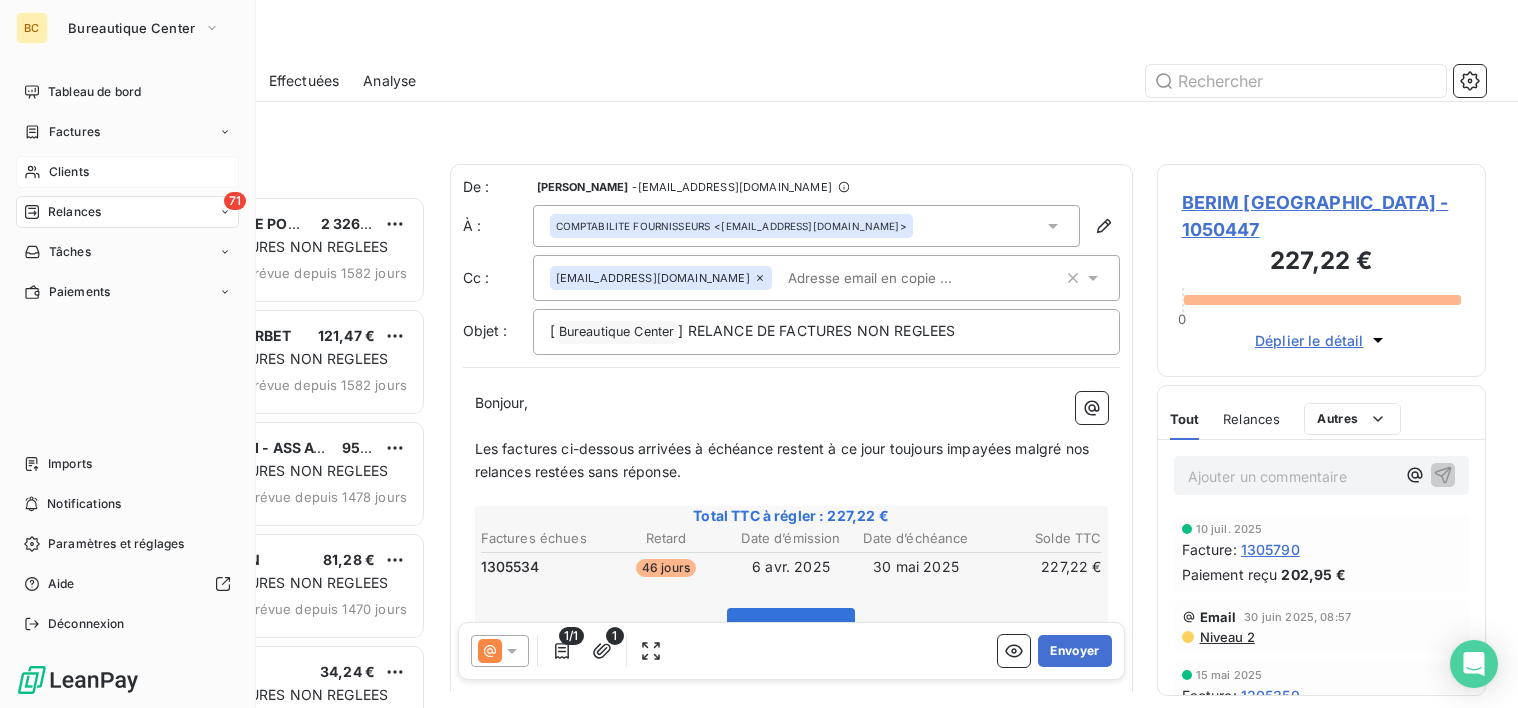 click 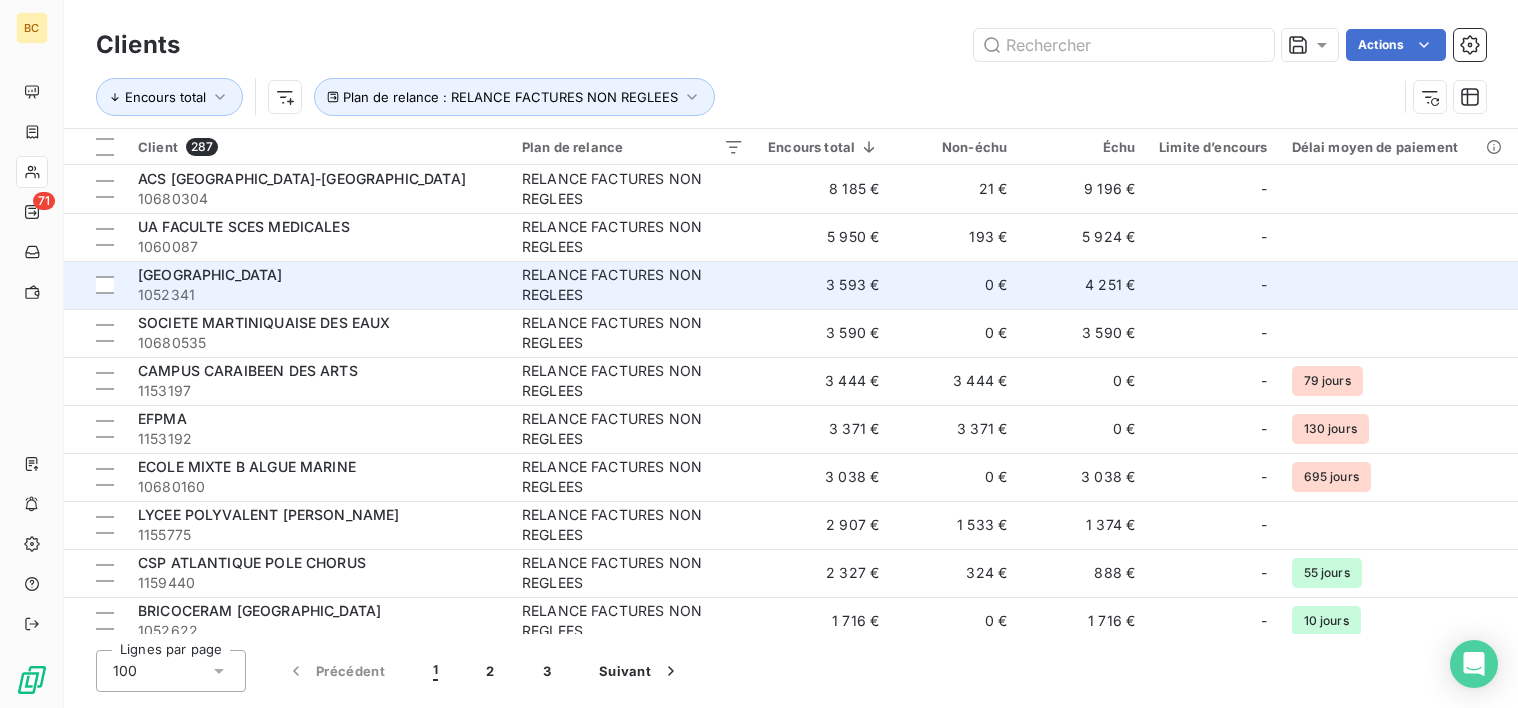 click on "3 593 €" at bounding box center (823, 285) 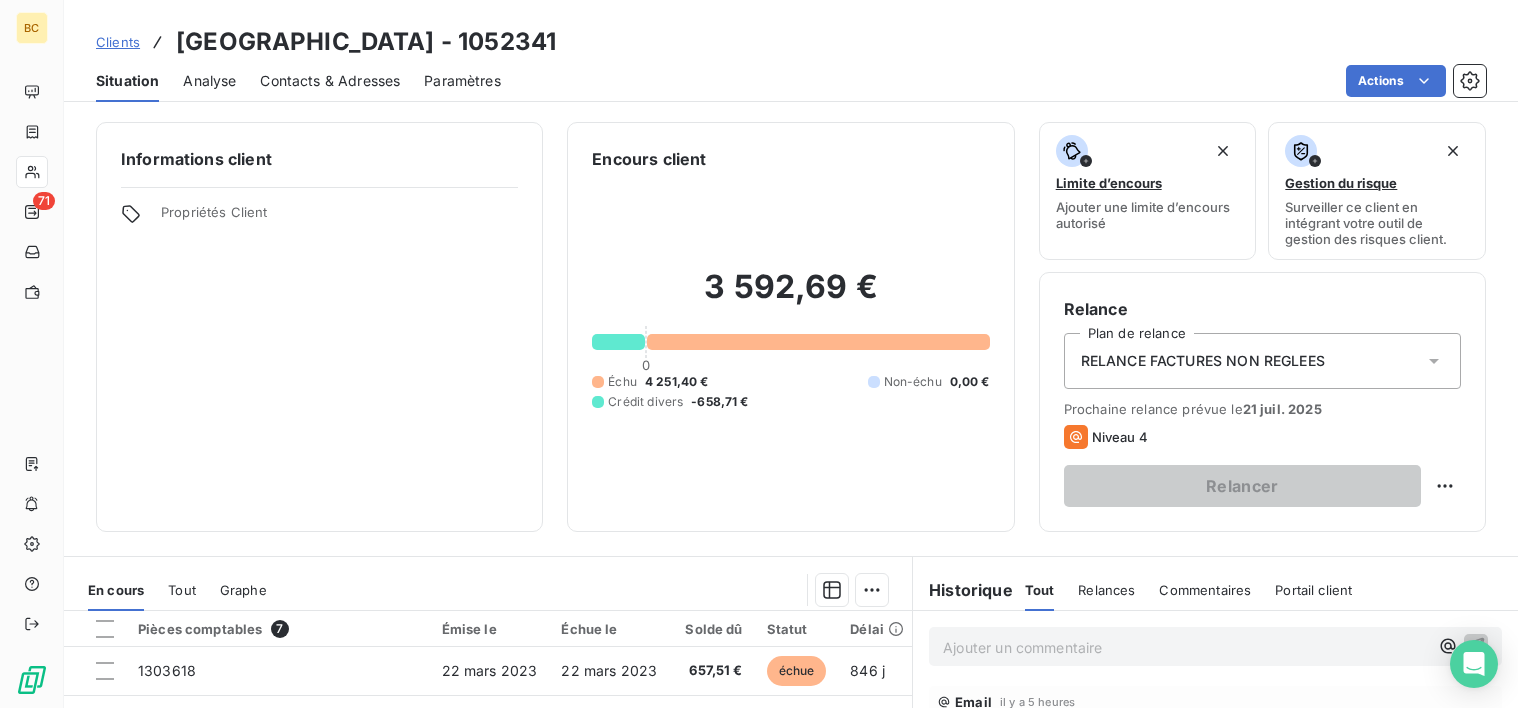 click on "Contacts & Adresses" at bounding box center (330, 81) 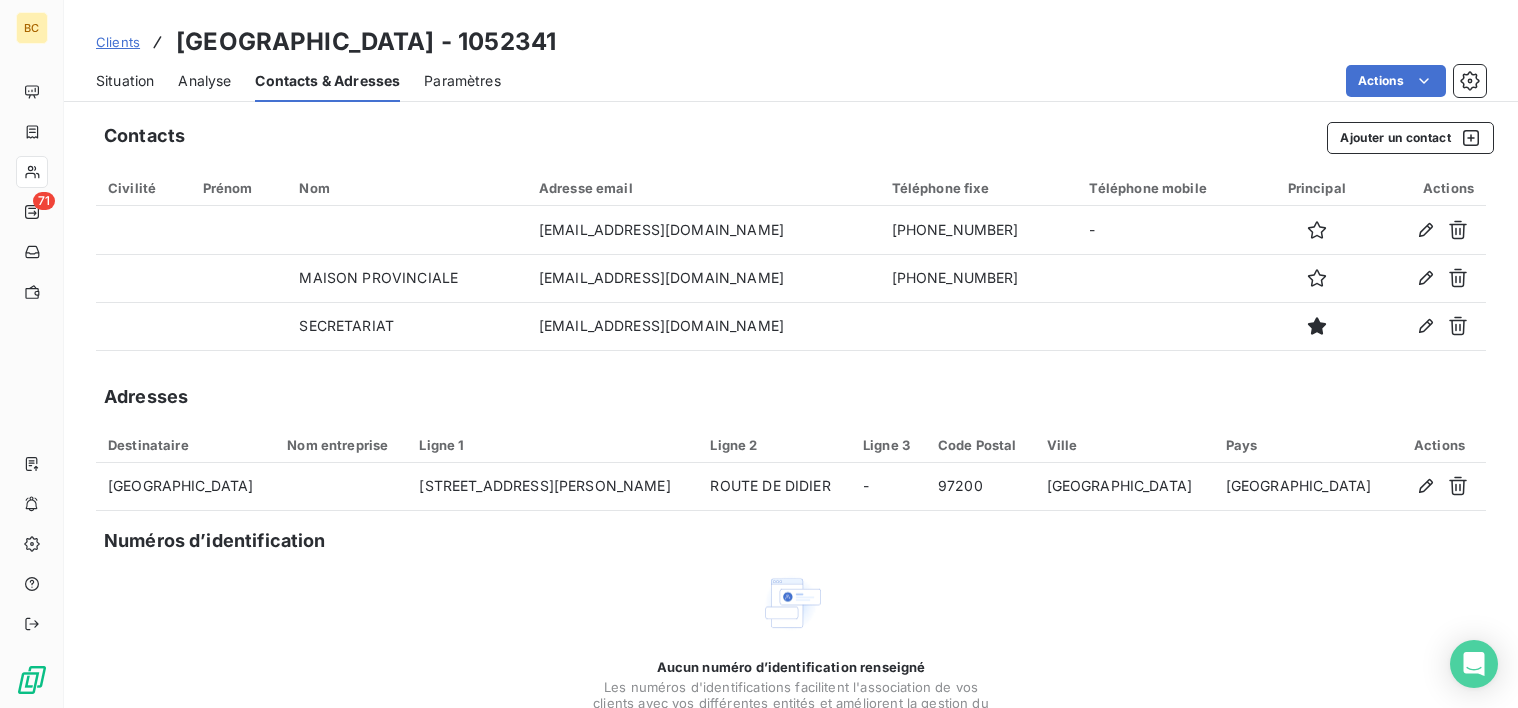click on "Contacts & Adresses" at bounding box center (327, 81) 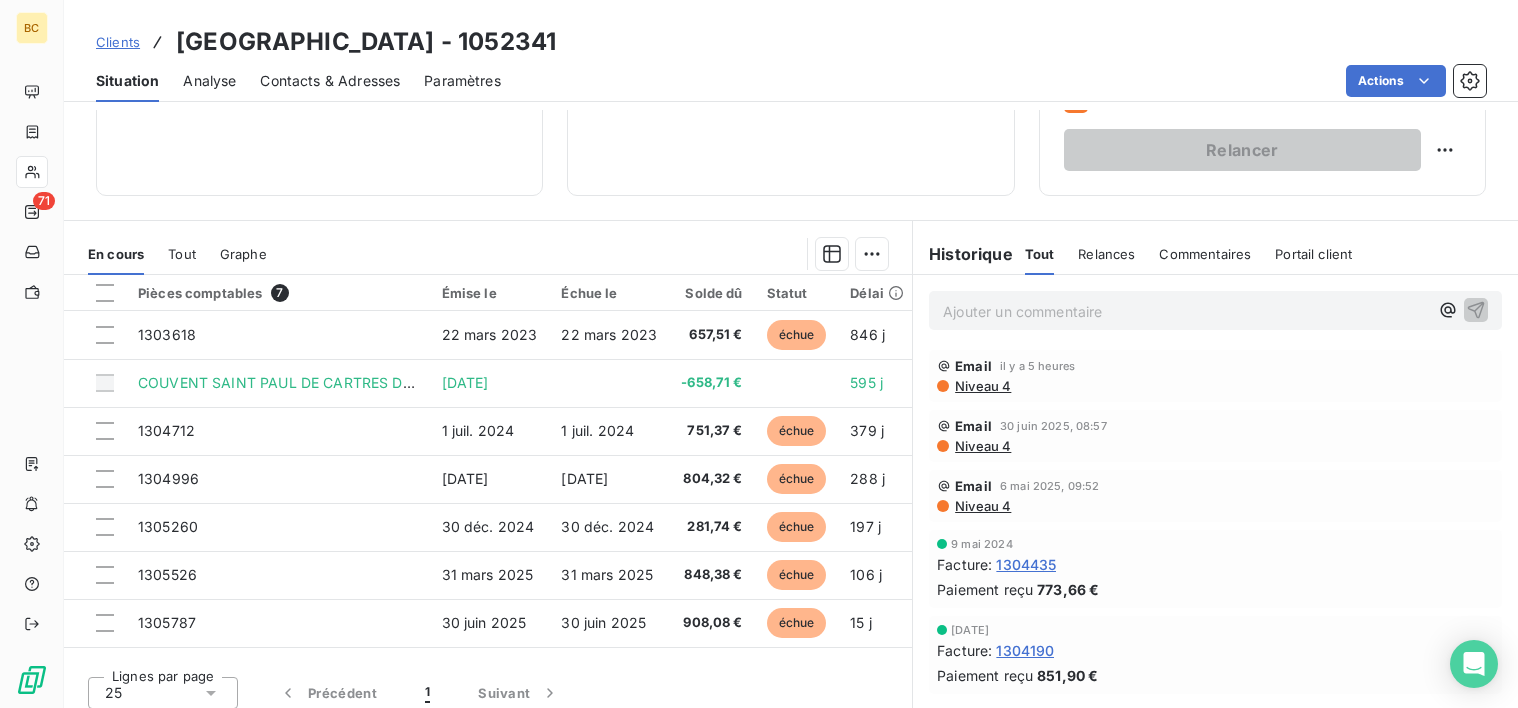 scroll, scrollTop: 348, scrollLeft: 0, axis: vertical 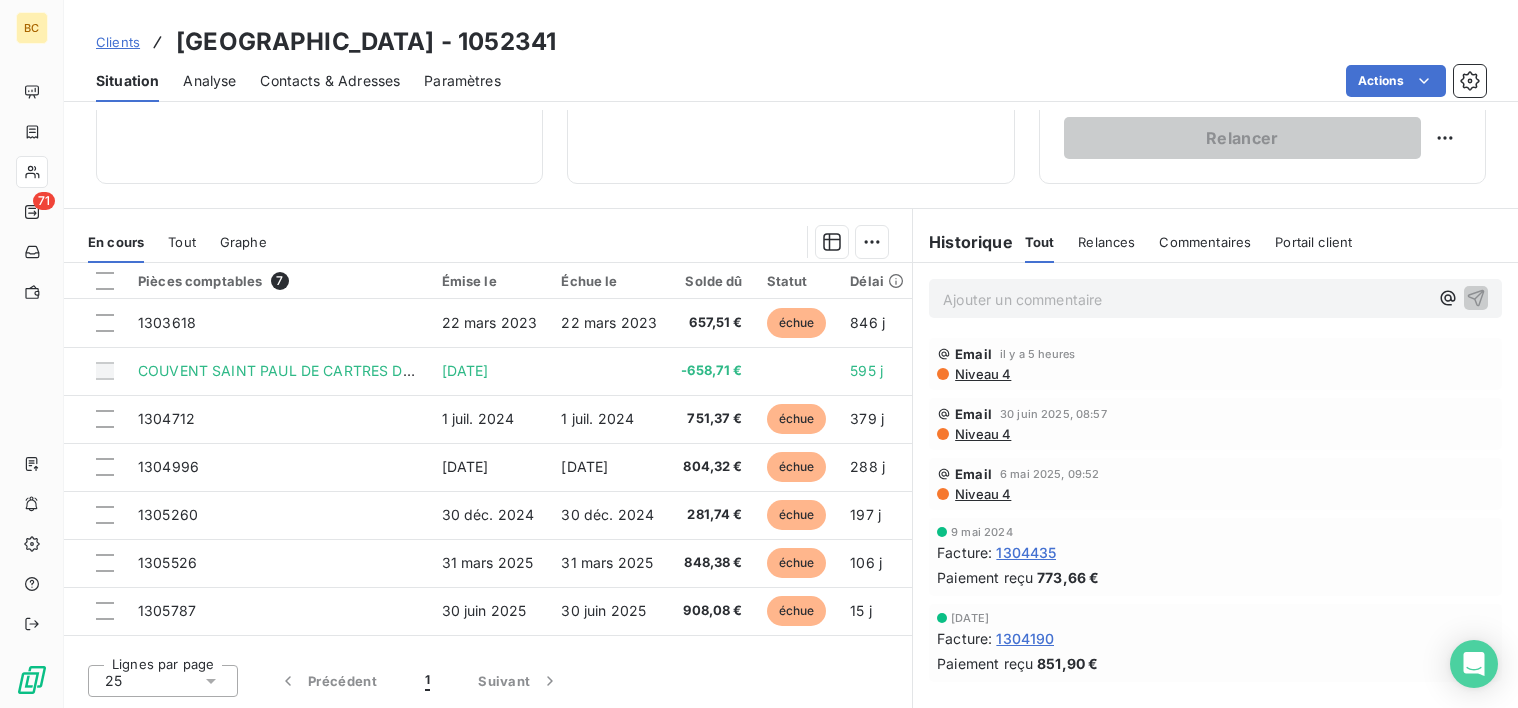 click on "Niveau 4" at bounding box center (982, 494) 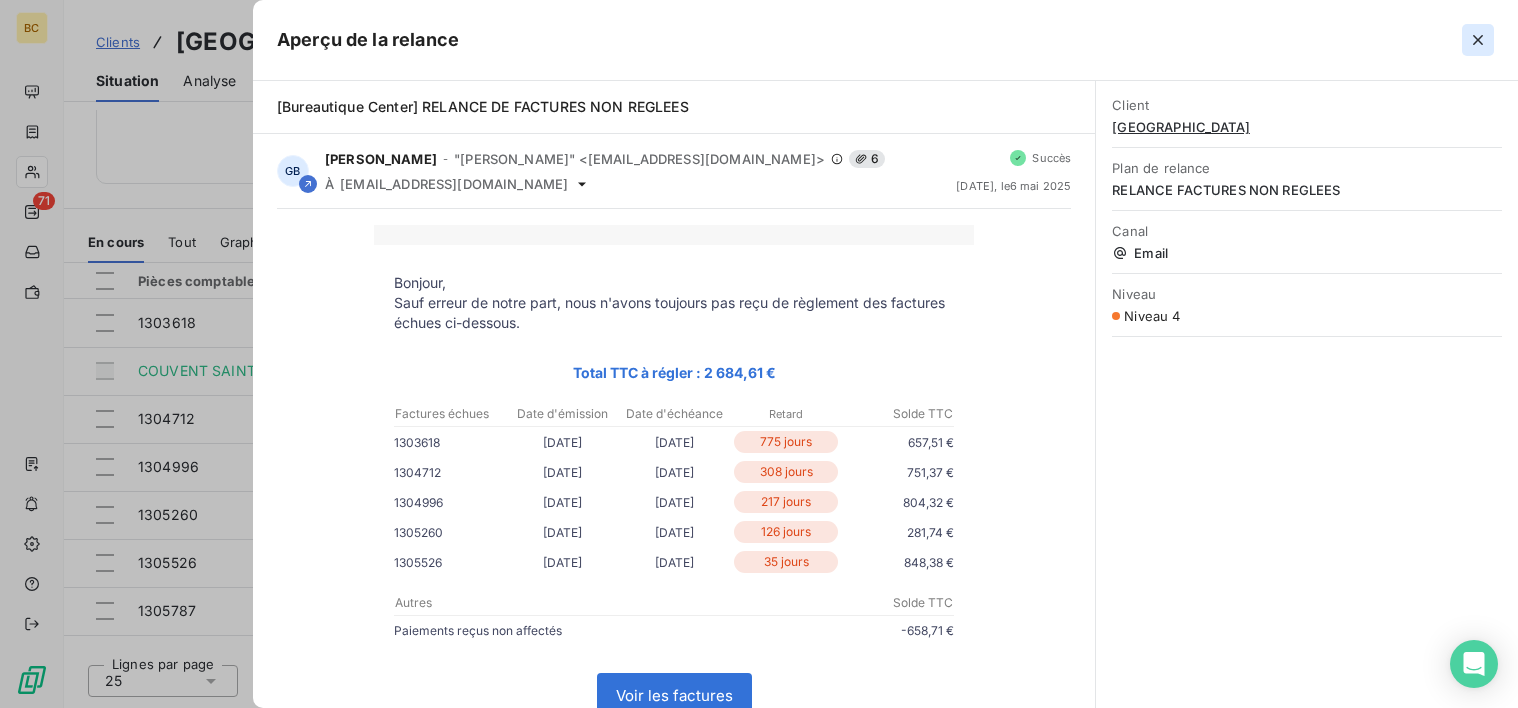 click 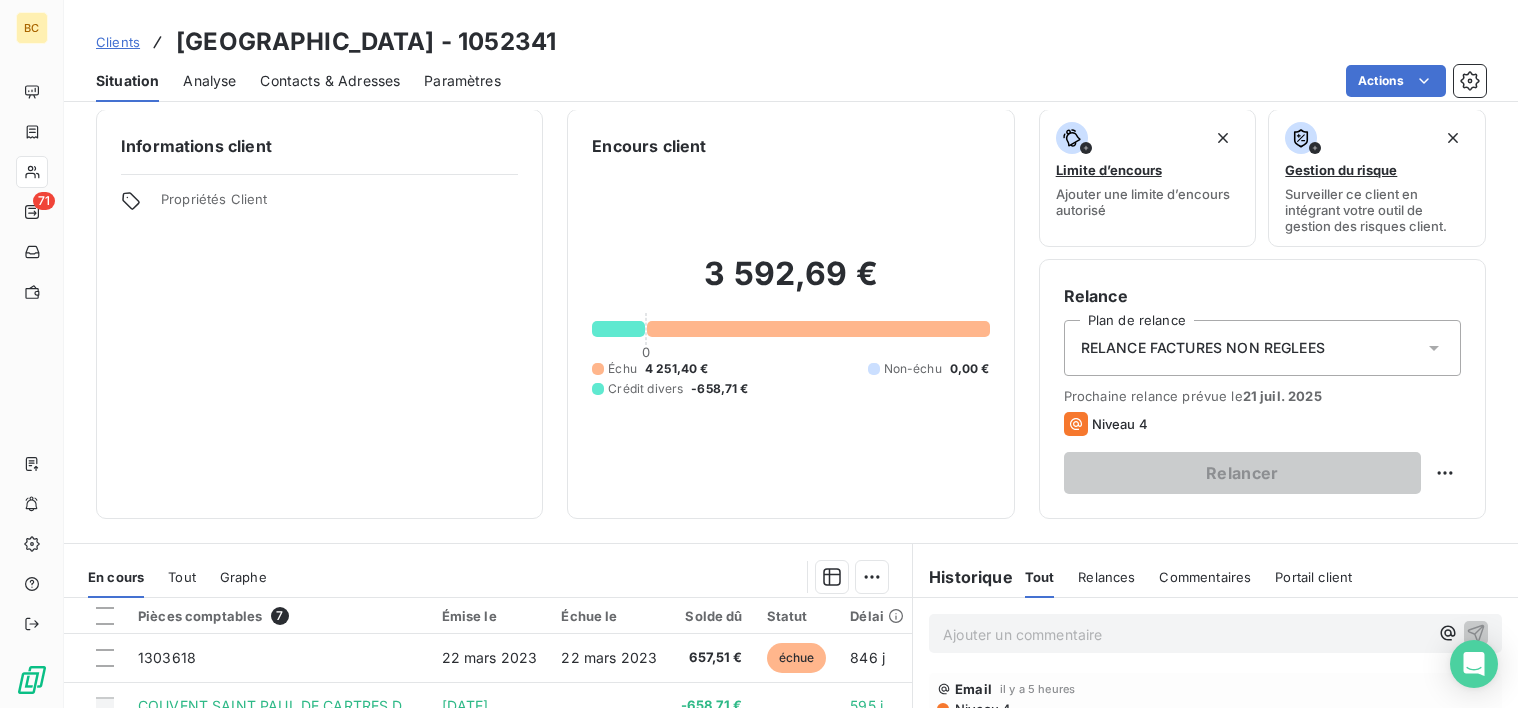 scroll, scrollTop: 0, scrollLeft: 0, axis: both 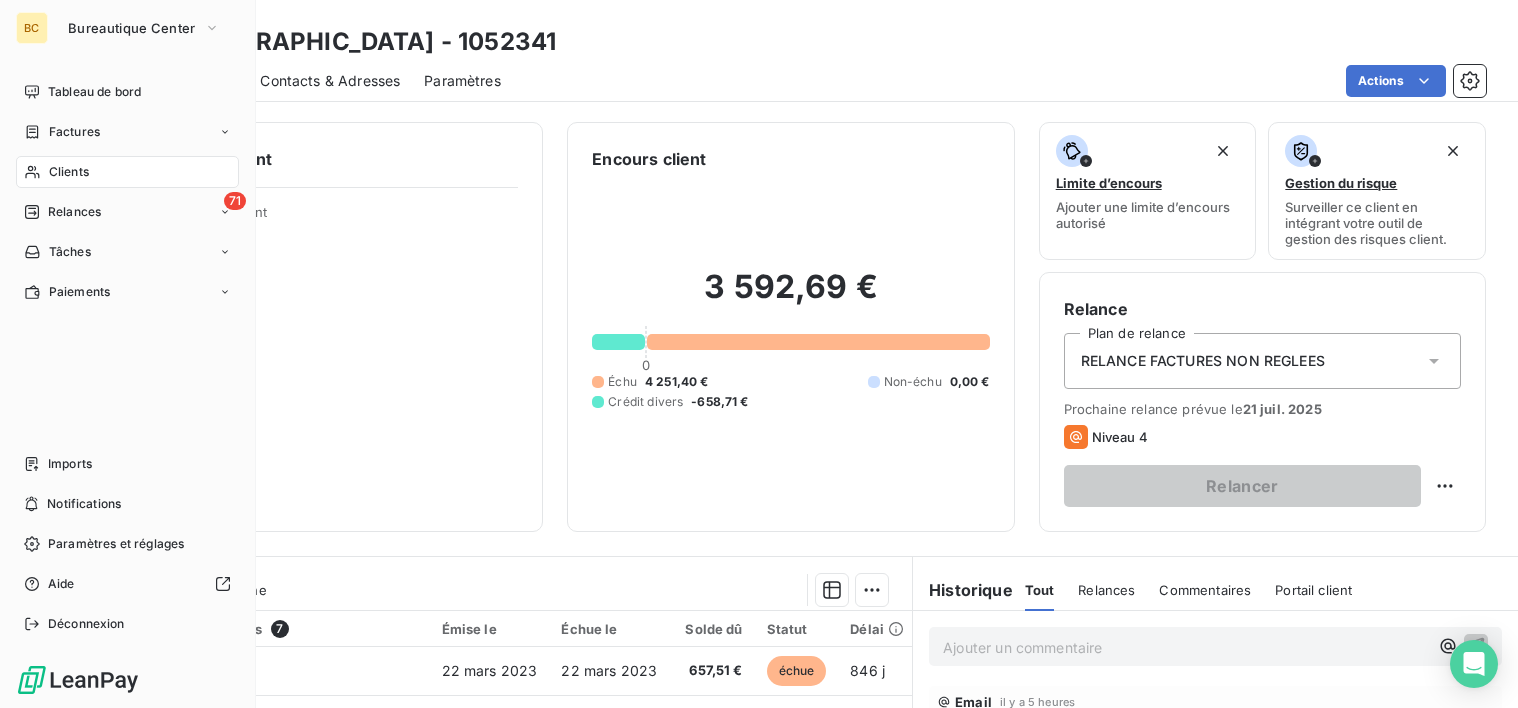 click on "Clients" at bounding box center [69, 172] 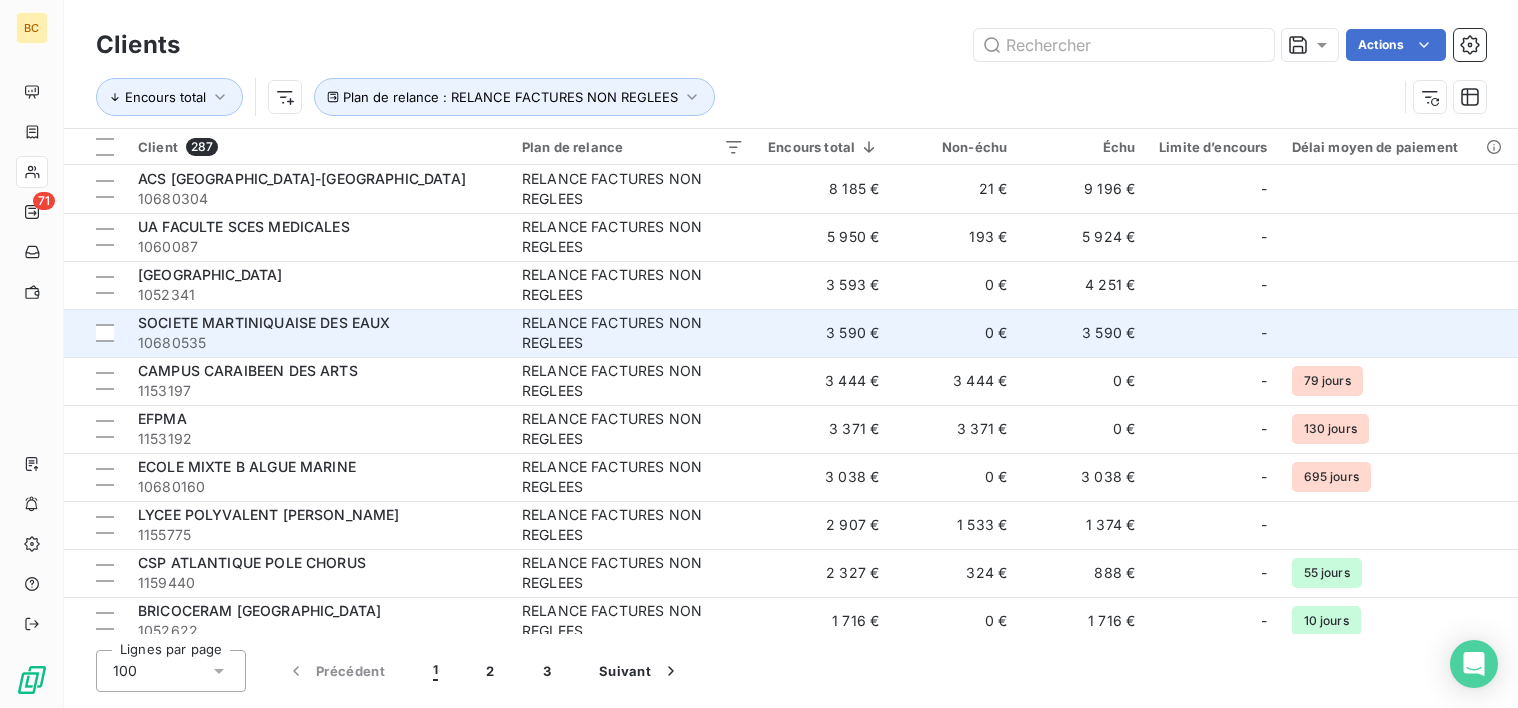 click on "3 590 €" at bounding box center [823, 333] 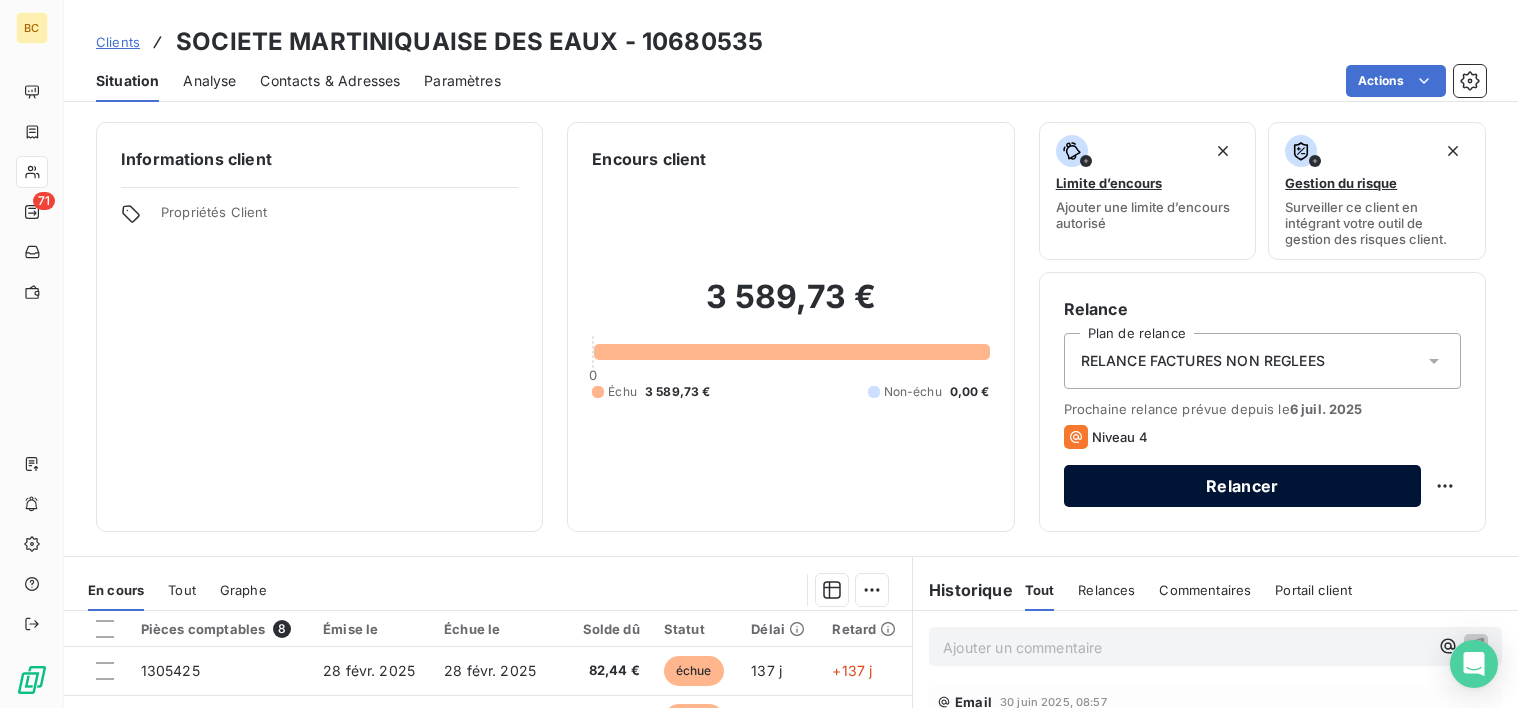 click on "Relancer" at bounding box center [1242, 486] 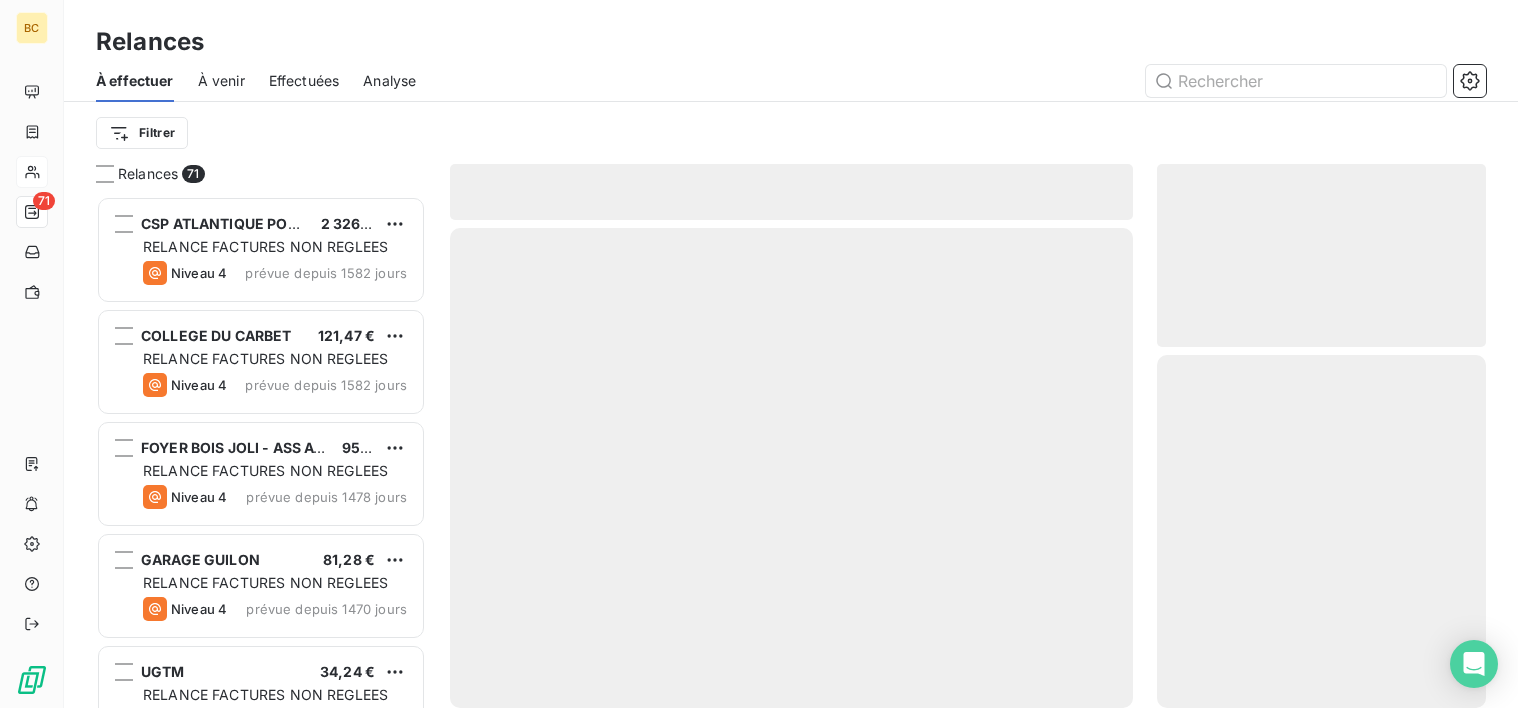 scroll, scrollTop: 16, scrollLeft: 16, axis: both 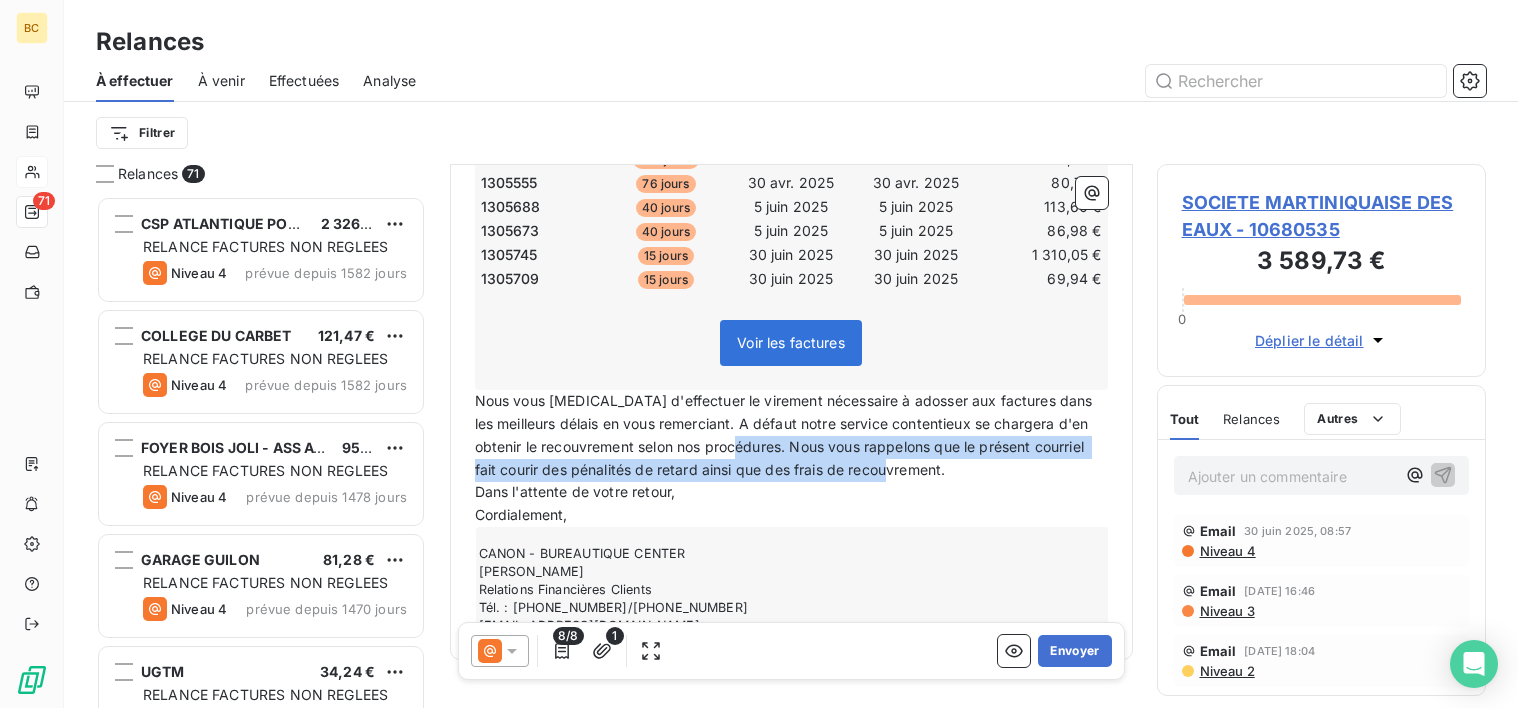 drag, startPoint x: 796, startPoint y: 444, endPoint x: 1029, endPoint y: 478, distance: 235.46762 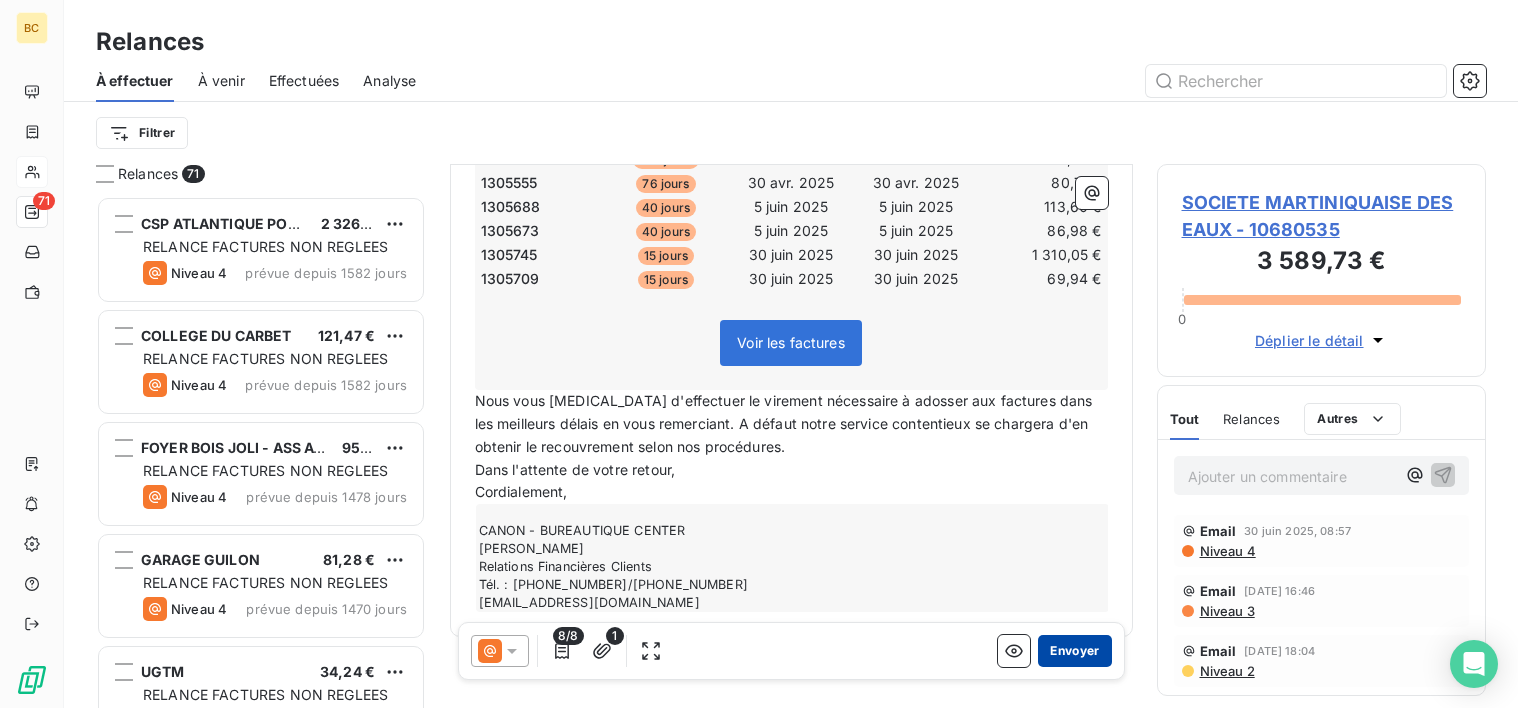 click on "Envoyer" at bounding box center [1074, 651] 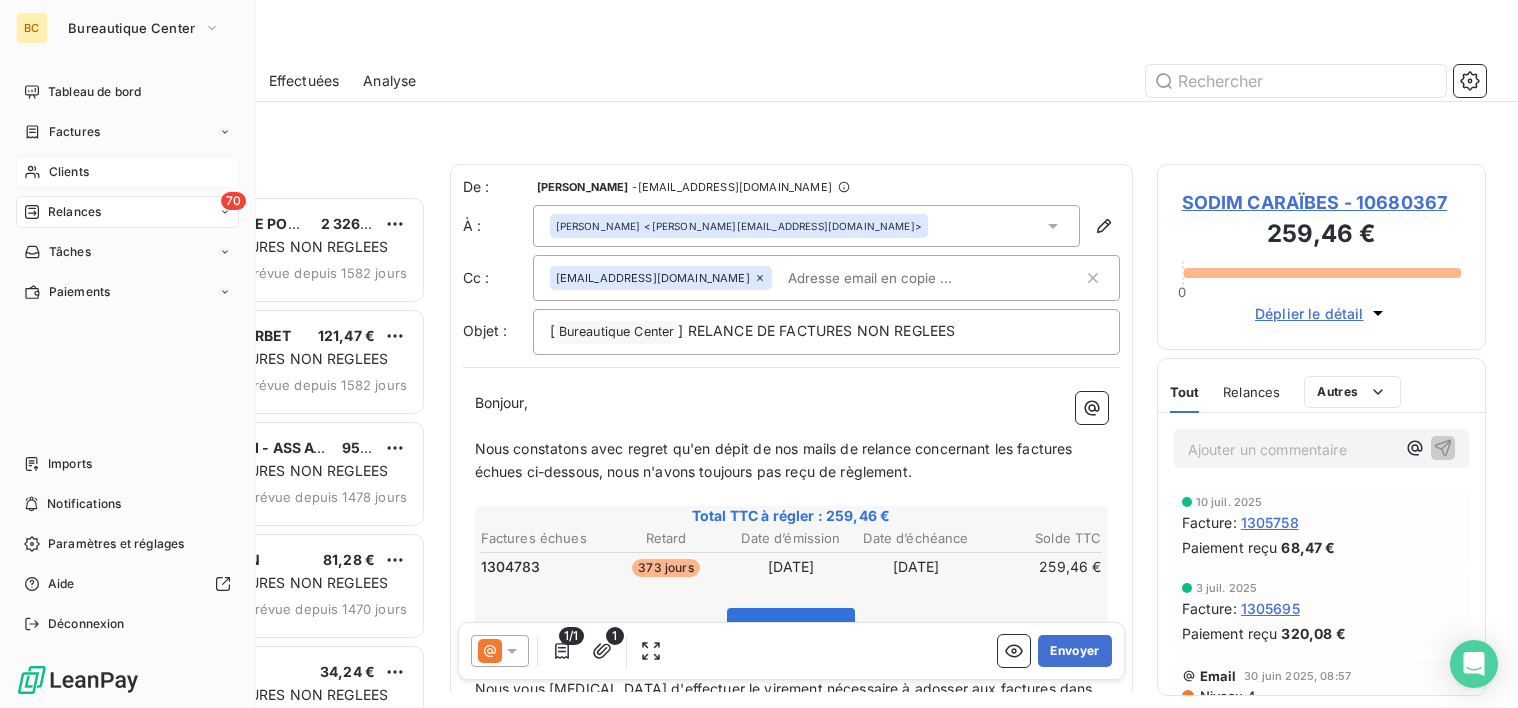 click on "Clients" at bounding box center [69, 172] 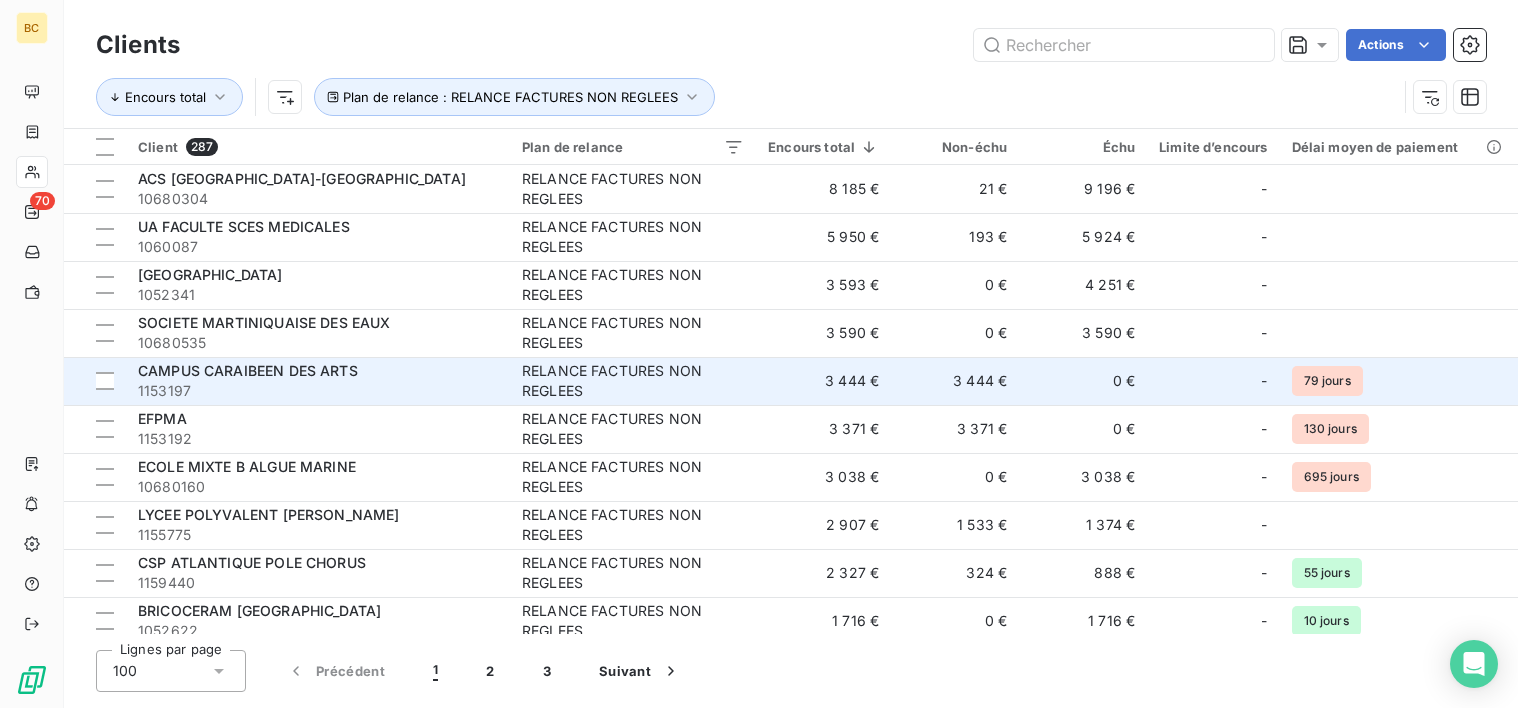 click on "RELANCE FACTURES NON REGLEES" at bounding box center [633, 381] 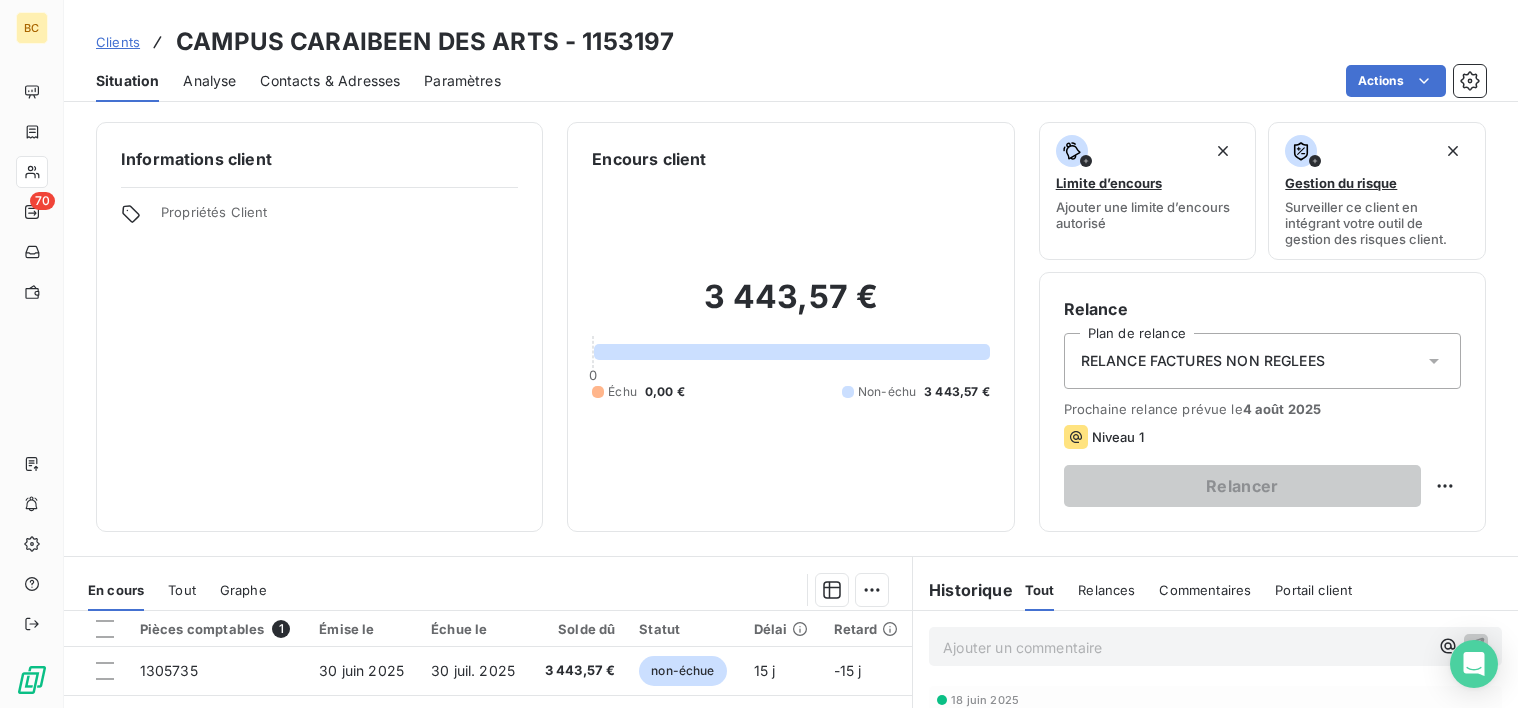 scroll, scrollTop: 348, scrollLeft: 0, axis: vertical 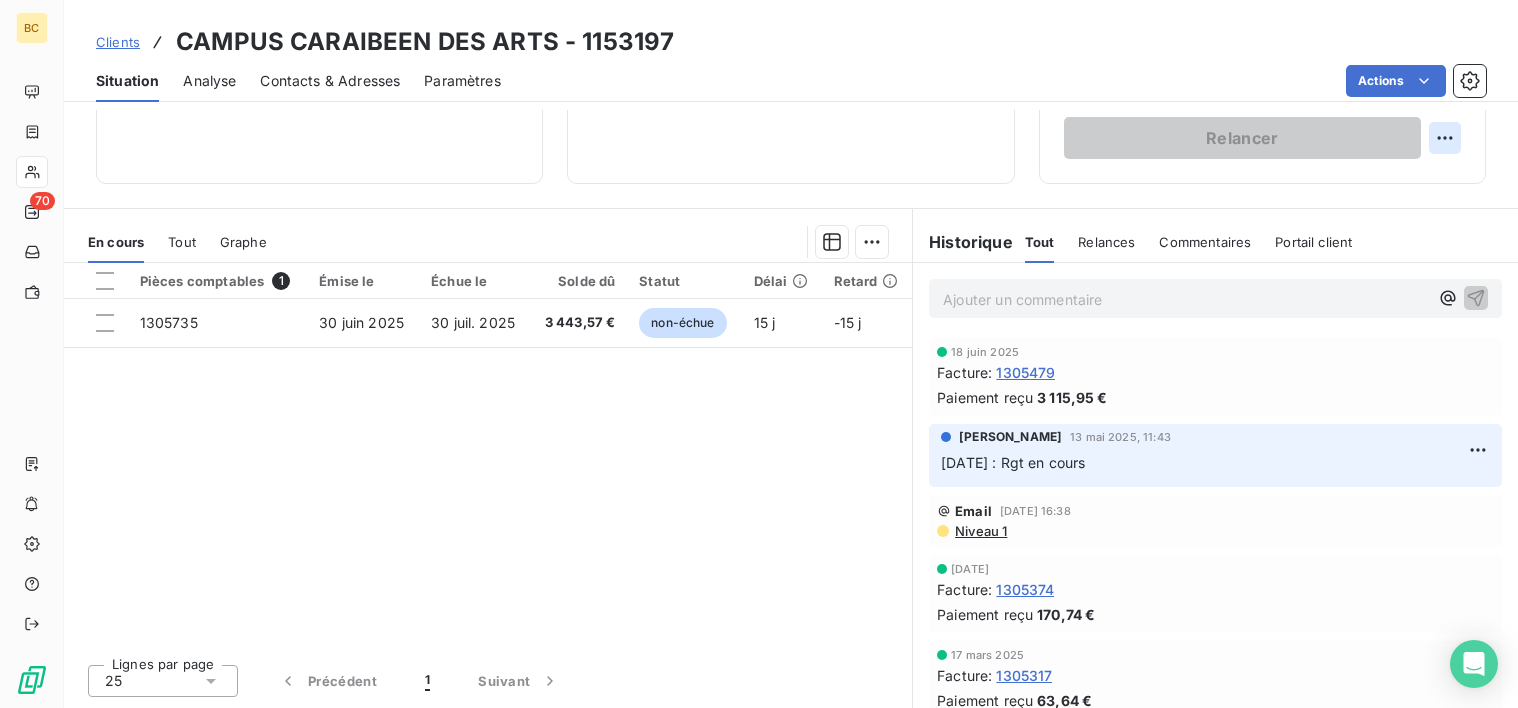 click on "BC 70 Clients CAMPUS CARAIBEEN DES ARTS      - 1153197 Situation Analyse Contacts & Adresses Paramètres Actions Informations client Propriétés Client Encours client   3 443,57 € 0 Échu 0,00 € Non-échu 3 443,57 €     Limite d’encours Ajouter une limite d’encours autorisé Gestion du risque Surveiller ce client en intégrant votre outil de gestion des risques client. Relance Plan de relance RELANCE FACTURES NON REGLEES Prochaine relance prévue le  [DATE] Niveau 1 Relancer En cours Tout Graphe Pièces comptables 1 Émise le Échue le Solde dû Statut Délai   Retard   1305735 [DATE] [DATE] 3 443,57 € non-échue 15 j -15 j Lignes par page 25 Précédent 1 Suivant Historique Tout Relances Commentaires Portail client Tout Relances Commentaires Portail client Ajouter un commentaire ﻿ [DATE] Facture  : 1305479 Paiement reçu 3 115,95 € [PERSON_NAME] [DATE] 11:[PHONE_NUMBER] : Rgt en cours Email [DATE] 16:38 Niveau 1 [DATE]  :  :" at bounding box center [759, 354] 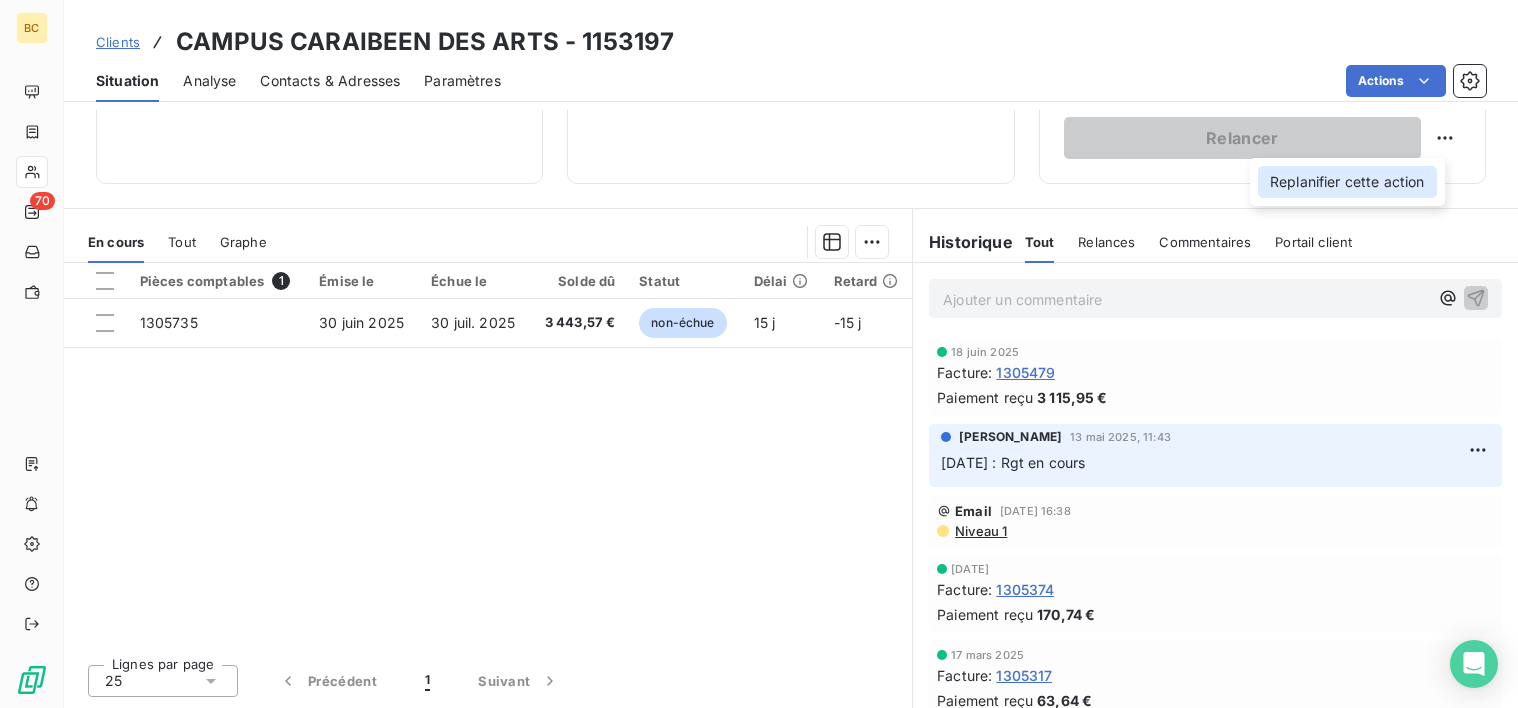click on "Replanifier cette action" at bounding box center (1347, 182) 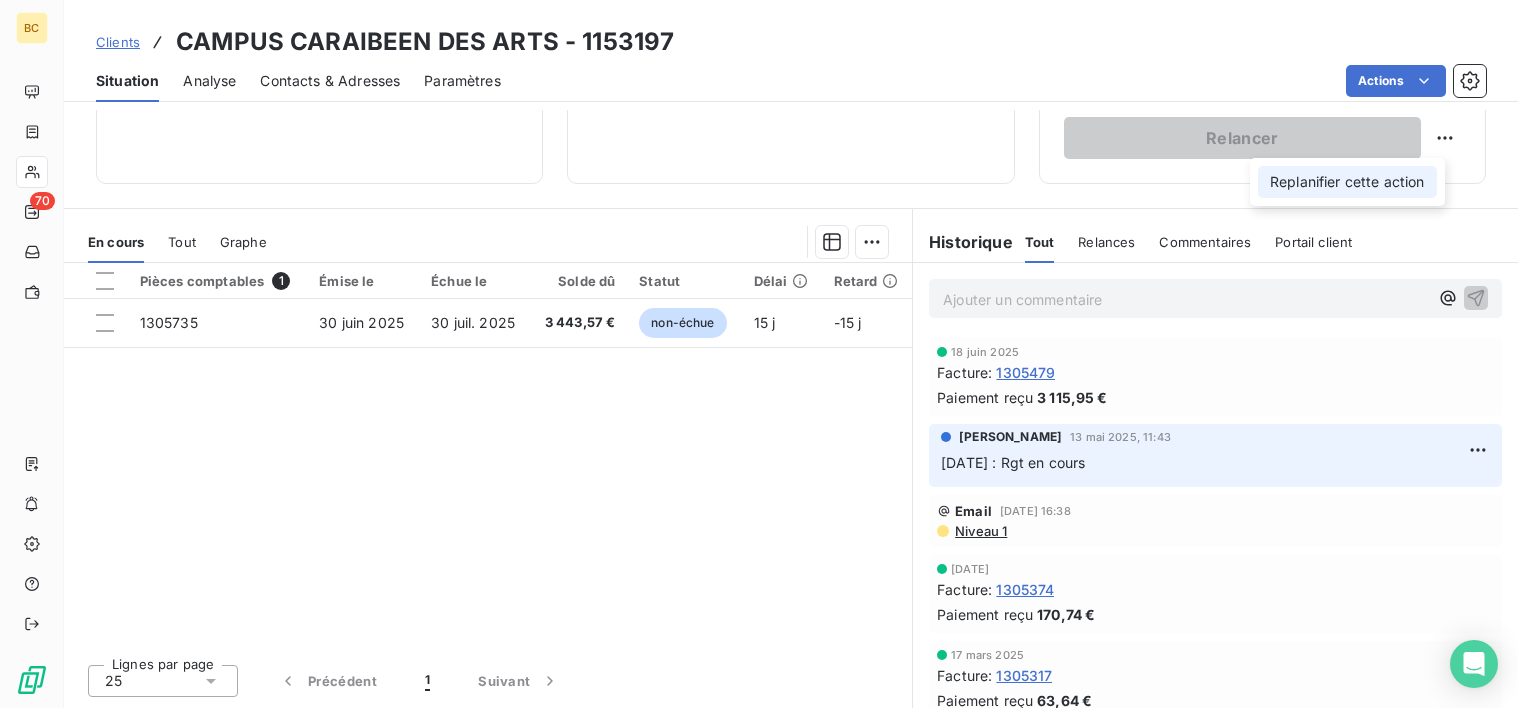 select on "6" 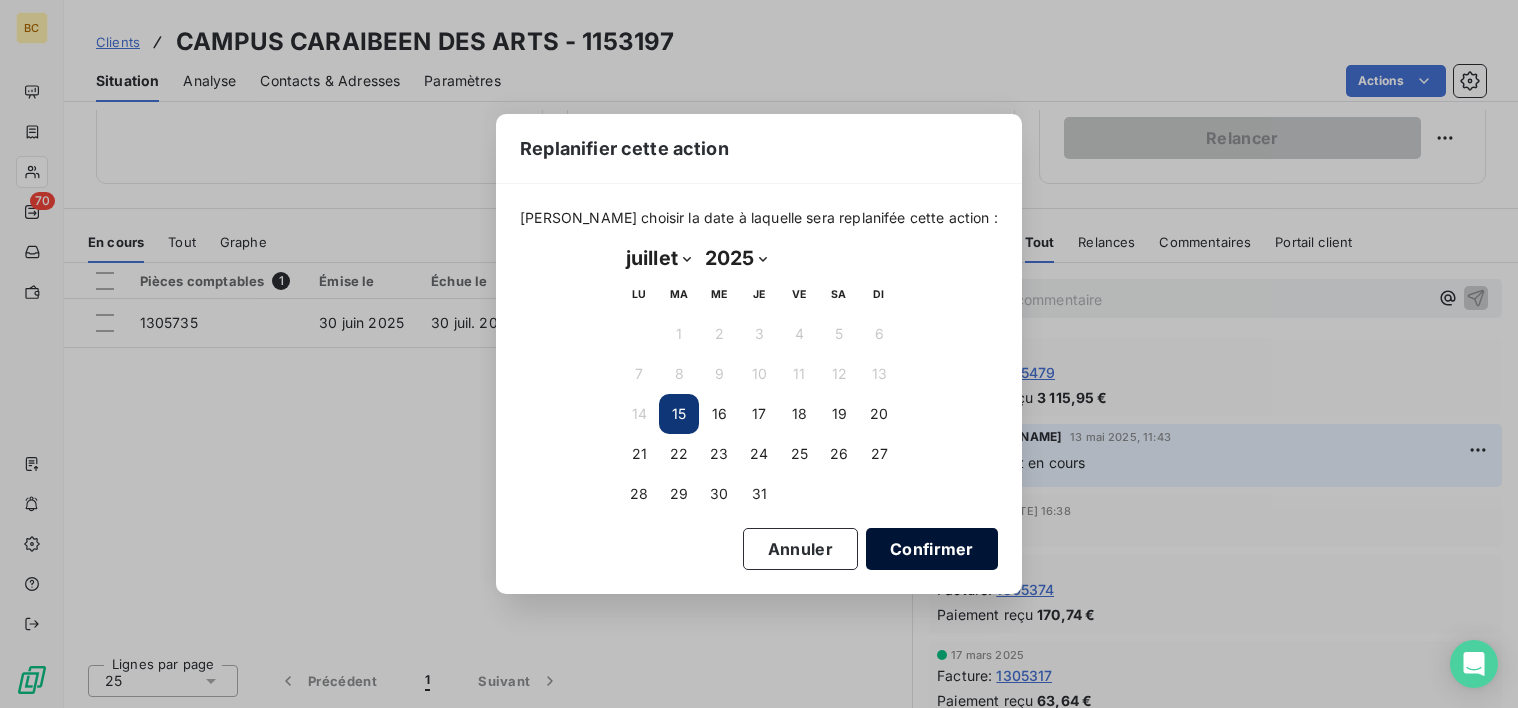 click on "Confirmer" at bounding box center (932, 549) 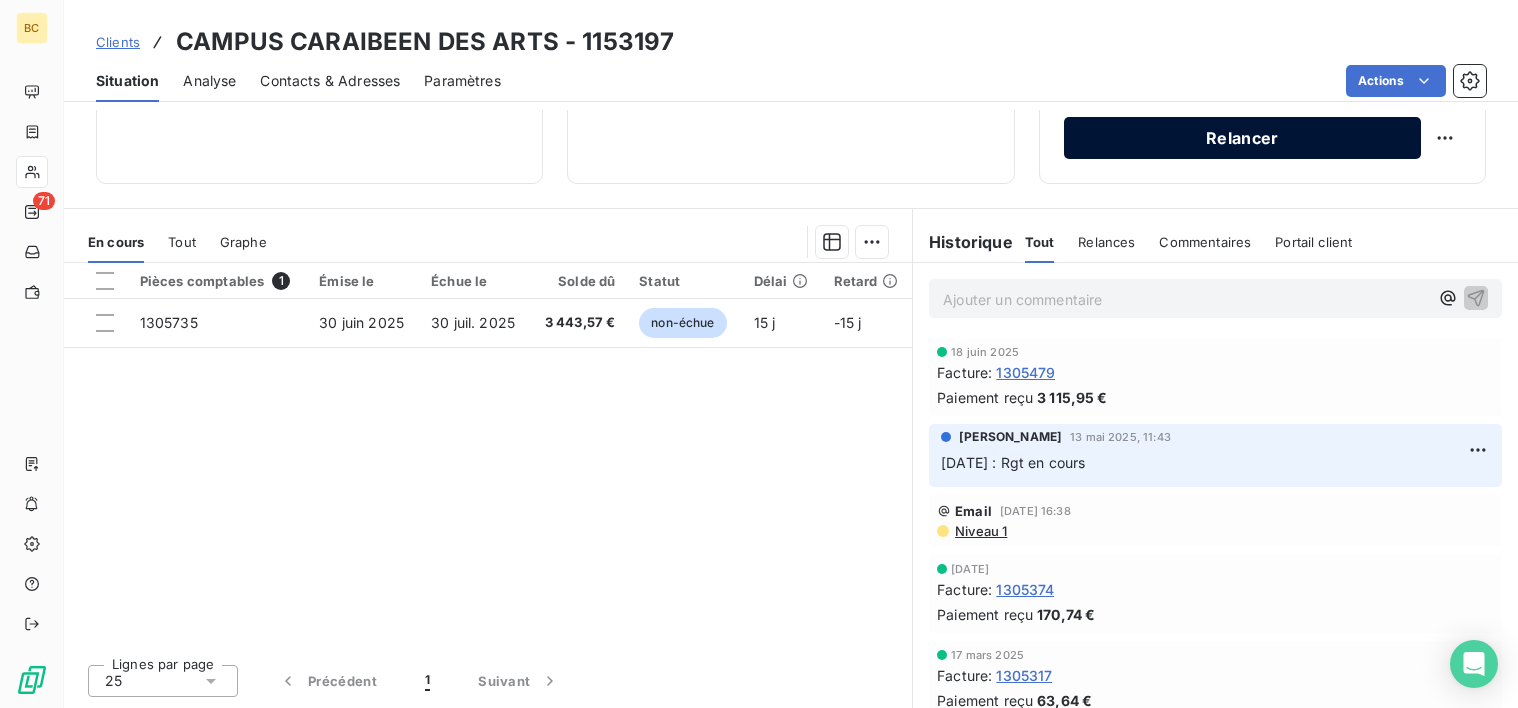 click on "Relancer" at bounding box center (1242, 138) 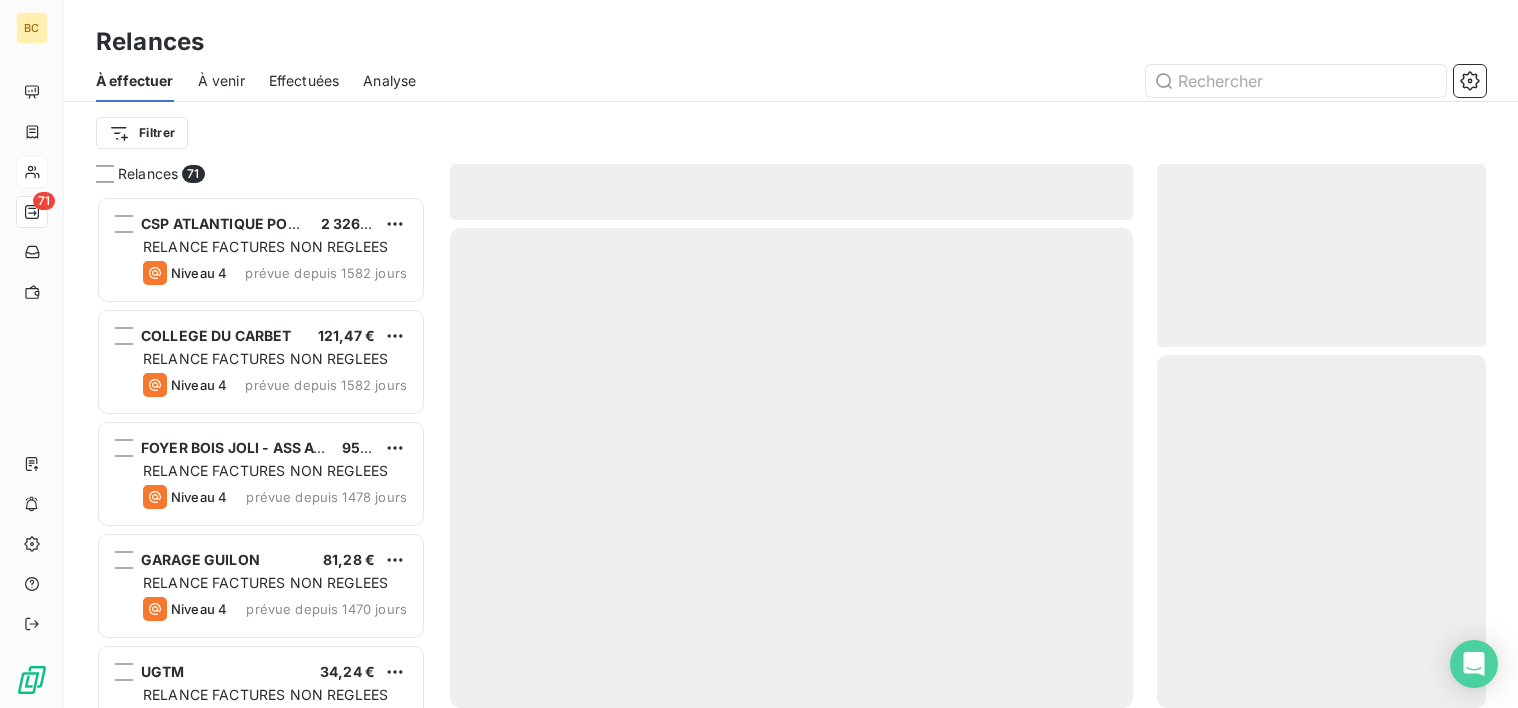 scroll, scrollTop: 16, scrollLeft: 16, axis: both 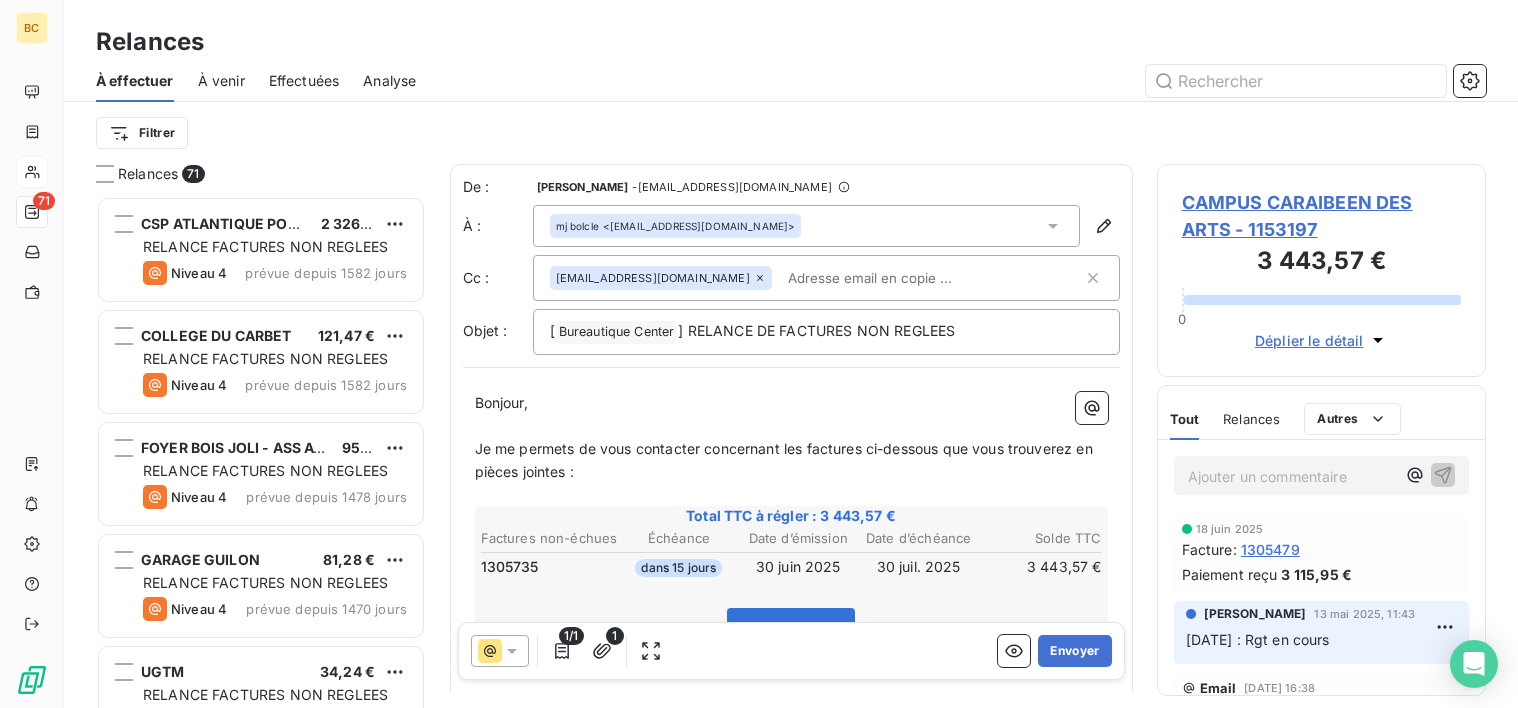 click 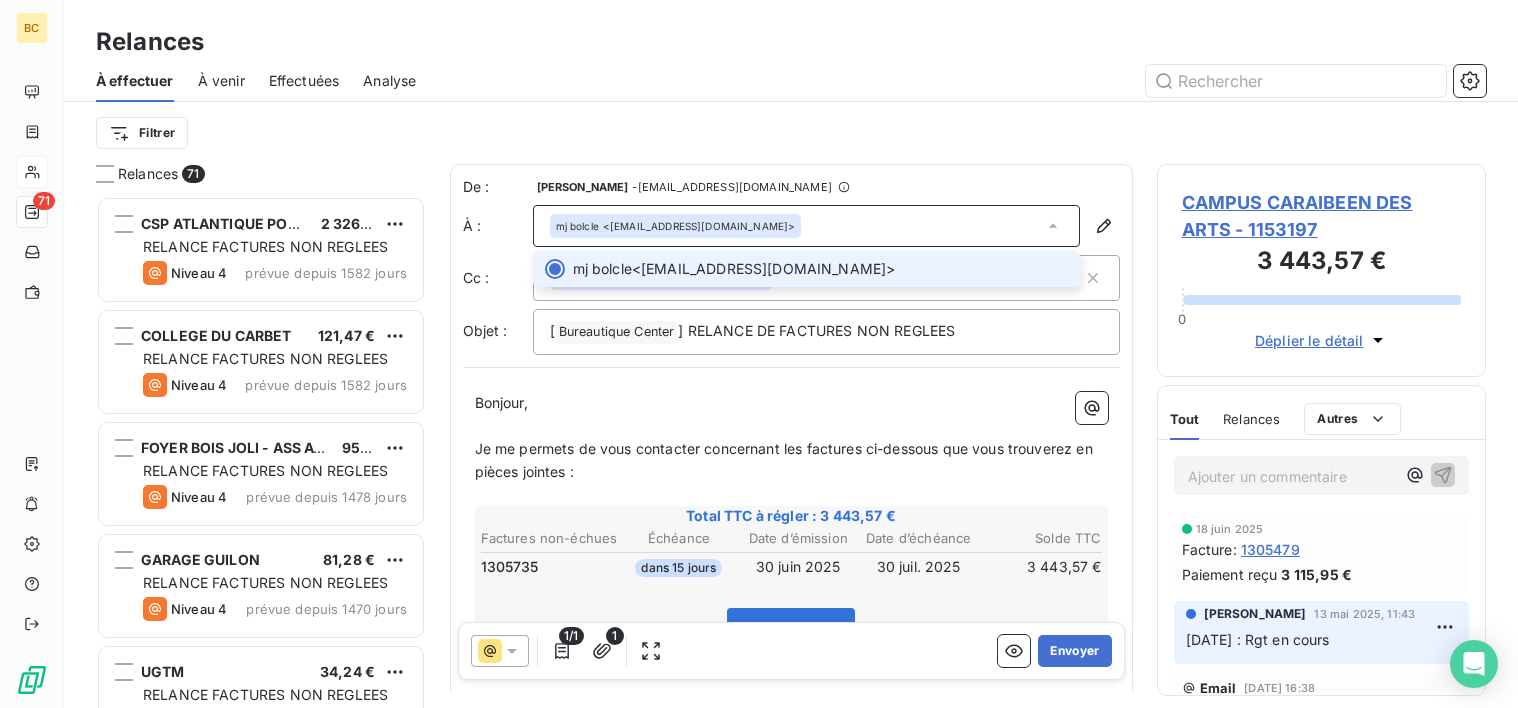 click 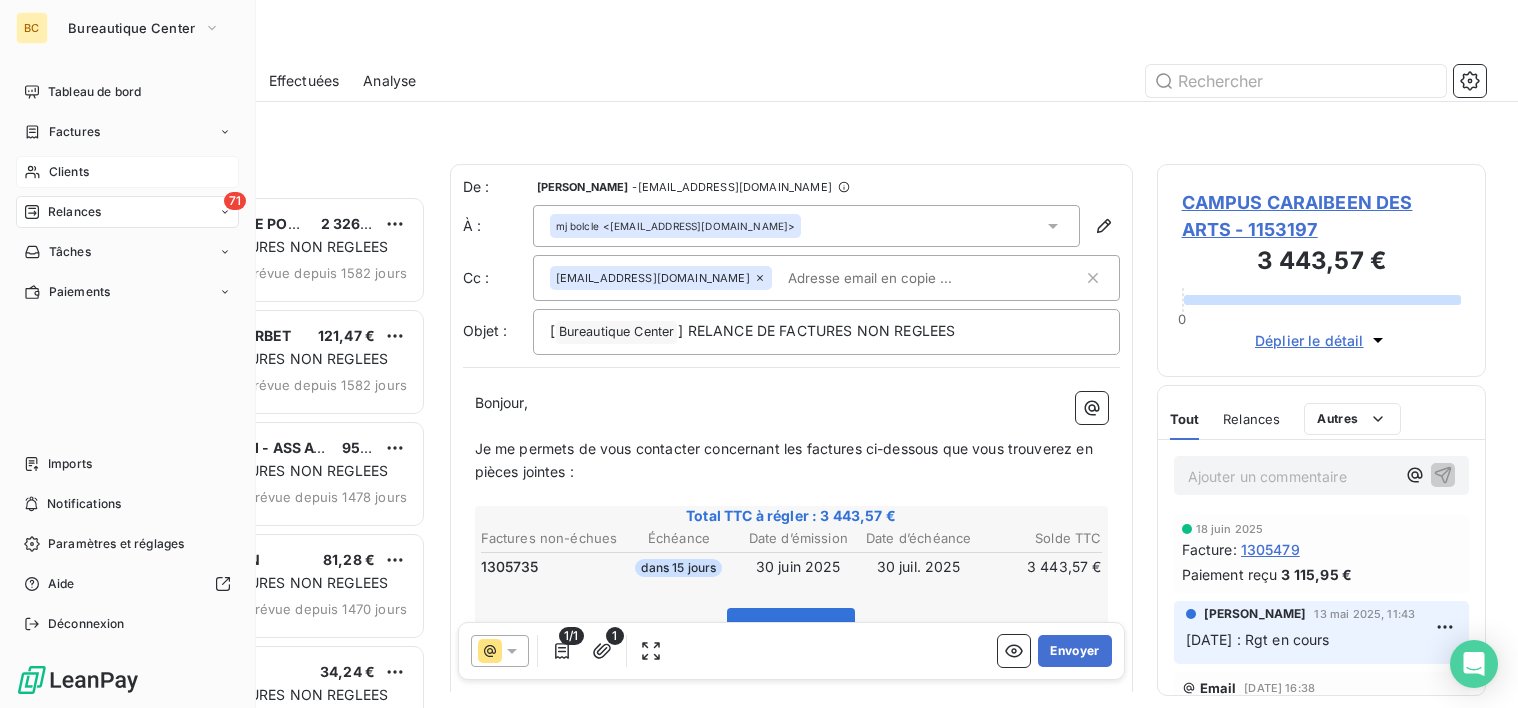 click on "Clients" at bounding box center (69, 172) 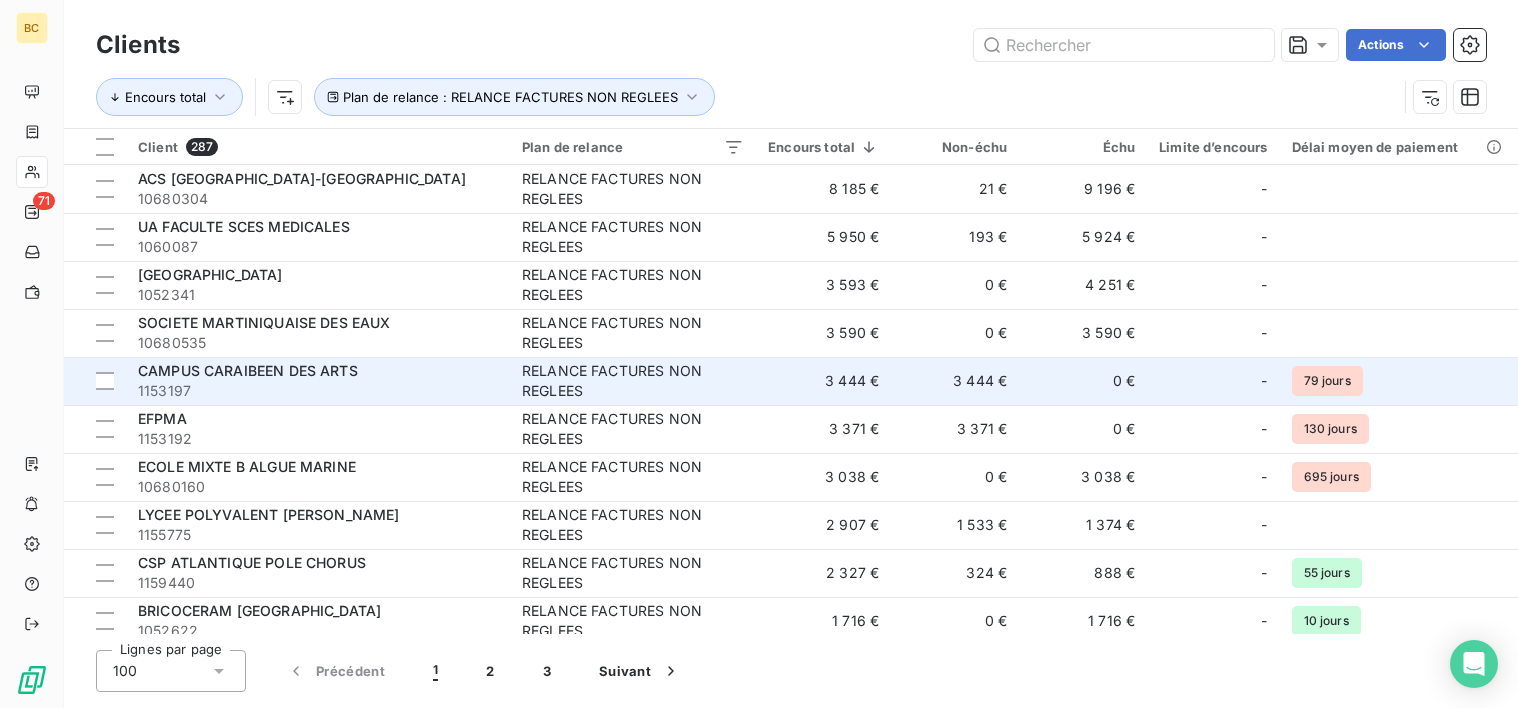 click on "1153197" at bounding box center (318, 391) 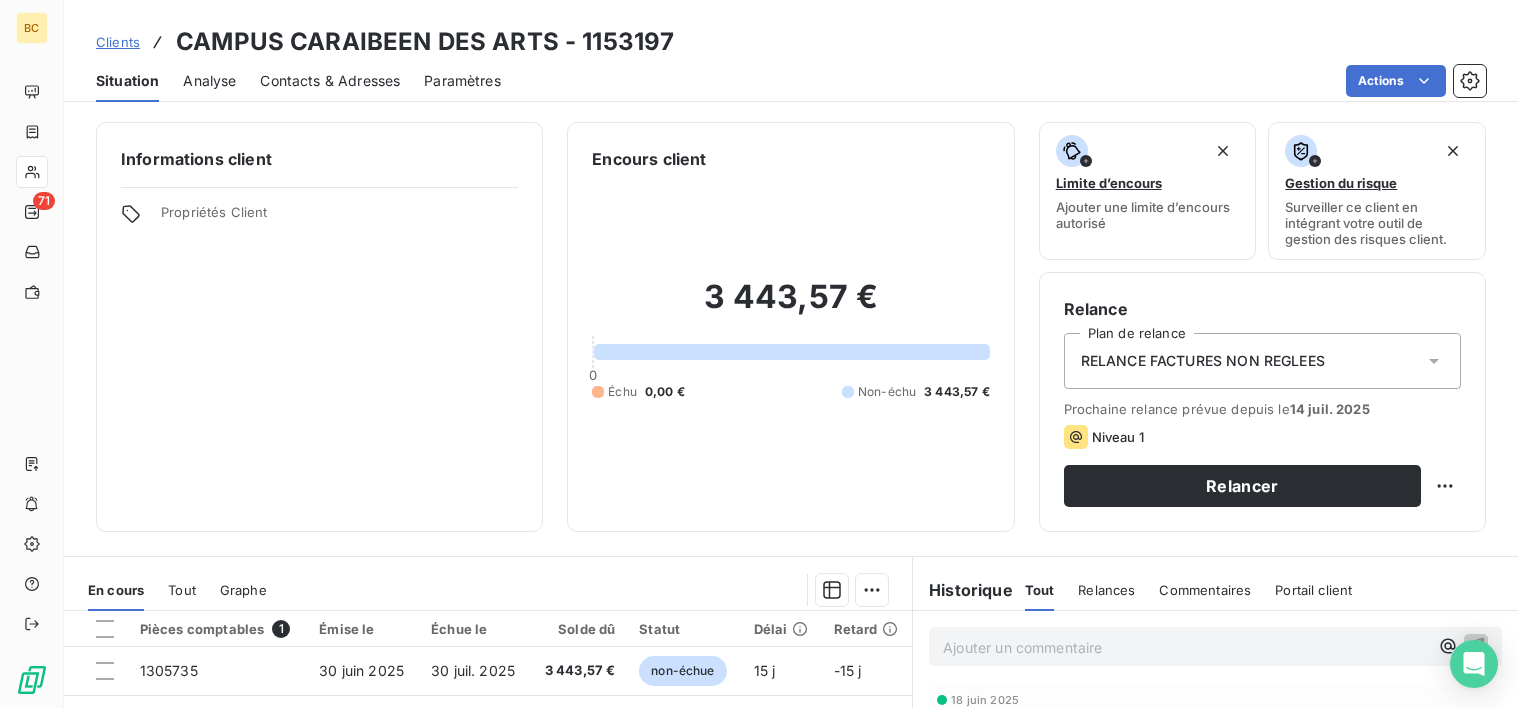 click on "Contacts & Adresses" at bounding box center (330, 81) 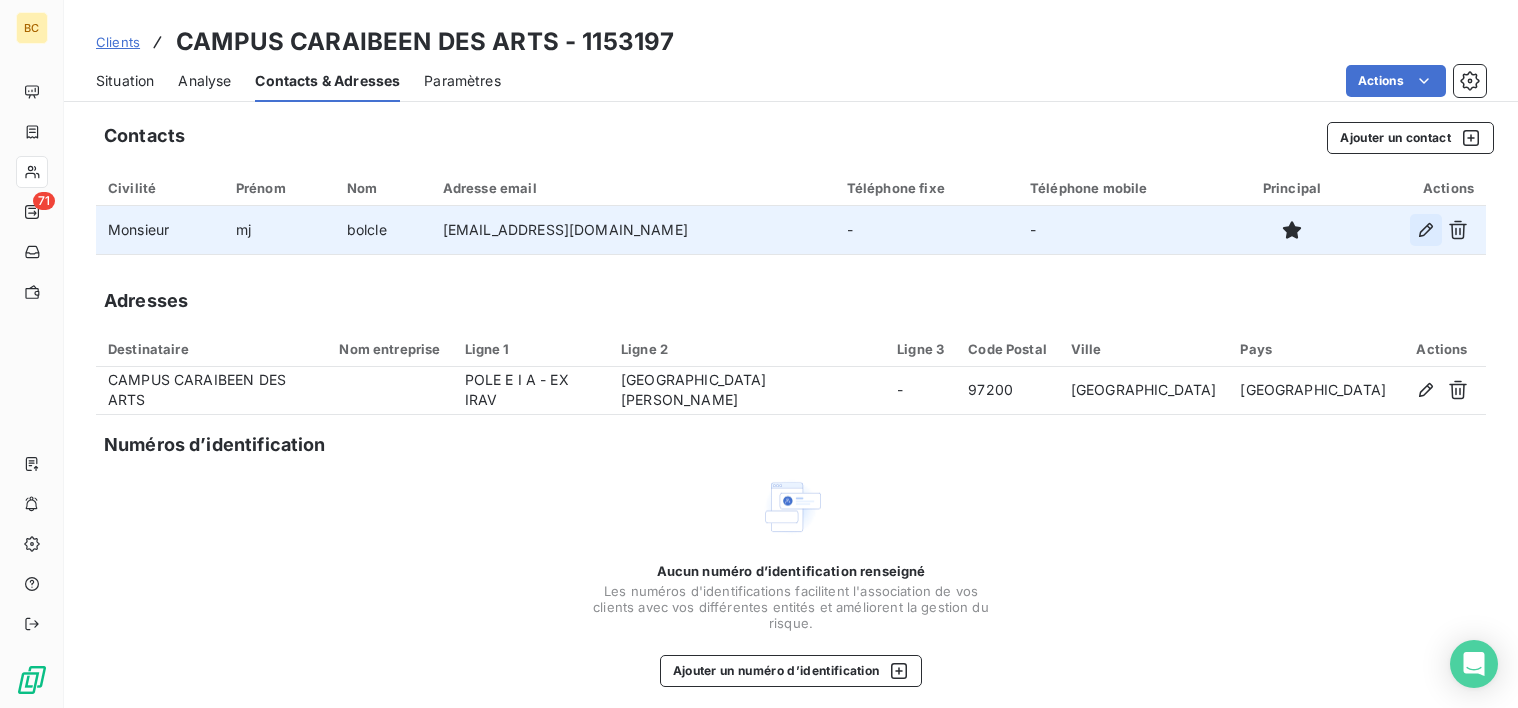 click 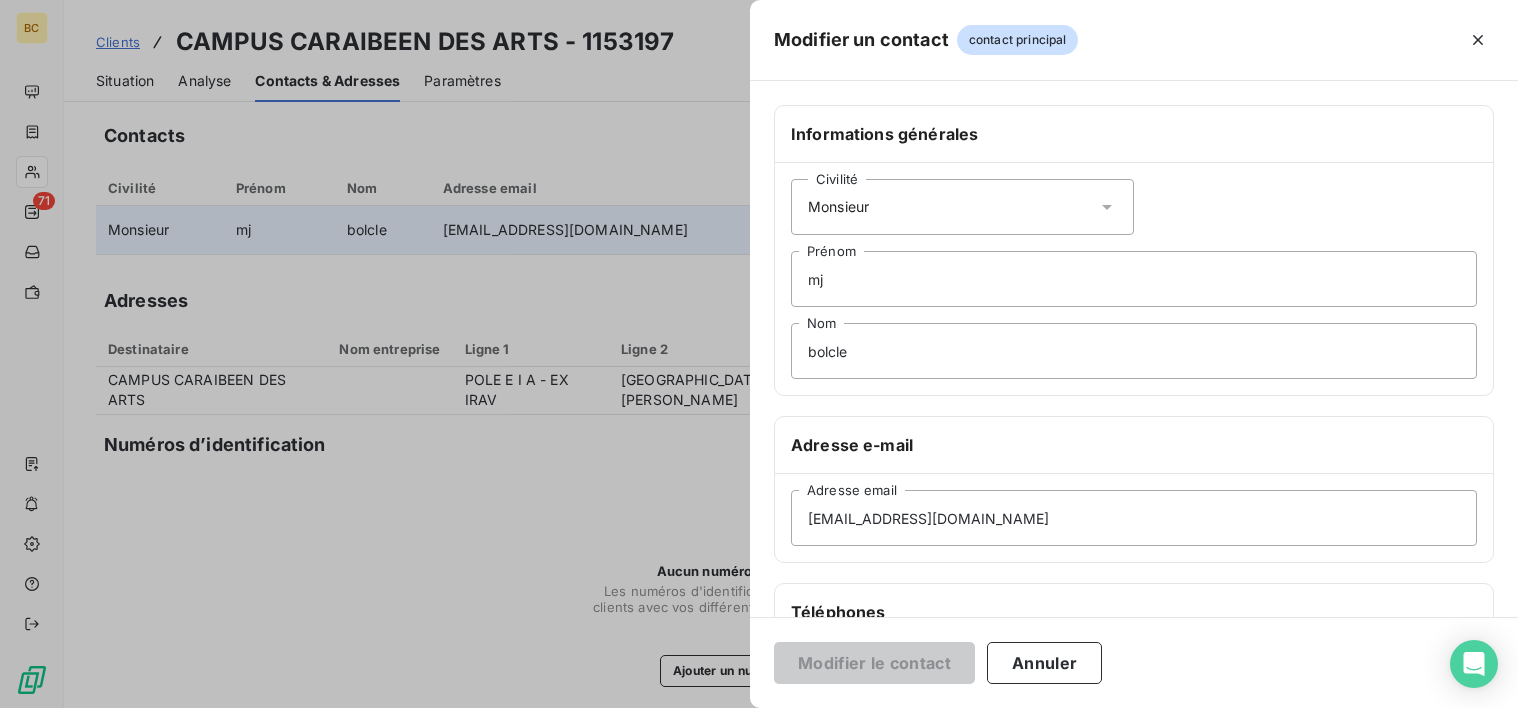 click 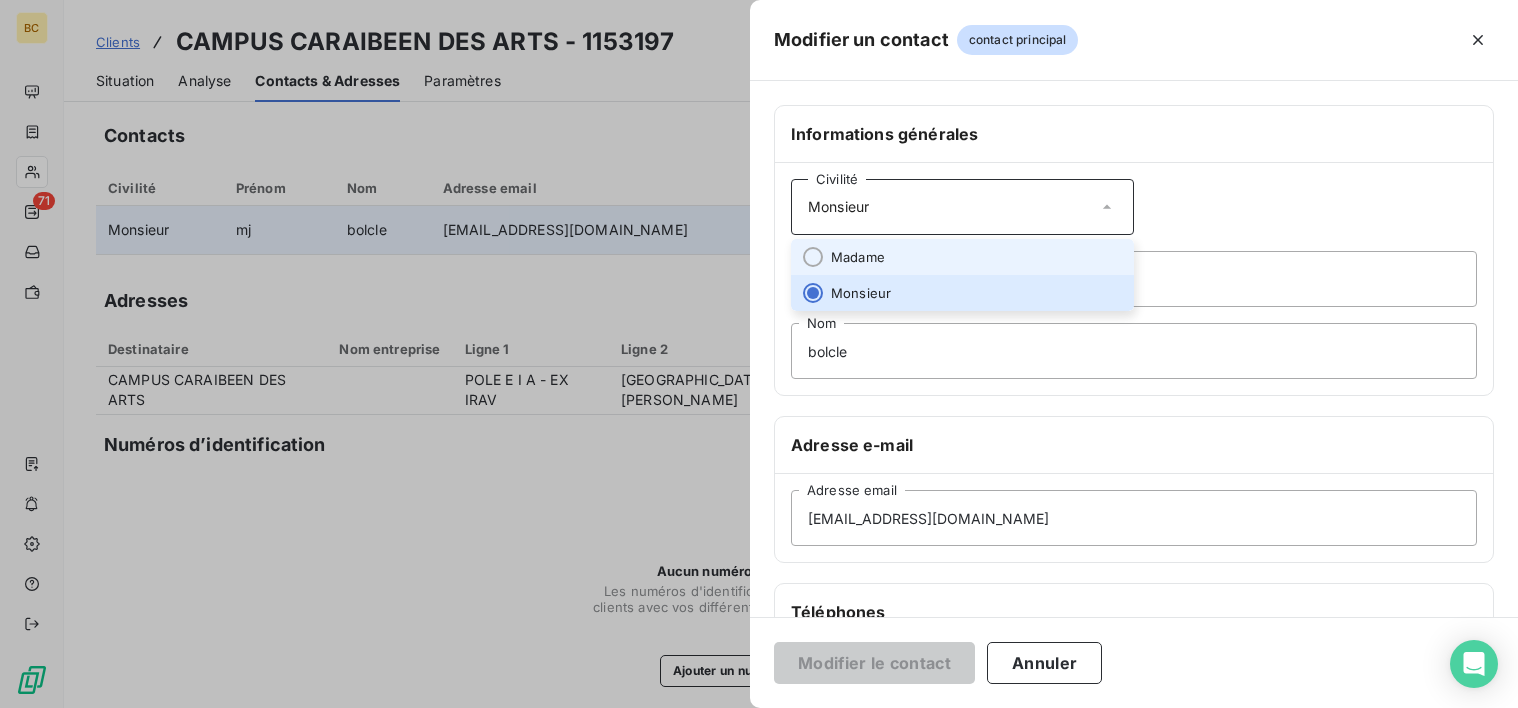 click on "Madame" at bounding box center (858, 257) 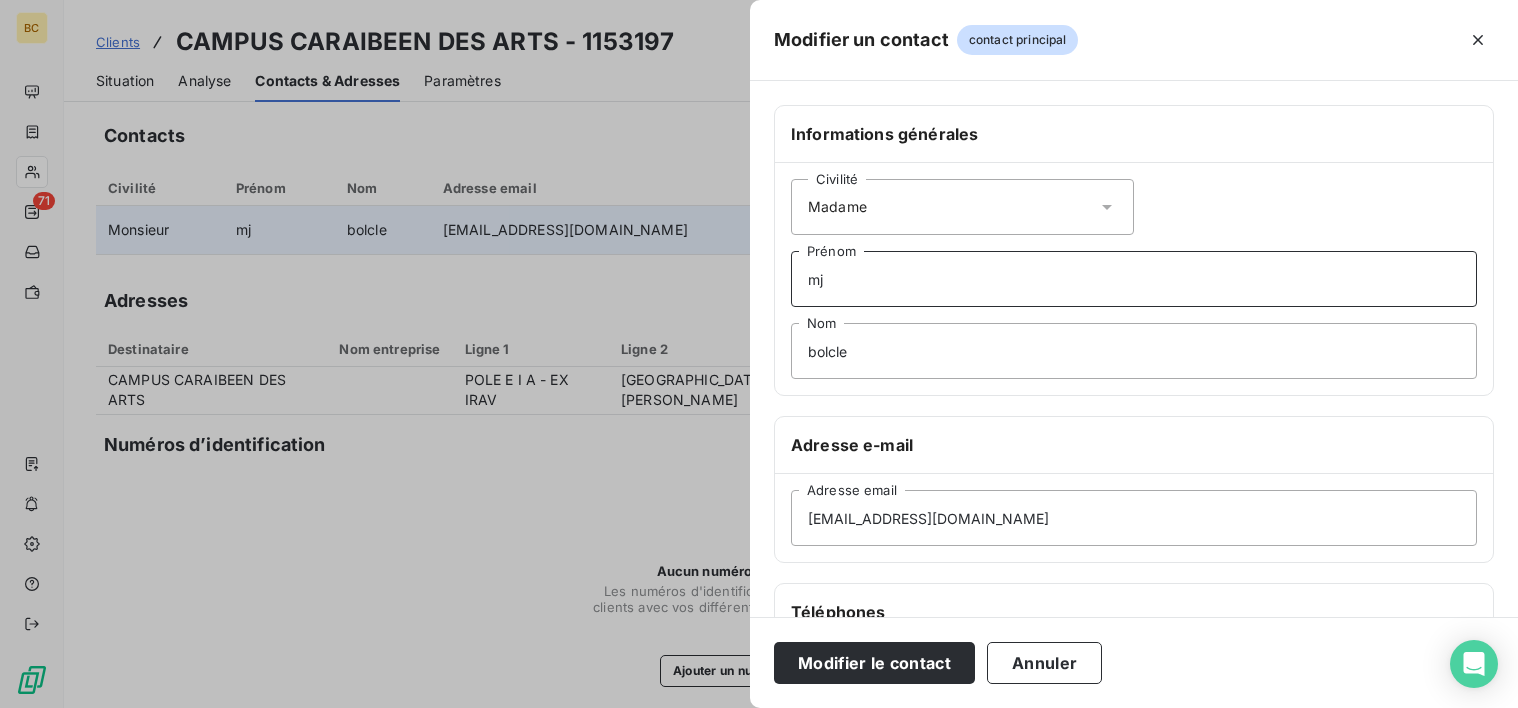 click on "mj" at bounding box center (1134, 279) 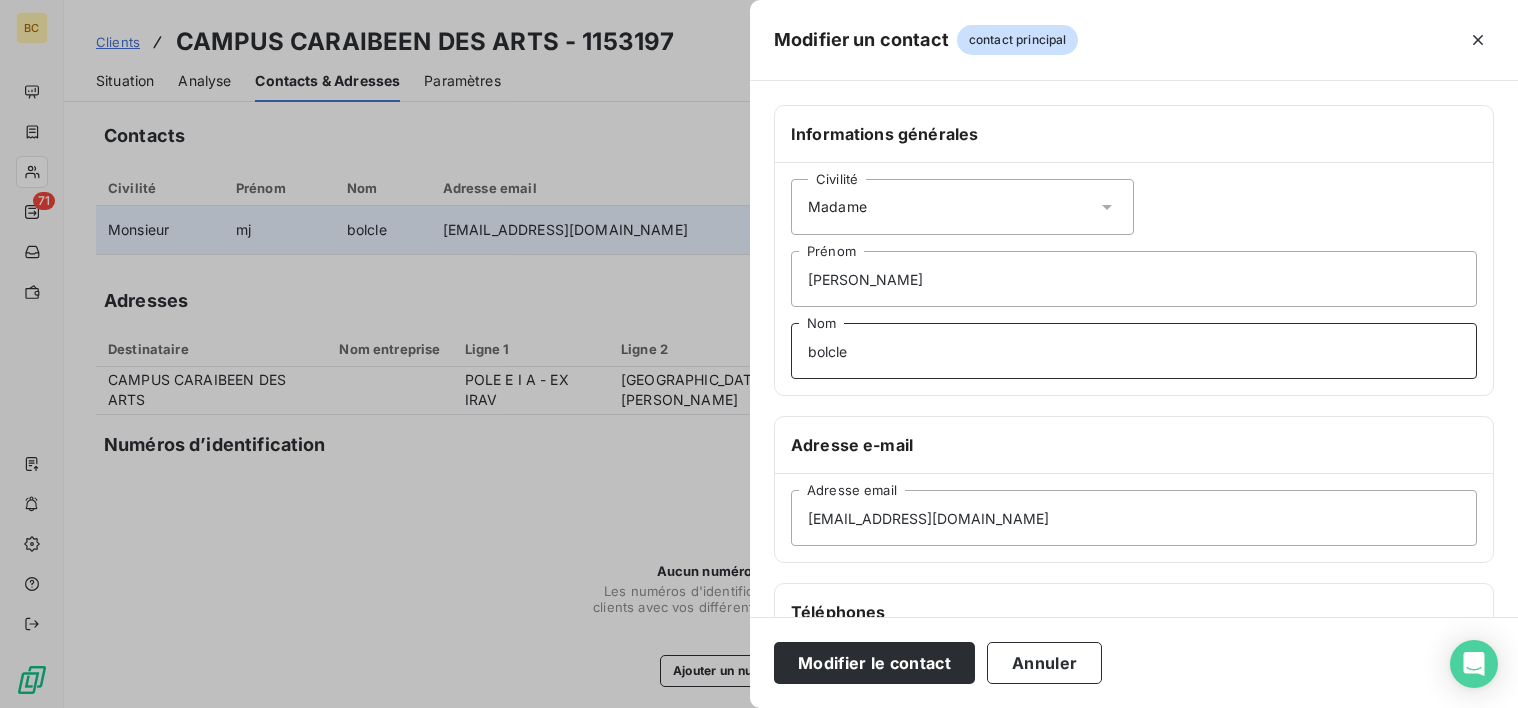 click on "bolcle" at bounding box center (1134, 351) 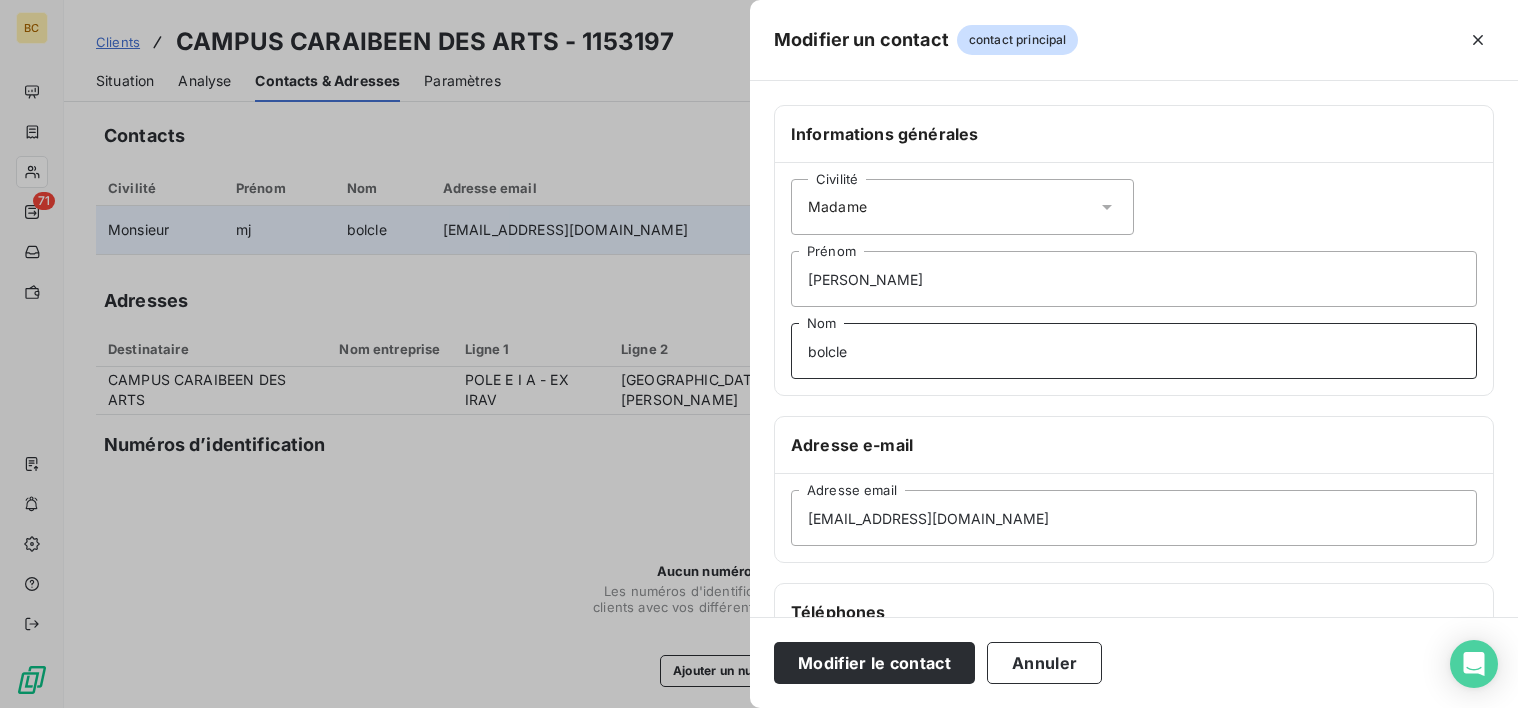 click on "bolcle" at bounding box center (1134, 351) 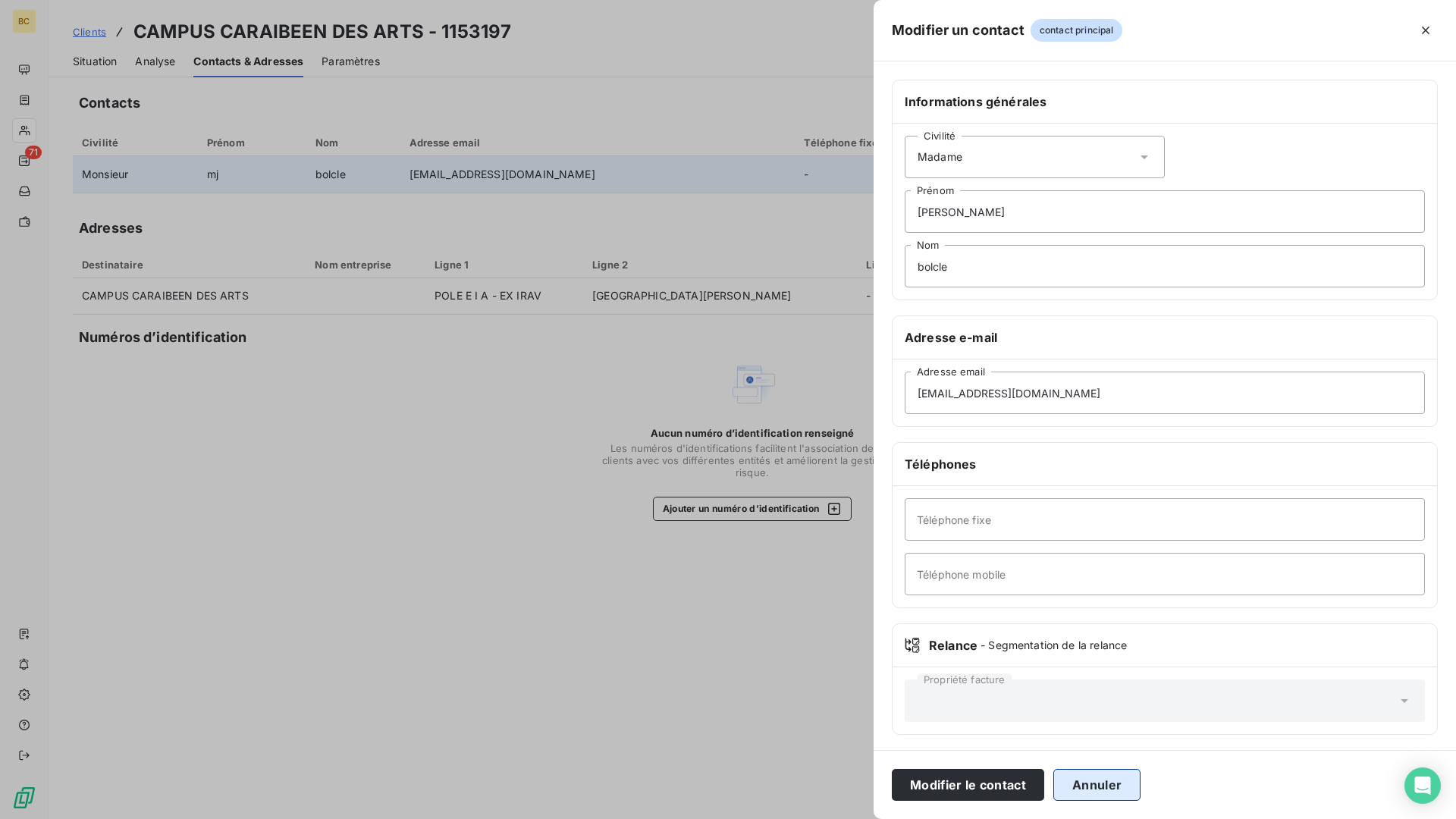 click on "Annuler" at bounding box center (1097, 785) 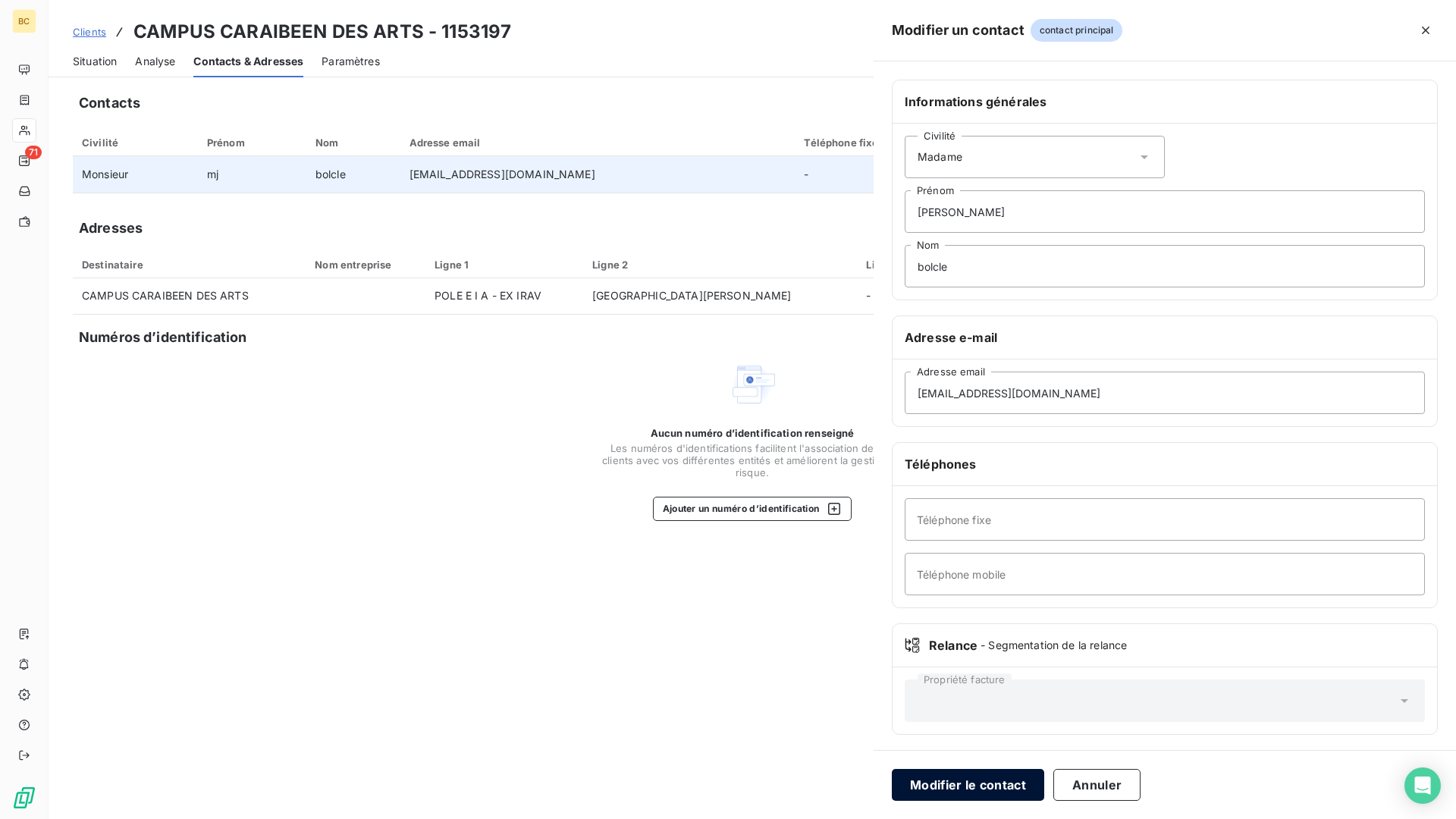 type on "mj" 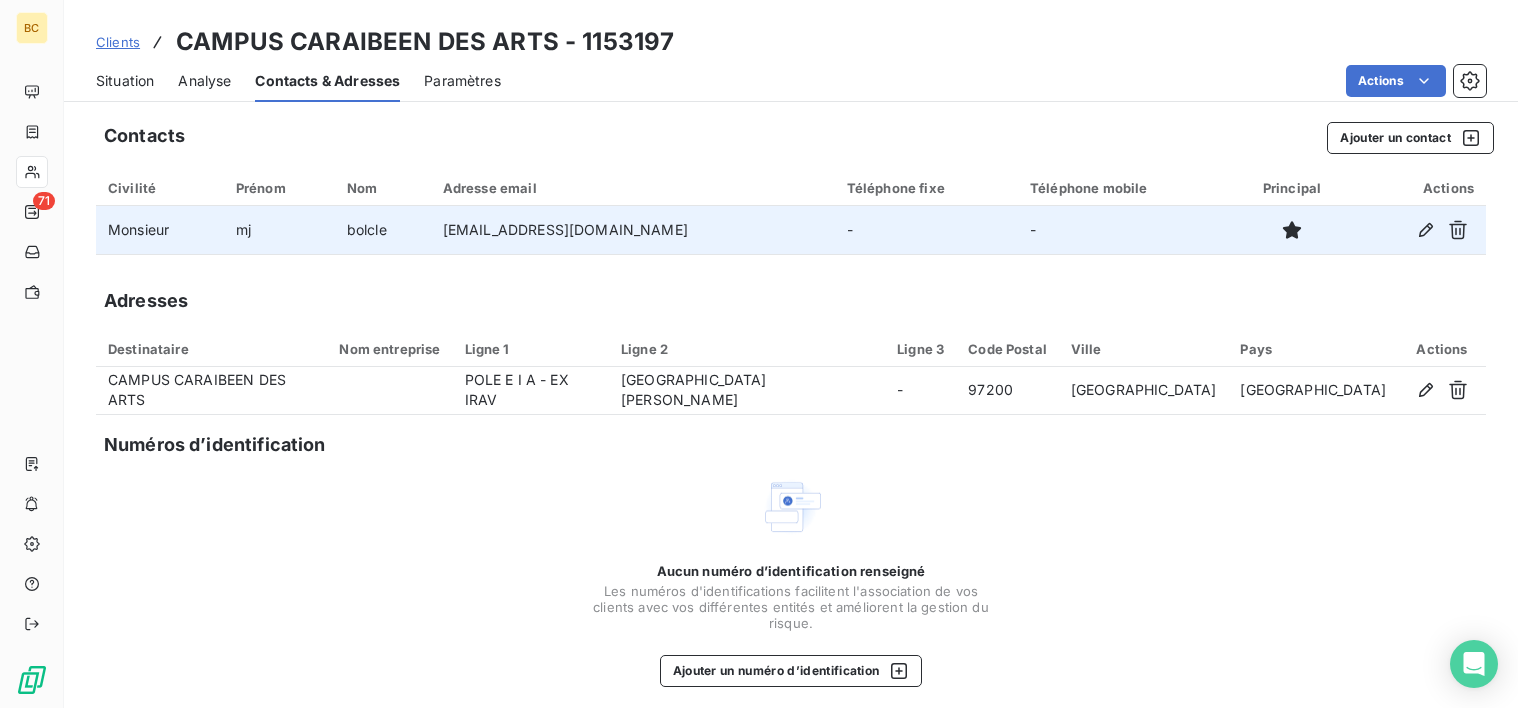 click on "Situation" at bounding box center [125, 81] 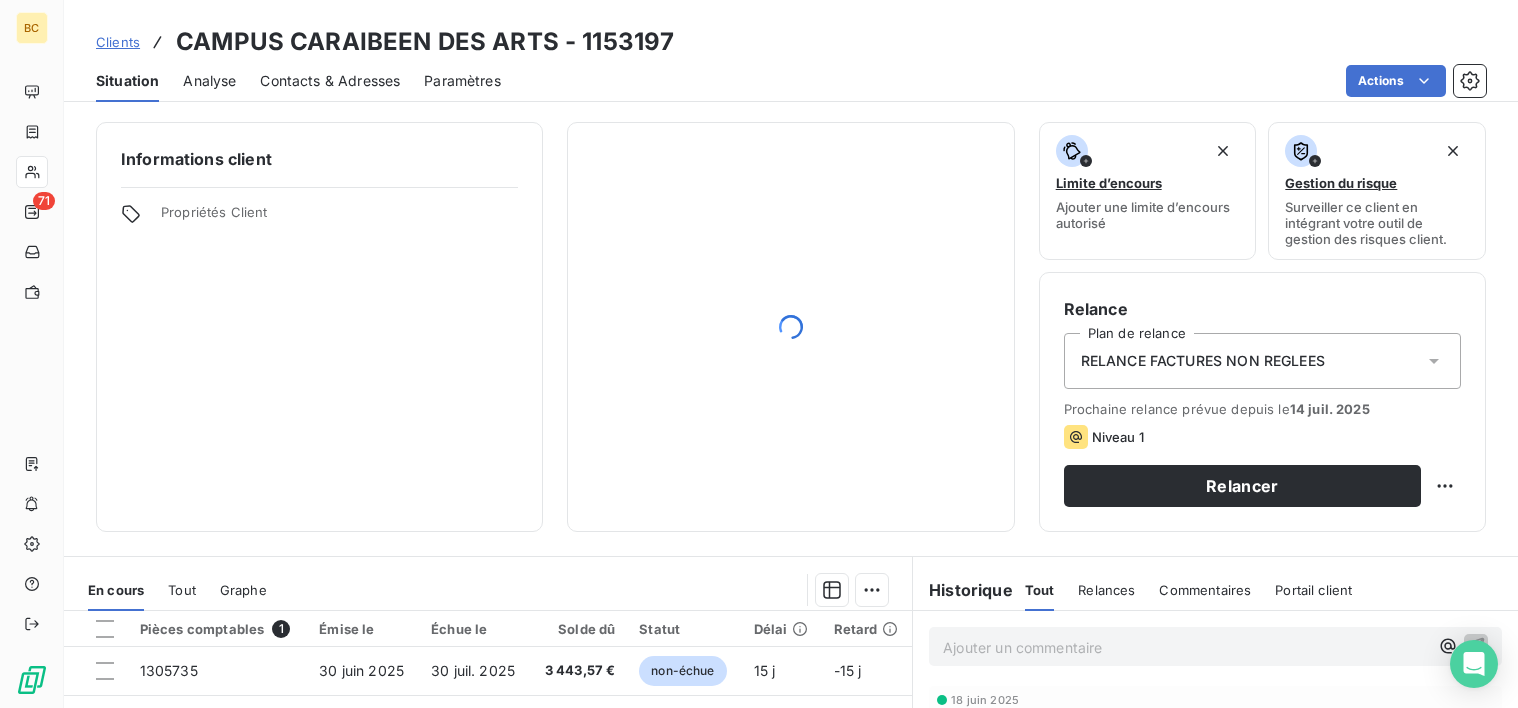 scroll, scrollTop: 348, scrollLeft: 0, axis: vertical 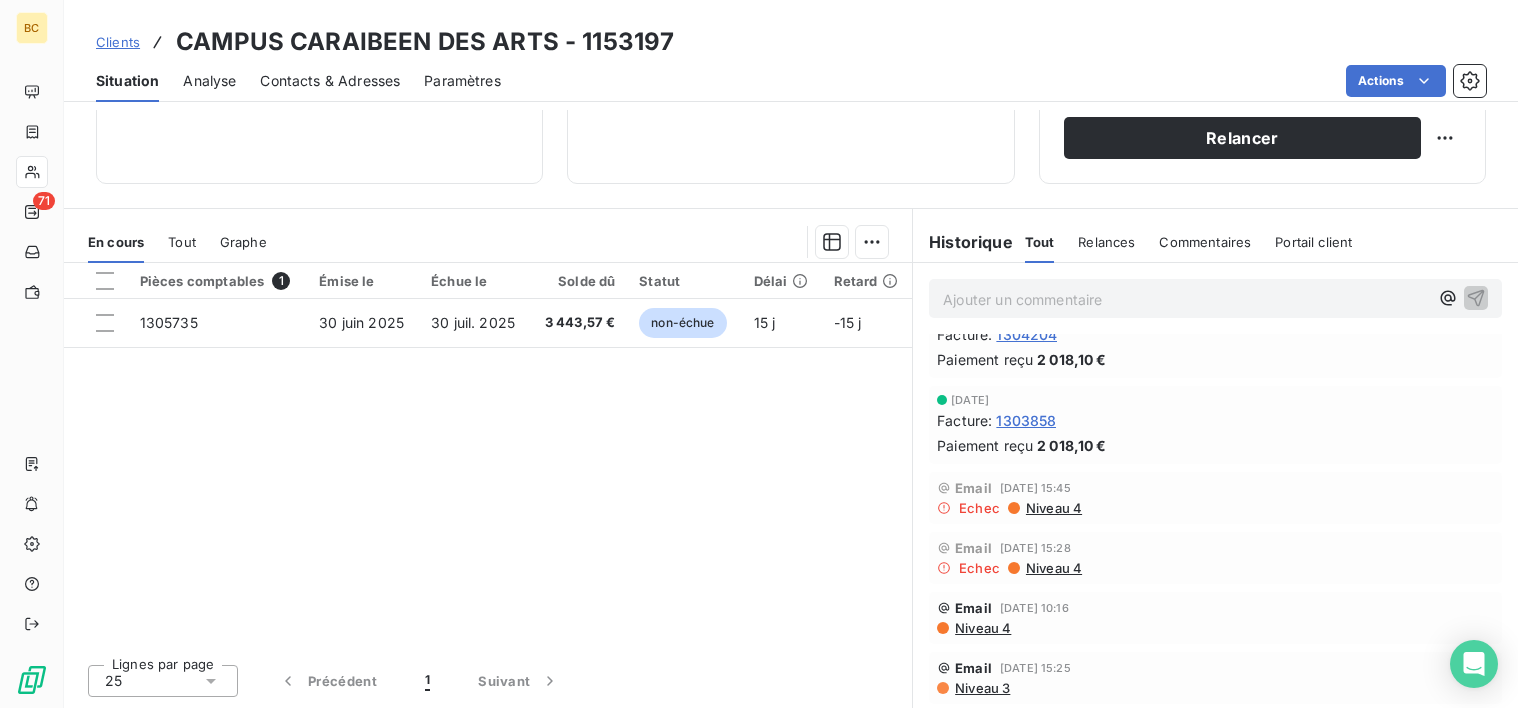 click on "Niveau 4" at bounding box center [1053, 508] 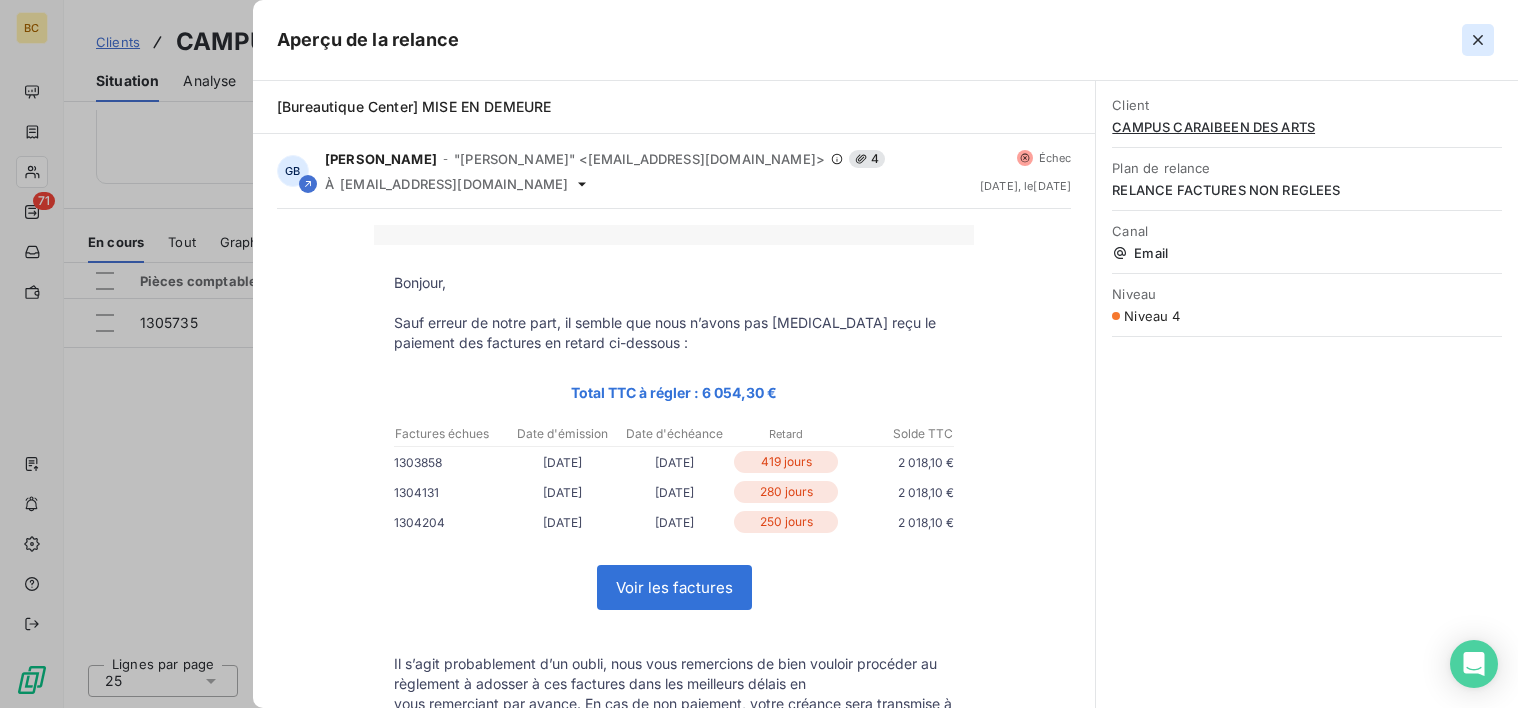 click 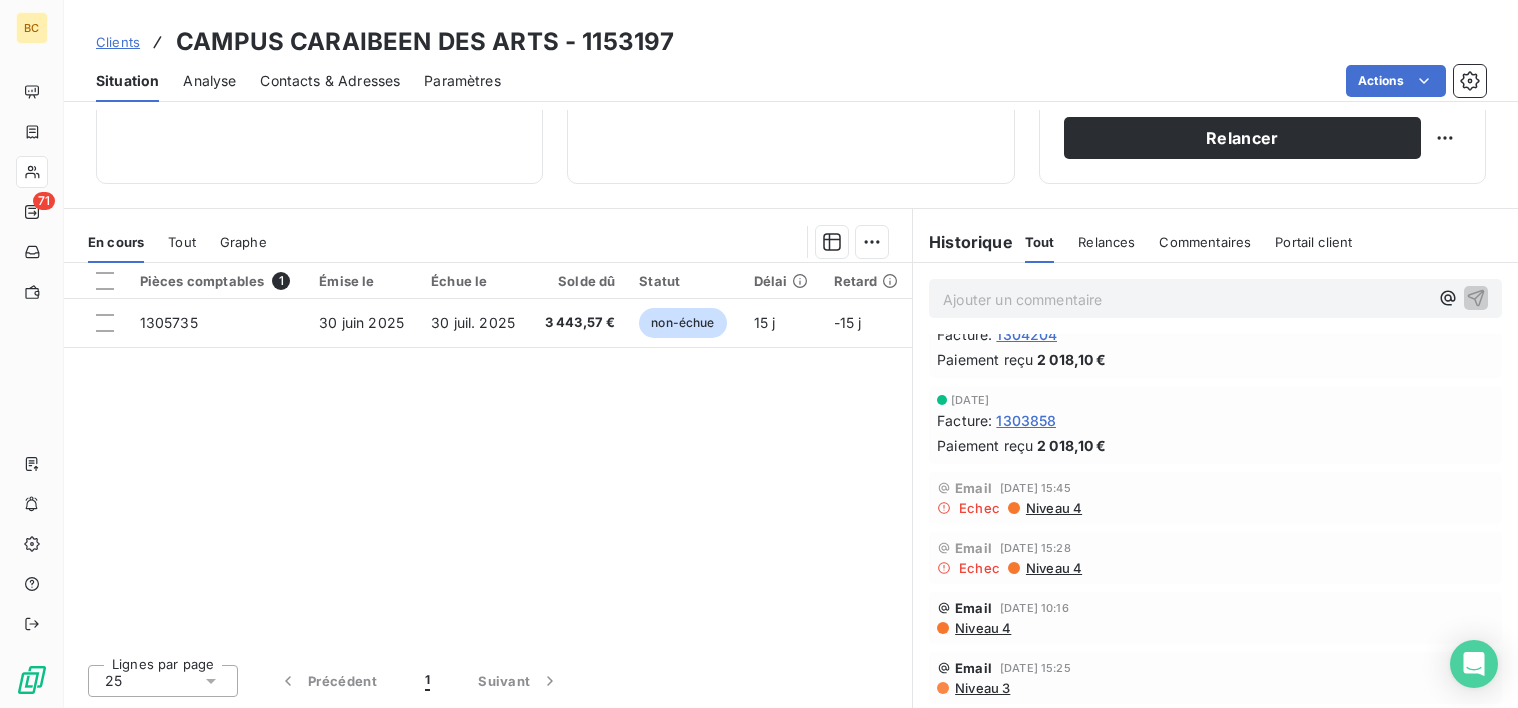 scroll, scrollTop: 0, scrollLeft: 0, axis: both 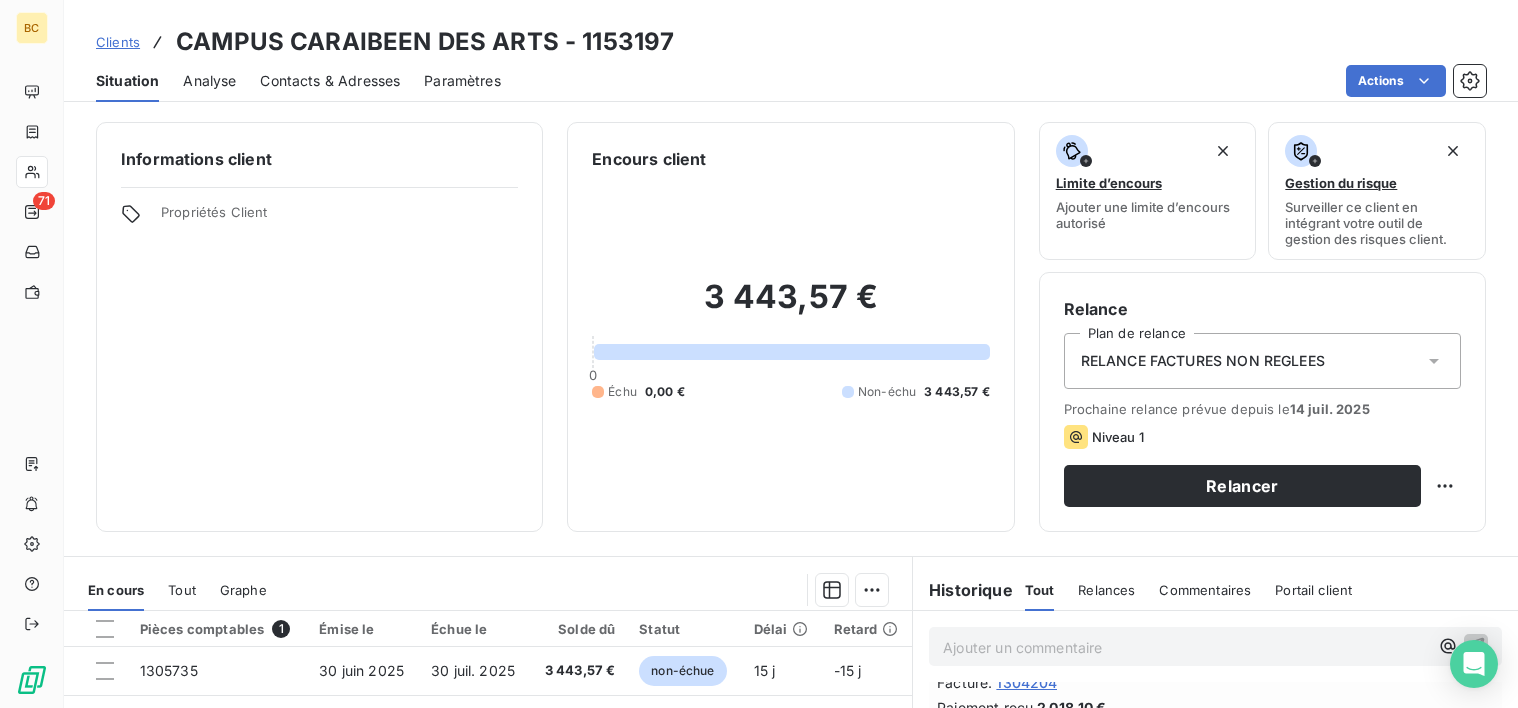click on "Contacts & Adresses" at bounding box center [330, 81] 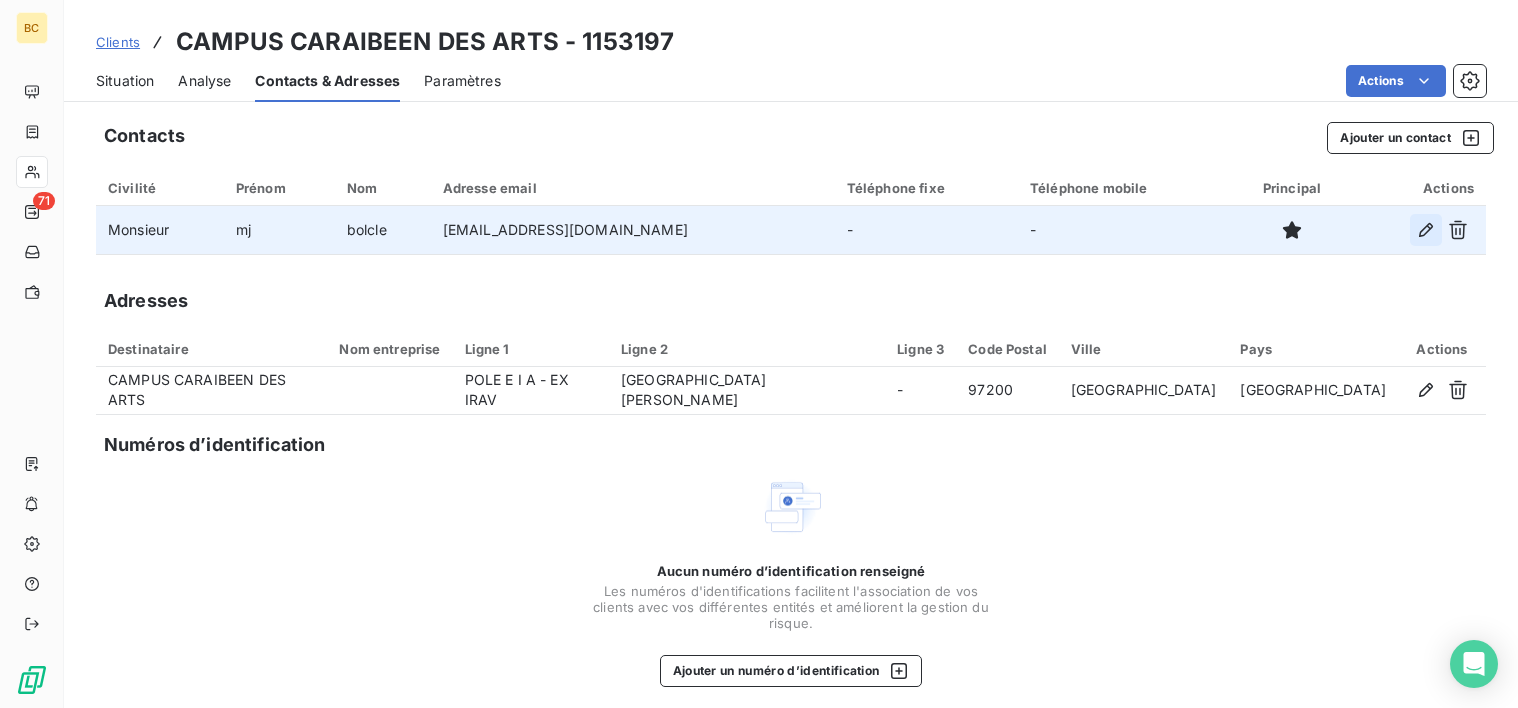 click 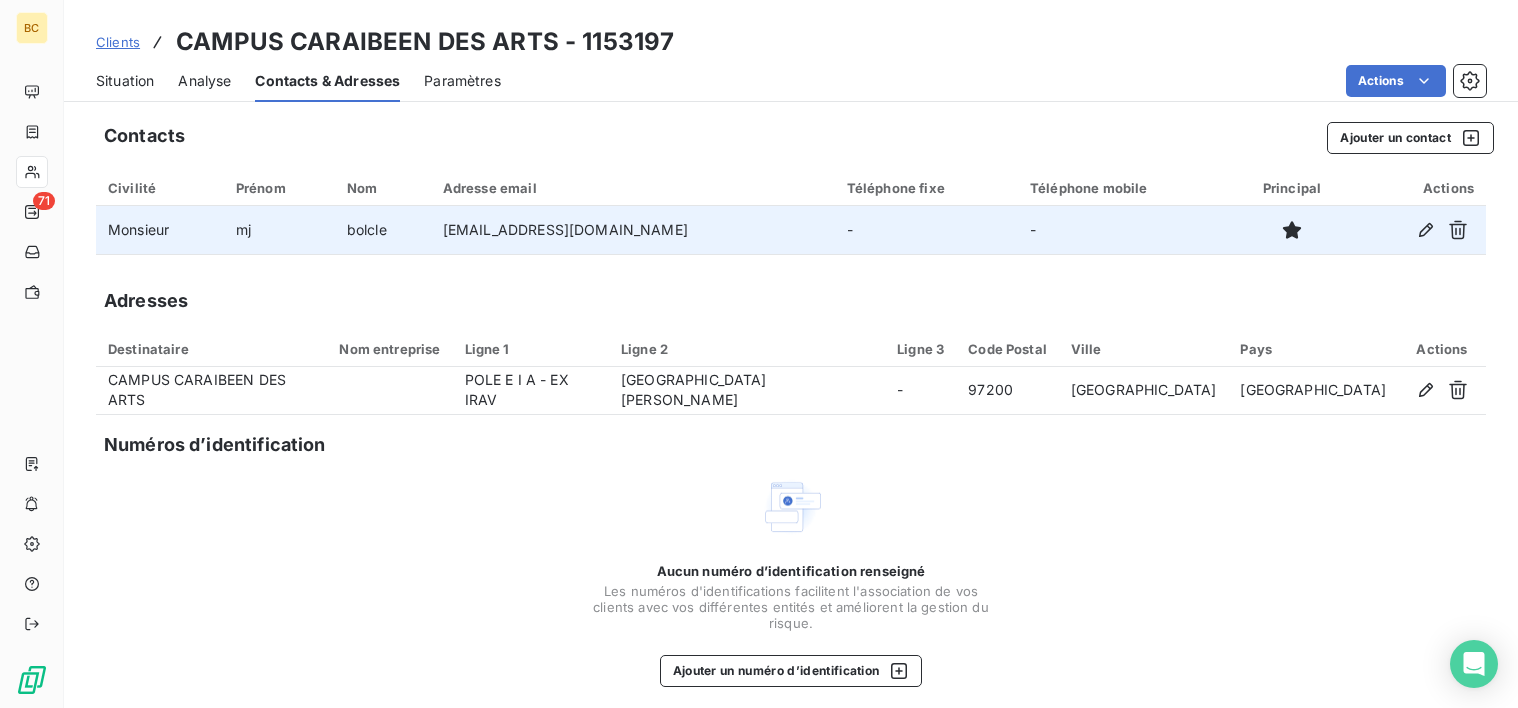 type on "mj" 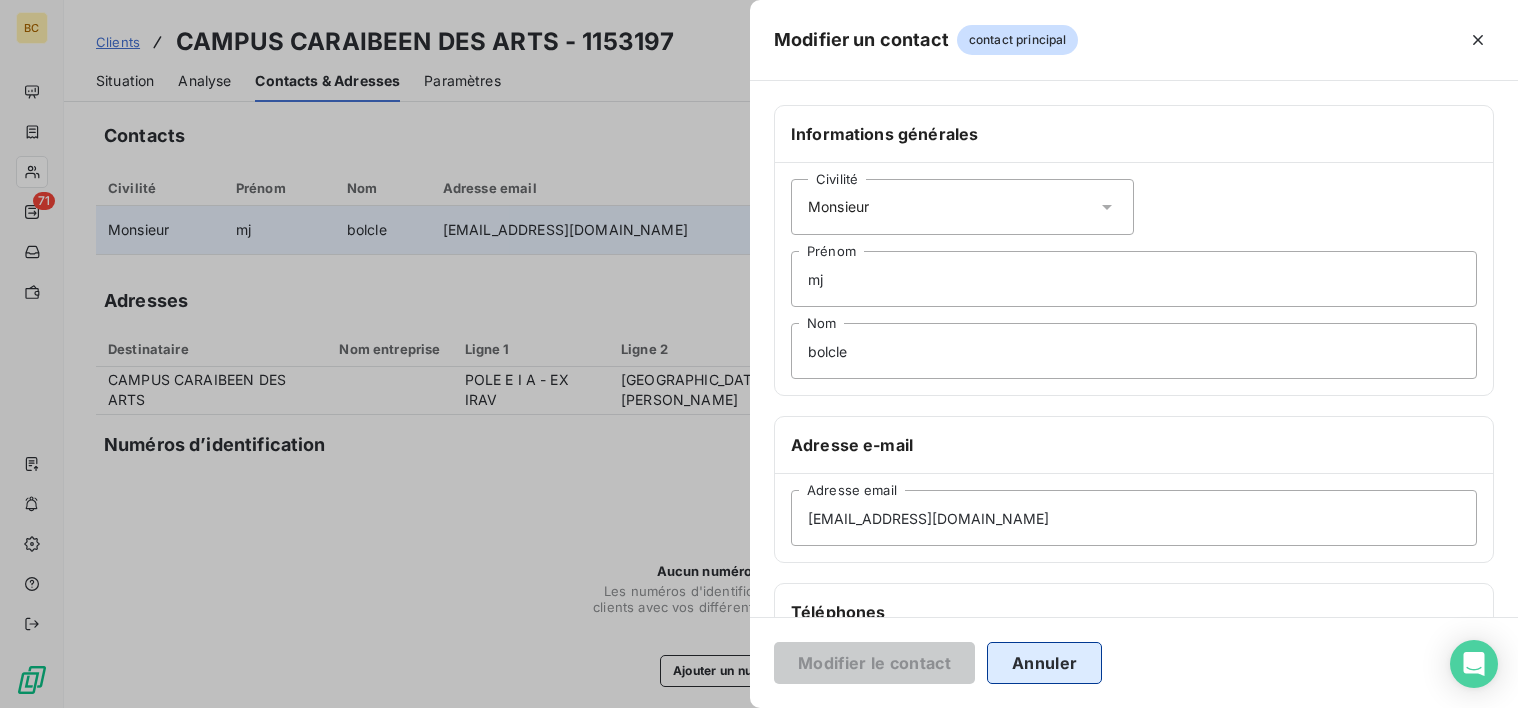 click on "Annuler" at bounding box center (1044, 663) 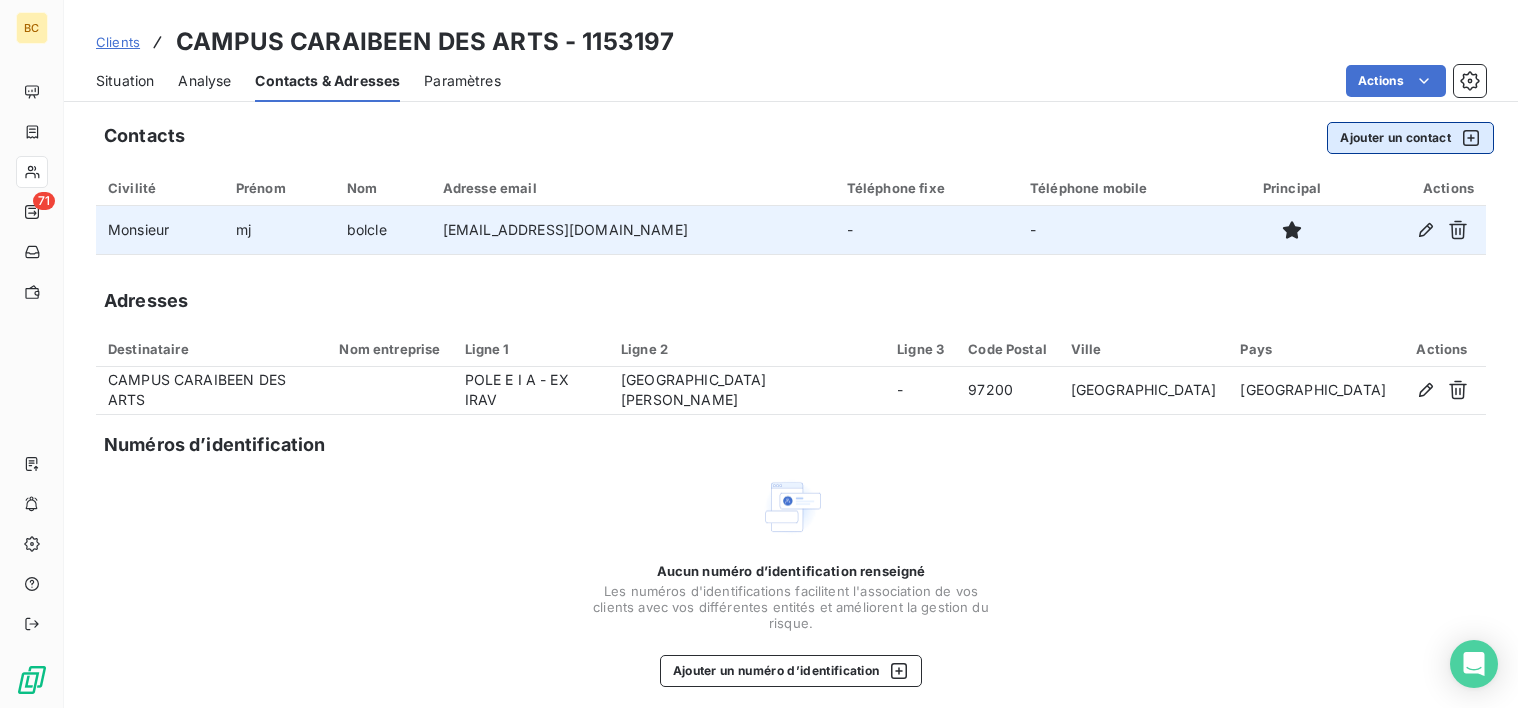 click on "Ajouter un contact" at bounding box center (1410, 138) 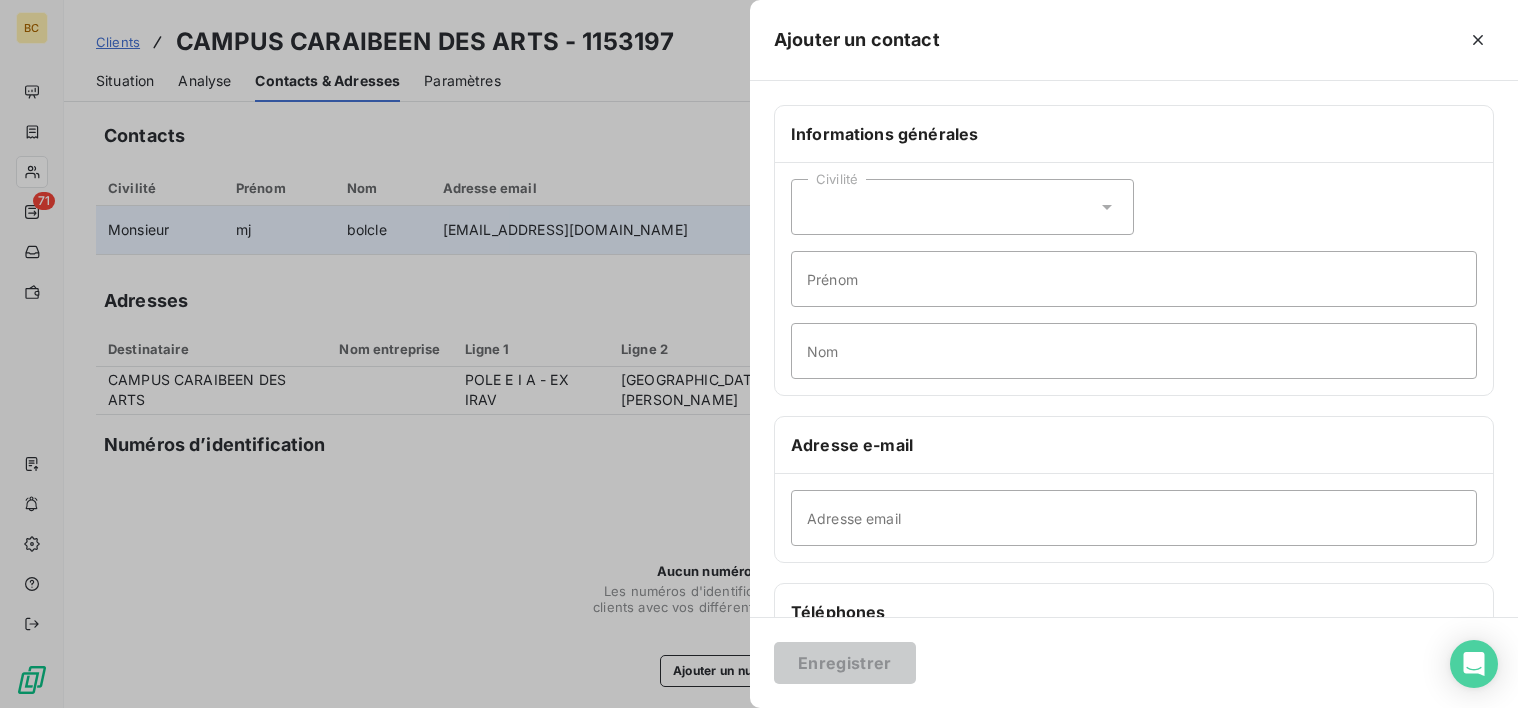 click 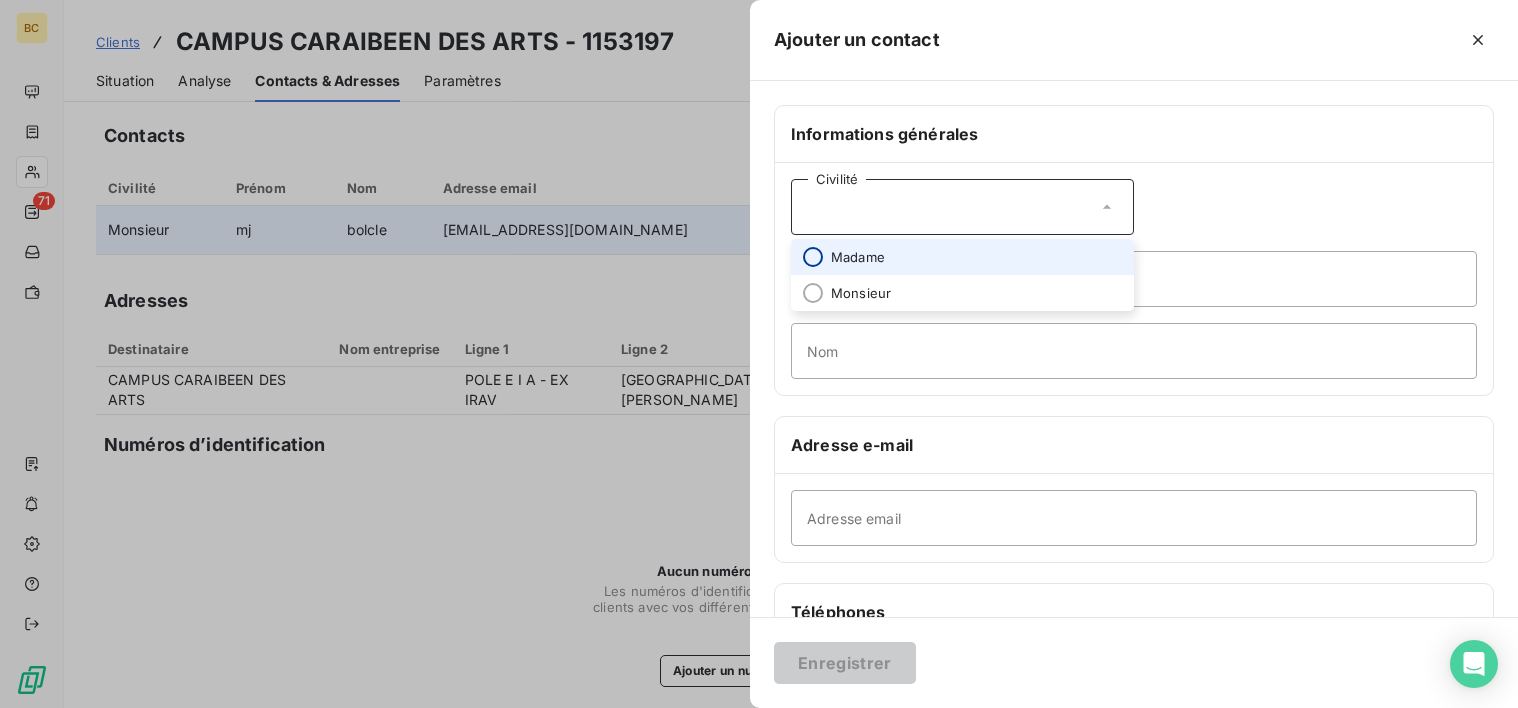 click at bounding box center [813, 257] 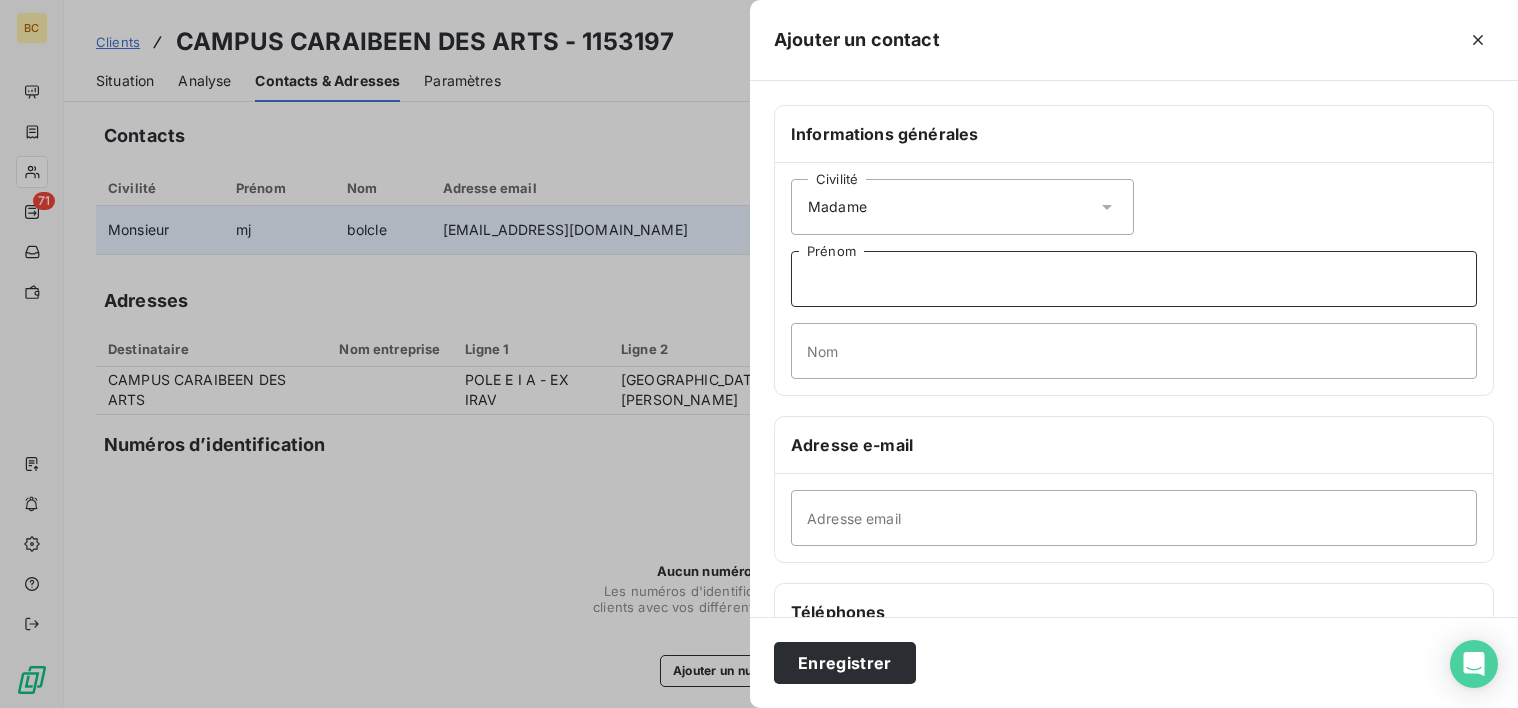 drag, startPoint x: 825, startPoint y: 291, endPoint x: 856, endPoint y: 283, distance: 32.01562 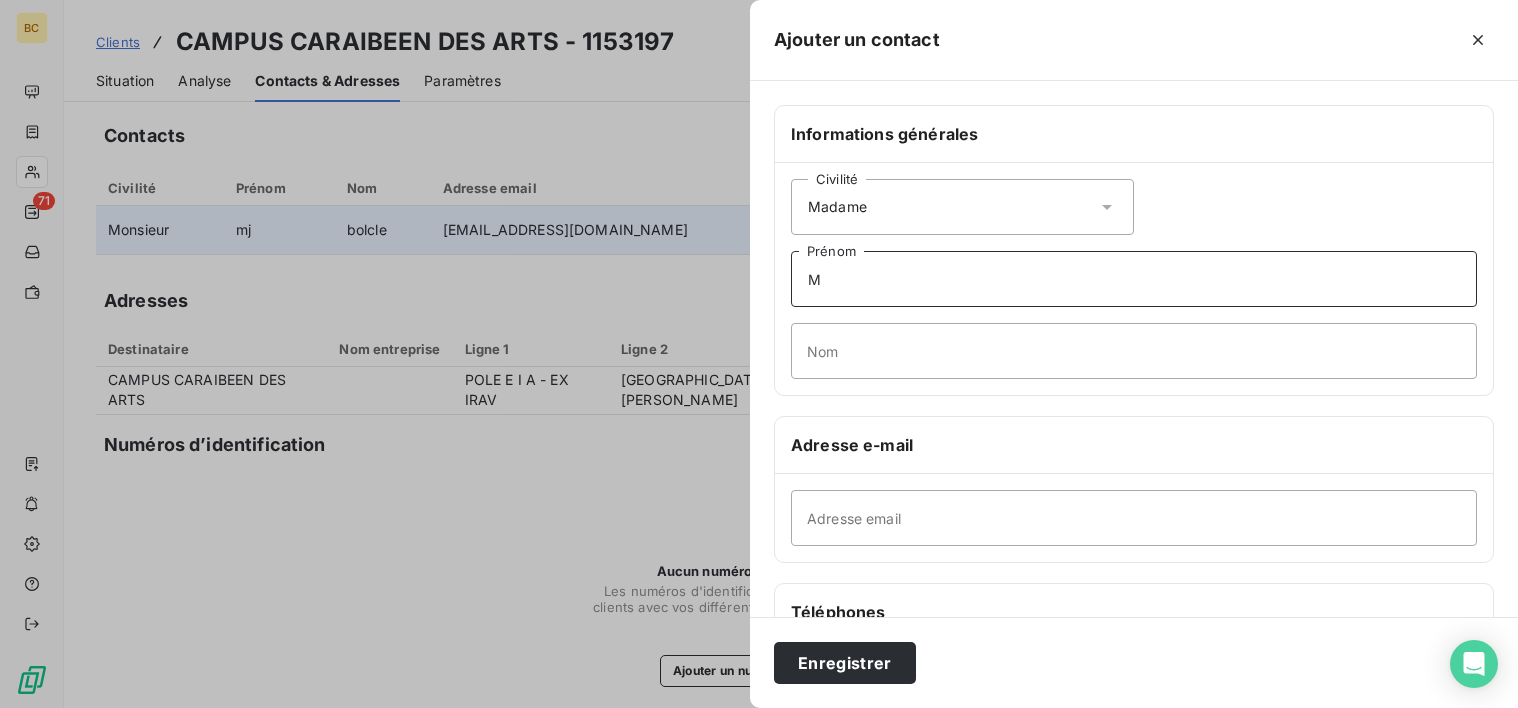 type on "[PERSON_NAME]" 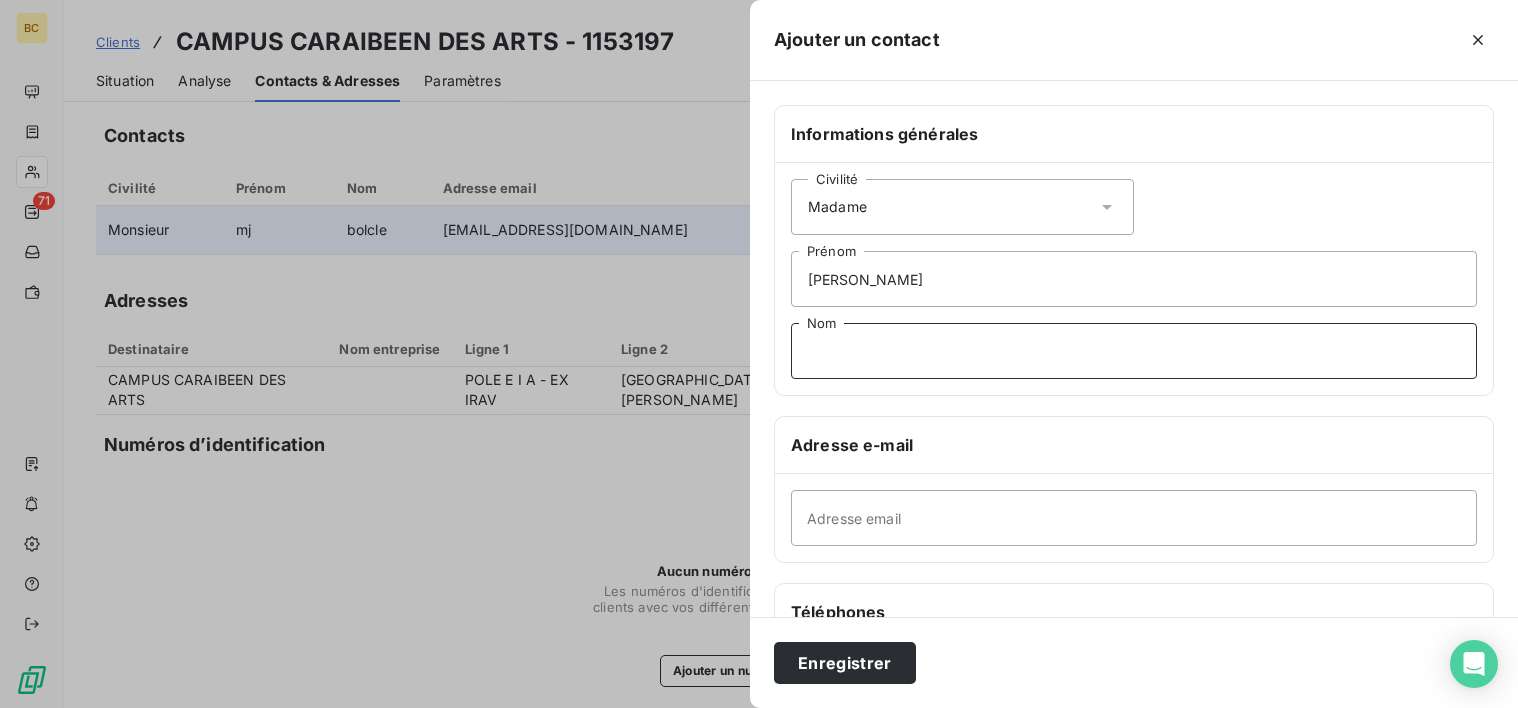 click on "Nom" at bounding box center (1134, 351) 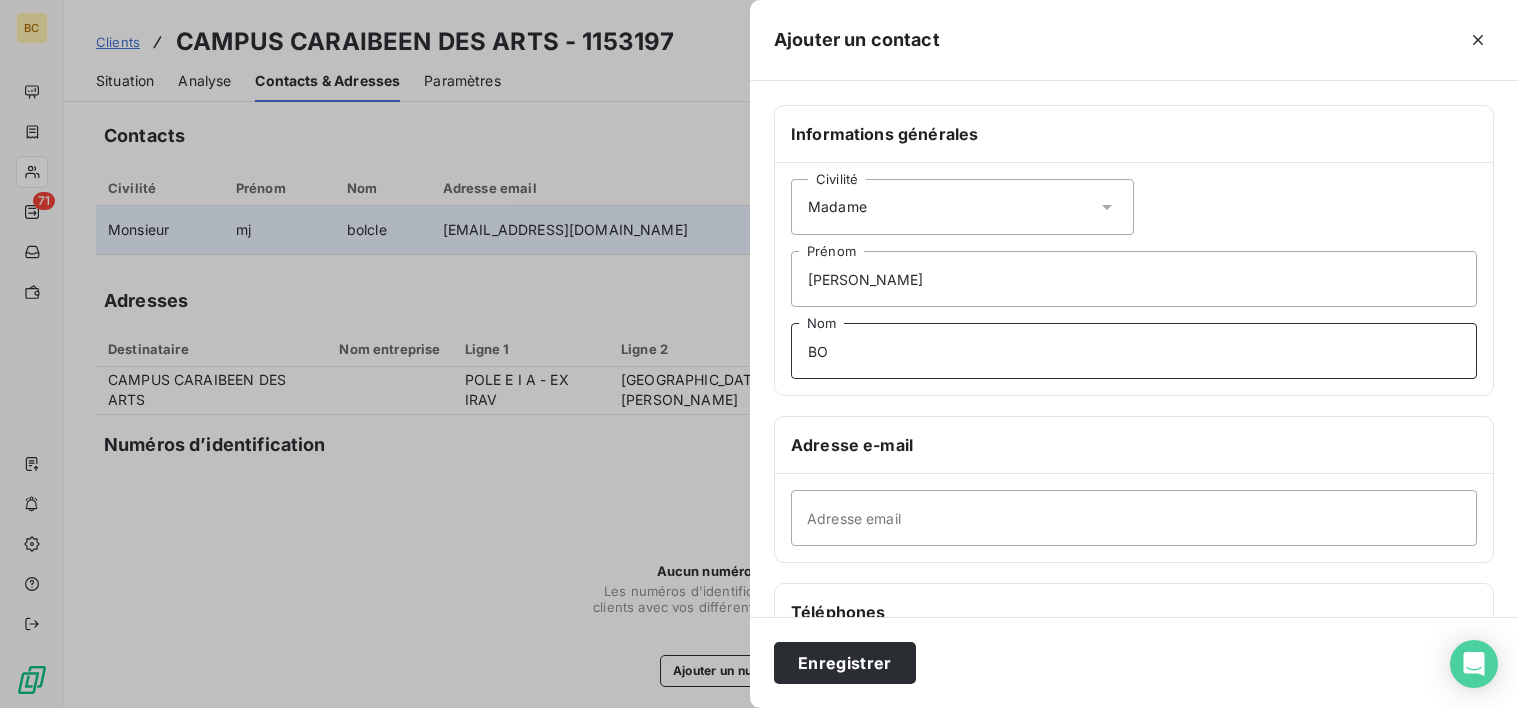 type on "BOCLE" 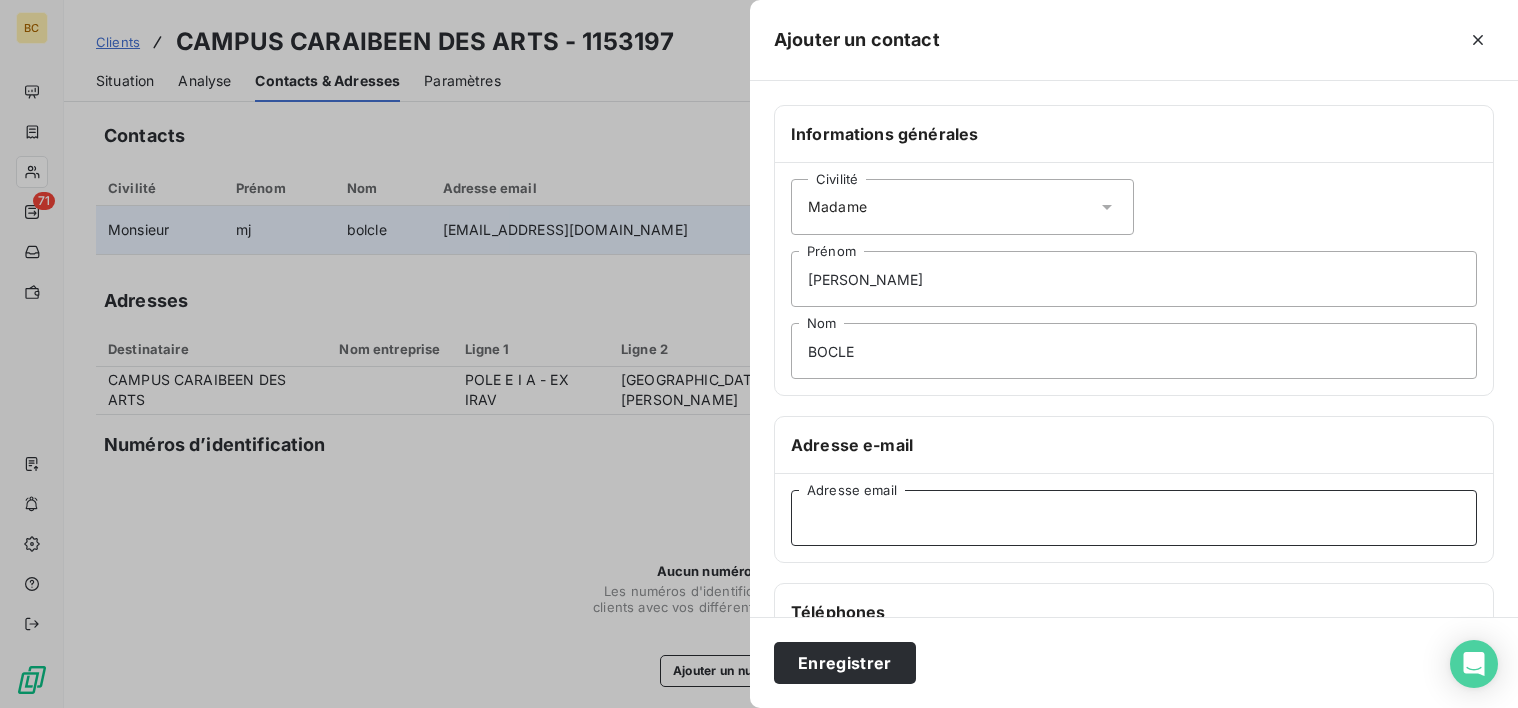 click on "Adresse email" at bounding box center (1134, 518) 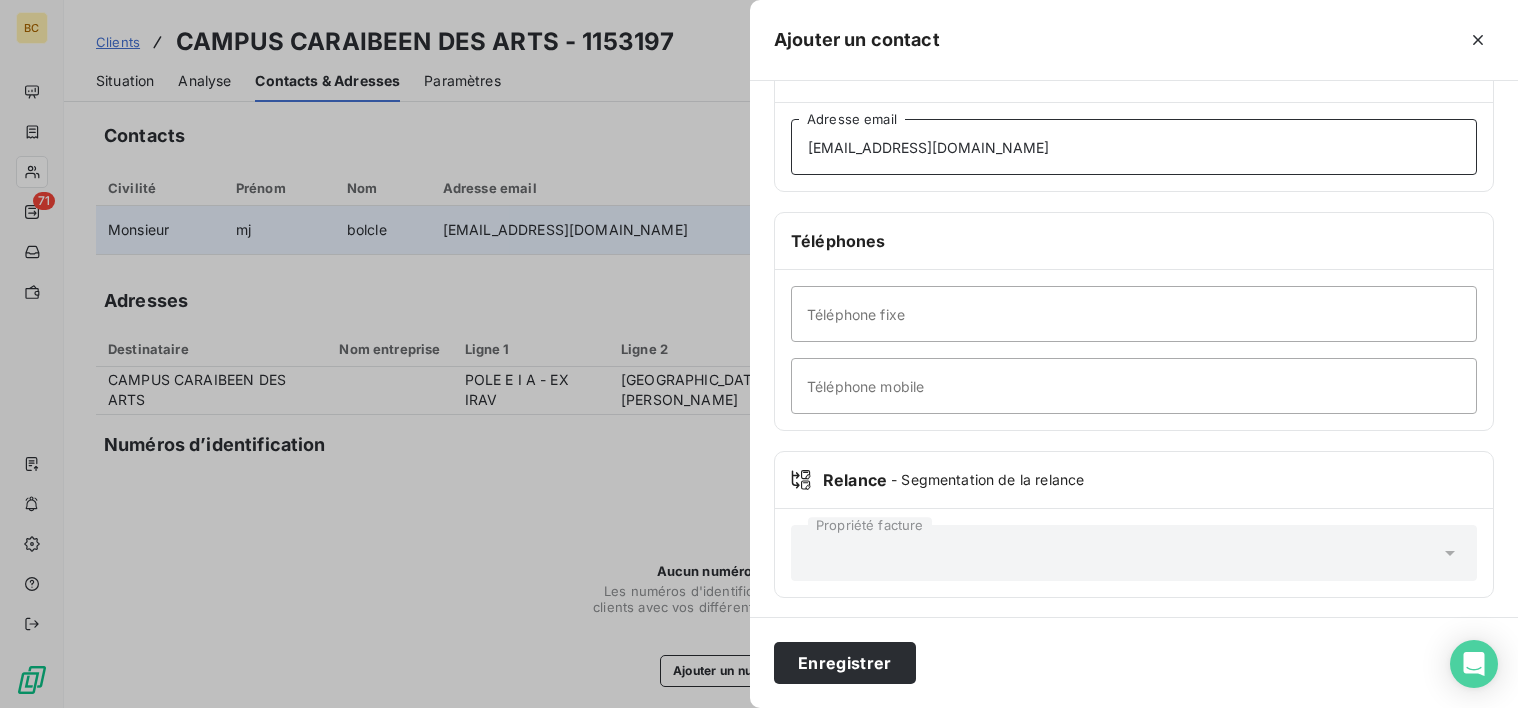 scroll, scrollTop: 376, scrollLeft: 0, axis: vertical 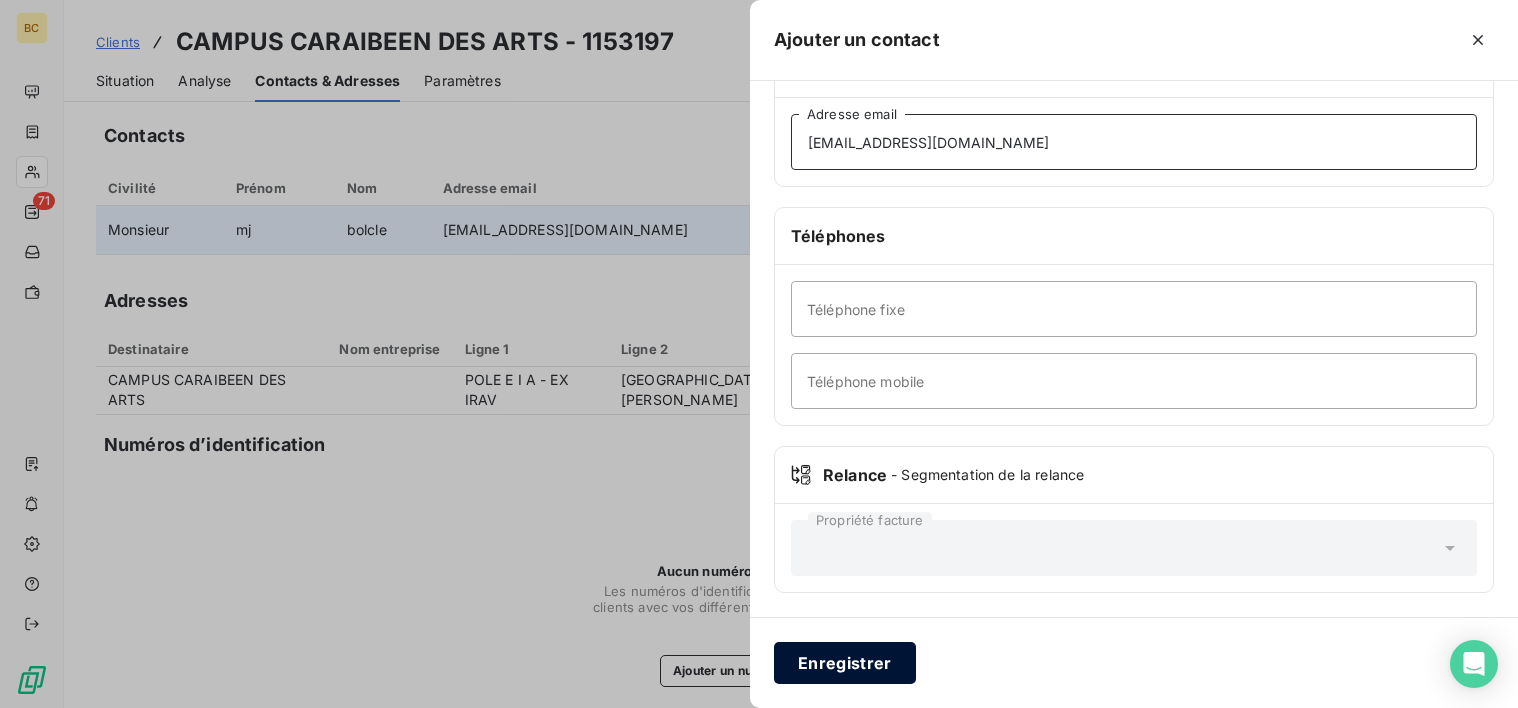 type on "[EMAIL_ADDRESS][DOMAIN_NAME]" 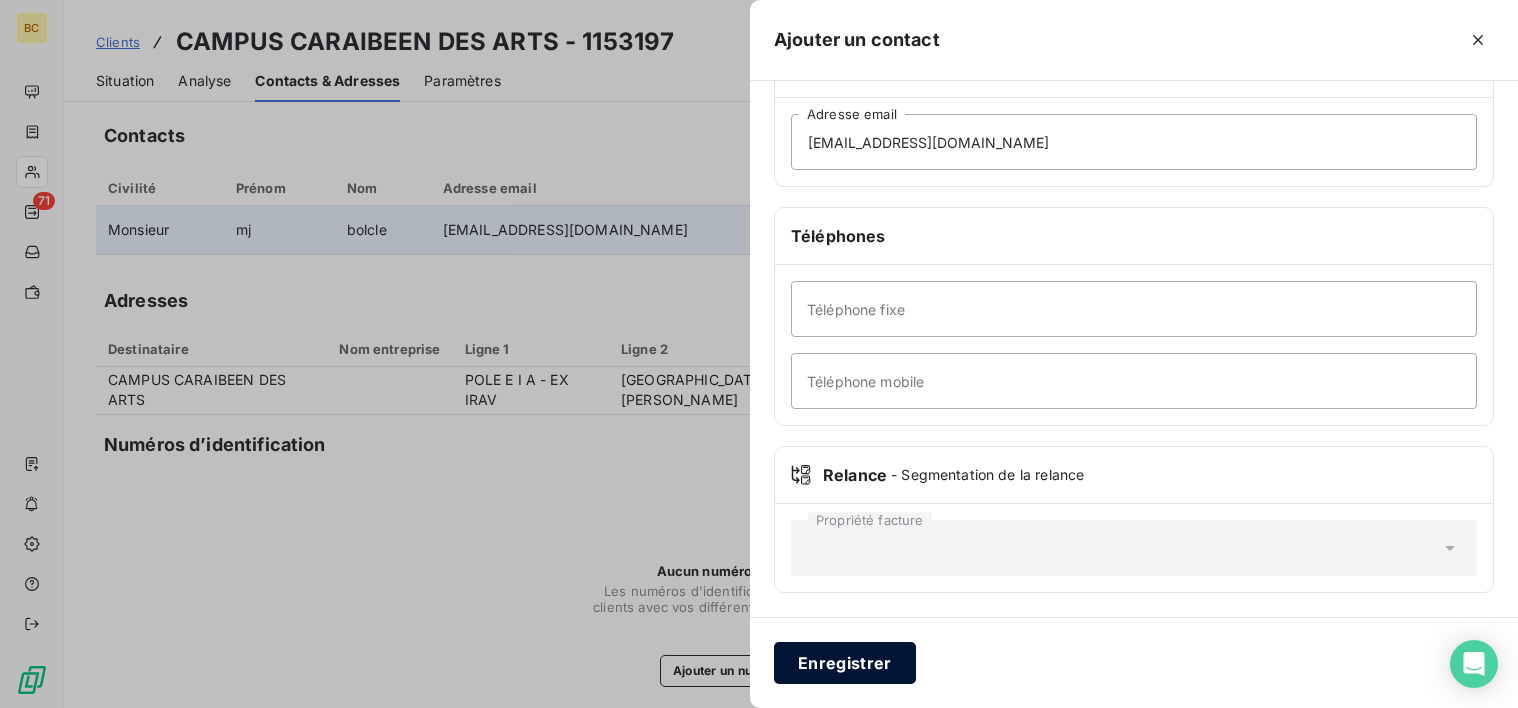 click on "Enregistrer" at bounding box center (845, 663) 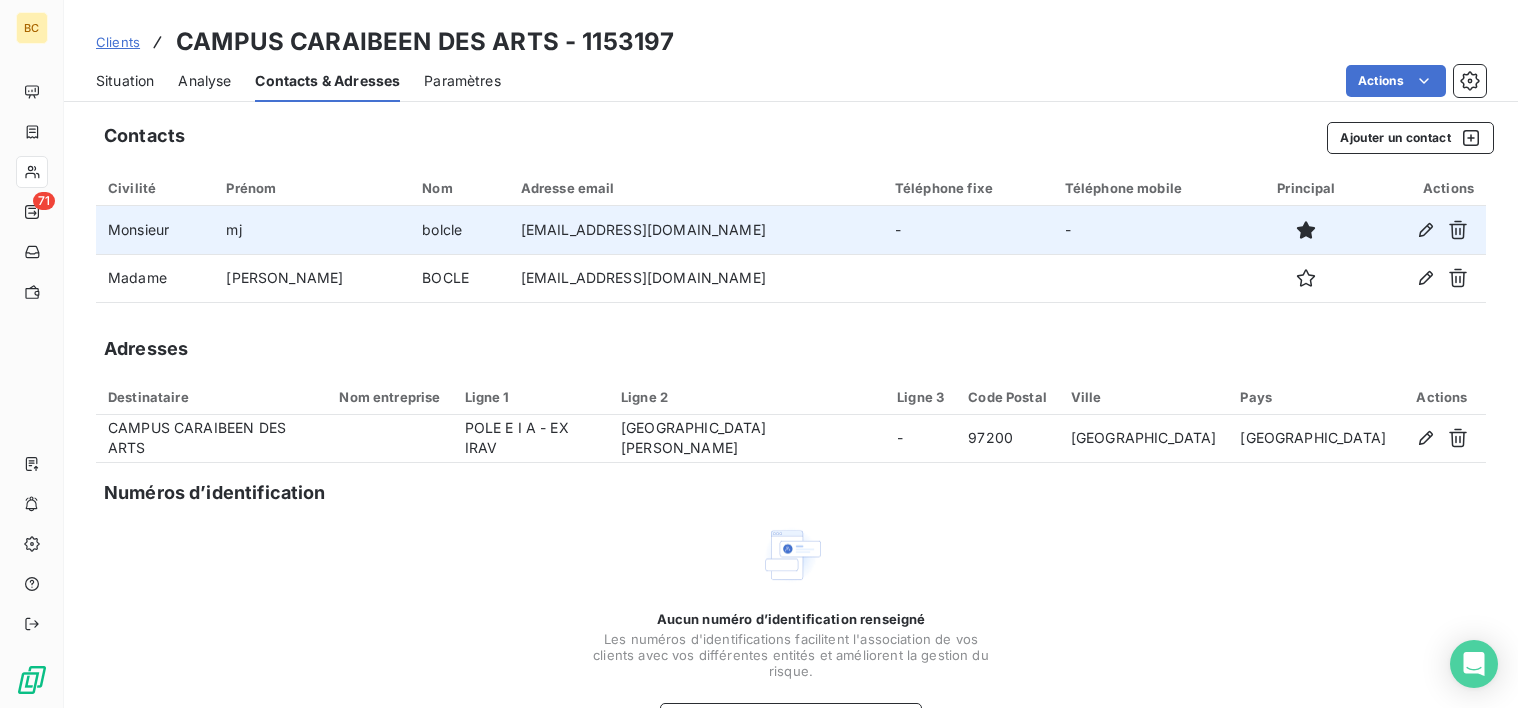 click on "Aucun numéro d’identification renseigné Les numéros d'identifications facilitent l'association de vos clients avec vos différentes entités et améliorent la gestion du risque. Ajouter un numéro d’identification" at bounding box center [791, 629] 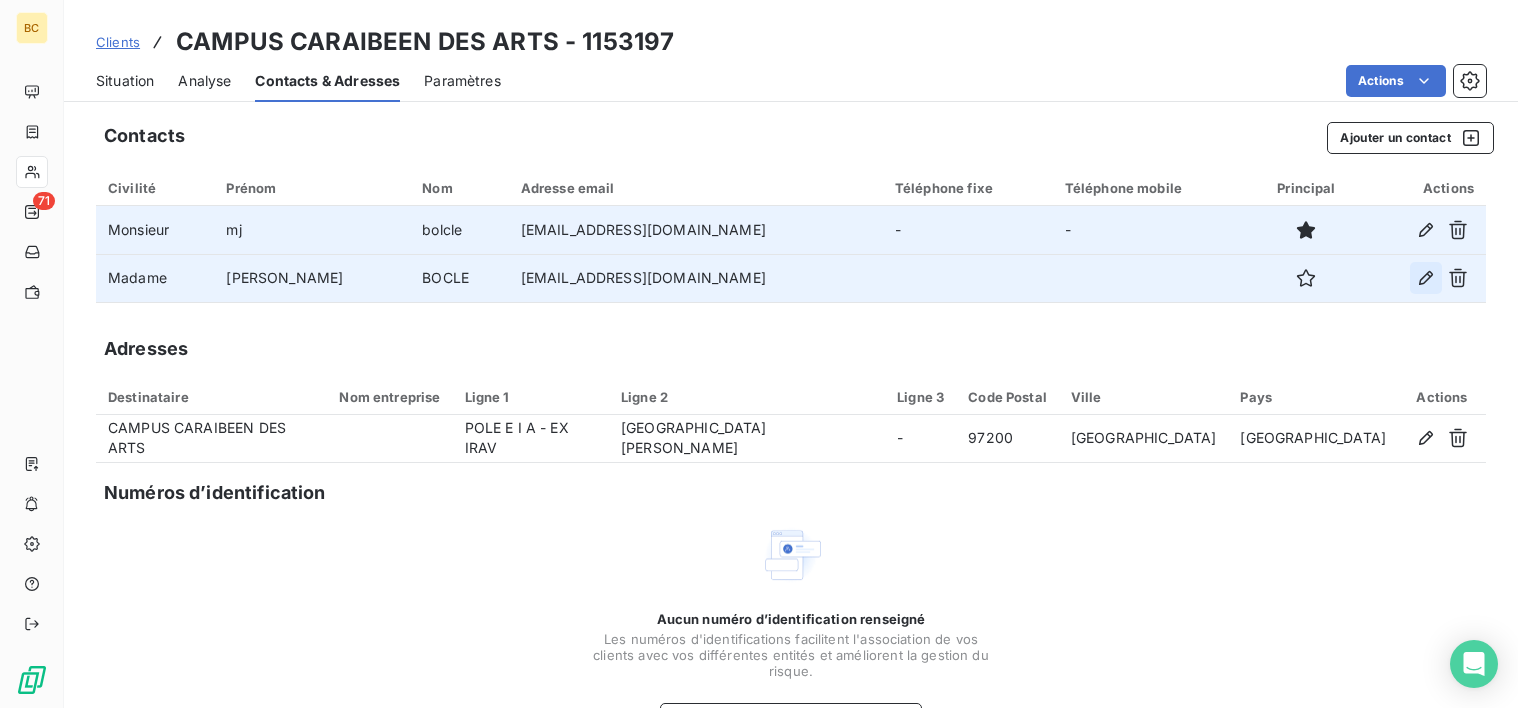 click 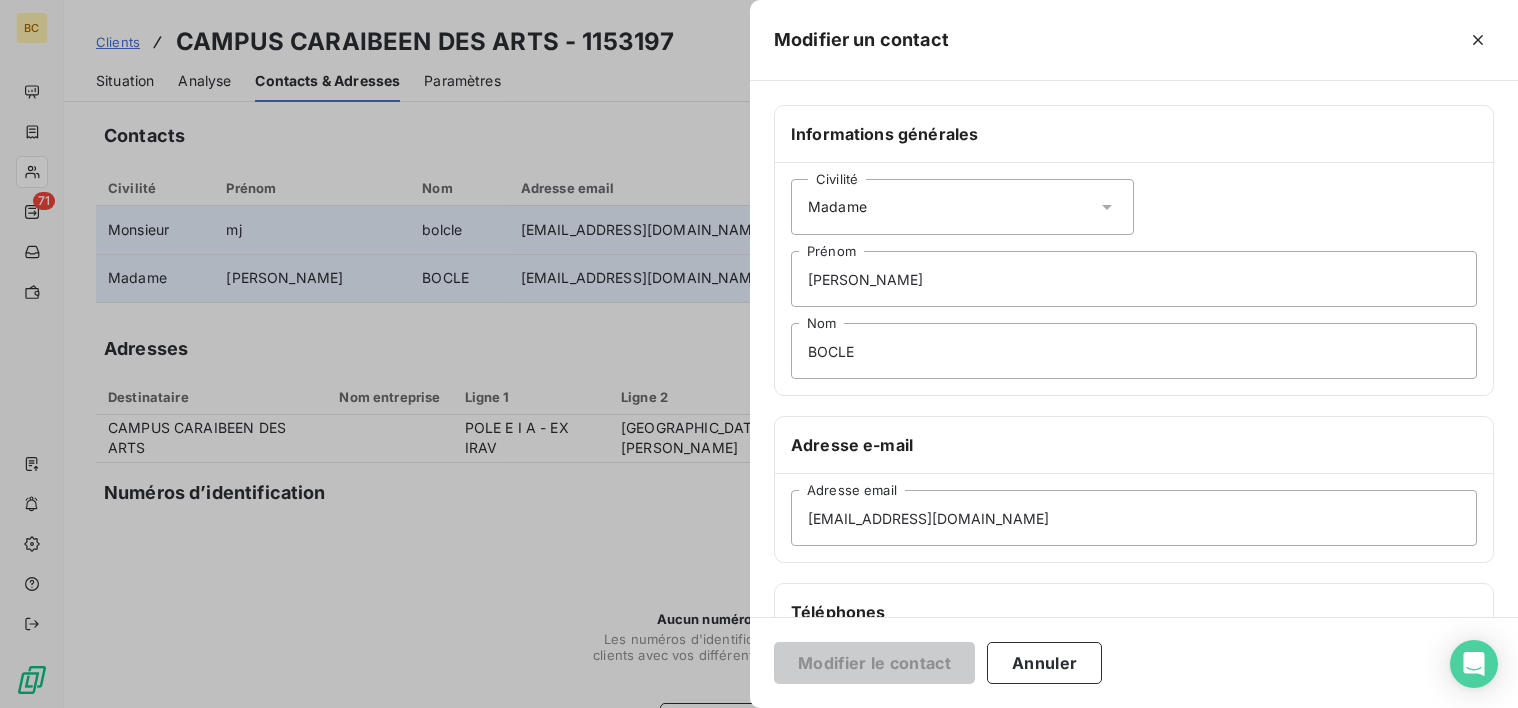 scroll, scrollTop: 376, scrollLeft: 0, axis: vertical 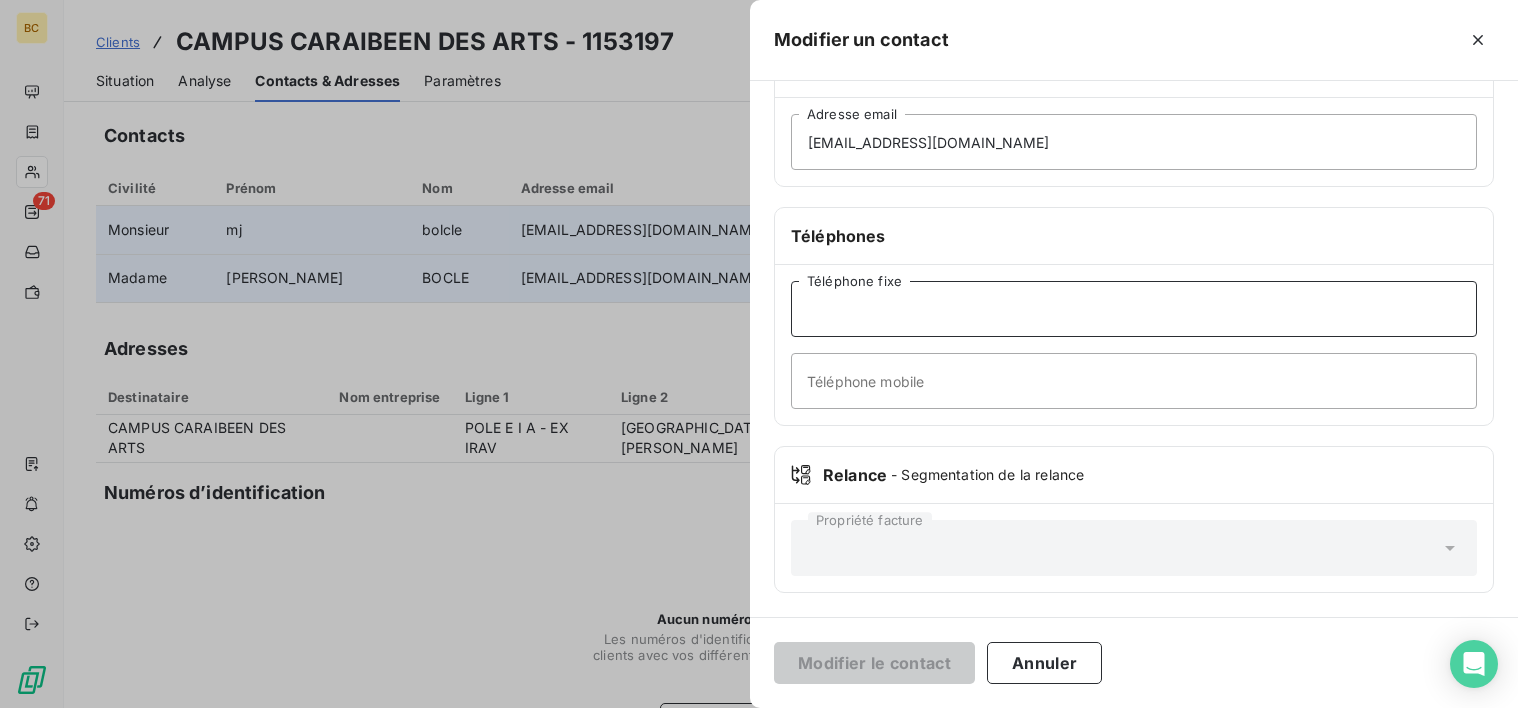 drag, startPoint x: 864, startPoint y: 310, endPoint x: 1219, endPoint y: 393, distance: 364.57373 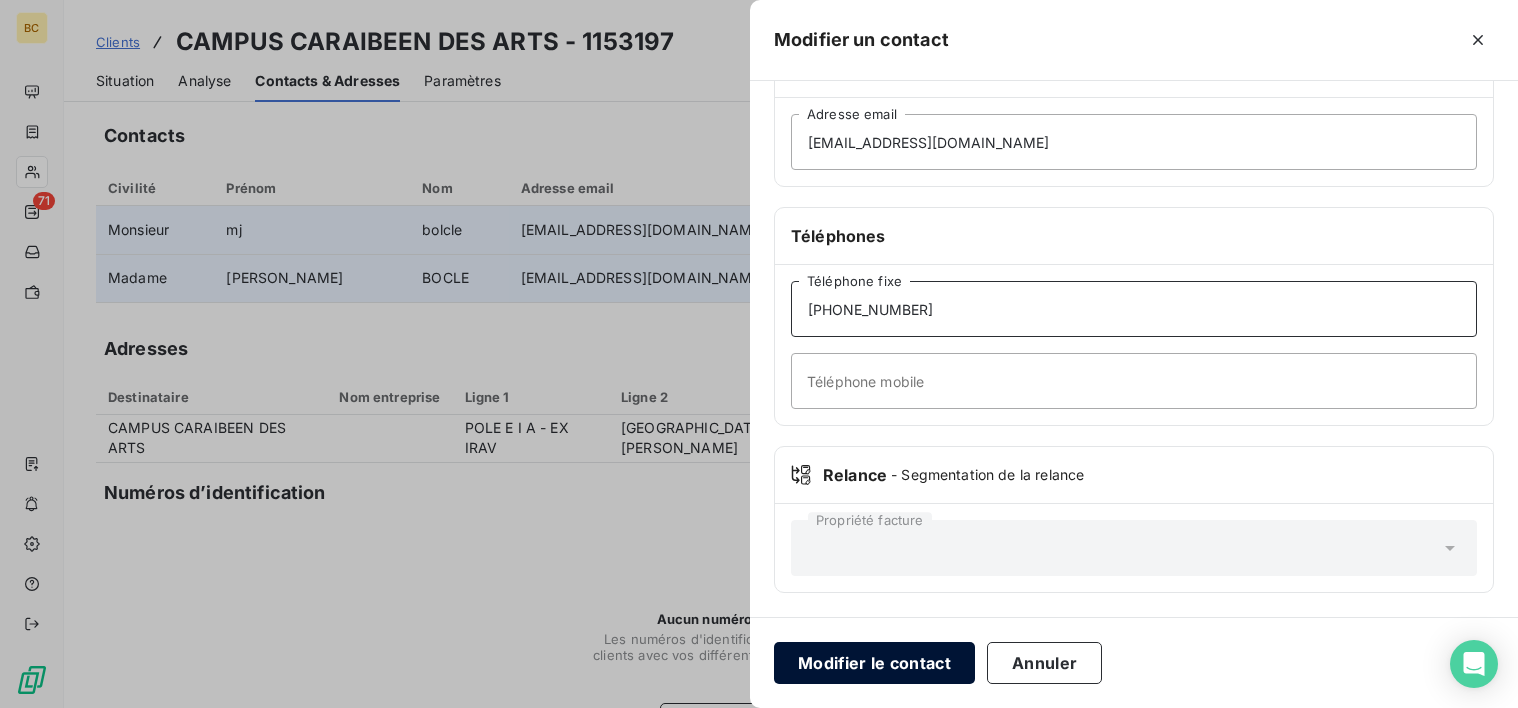 type on "[PHONE_NUMBER]" 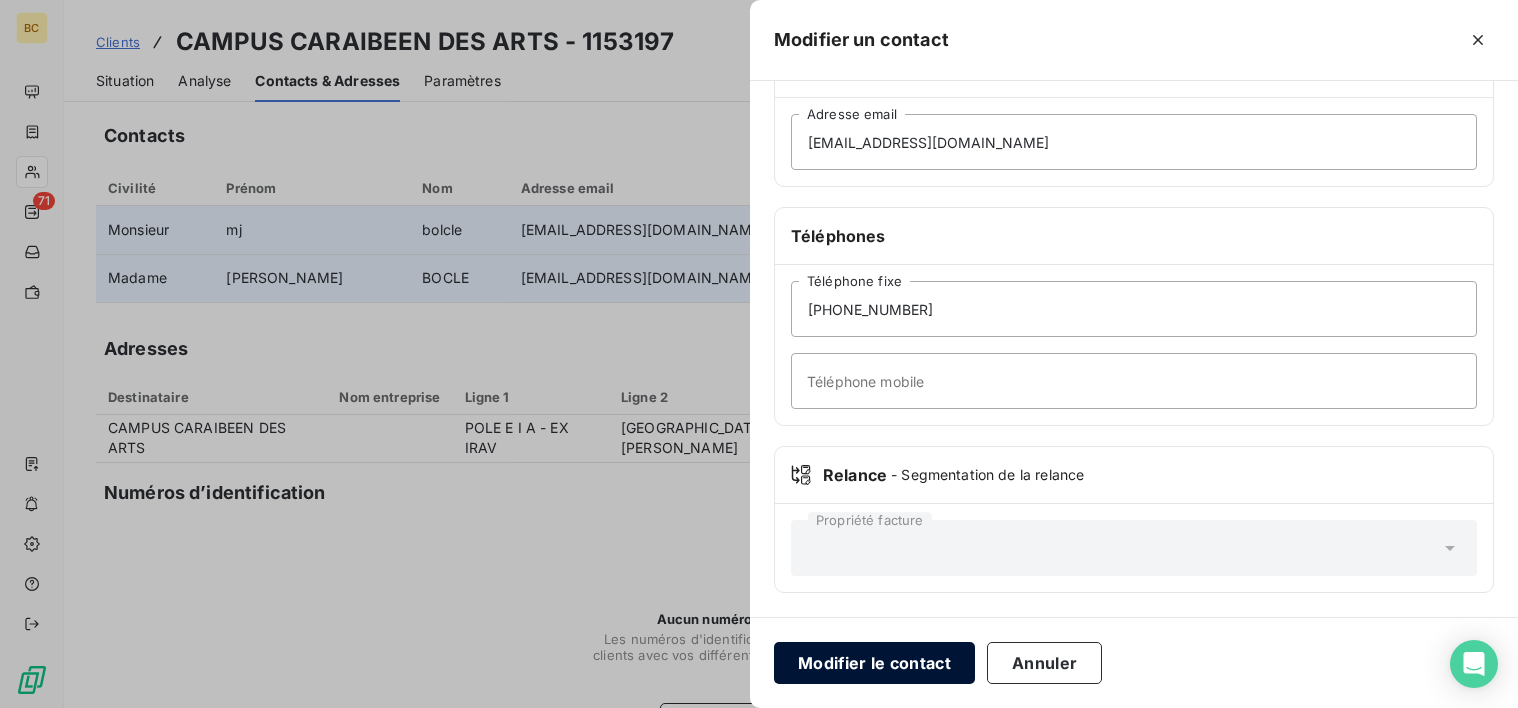 click on "Modifier le contact" at bounding box center [874, 663] 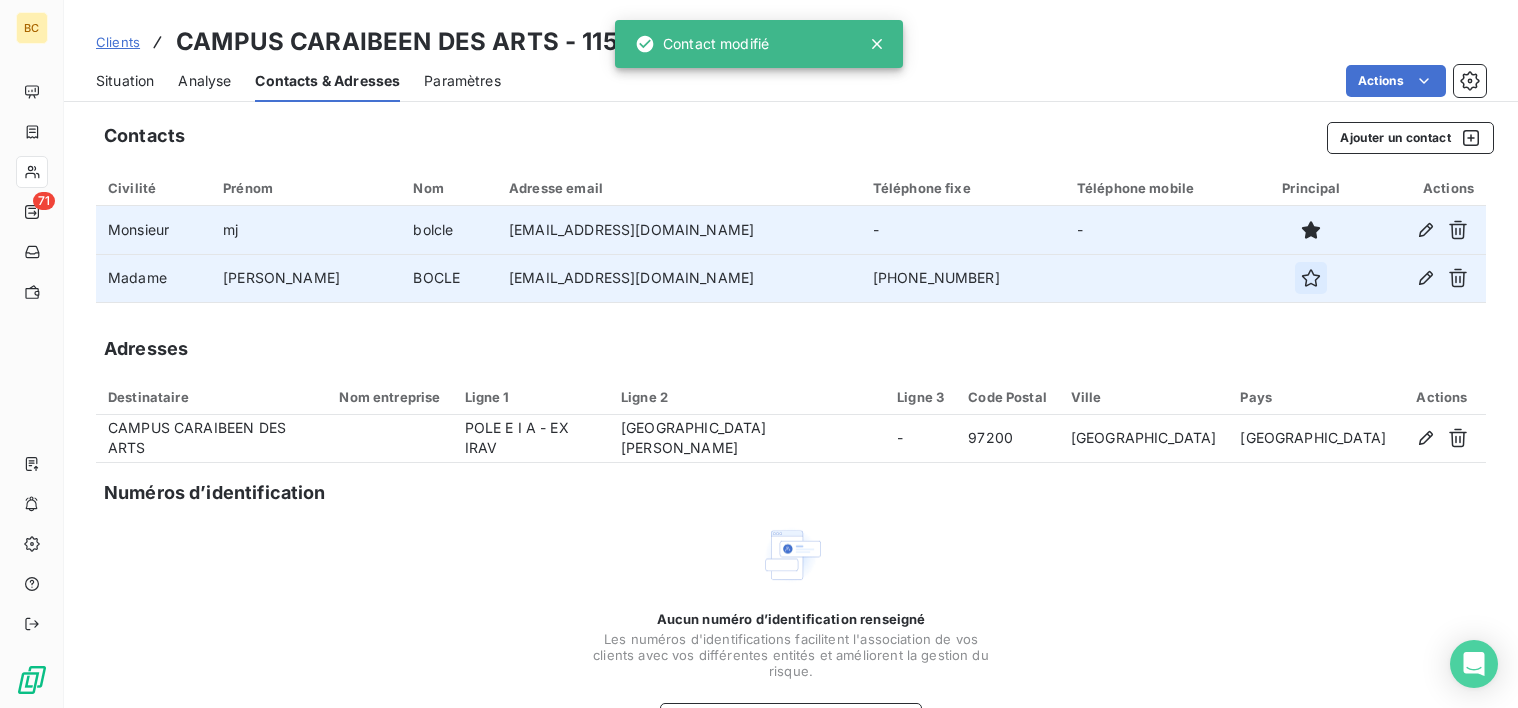 click 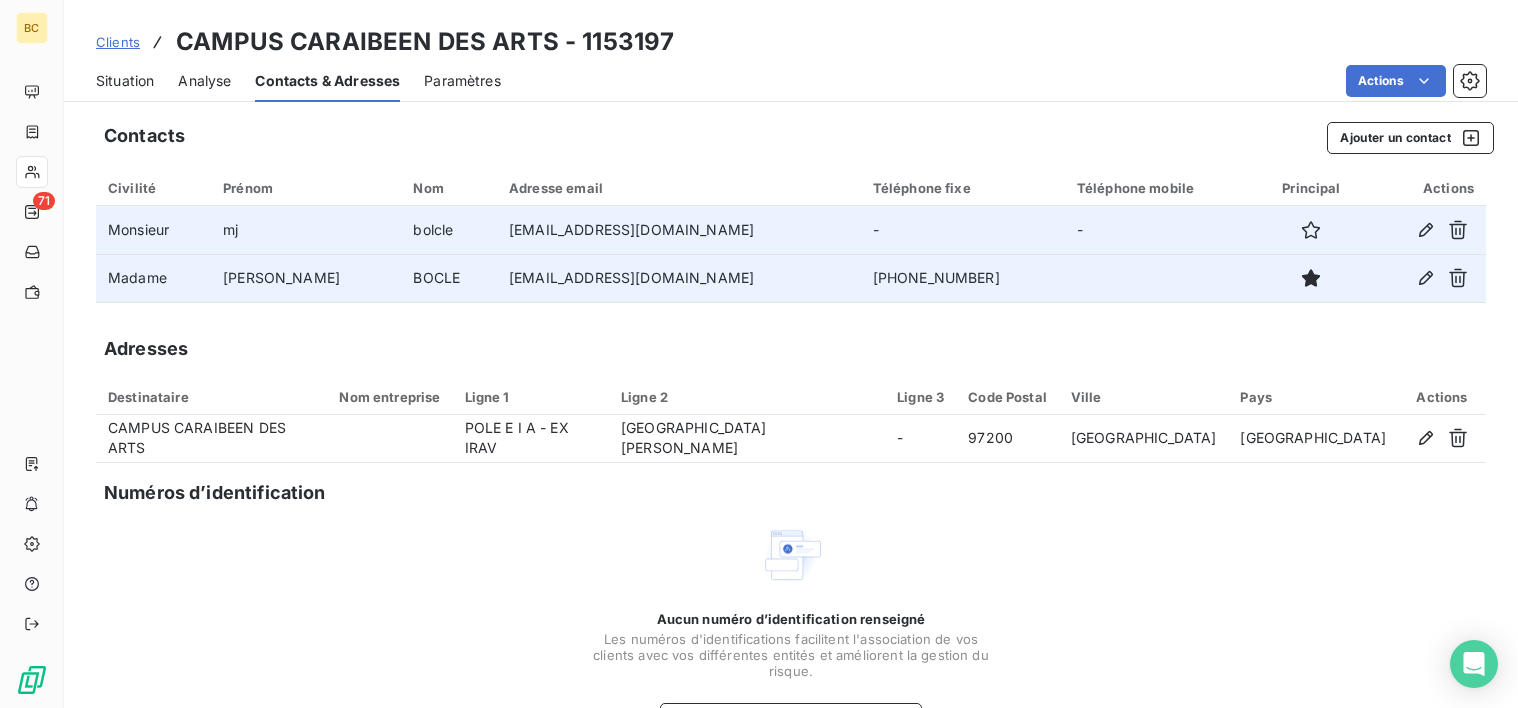 click on "Situation" at bounding box center (125, 81) 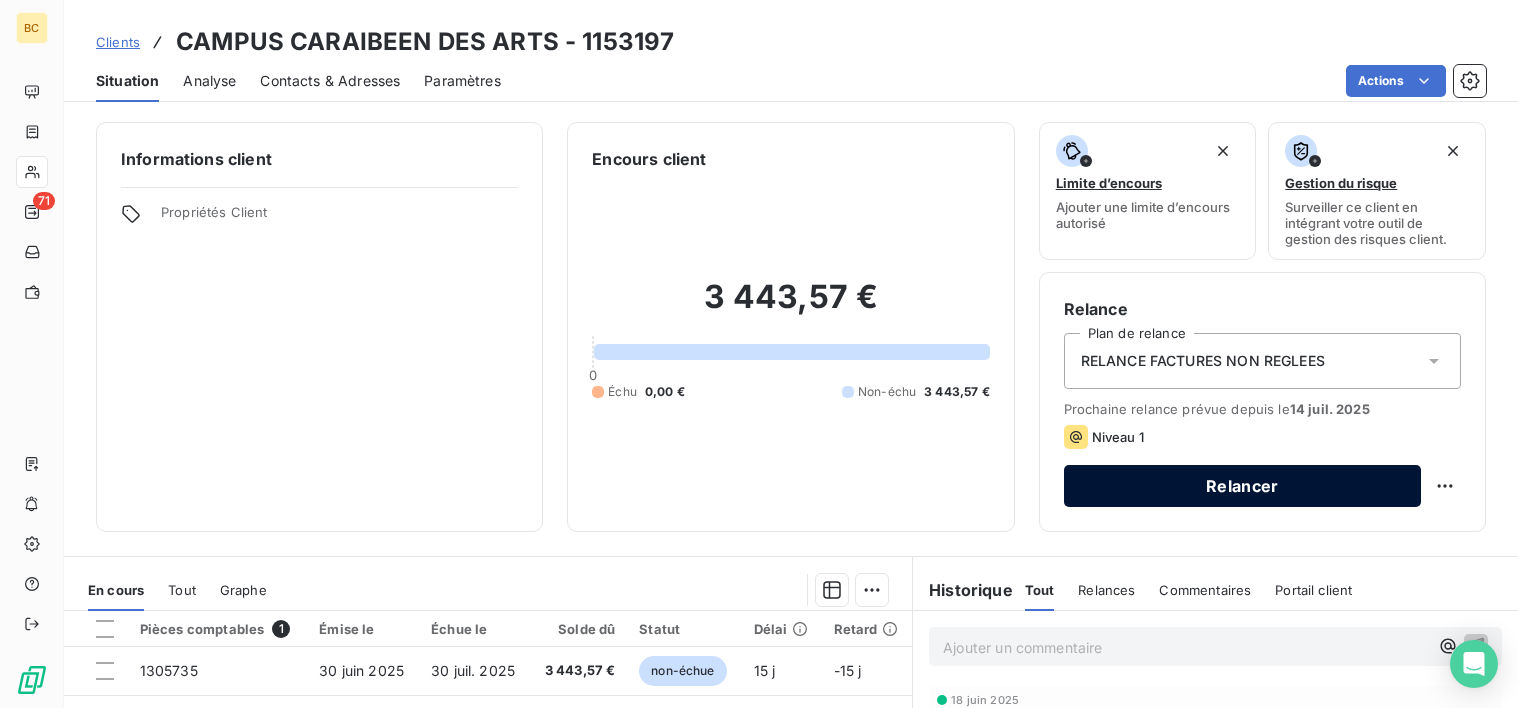 click on "Relancer" at bounding box center (1242, 486) 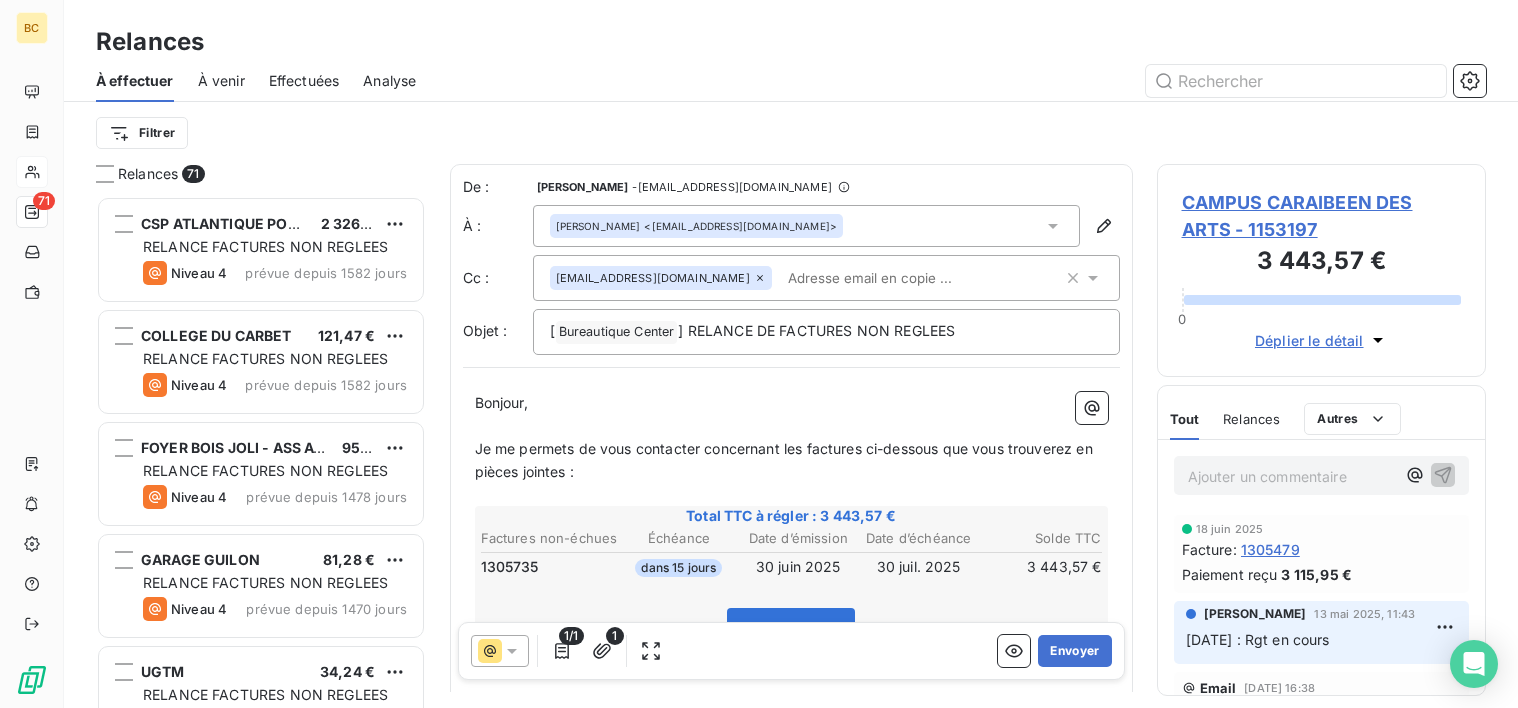 scroll, scrollTop: 16, scrollLeft: 16, axis: both 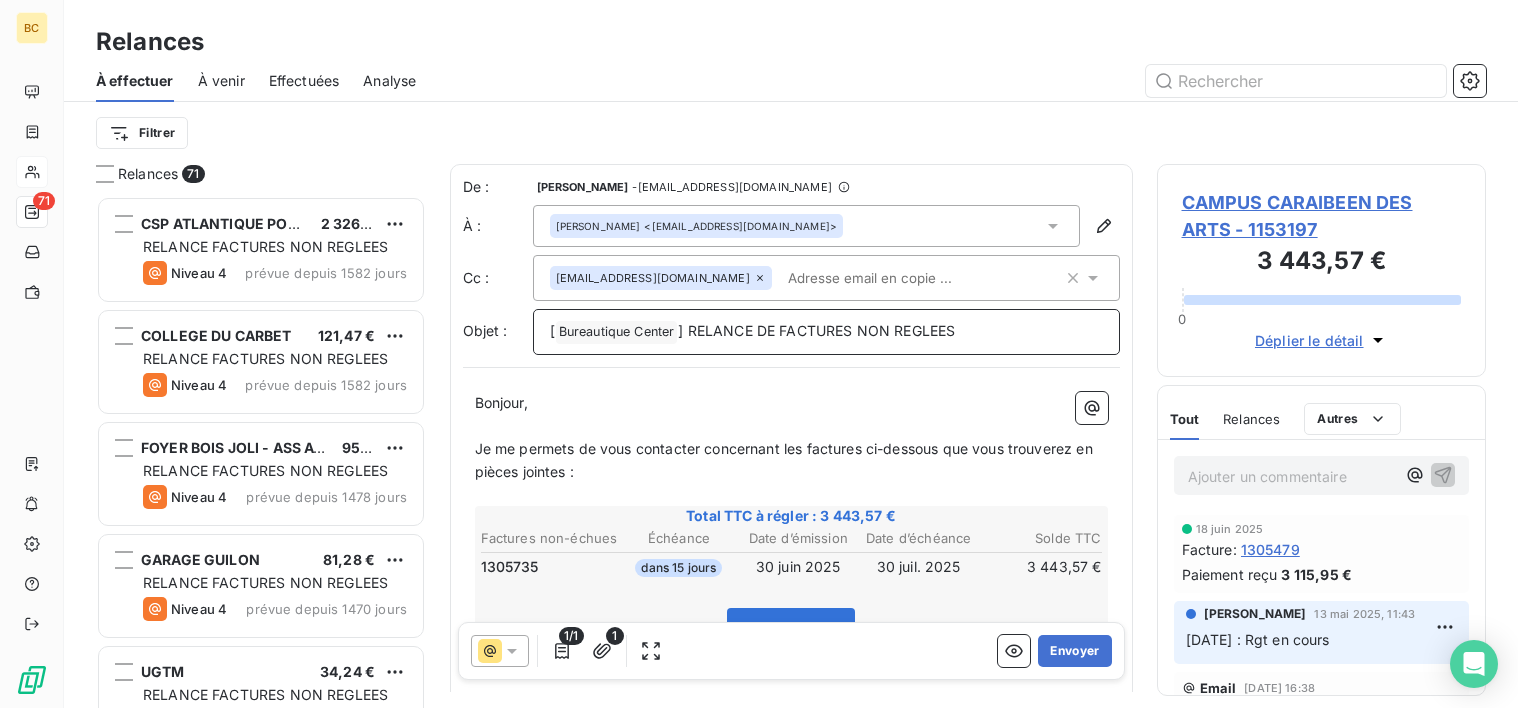 click on "] RELANCE DE FACTURES NON REGLEES" at bounding box center [816, 330] 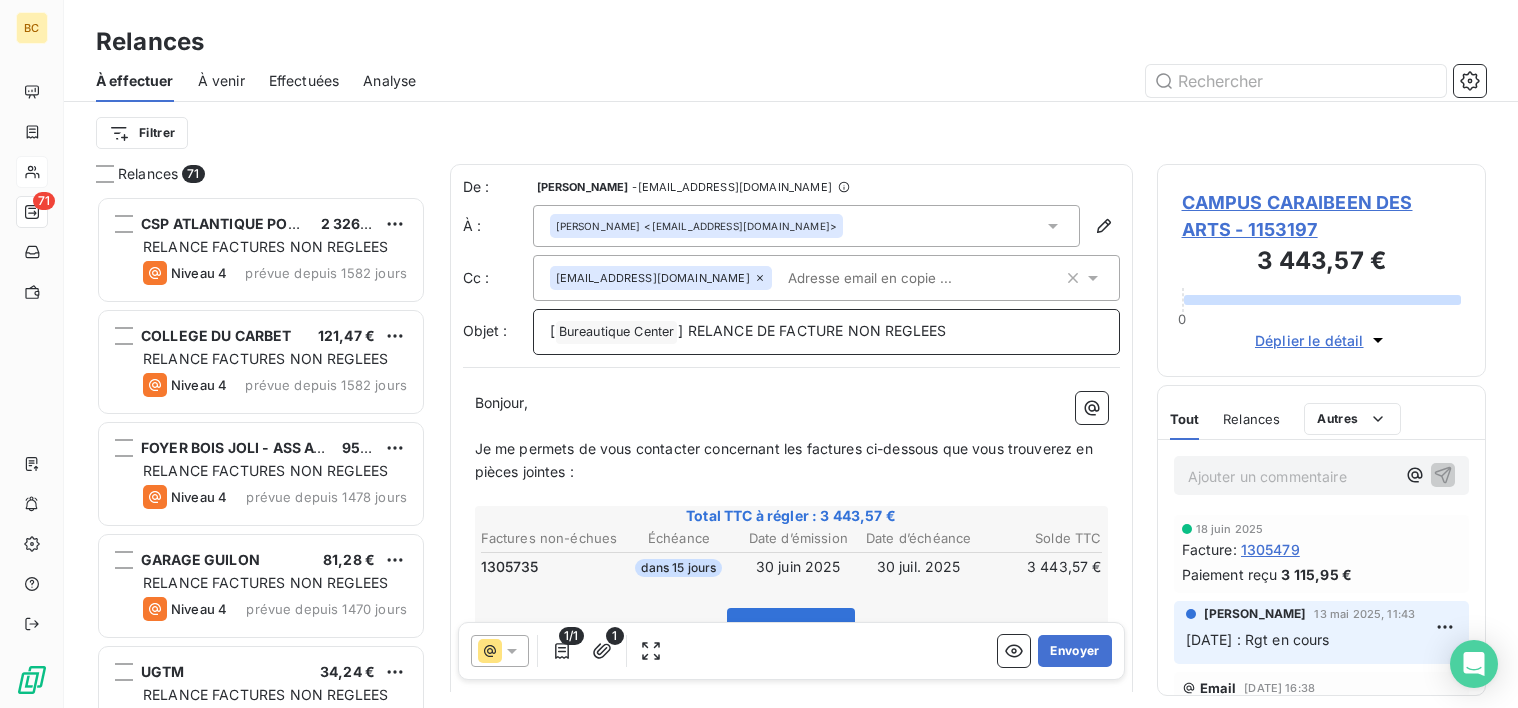 click on "] RELANCE DE FACTURE NON REGLEES" at bounding box center [812, 330] 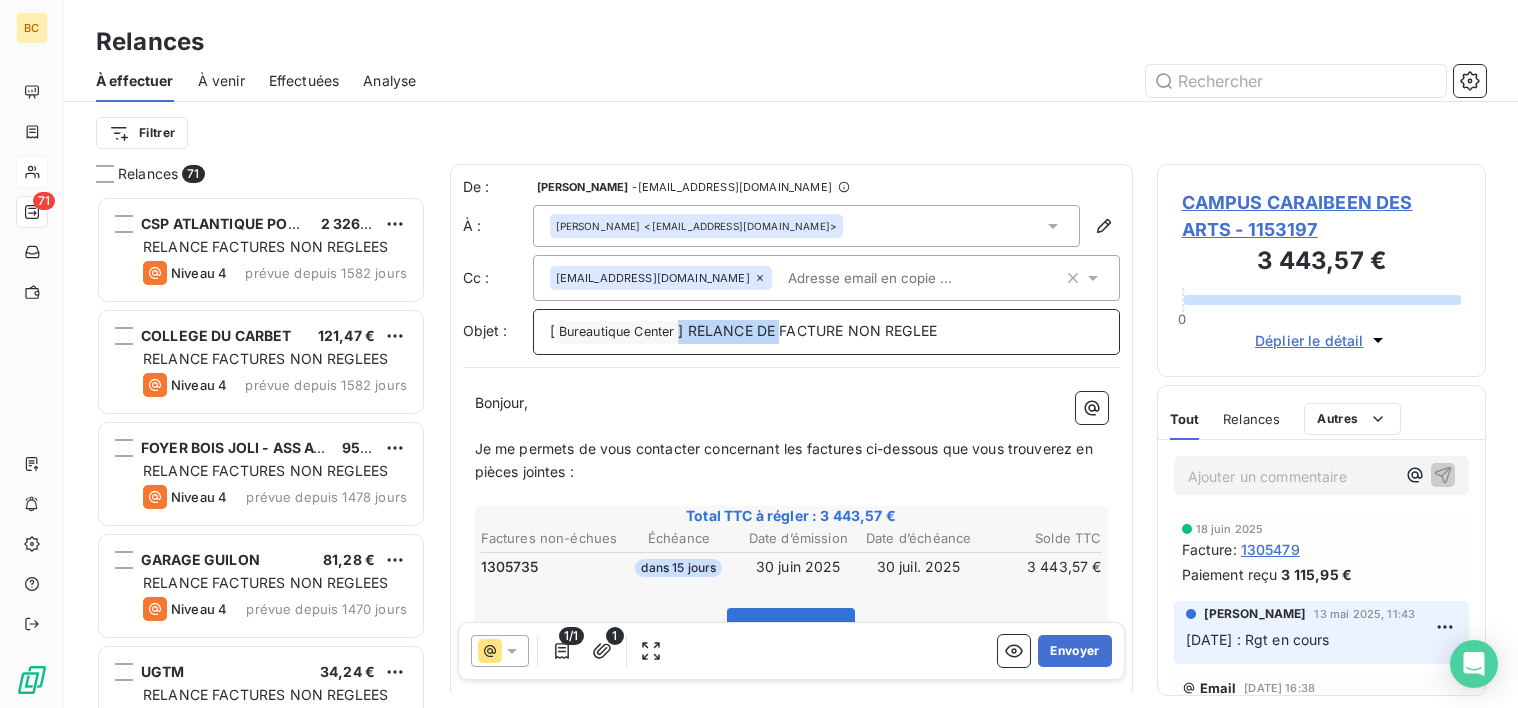 drag, startPoint x: 784, startPoint y: 335, endPoint x: 606, endPoint y: 332, distance: 178.02528 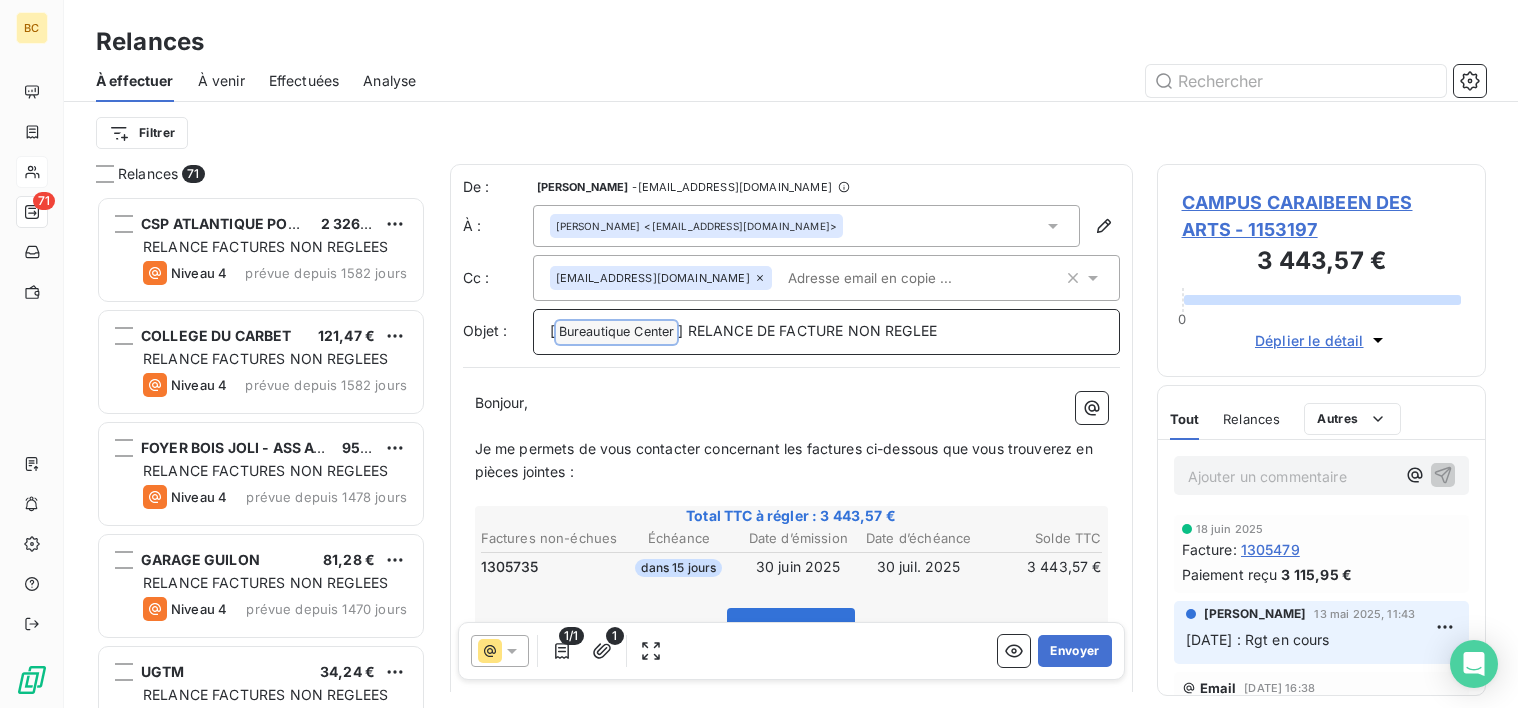 drag, startPoint x: 1046, startPoint y: 320, endPoint x: 1024, endPoint y: 327, distance: 23.086792 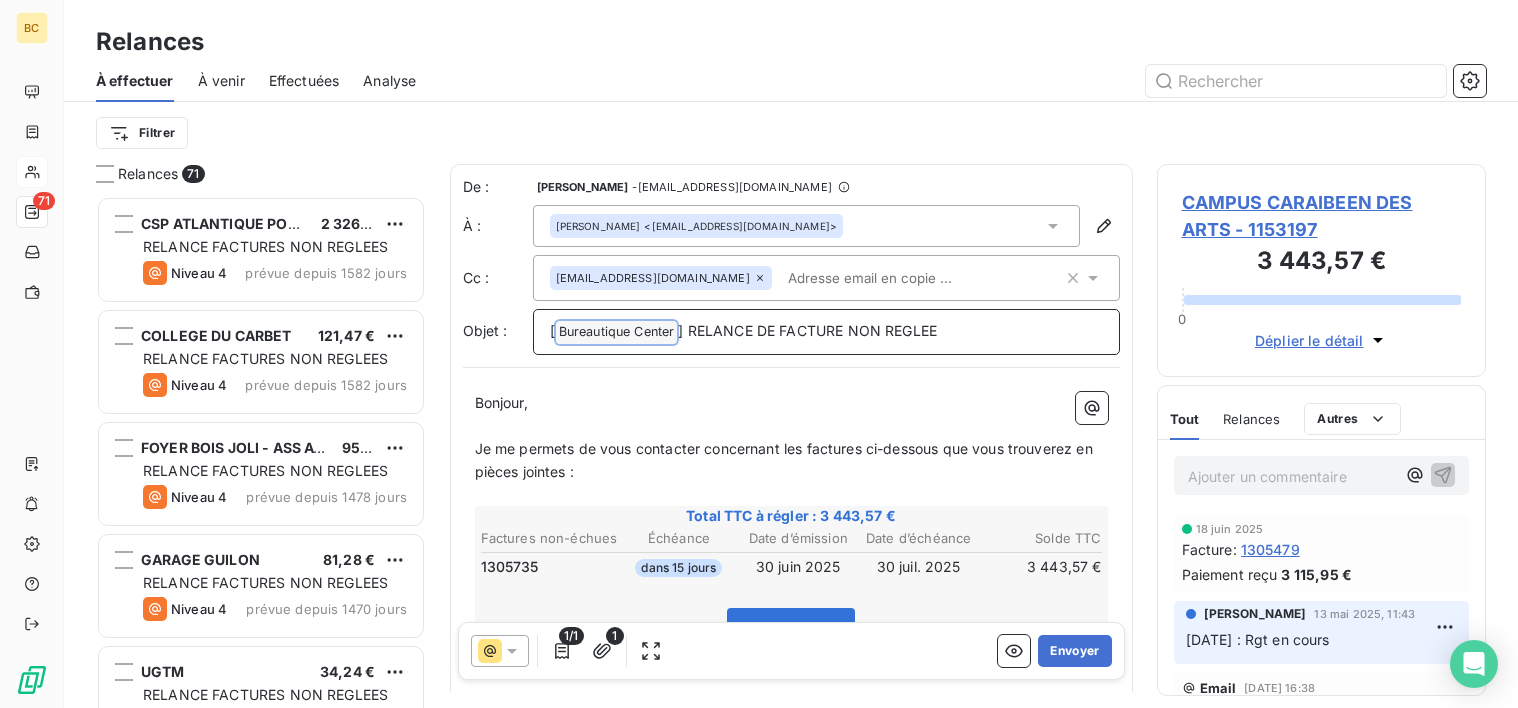 click on "[ Bureautique Center ﻿ ] RELANCE DE FACTURE NON REGLEE" at bounding box center (826, 332) 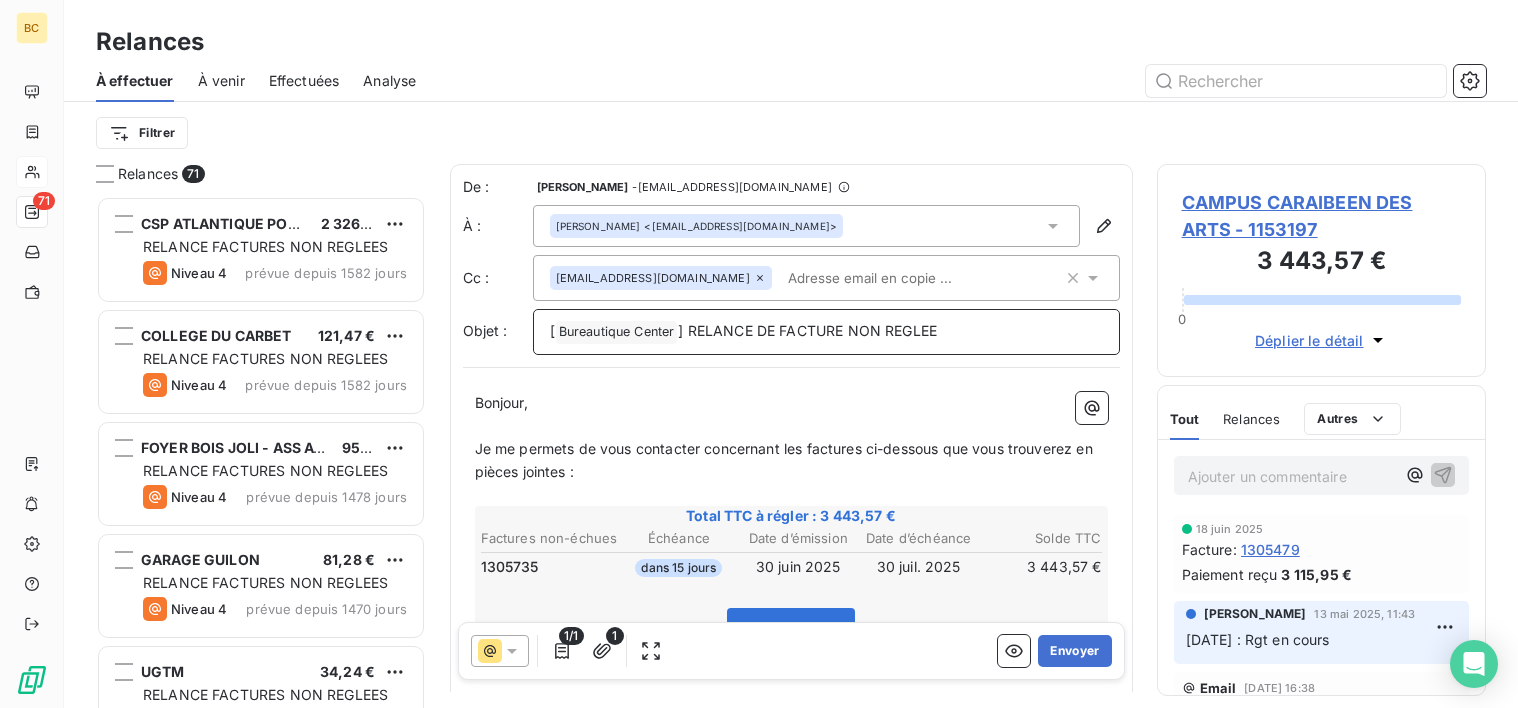 click on "] RELANCE DE FACTURE NON REGLEE" at bounding box center (807, 330) 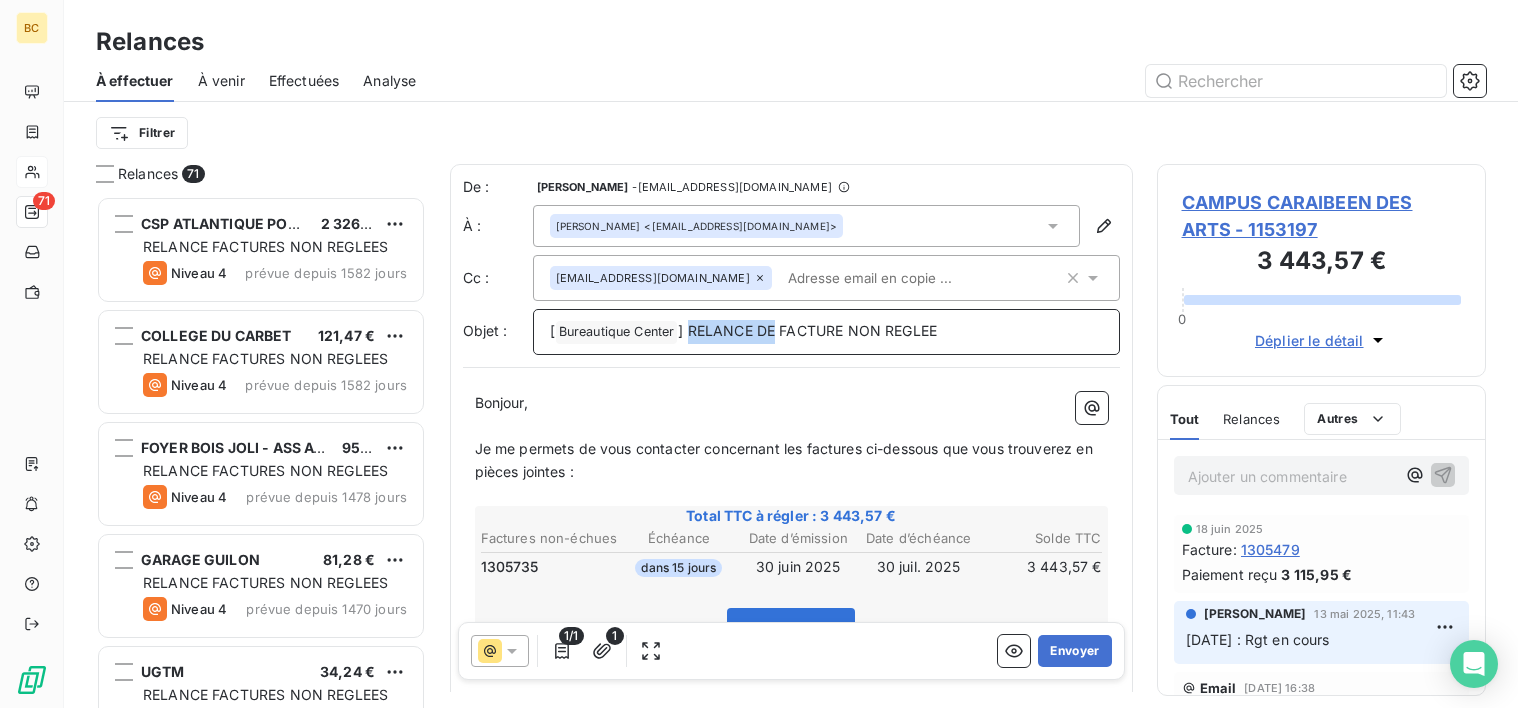 drag, startPoint x: 778, startPoint y: 333, endPoint x: 691, endPoint y: 336, distance: 87.05171 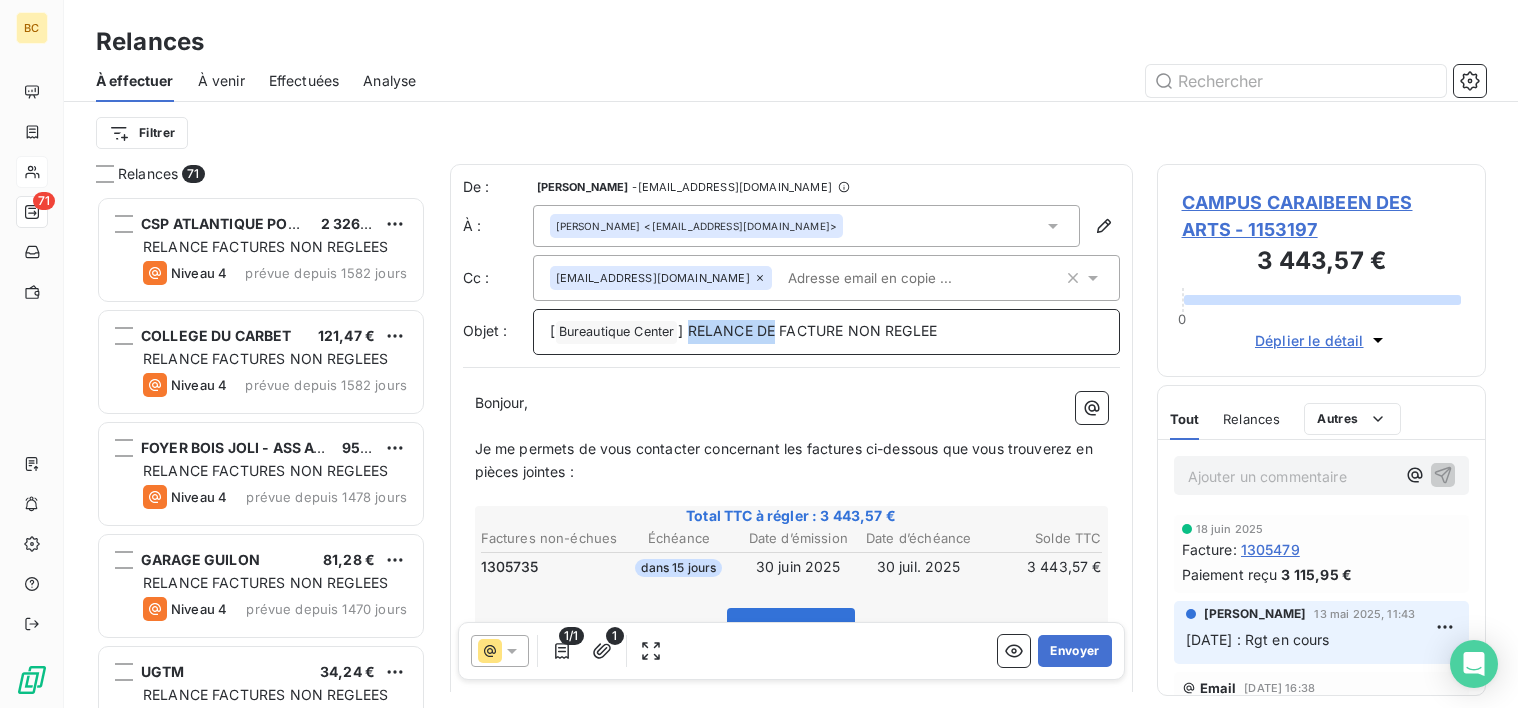 click on "] RELANCE DE FACTURE NON REGLEE" at bounding box center (807, 330) 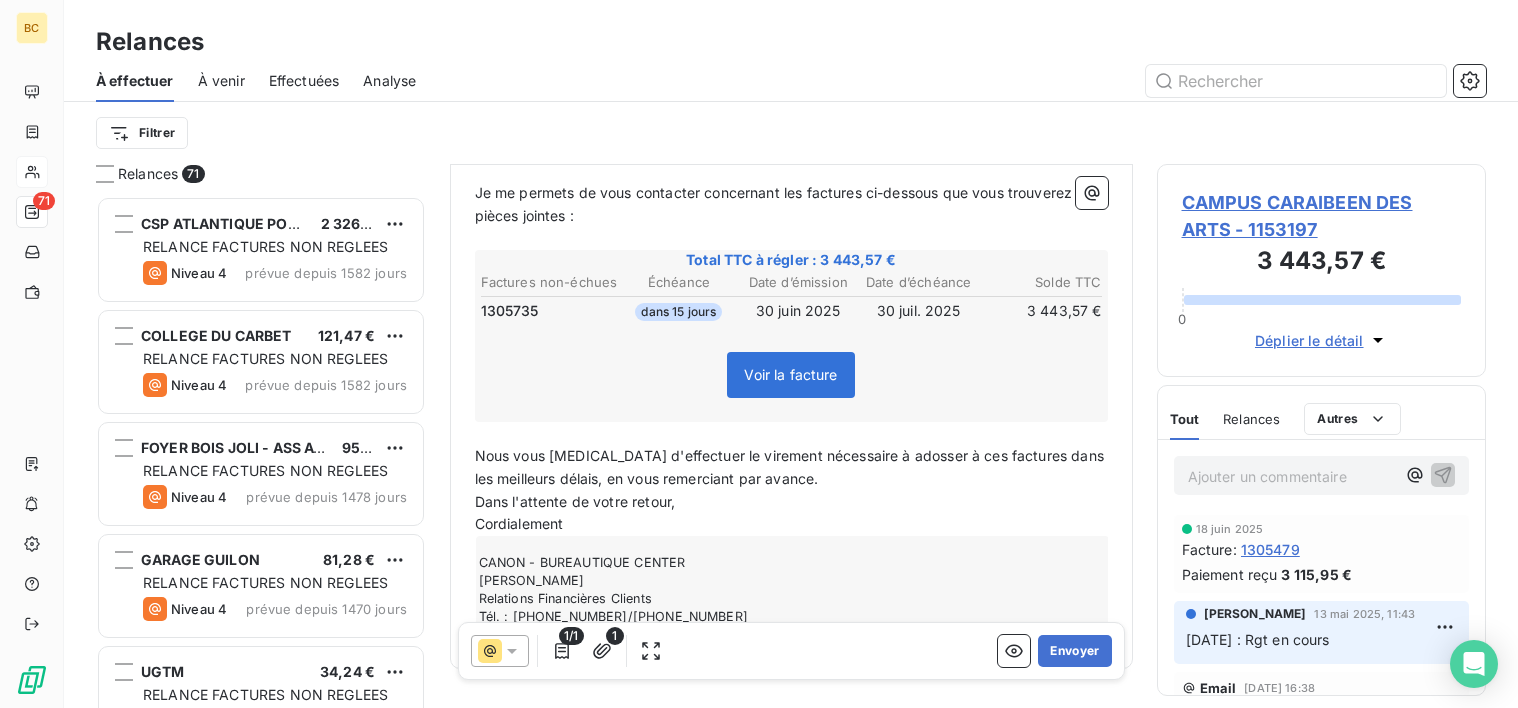 scroll, scrollTop: 316, scrollLeft: 0, axis: vertical 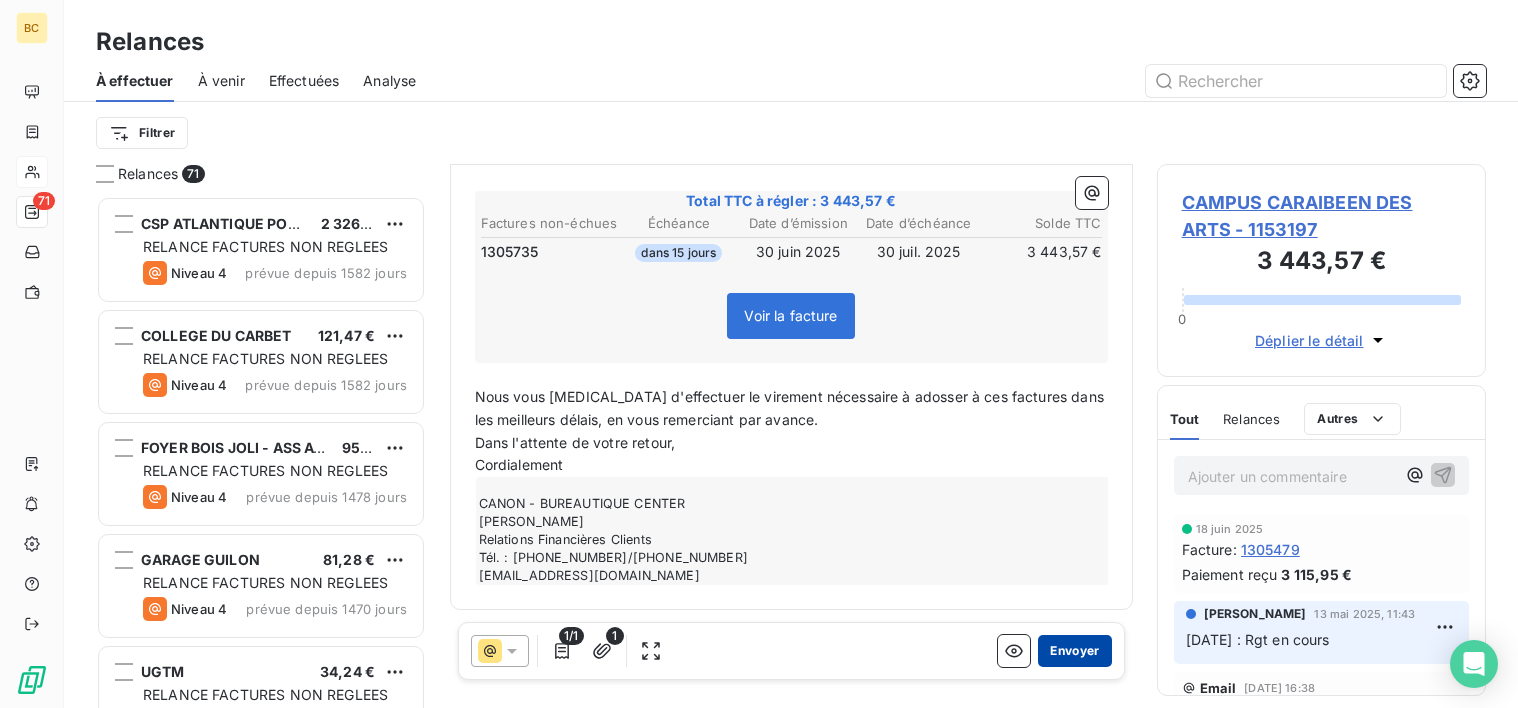 click on "Envoyer" at bounding box center (1074, 651) 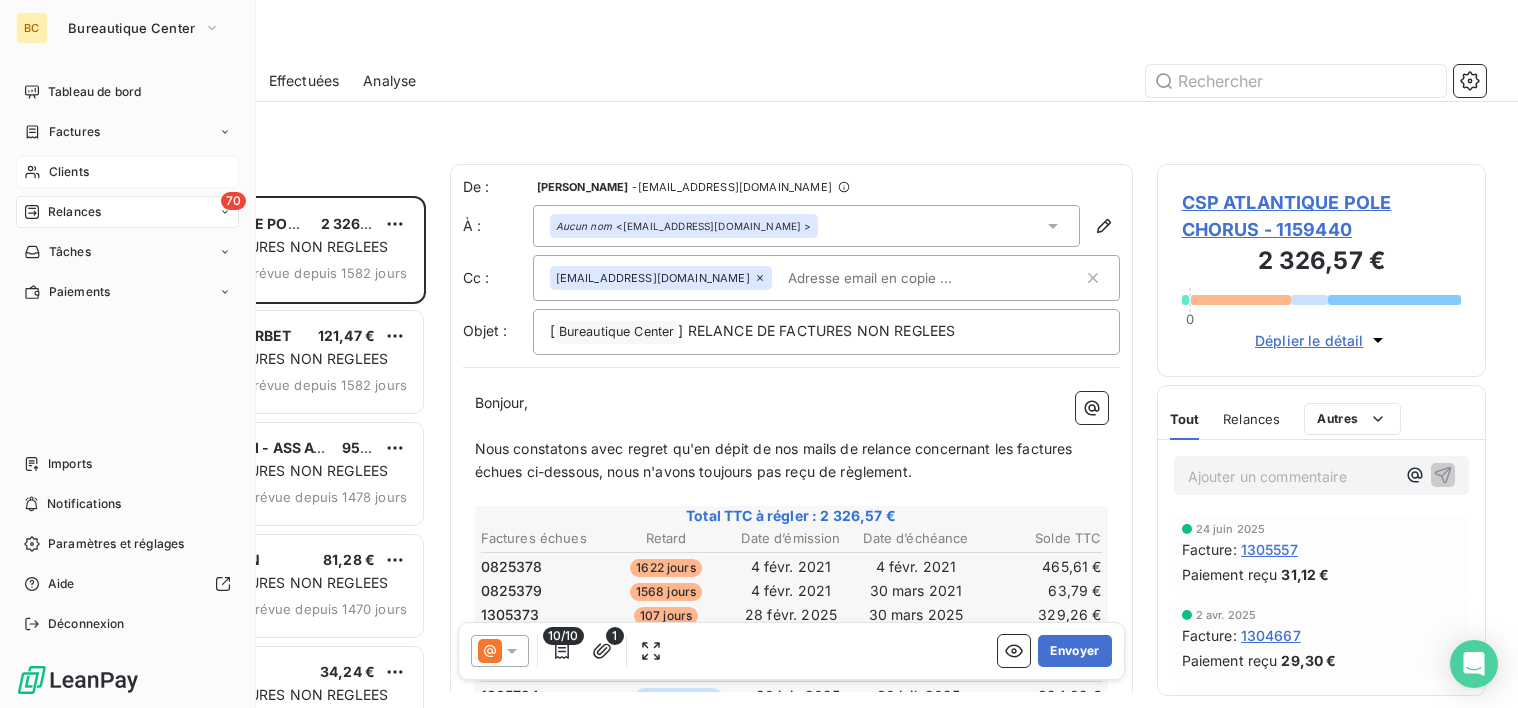 click on "Clients" at bounding box center [69, 172] 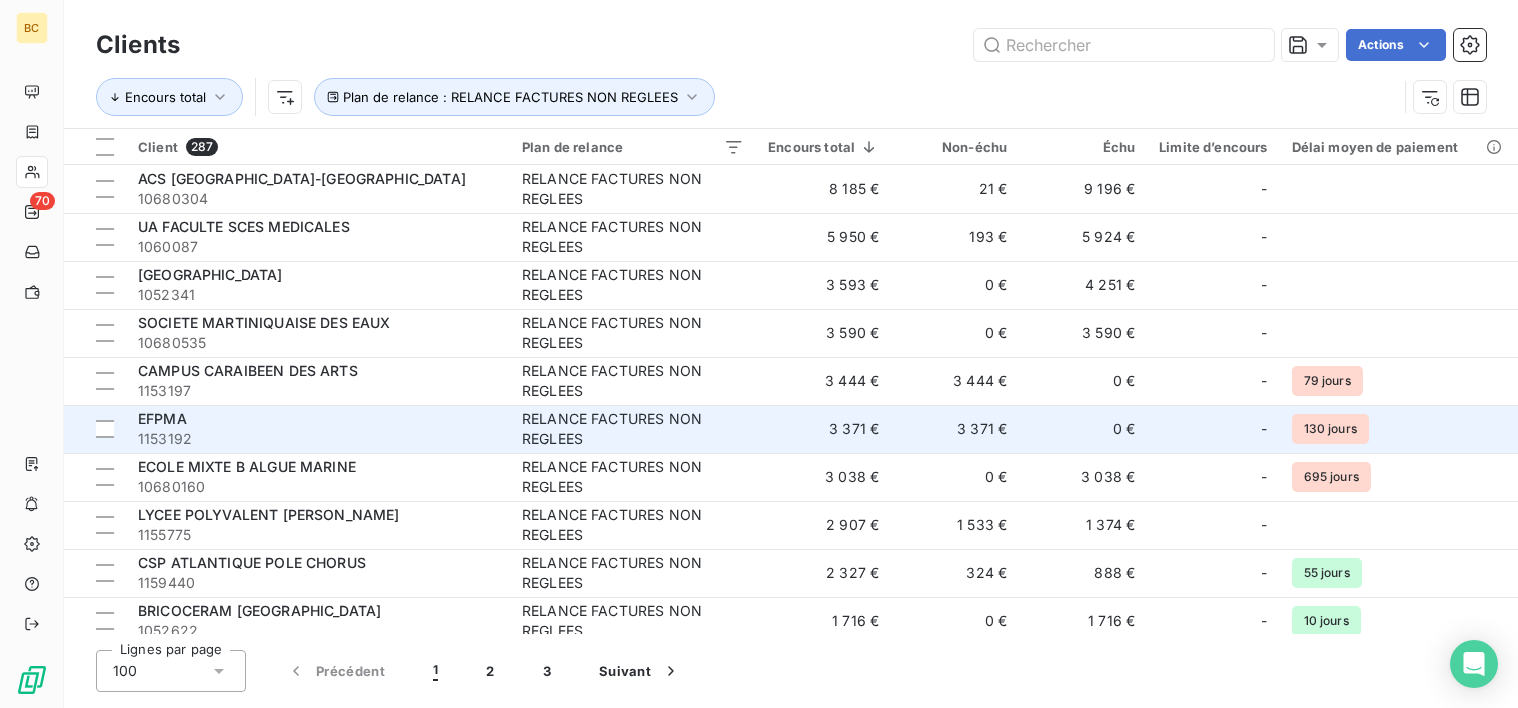 click on "1153192" at bounding box center [318, 439] 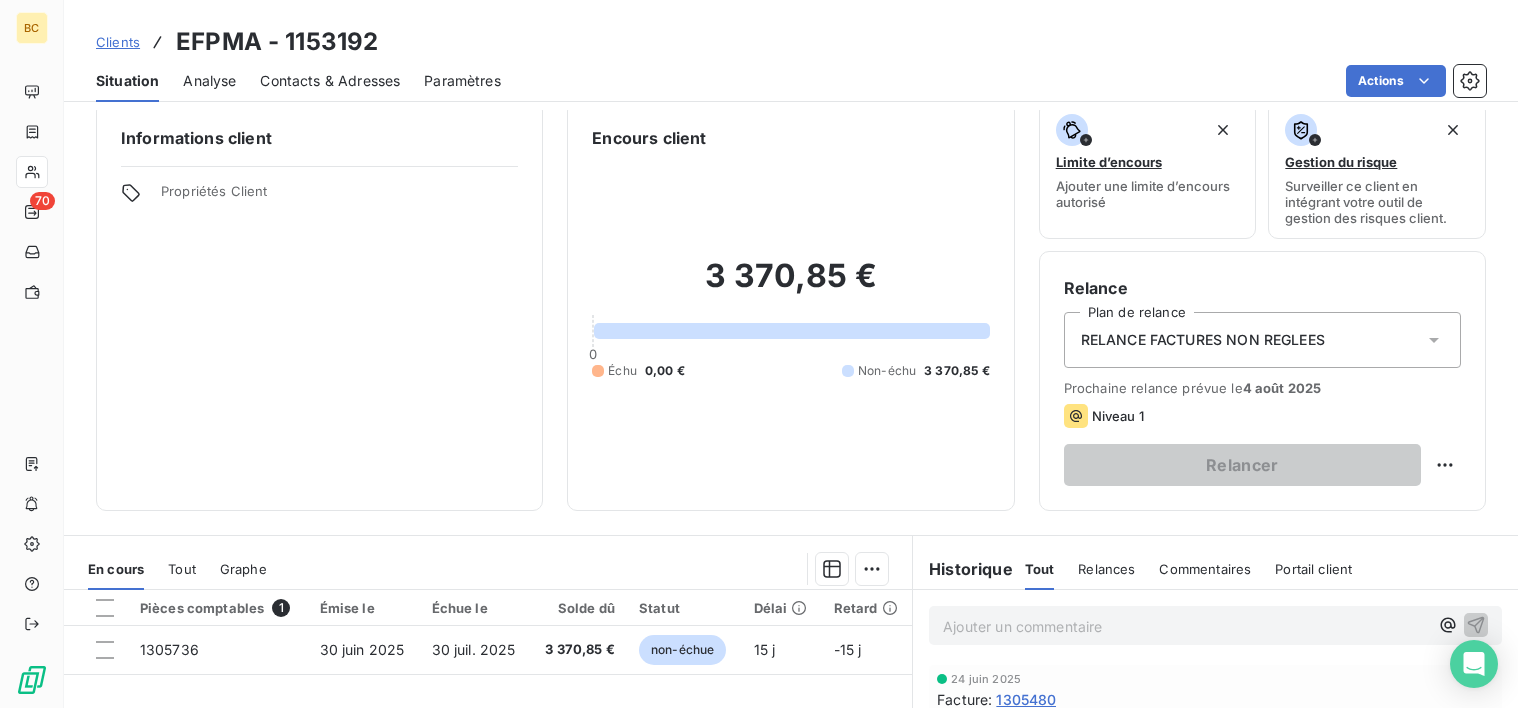 scroll, scrollTop: 0, scrollLeft: 0, axis: both 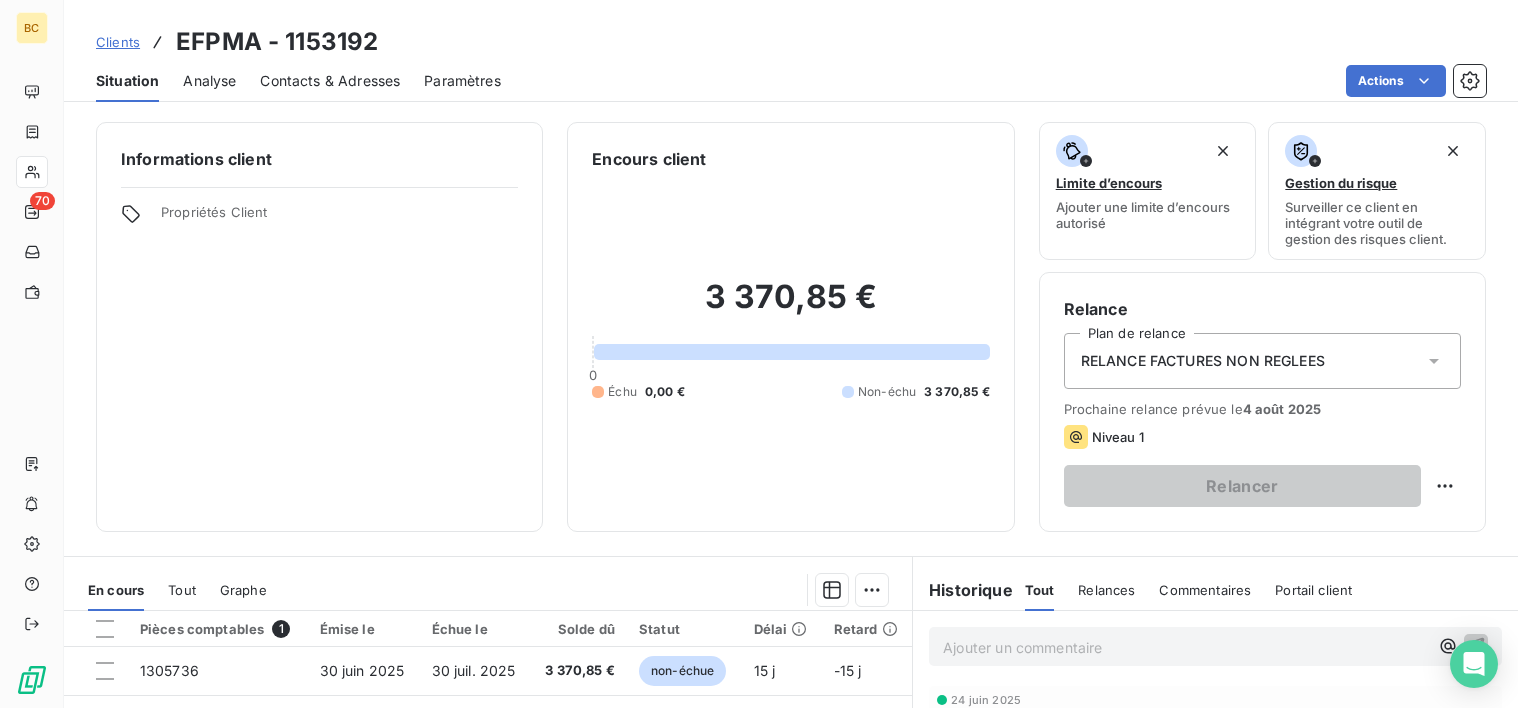 click on "3 370,85 € 0 Échu 0,00 € Non-échu 3 370,85 €" at bounding box center [790, 339] 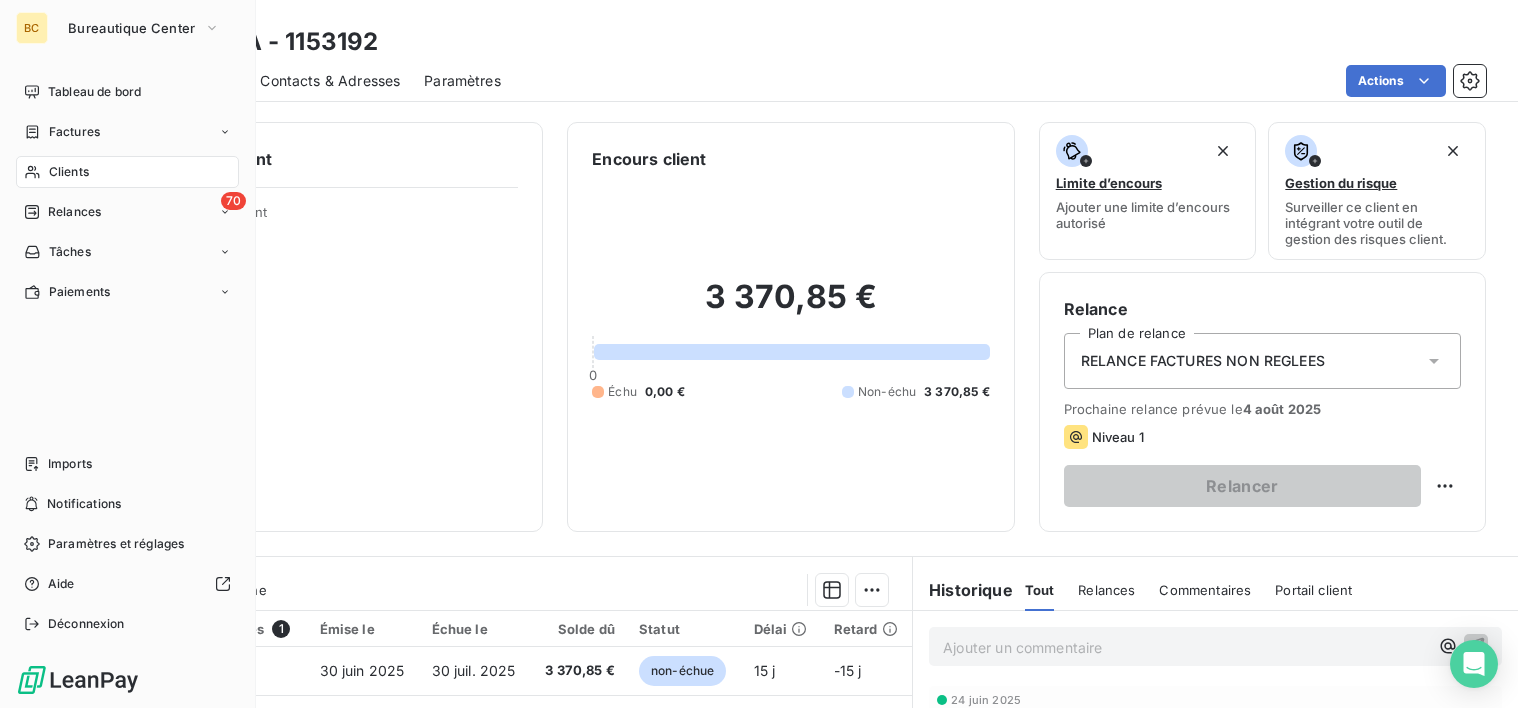 click on "Clients" at bounding box center [127, 172] 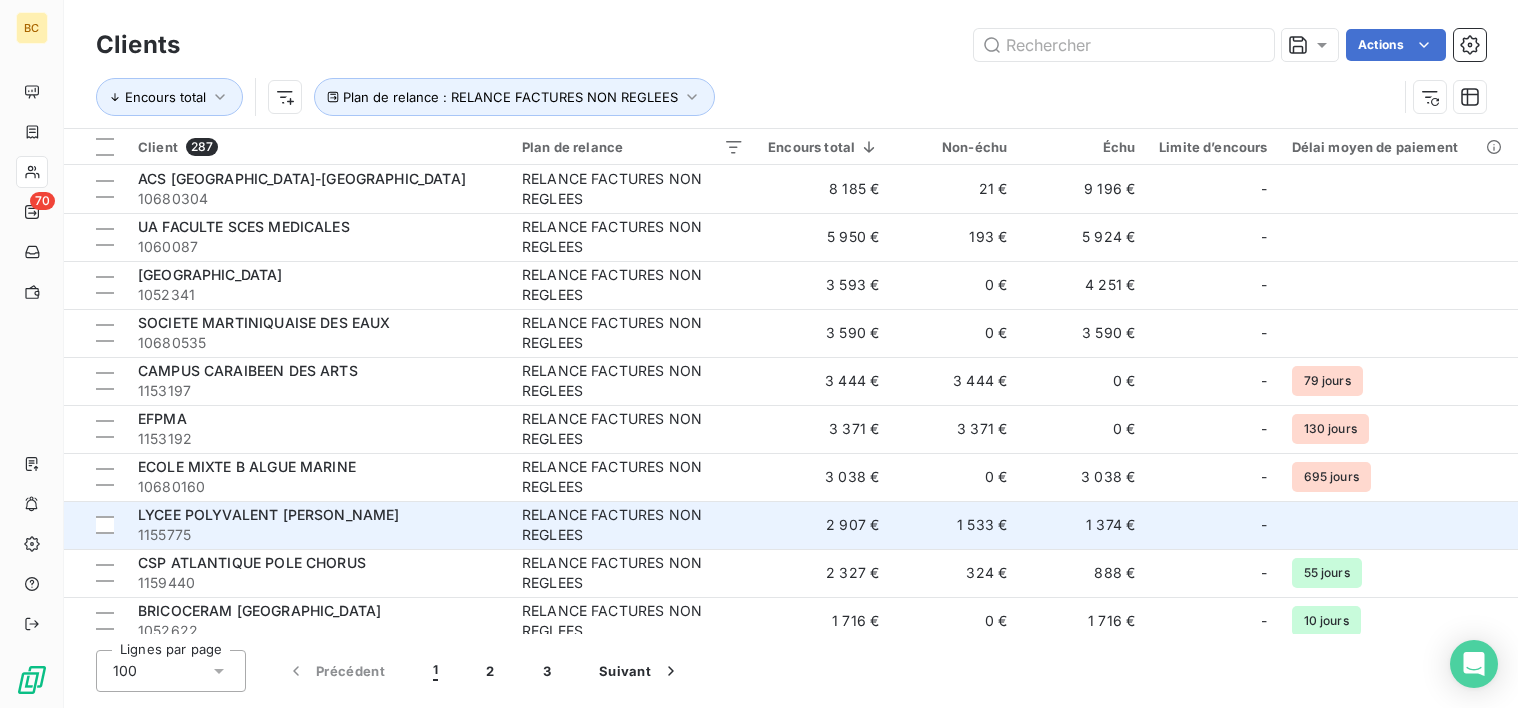 click on "1 533 €" at bounding box center (955, 525) 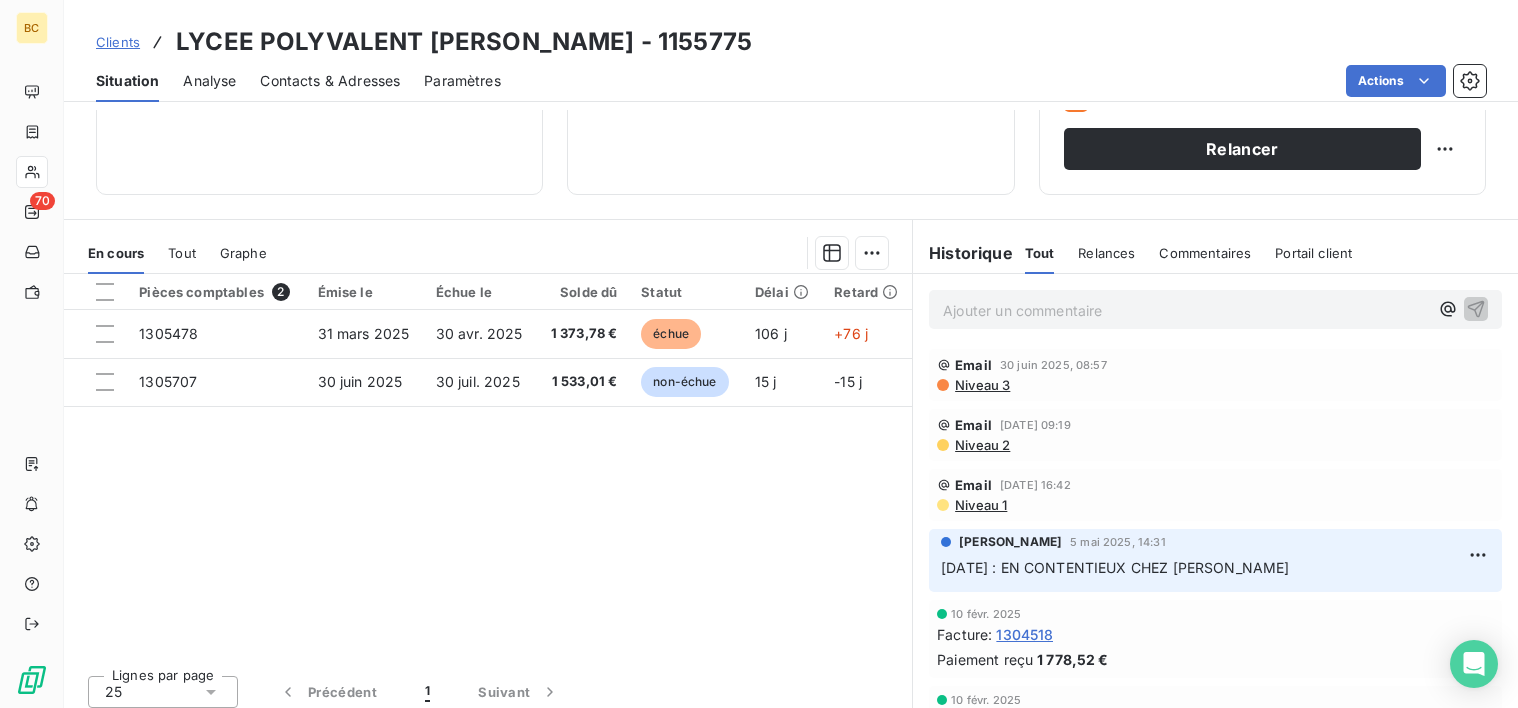 scroll, scrollTop: 348, scrollLeft: 0, axis: vertical 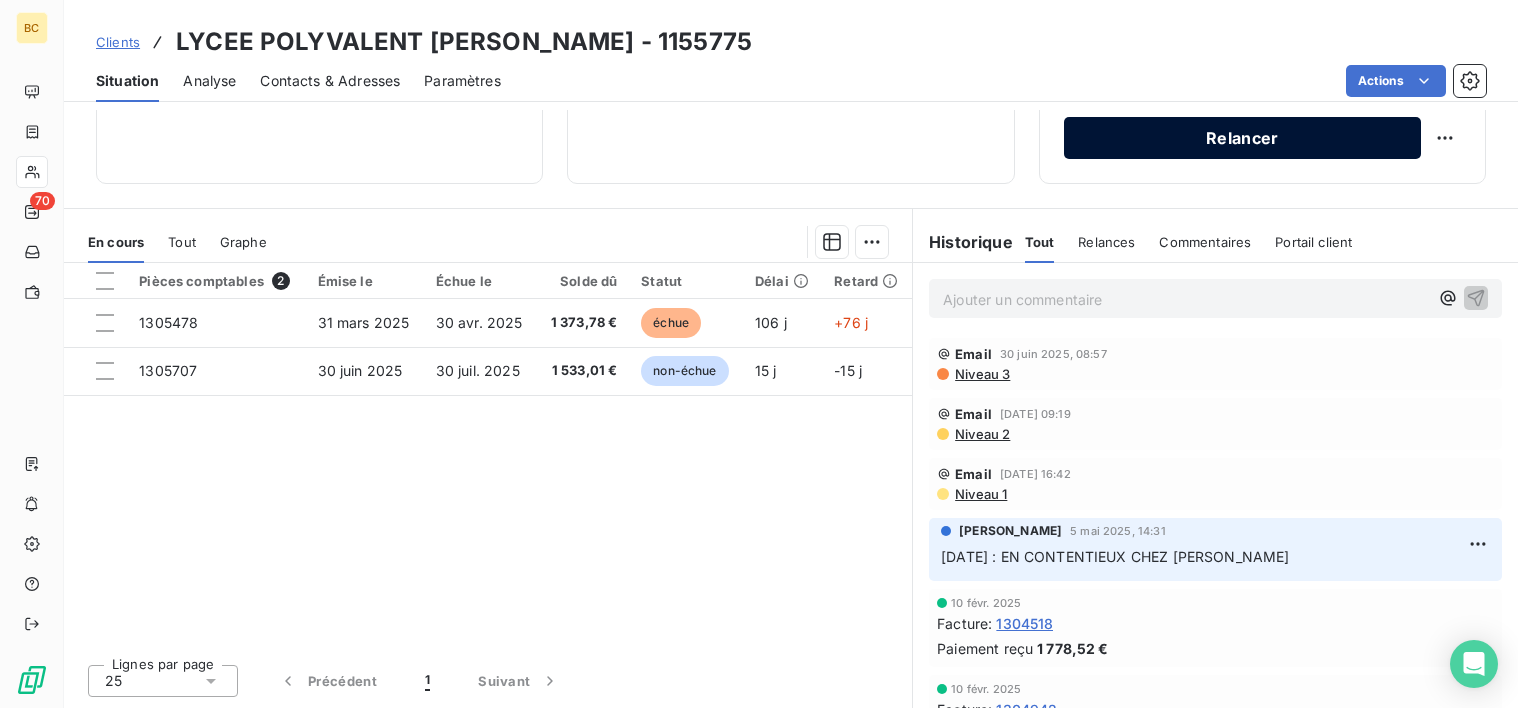 click on "Relancer" at bounding box center (1242, 138) 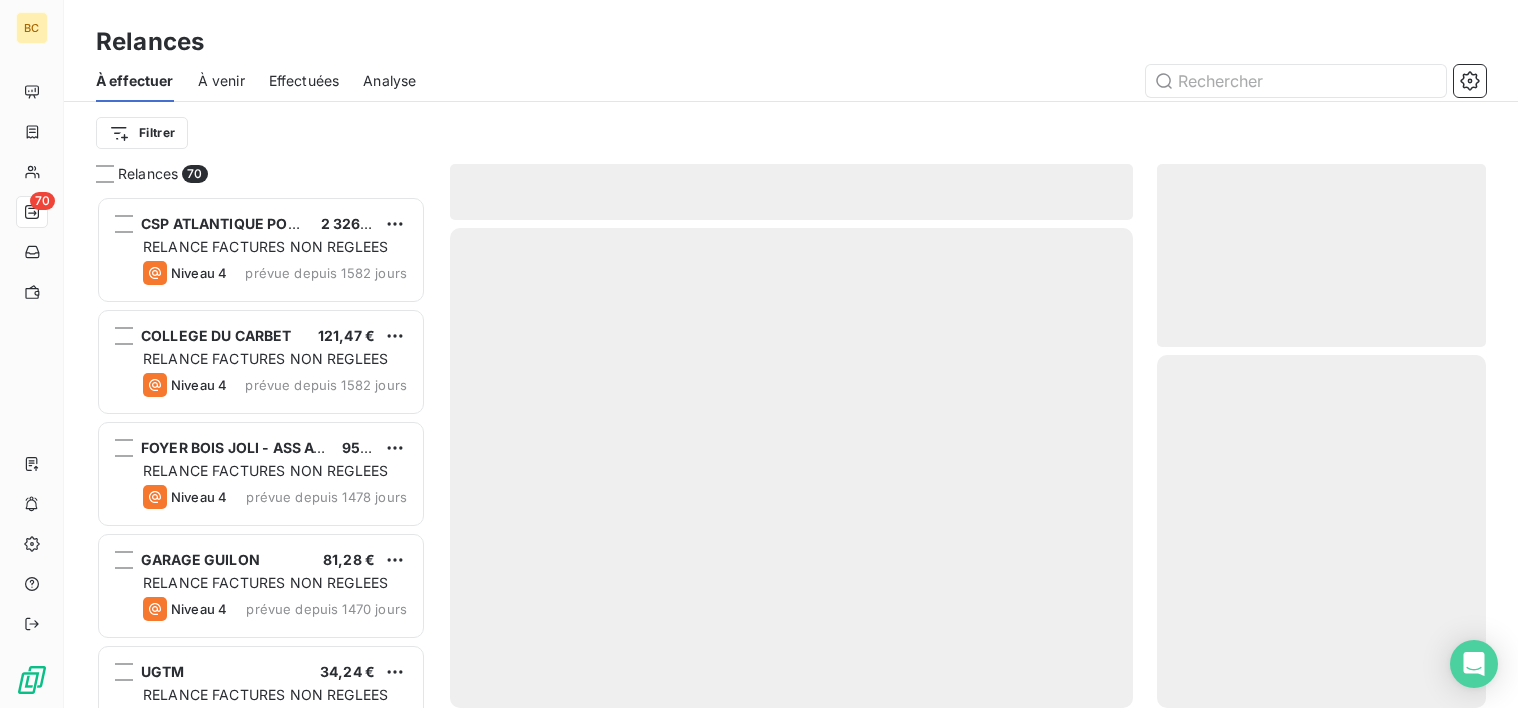 scroll, scrollTop: 16, scrollLeft: 16, axis: both 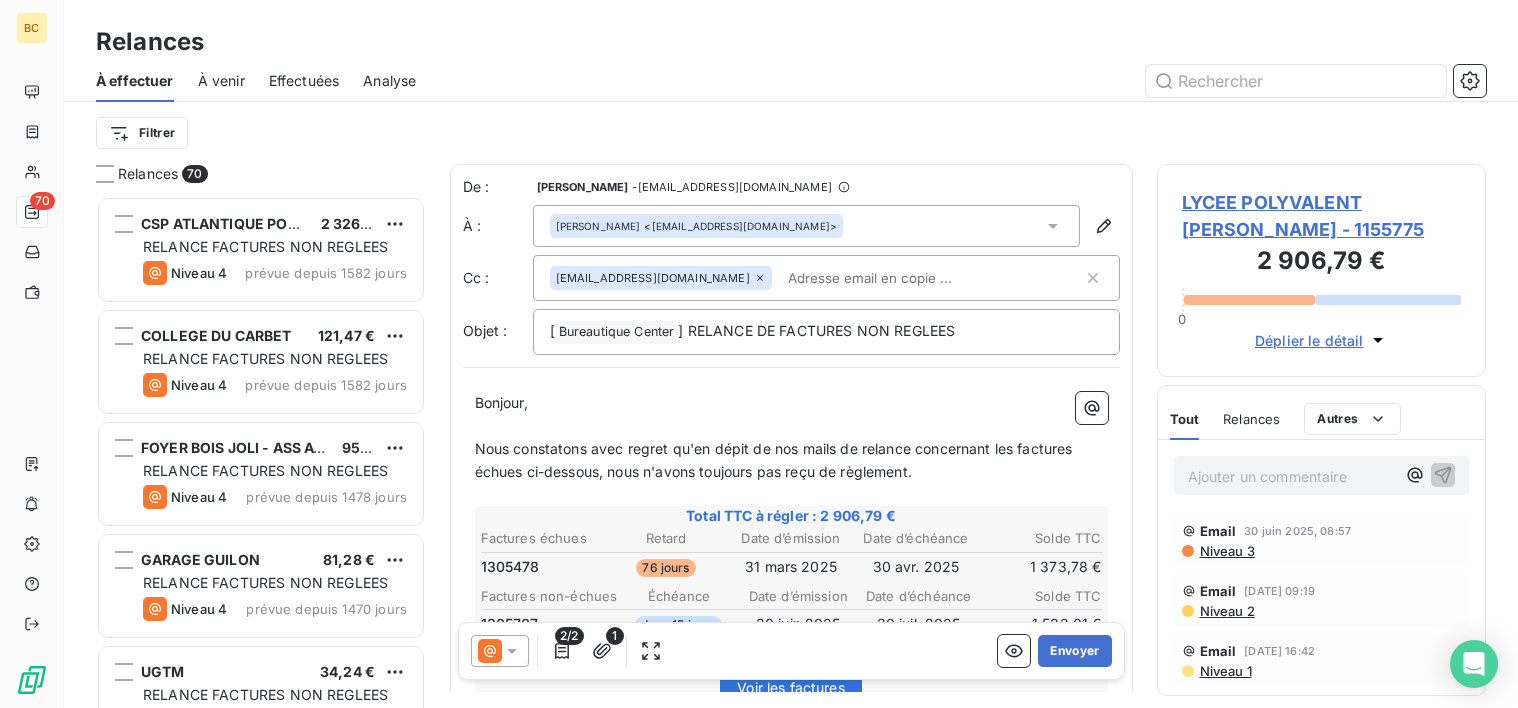 click on "﻿" at bounding box center (791, 426) 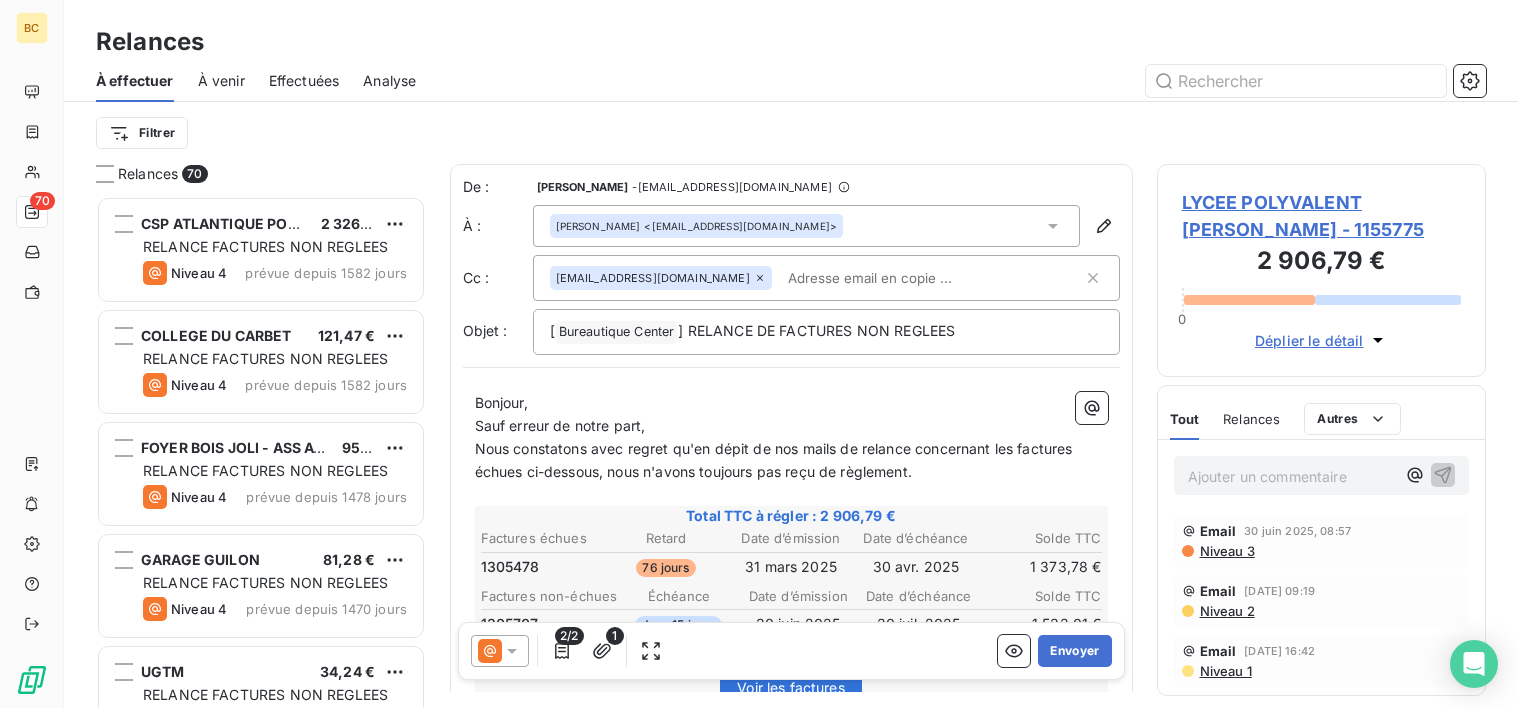 click on "Nous constatons avec regret qu'en dépit de nos mails de relance concernant les factures échues ci-dessous, nous n'avons toujours pas reçu de règlement." at bounding box center (776, 460) 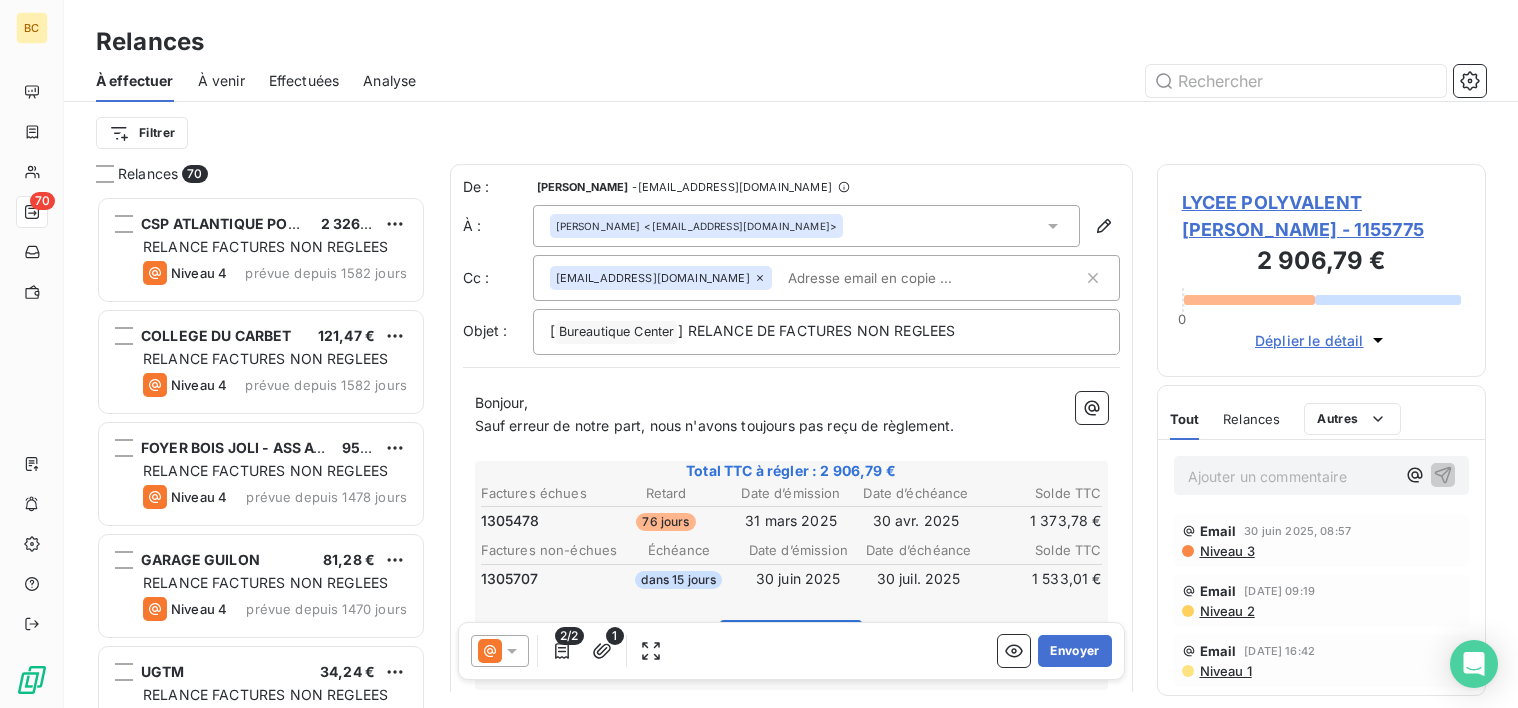 click on "Sauf erreur de notre part, nous n'avons toujours pas reçu de règlement." at bounding box center (791, 426) 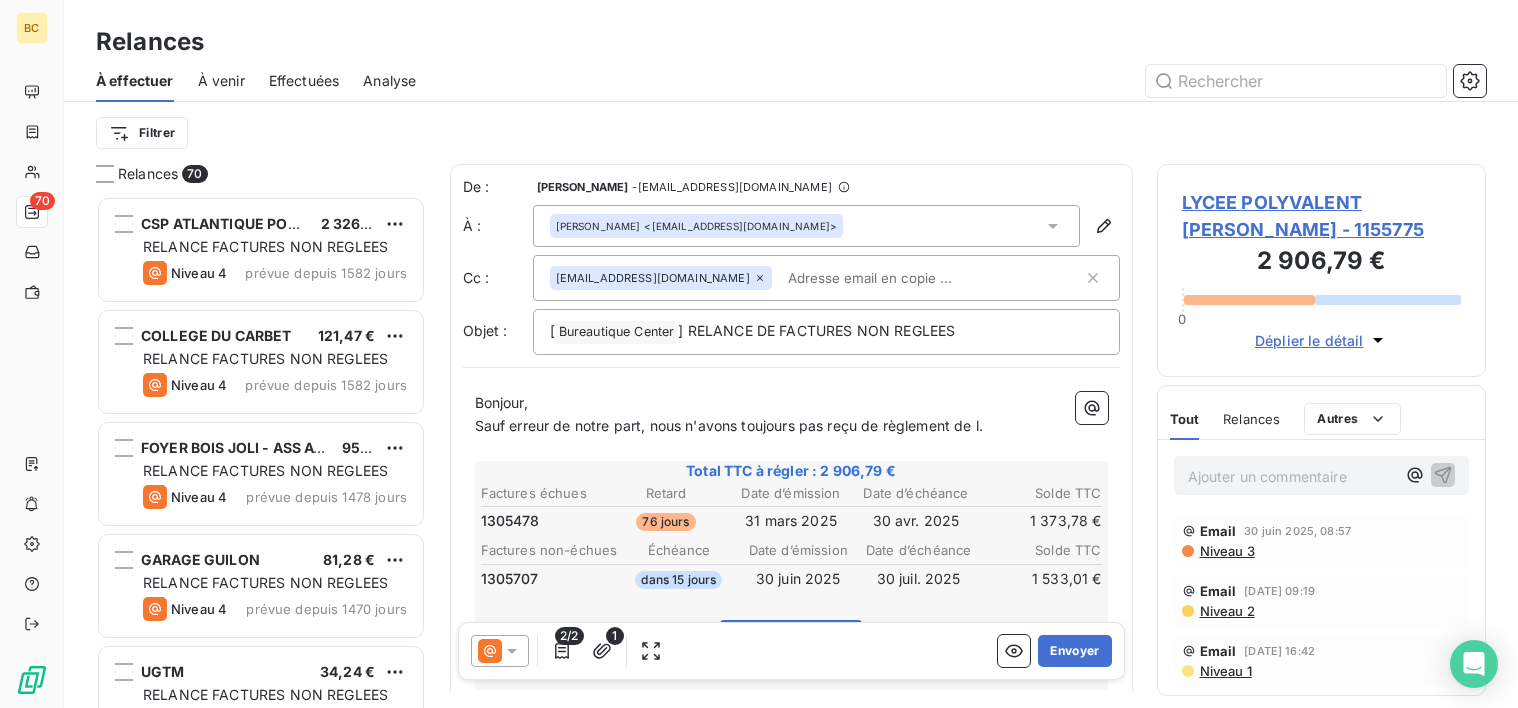 type 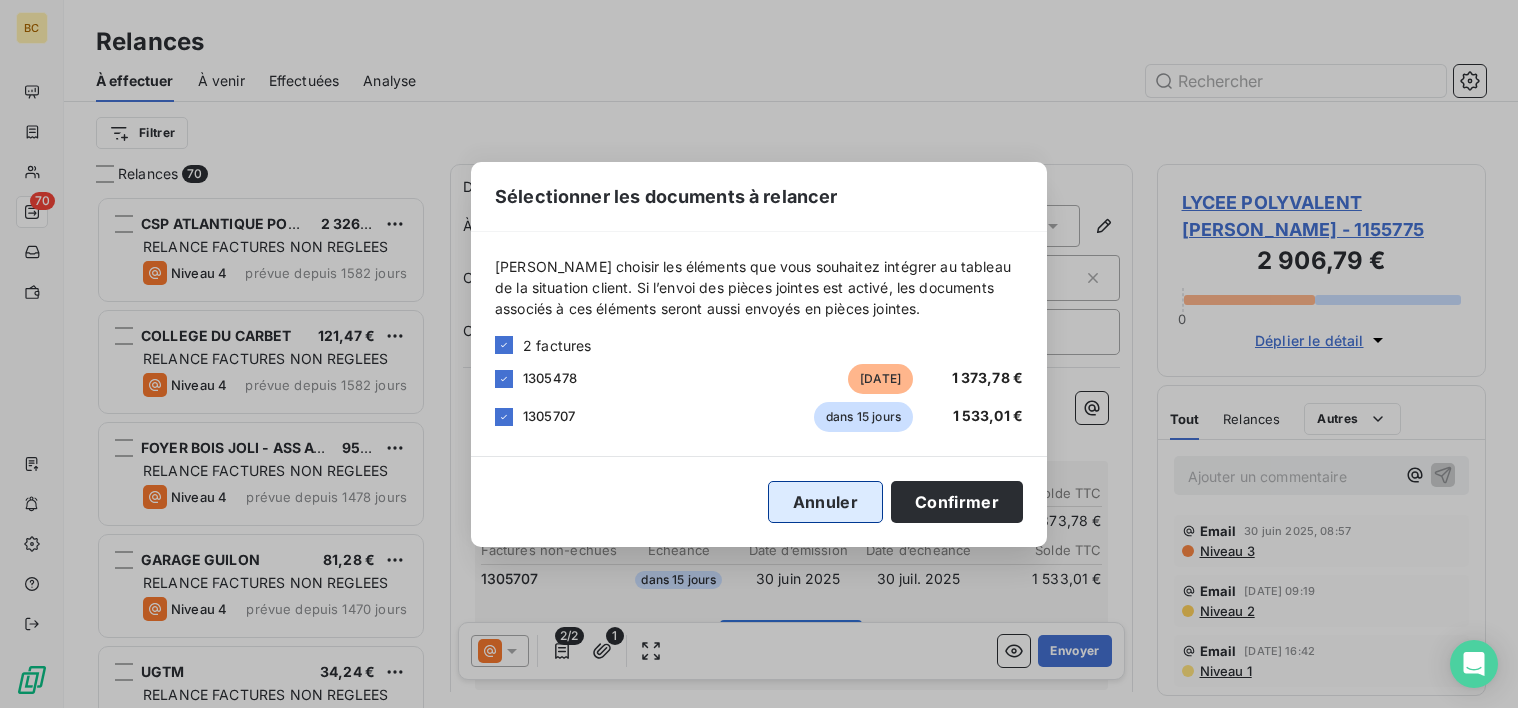 click on "Annuler" at bounding box center (825, 502) 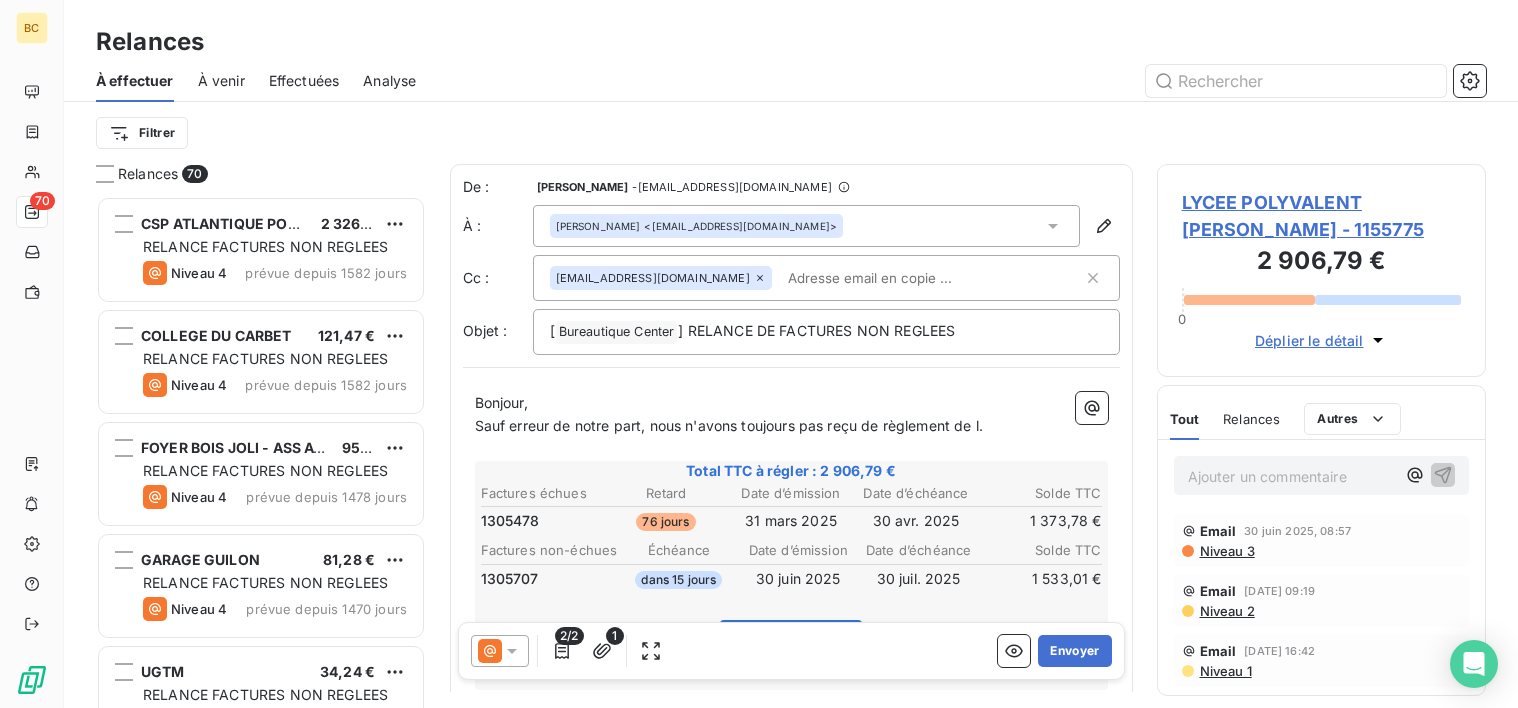 click on "Sauf erreur de notre part, nous n'avons toujours pas reçu de règlement de l." at bounding box center [791, 426] 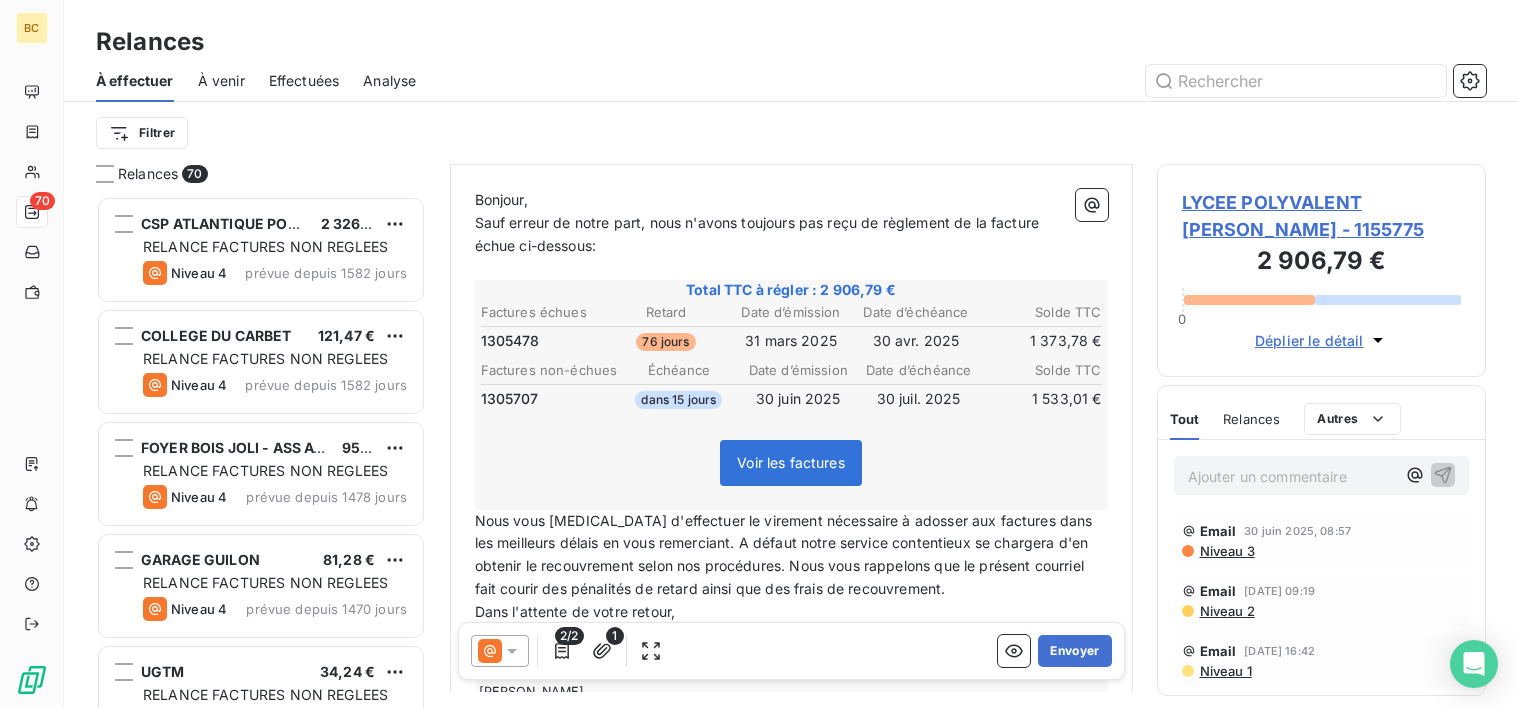 scroll, scrollTop: 374, scrollLeft: 0, axis: vertical 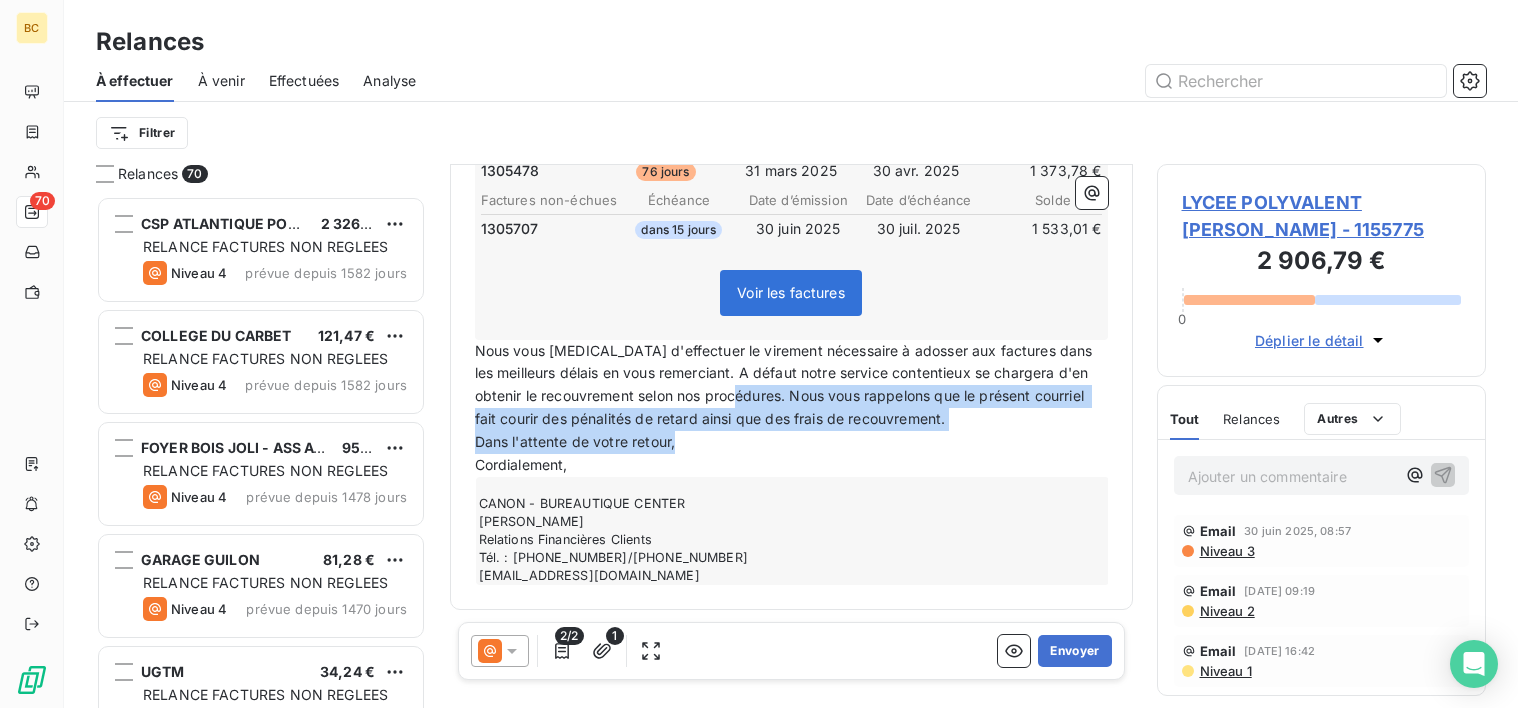 drag, startPoint x: 798, startPoint y: 395, endPoint x: 1027, endPoint y: 431, distance: 231.81242 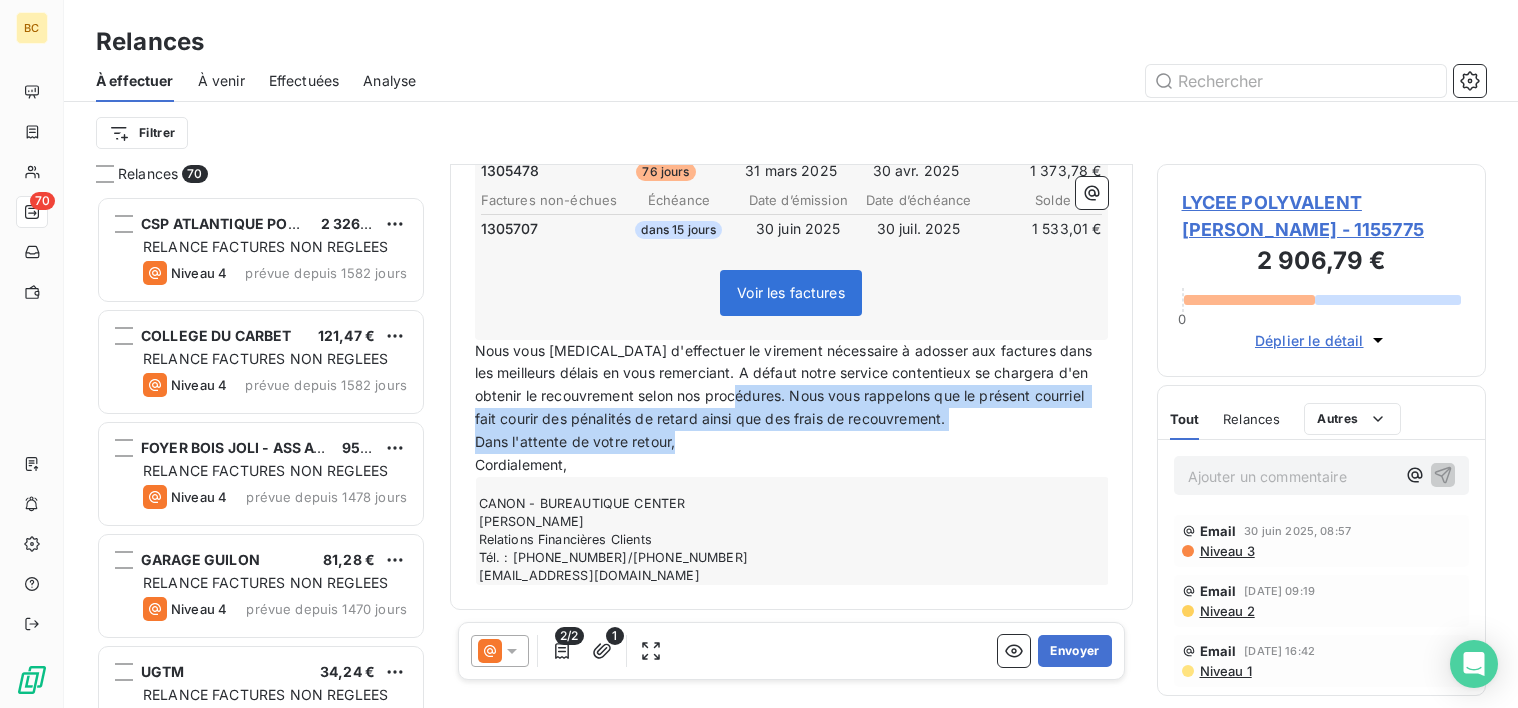 click on "Bonjour,   Sauf erreur de notre part, nous n'avons toujours pas reçu de règlement de la facture échue ci-dessous: ﻿ Total TTC à régler :   2 906,79 € Factures échues Retard Date d’émission Date d’échéance Solde TTC 1305478 76 jours   [DATE] [DATE] 1 373,78 € Factures non-échues Échéance Date d’émission Date d’échéance Solde TTC 1305707 dans 15 jours [DATE] [DATE] 1 533,01 € Voir   les factures ﻿ Nous vous [MEDICAL_DATA] d'effectuer le virement nécessaire à adosser aux factures dans les meilleurs délais en vous remerciant. A défaut notre service contentieux se chargera d'en obtenir le recouvrement selon nos procédures. Nous vous rappelons que le présent courriel fait courir des pénalités de retard ainsi que des frais de recouvrement. Dans l'attente de votre retour, Cordialement, CANON - BUREAUTIQUE CENTER [PERSON_NAME] Relations Financières Clients Tél. : [PHONE_NUMBER]/[PHONE_NUMBER] [EMAIL_ADDRESS][DOMAIN_NAME] ﻿" at bounding box center (791, 302) 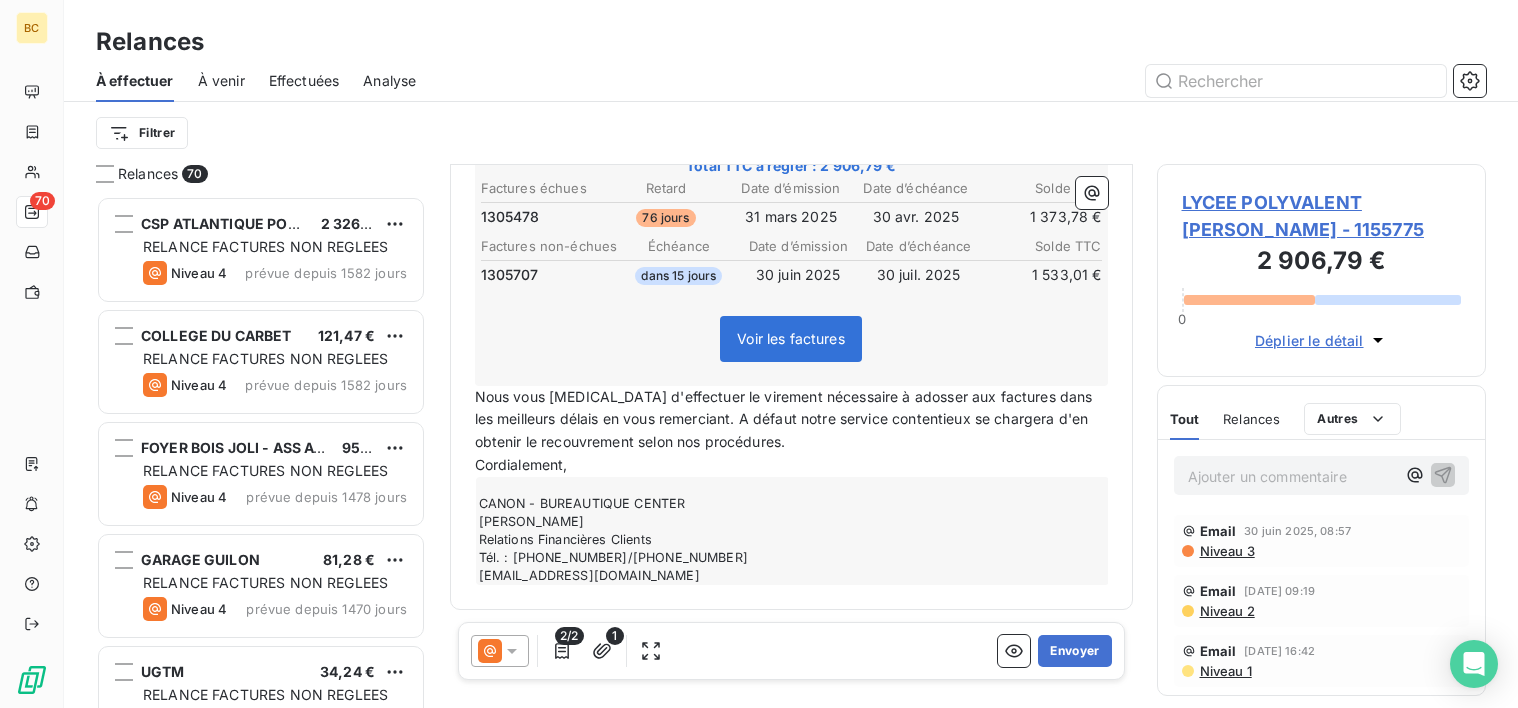 scroll, scrollTop: 0, scrollLeft: 0, axis: both 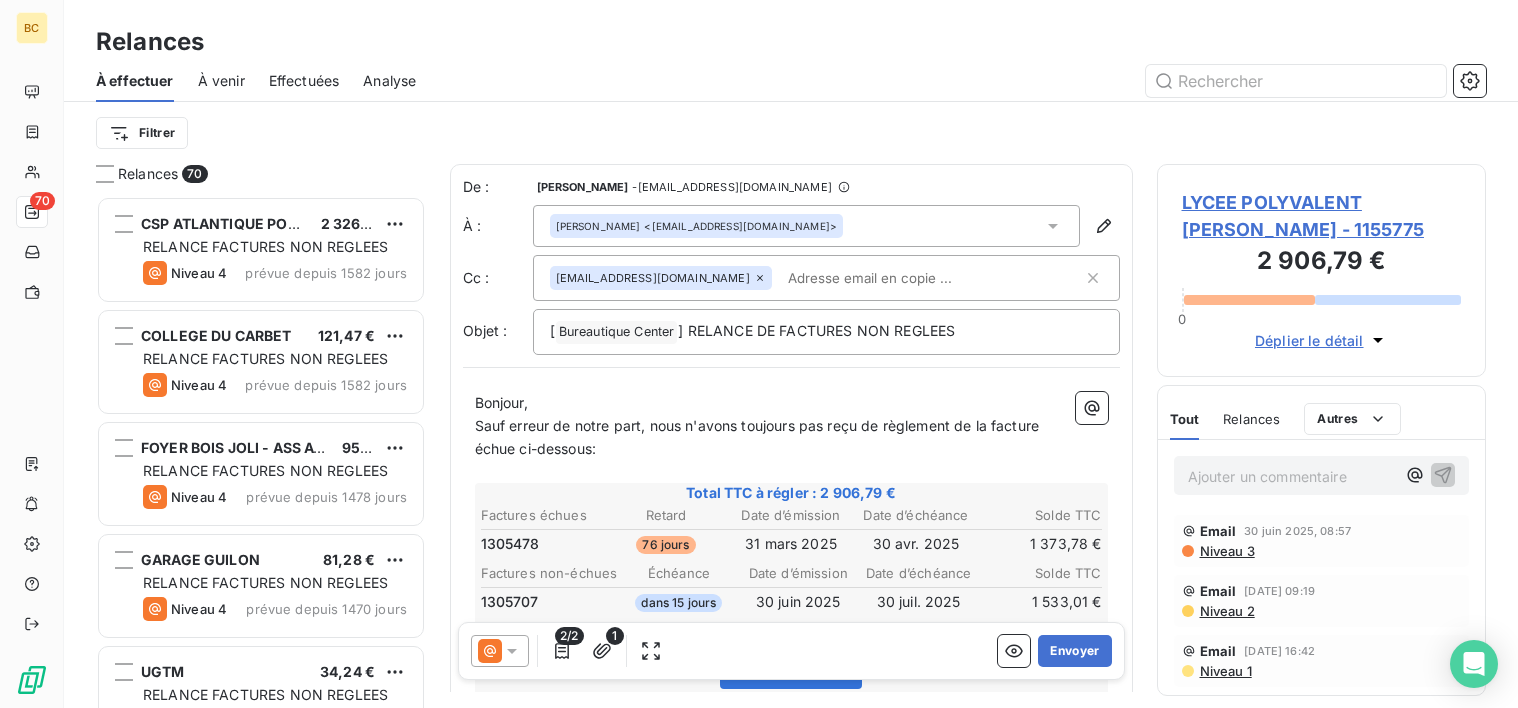 click on "Sauf erreur de notre part, nous n'avons toujours pas reçu de règlement de la facture échue ci-dessous:" at bounding box center [759, 437] 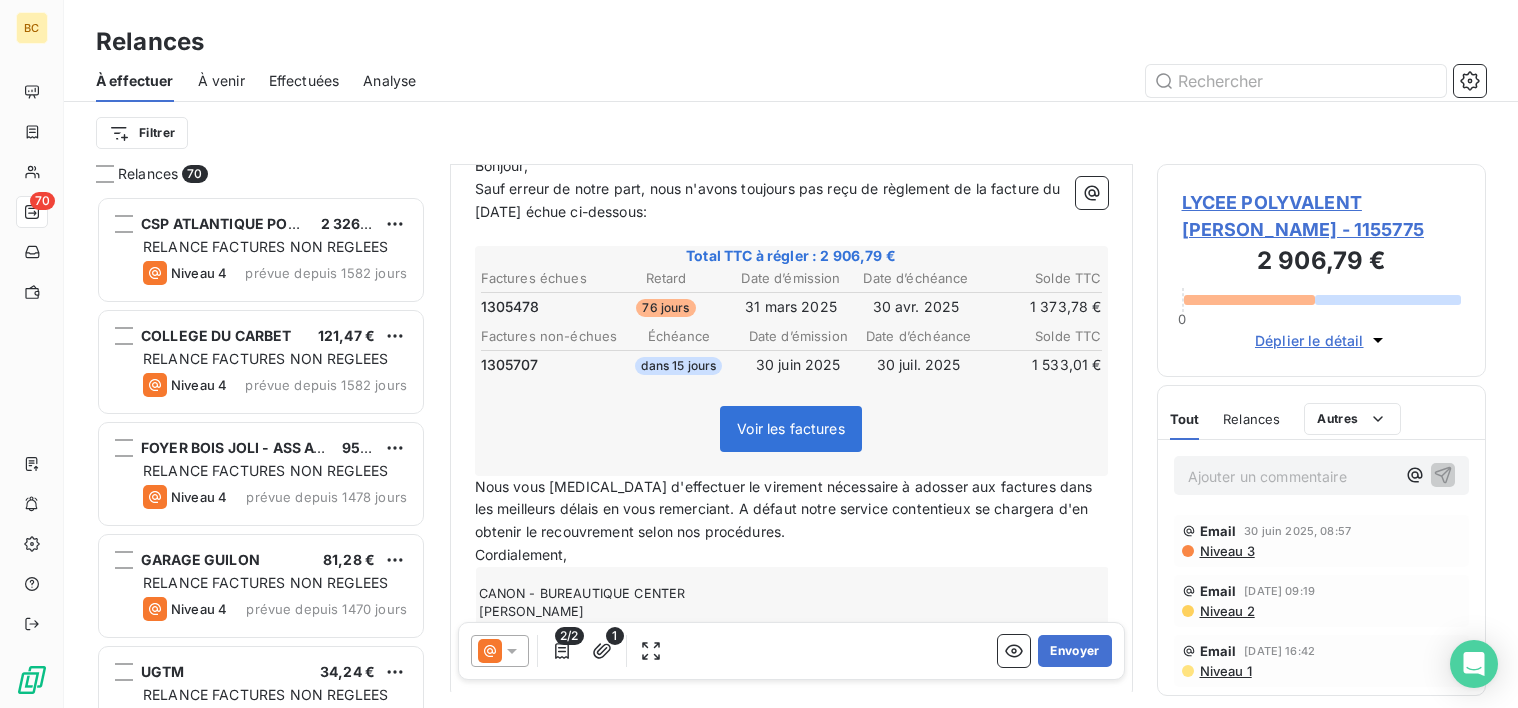 scroll, scrollTop: 328, scrollLeft: 0, axis: vertical 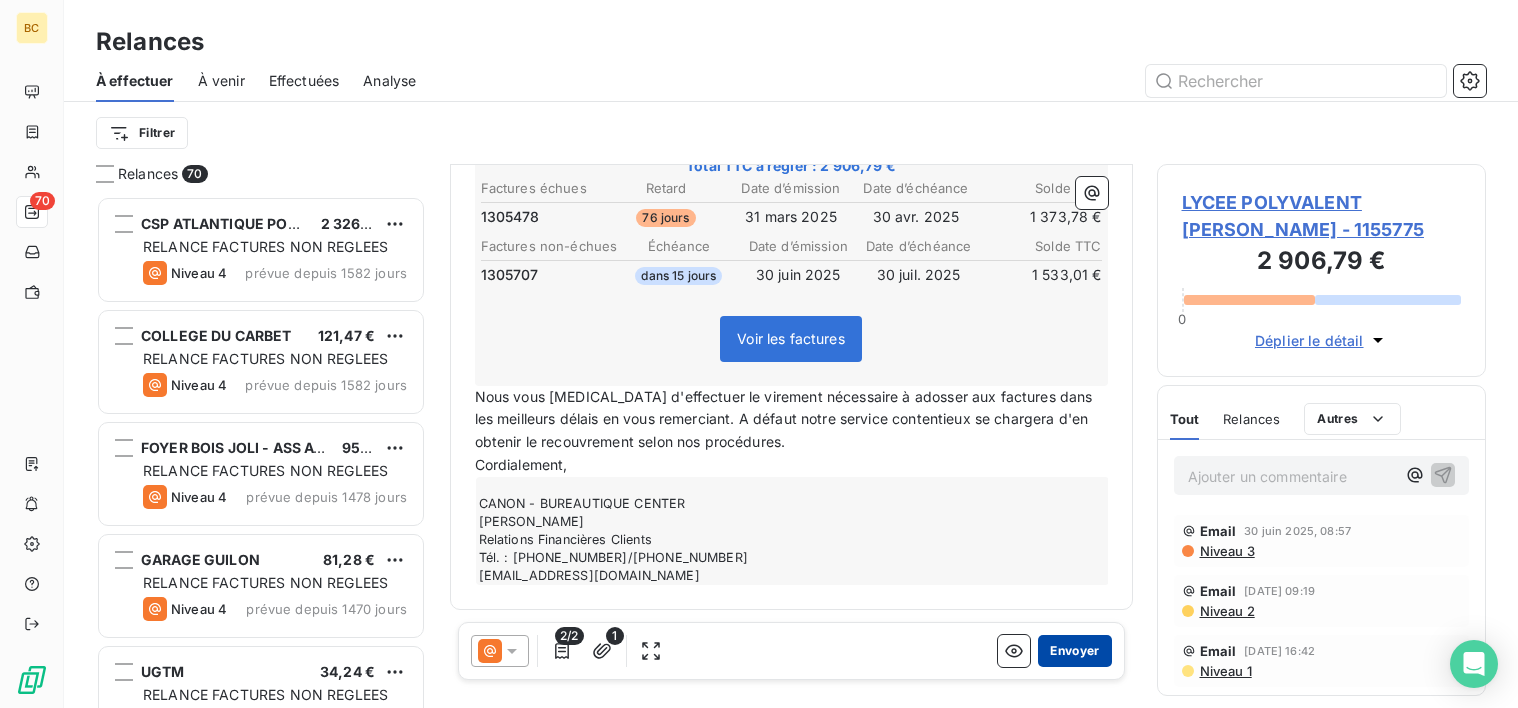 click on "Envoyer" at bounding box center (1074, 651) 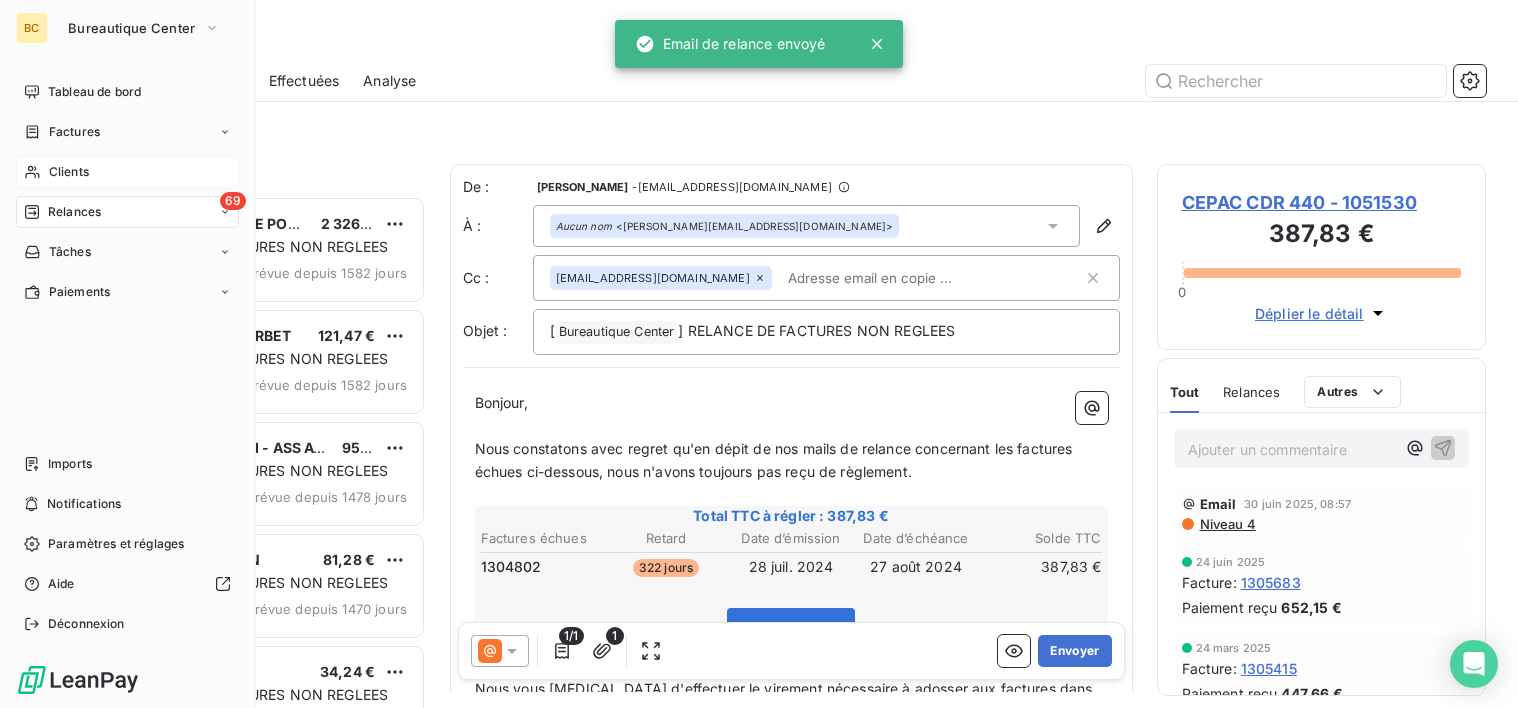 click on "Clients" at bounding box center [69, 172] 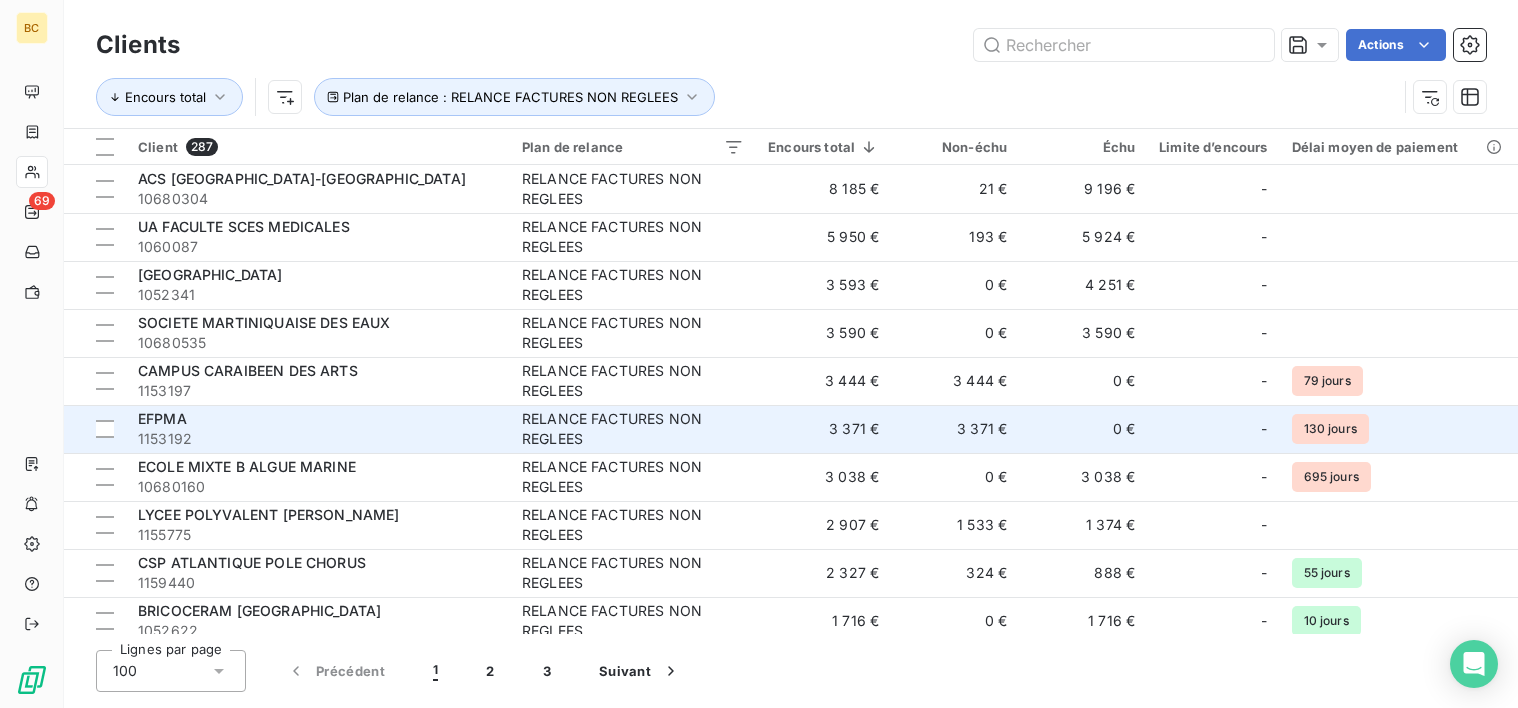 scroll, scrollTop: 1000, scrollLeft: 0, axis: vertical 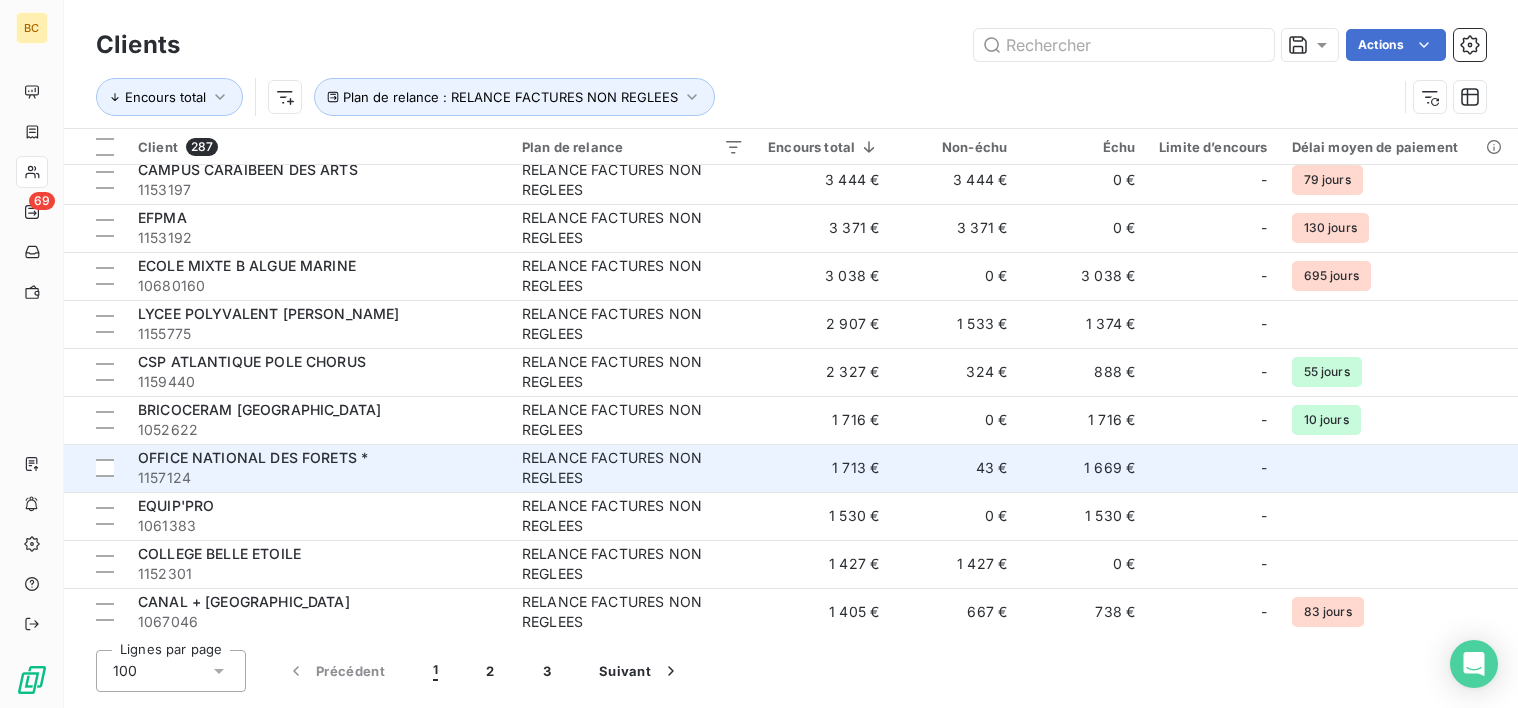 click on "RELANCE FACTURES NON REGLEES" at bounding box center (633, 468) 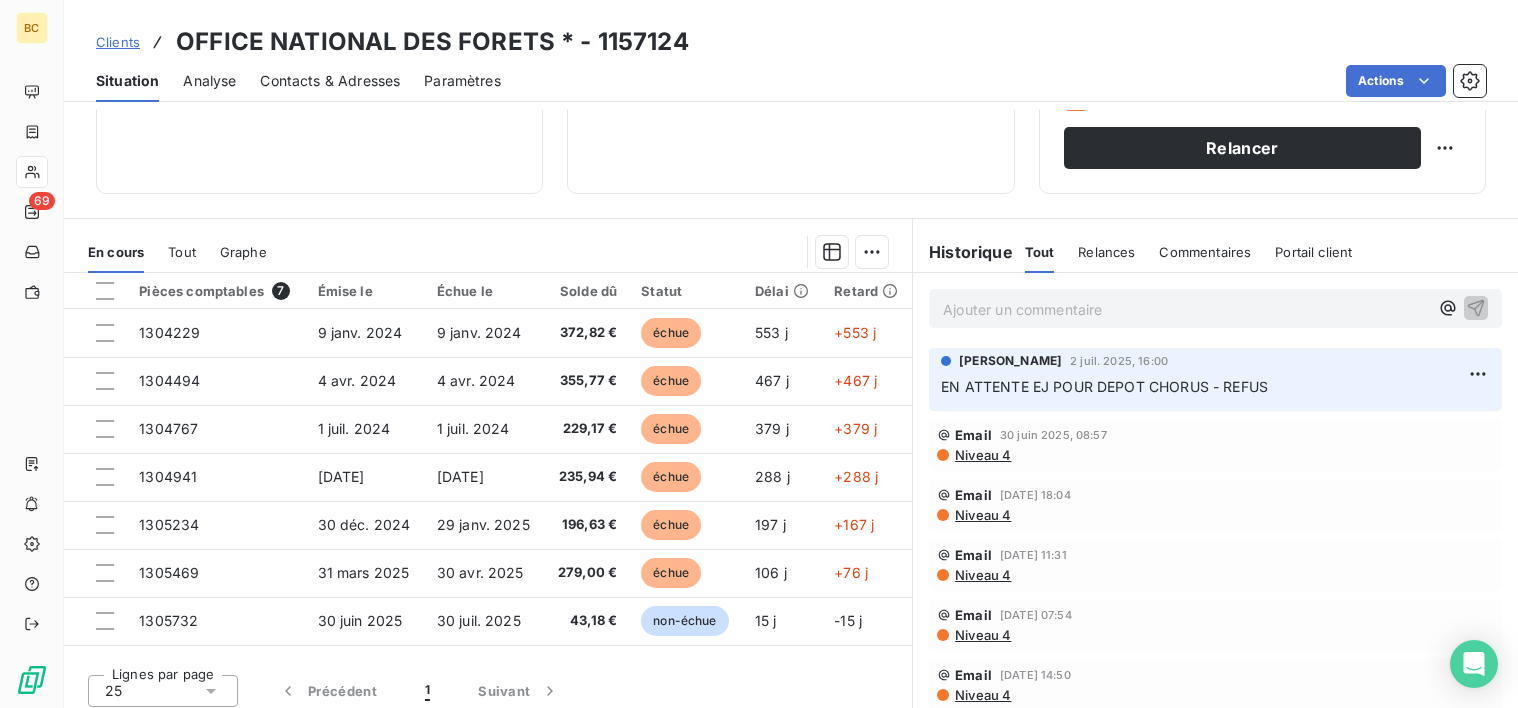scroll, scrollTop: 348, scrollLeft: 0, axis: vertical 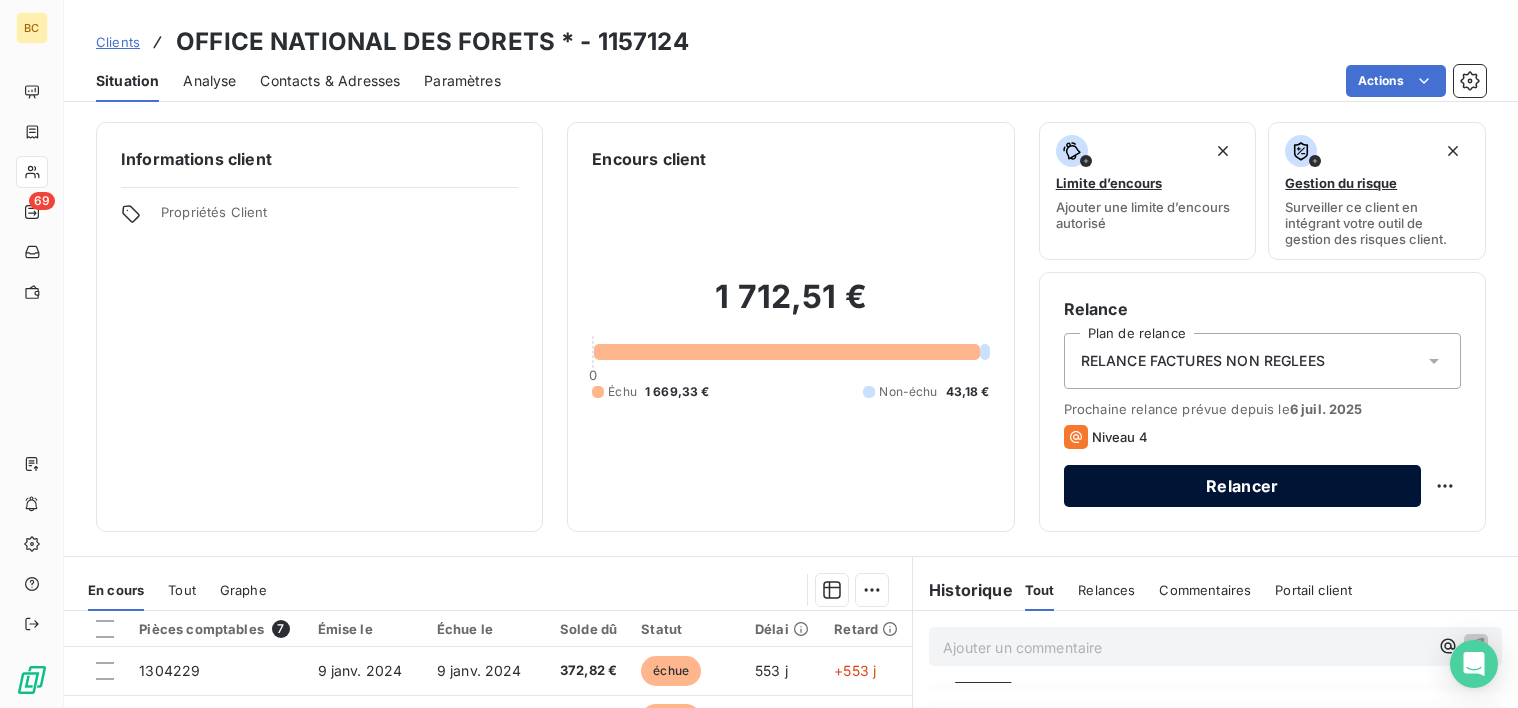 click on "Relancer" at bounding box center [1242, 486] 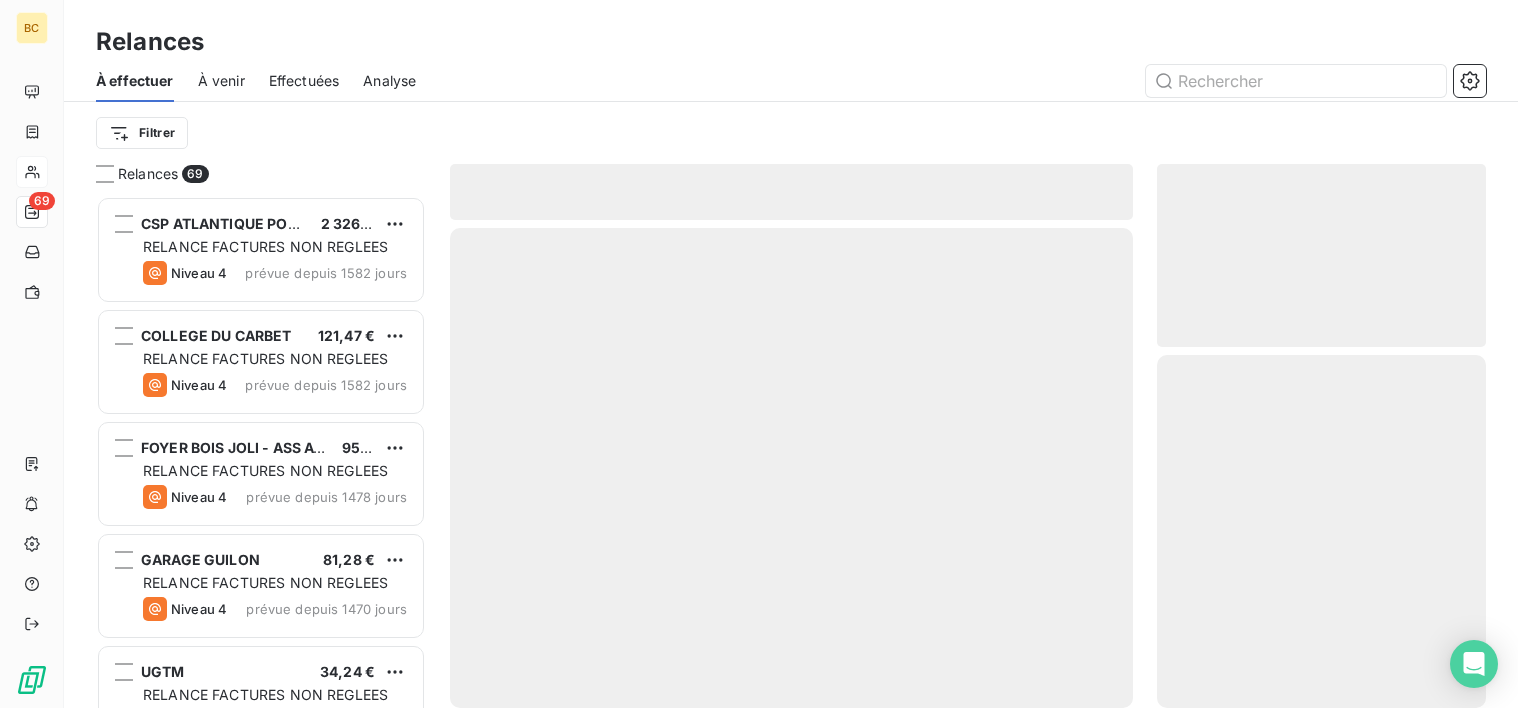 scroll, scrollTop: 16, scrollLeft: 16, axis: both 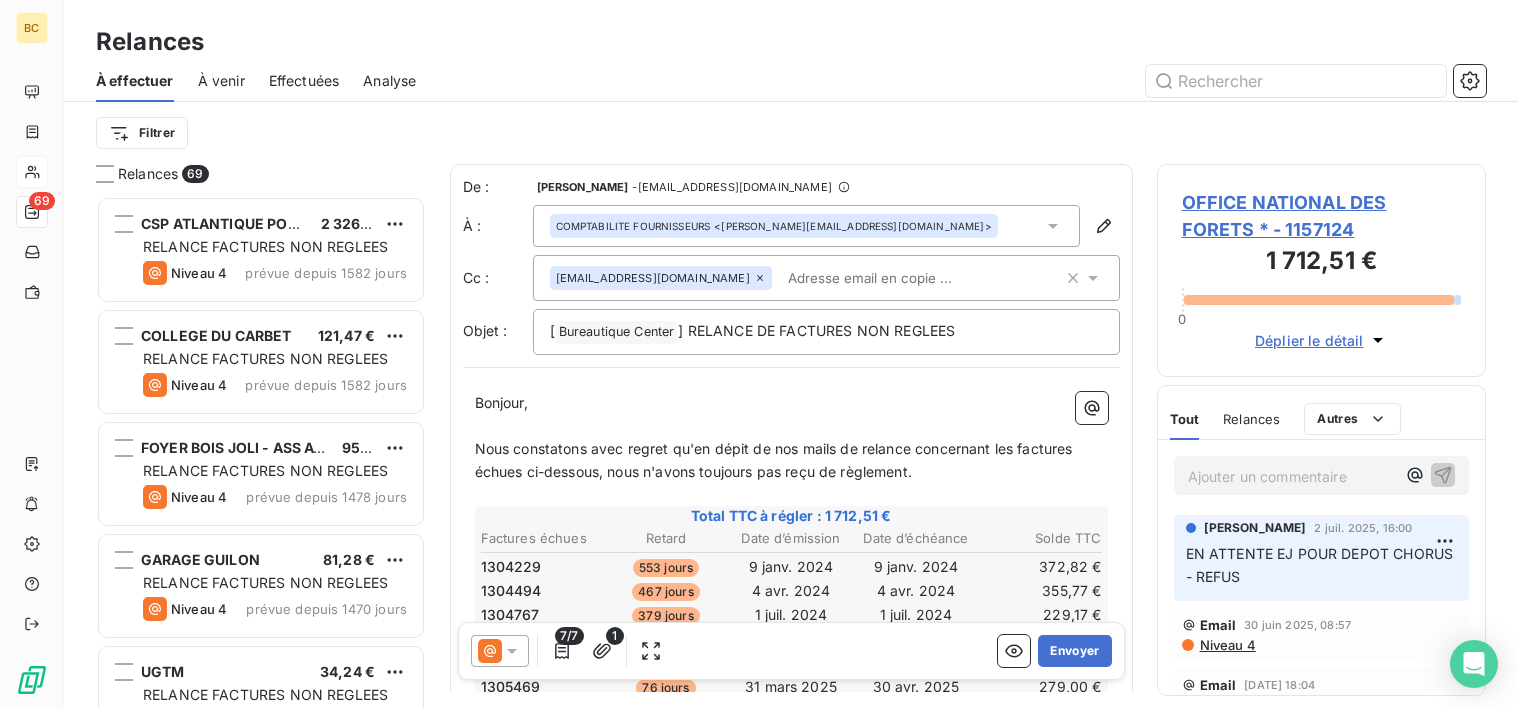click 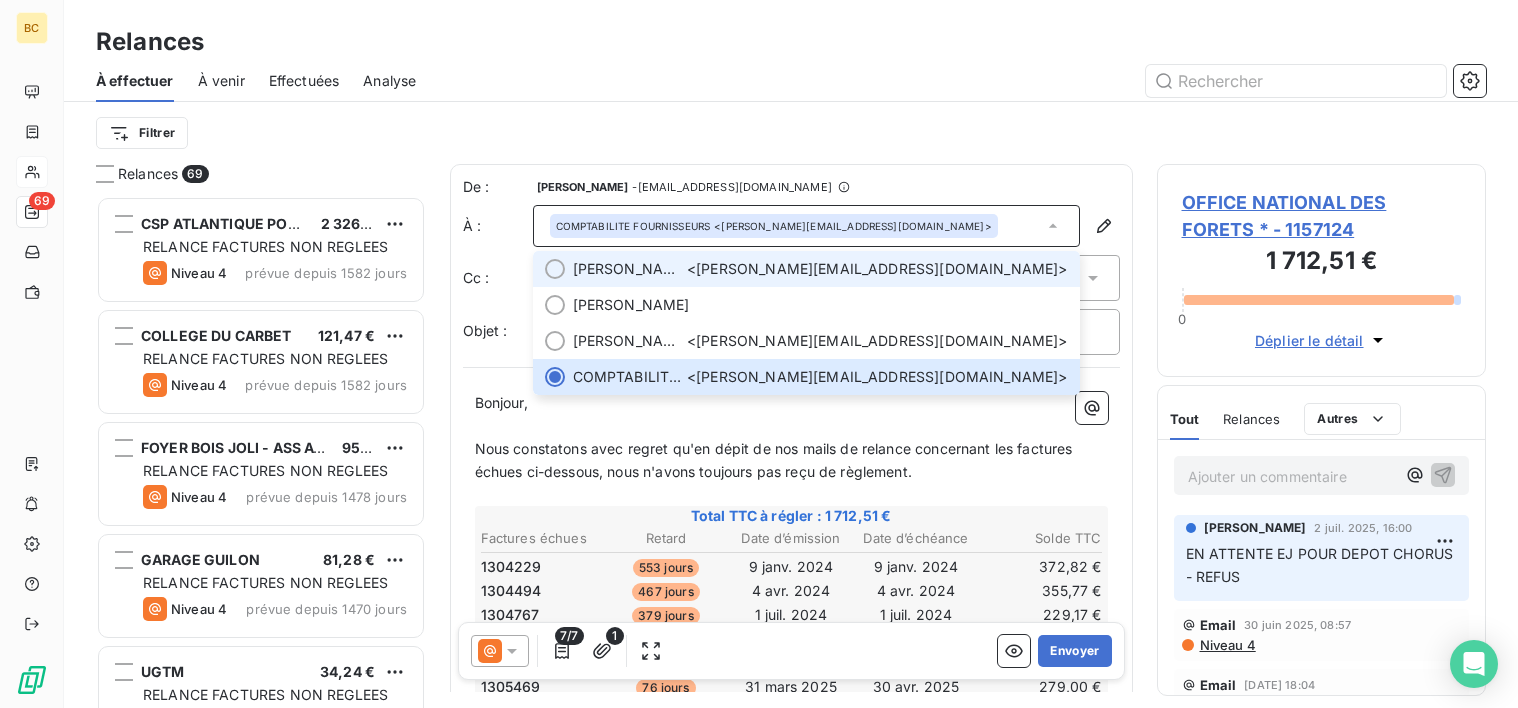click at bounding box center (555, 269) 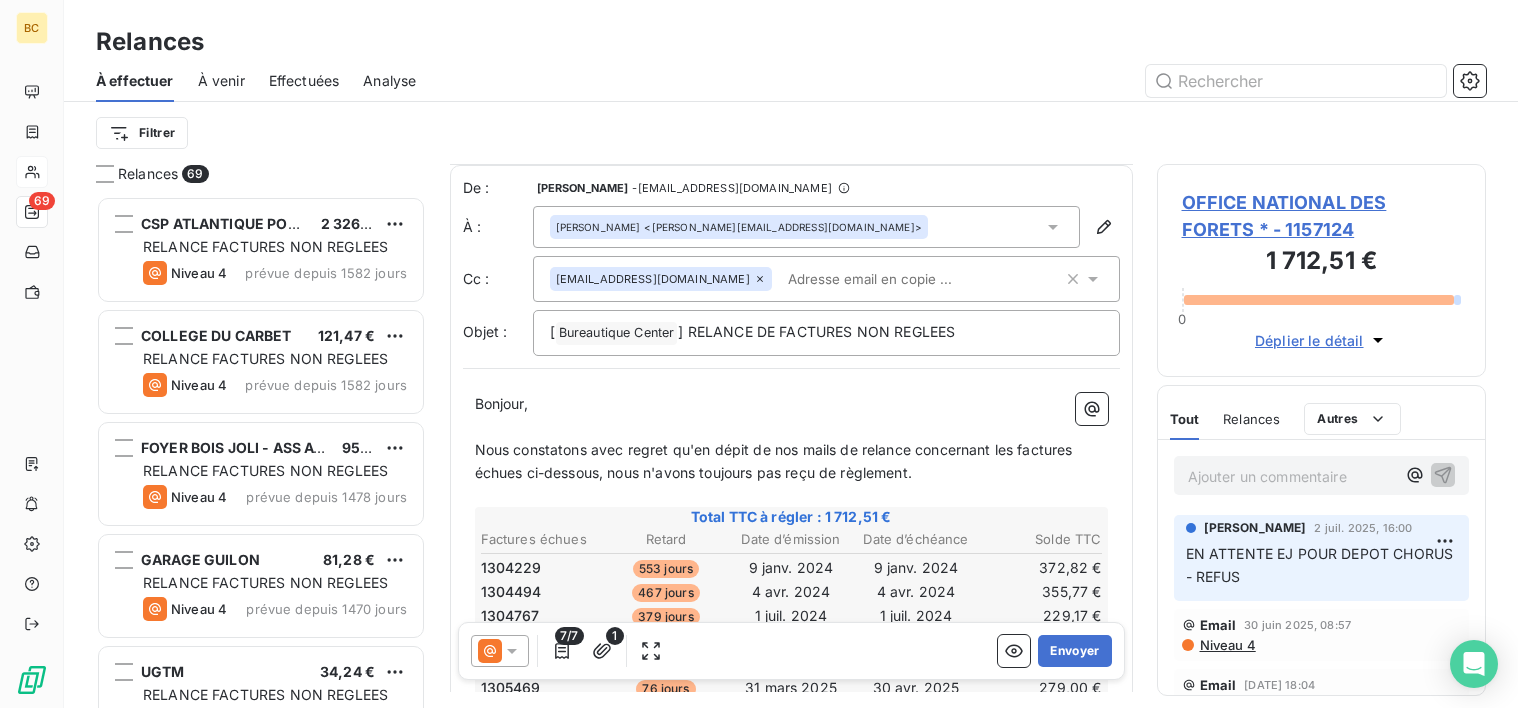 scroll, scrollTop: 517, scrollLeft: 0, axis: vertical 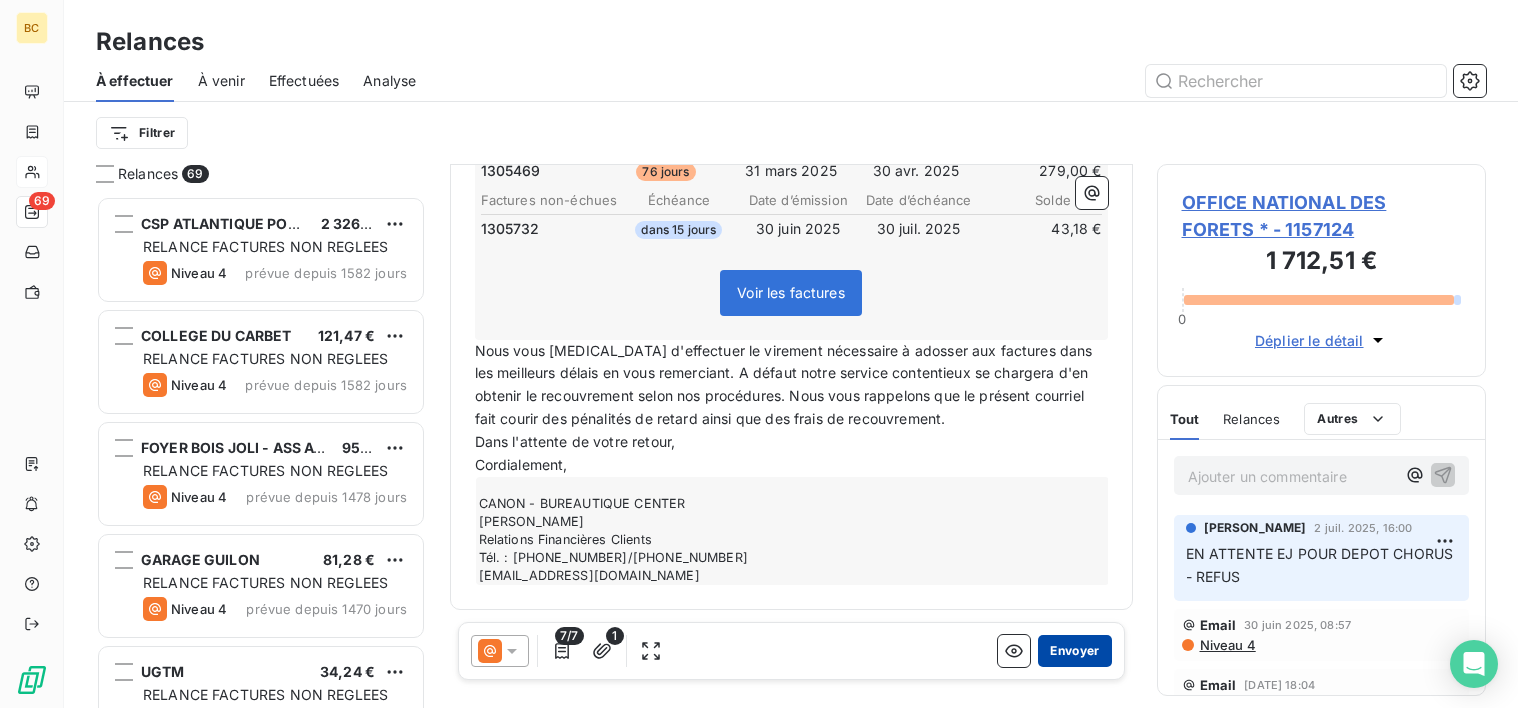 click on "Envoyer" at bounding box center (1074, 651) 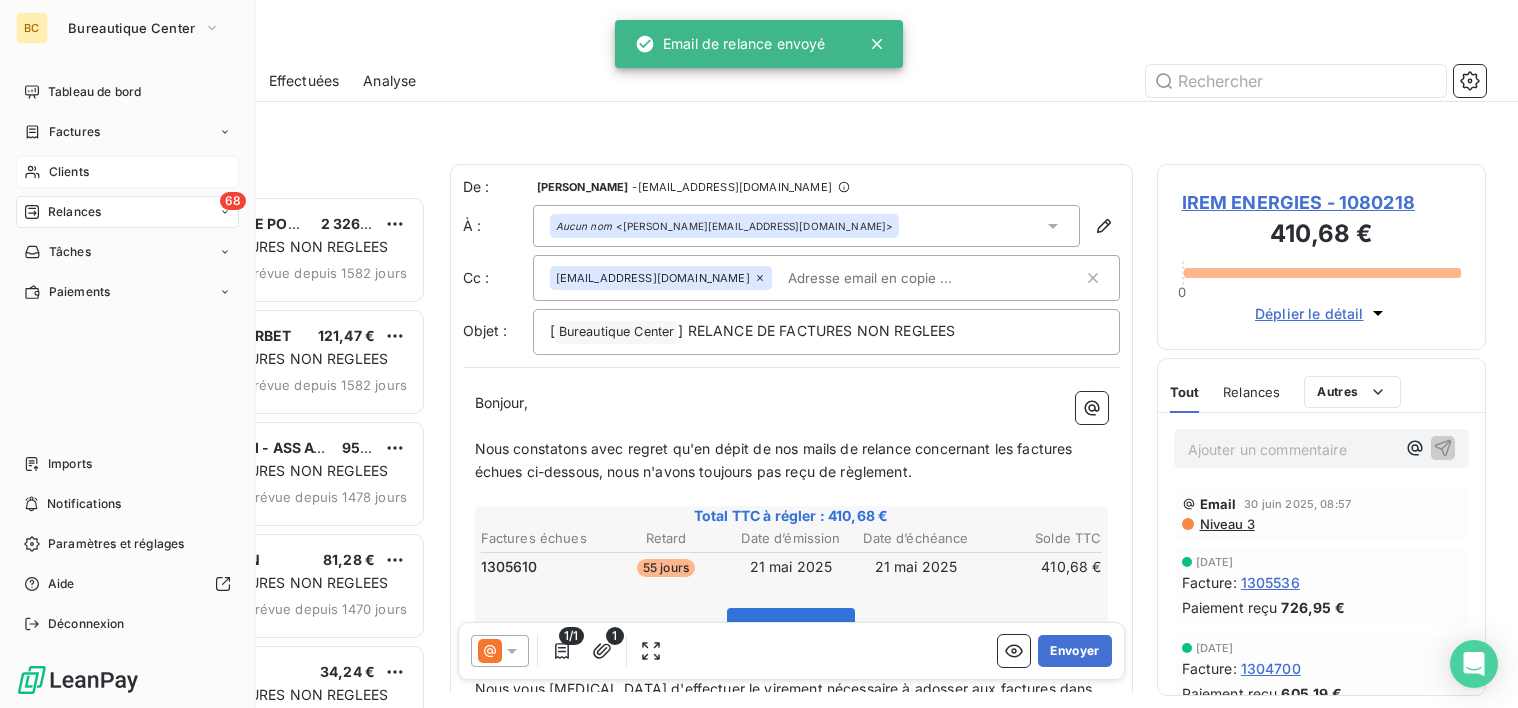 click on "Clients" at bounding box center (69, 172) 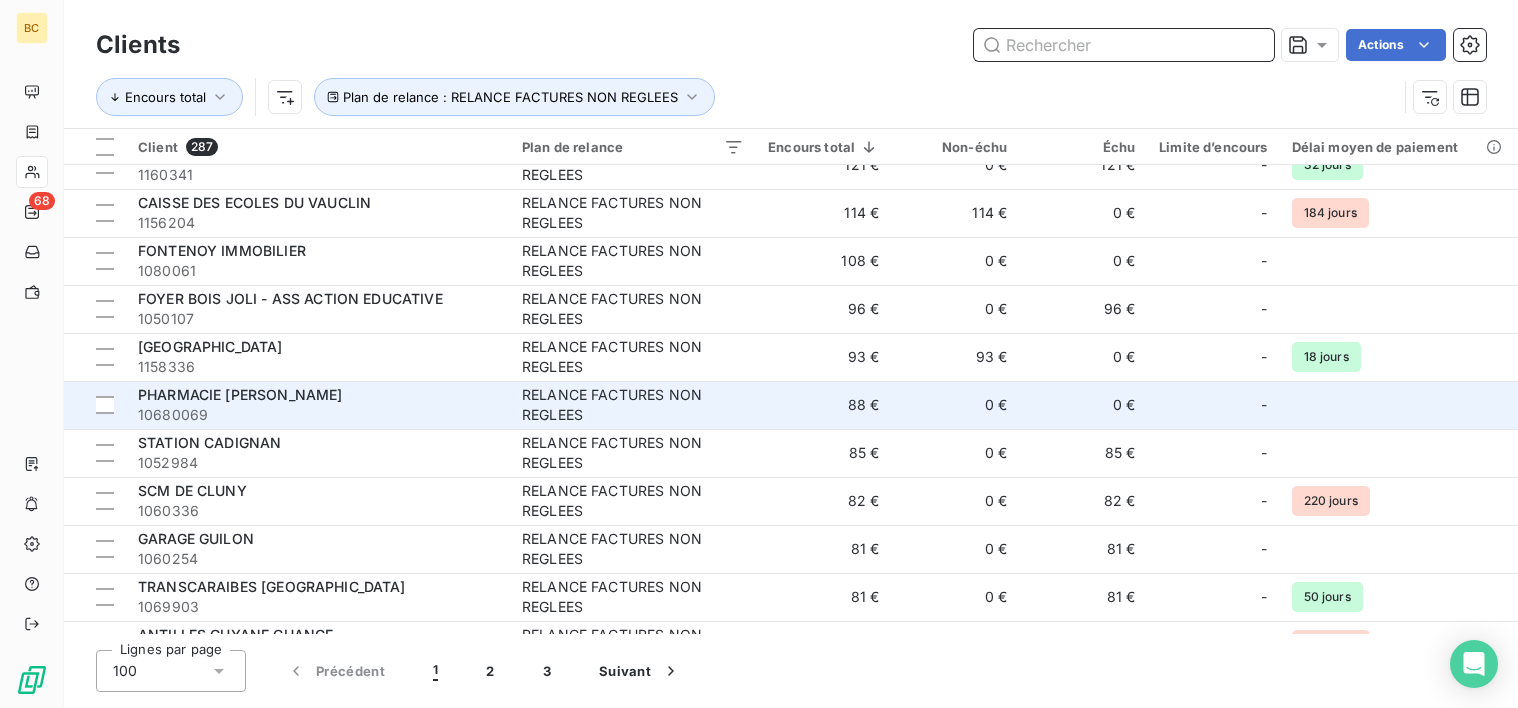 scroll, scrollTop: 0, scrollLeft: 0, axis: both 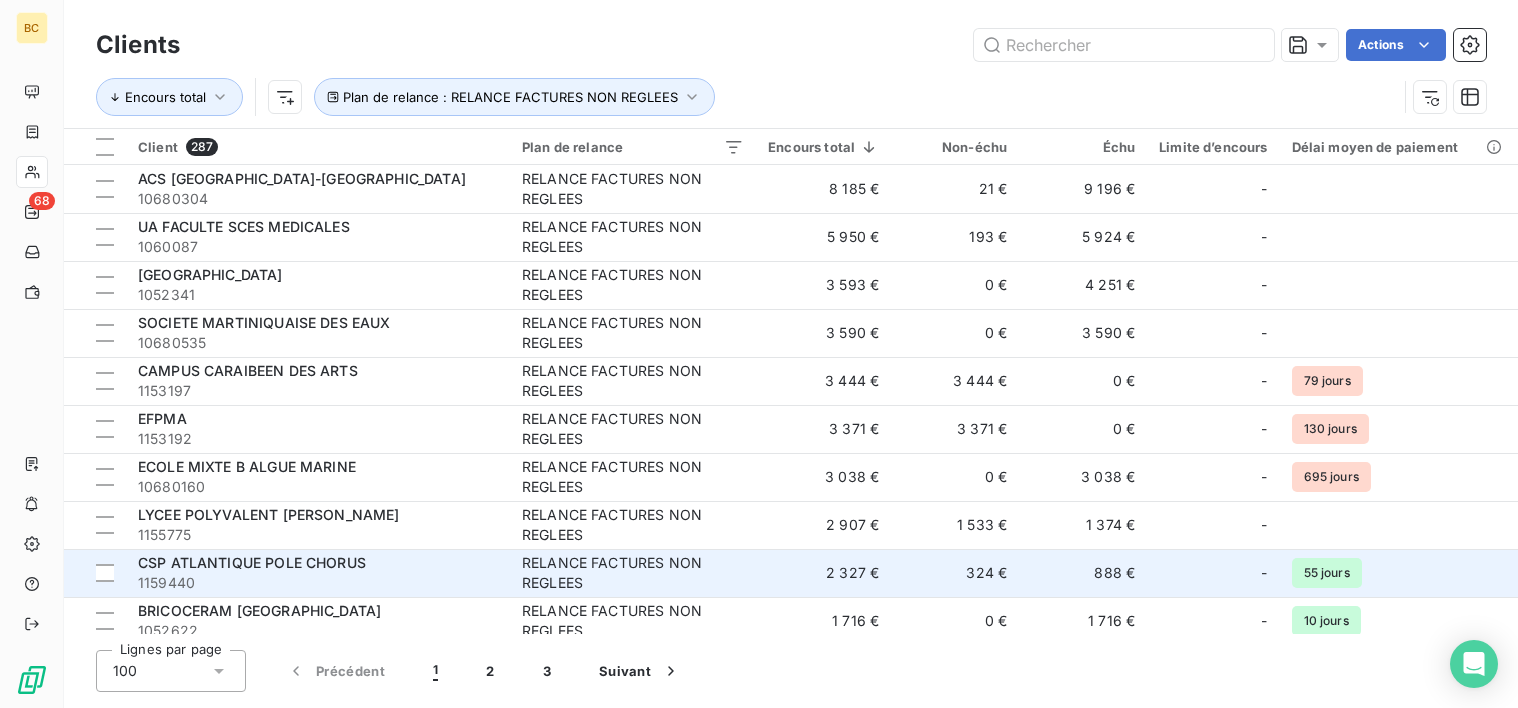 click on "2 327 €" at bounding box center (823, 573) 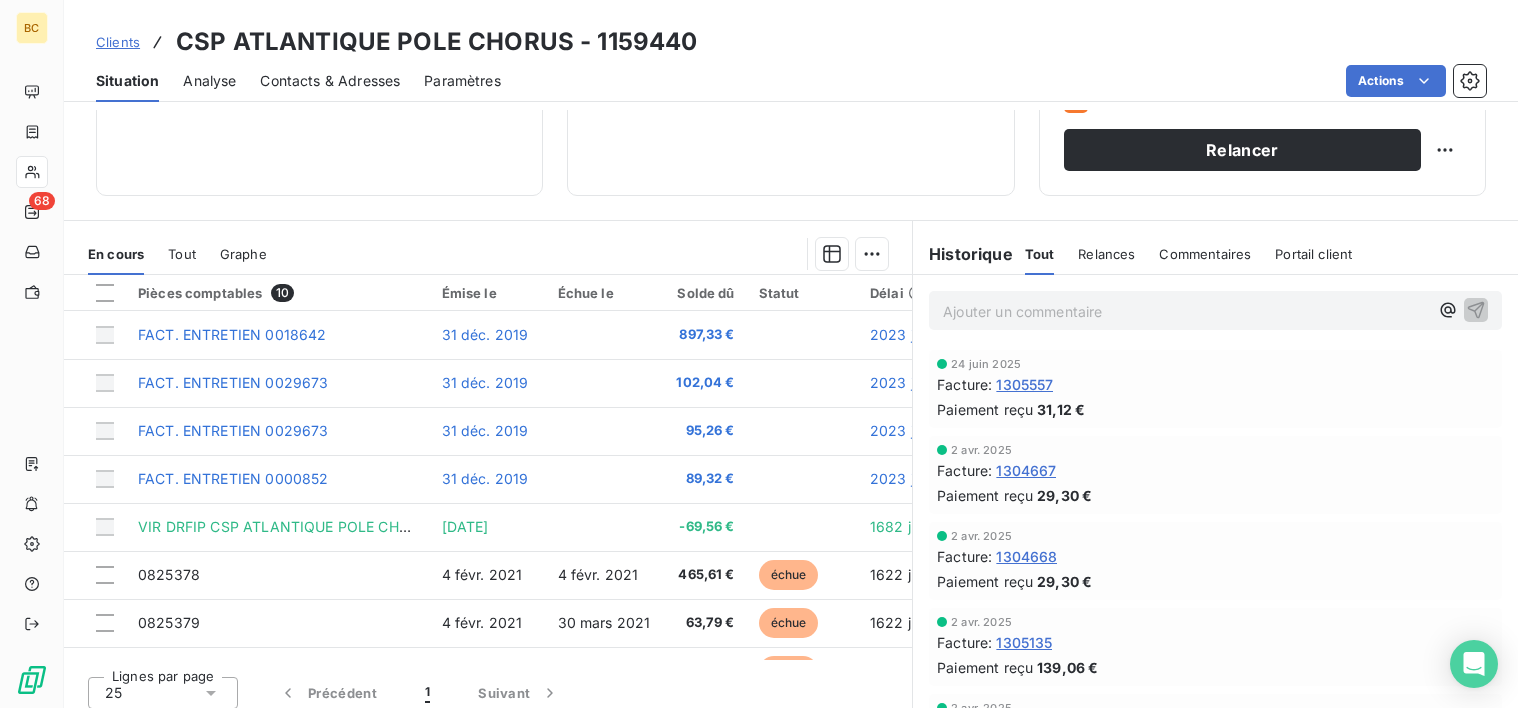 scroll, scrollTop: 348, scrollLeft: 0, axis: vertical 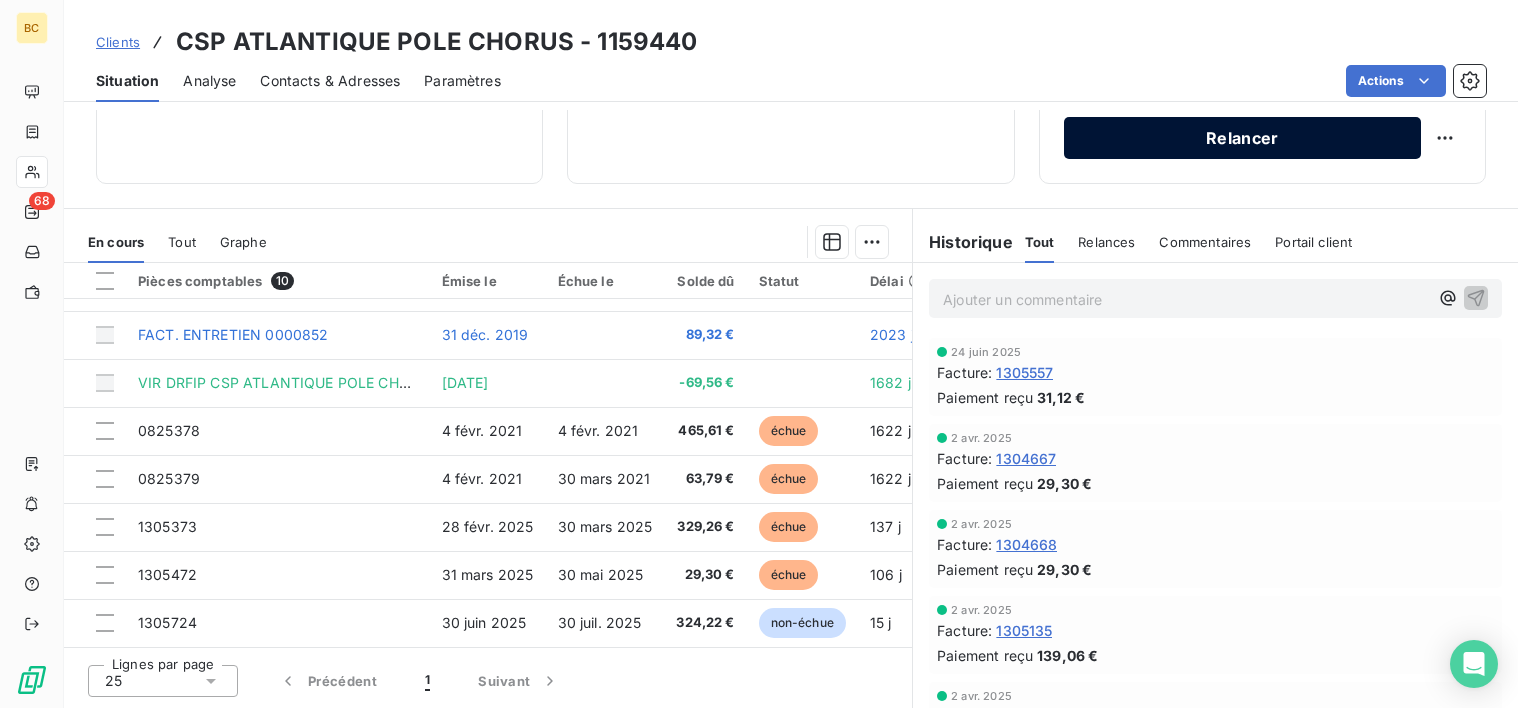 click on "Relancer" at bounding box center [1242, 138] 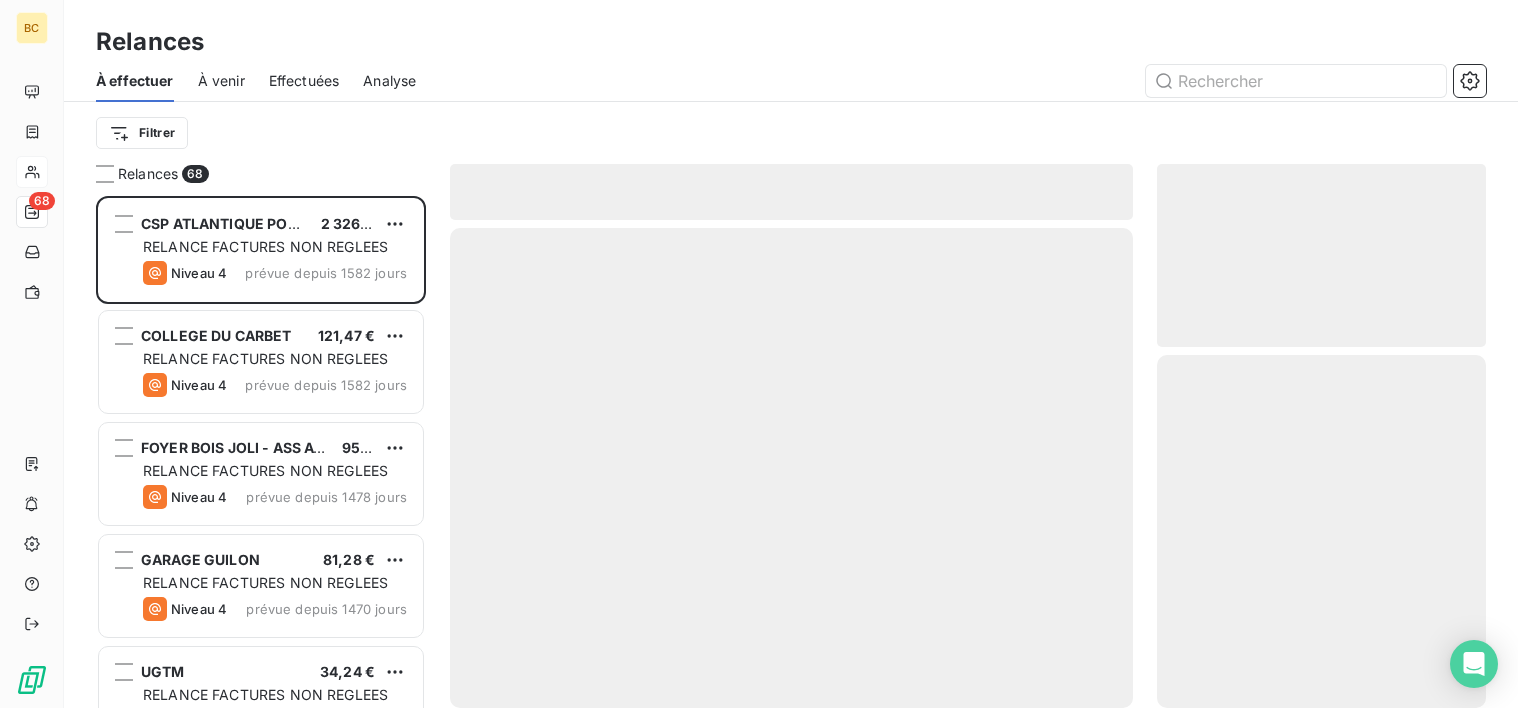 scroll, scrollTop: 16, scrollLeft: 16, axis: both 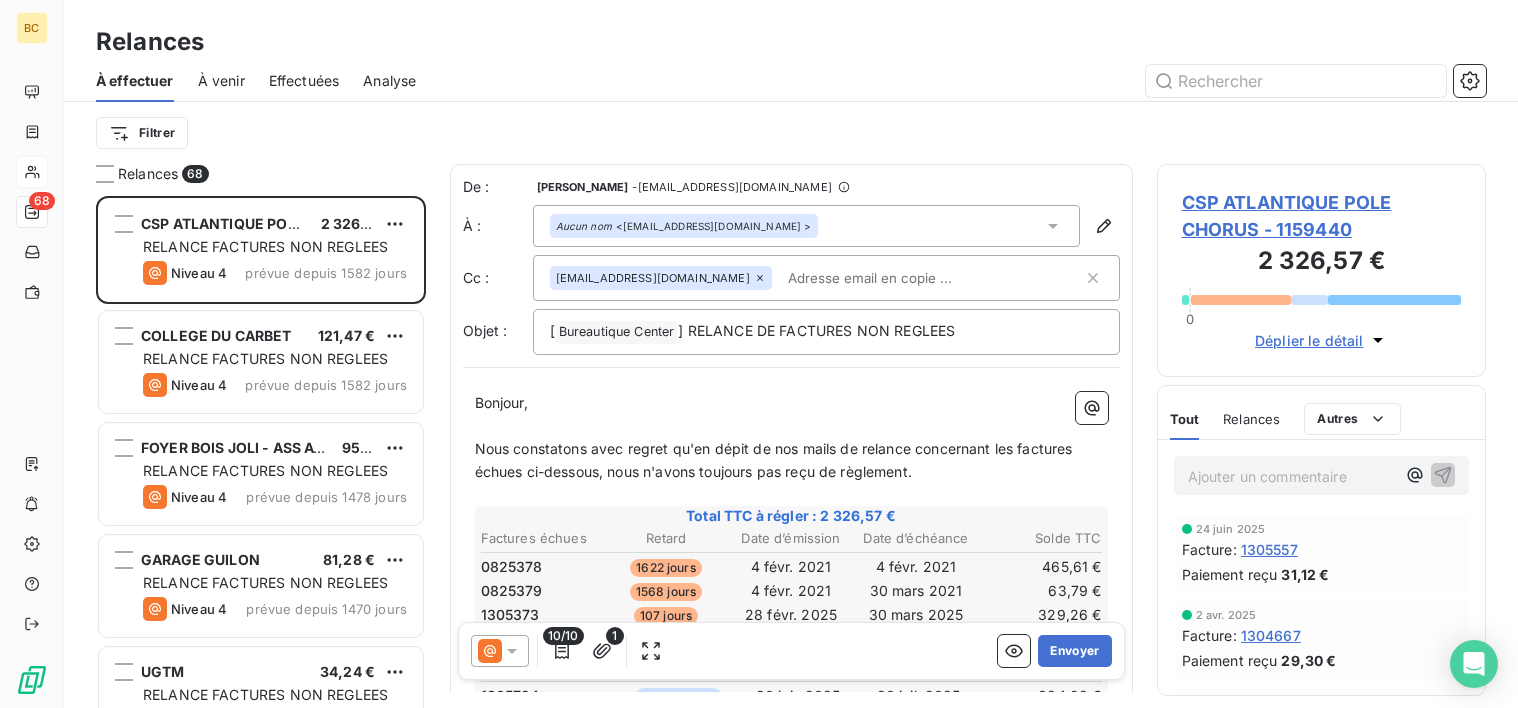 click on "﻿" at bounding box center [791, 426] 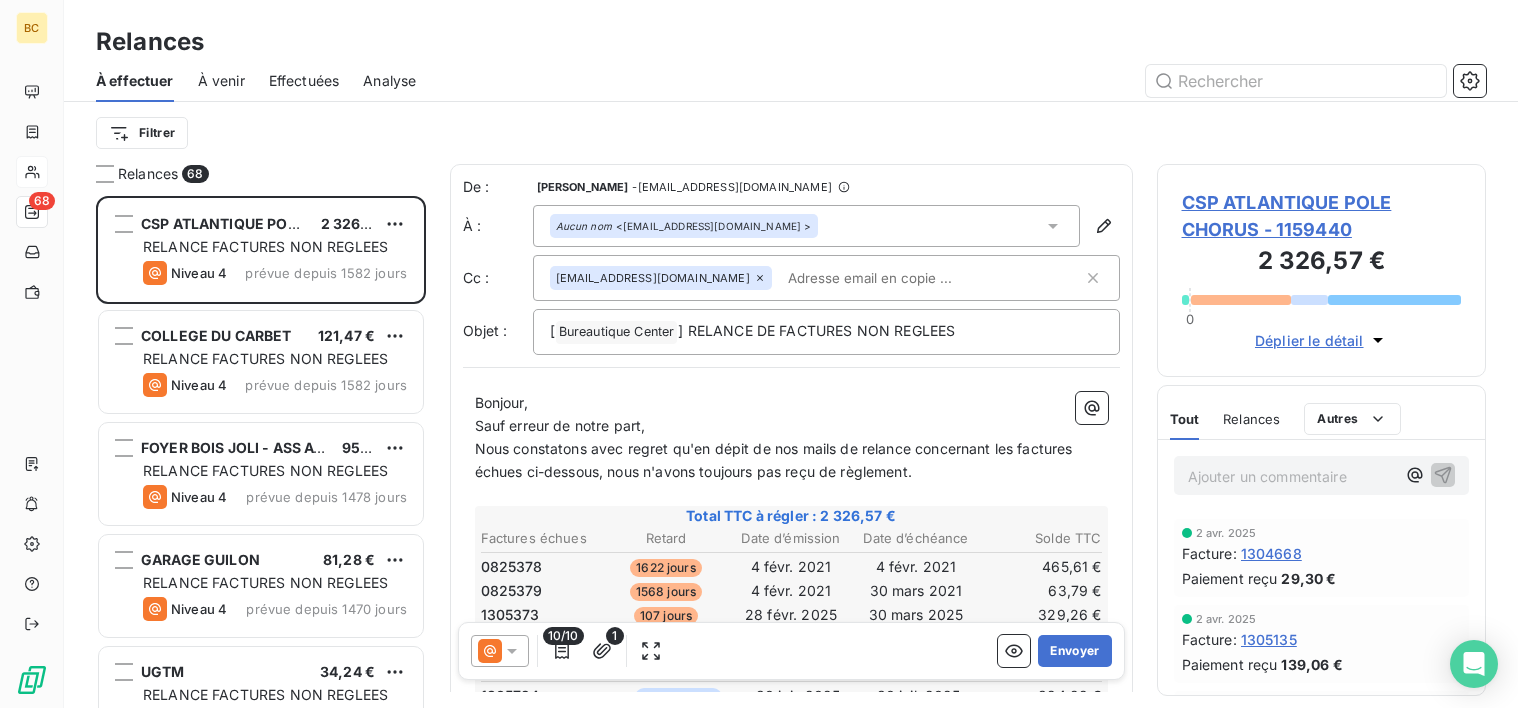 scroll, scrollTop: 0, scrollLeft: 0, axis: both 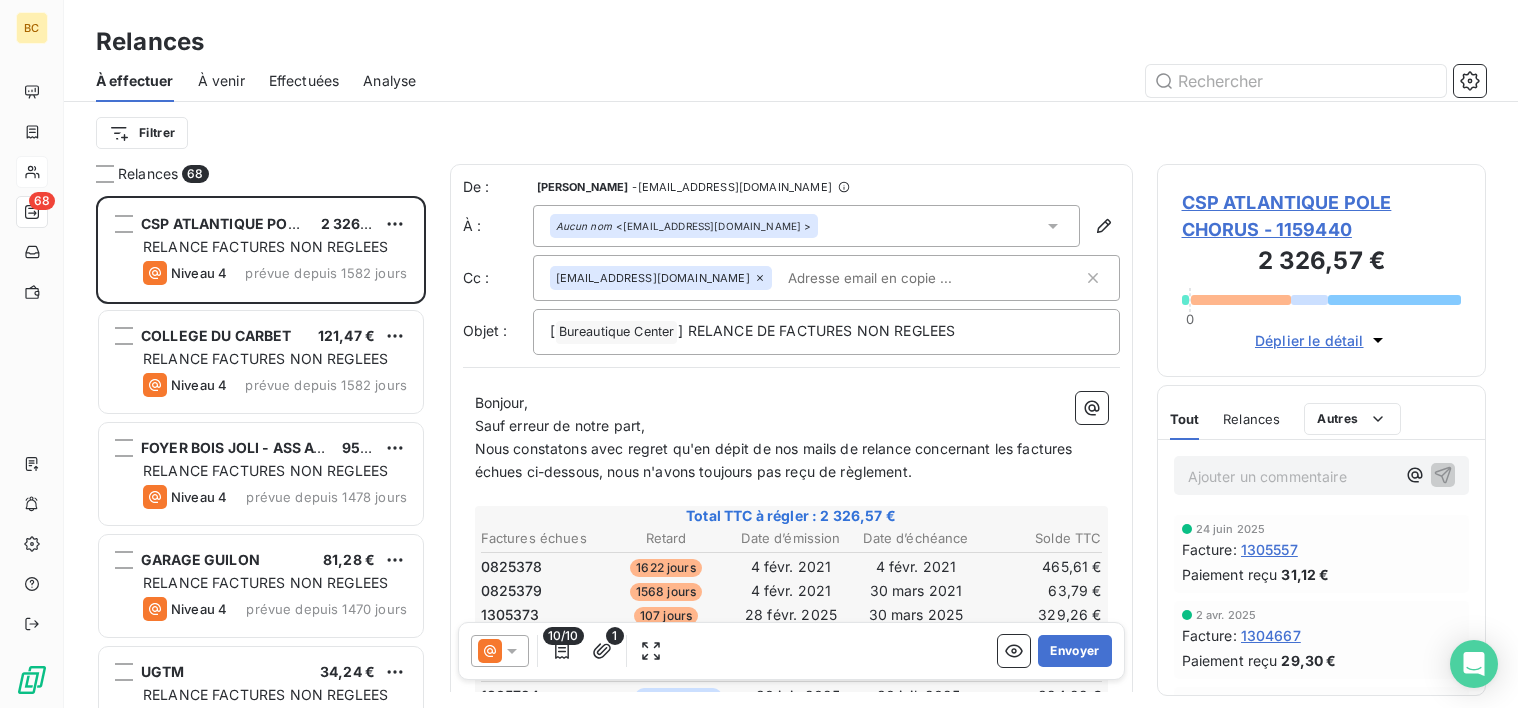 click on "Nous constatons avec regret qu'en dépit de nos mails de relance concernant les factures échues ci-dessous, nous n'avons toujours pas reçu de règlement." at bounding box center (776, 460) 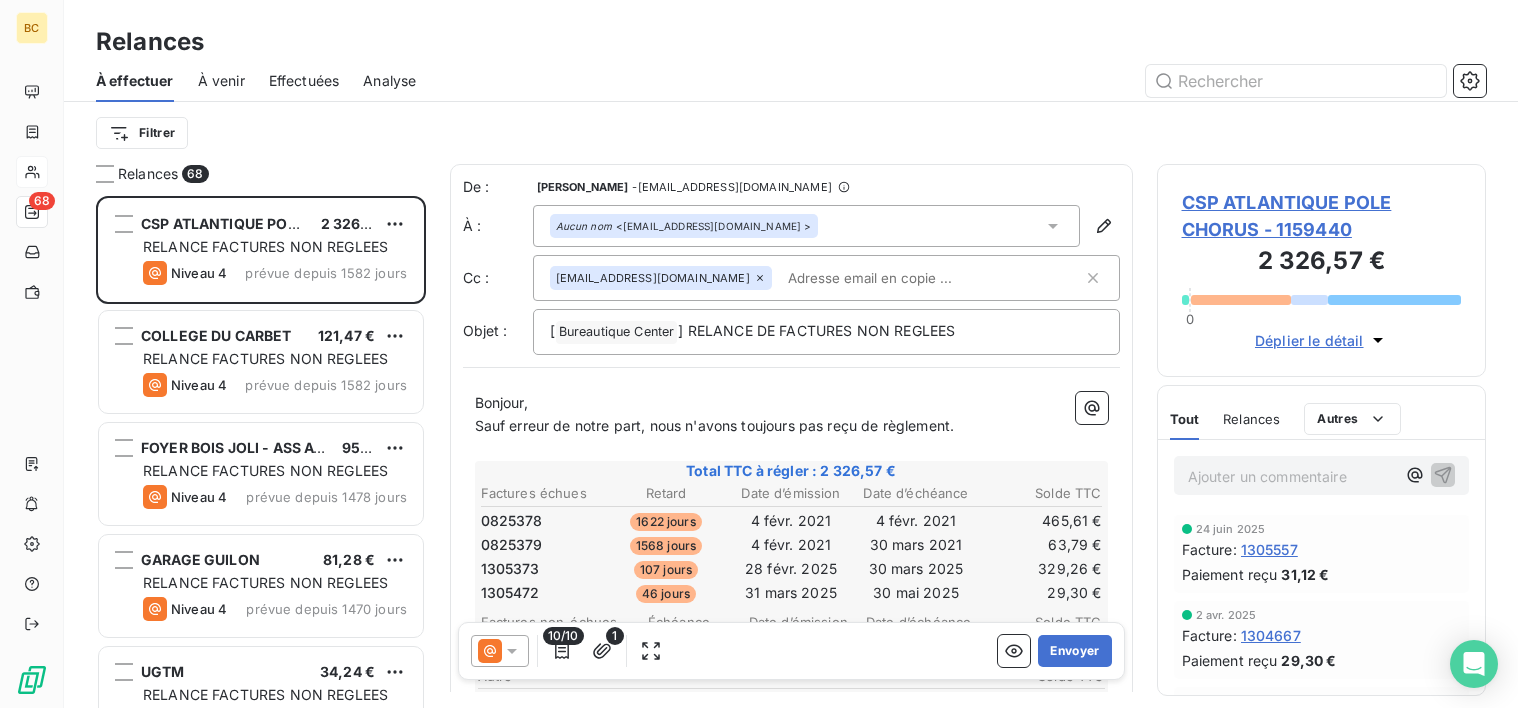 click on "Sauf erreur de notre part, nous n'avons toujours pas reçu de règlement." at bounding box center (715, 425) 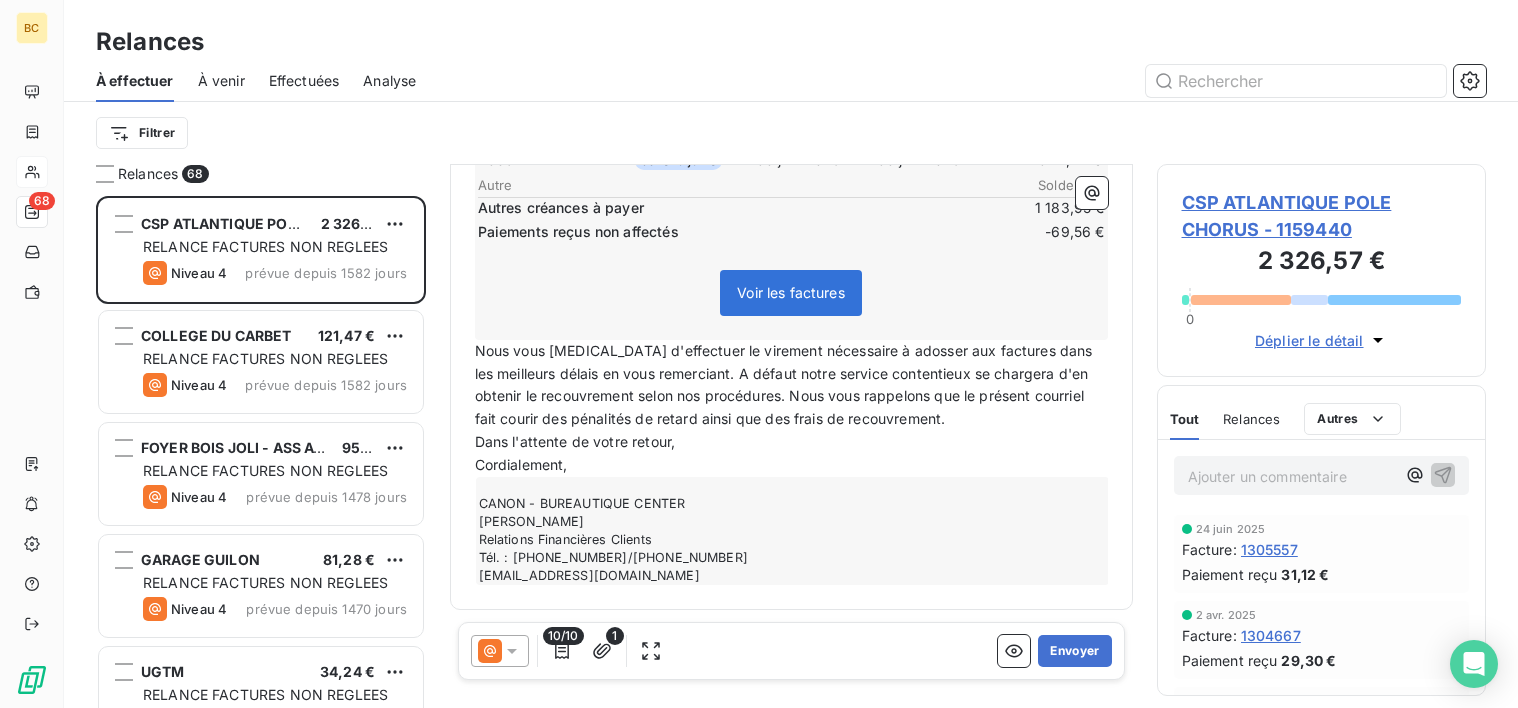 scroll, scrollTop: 0, scrollLeft: 0, axis: both 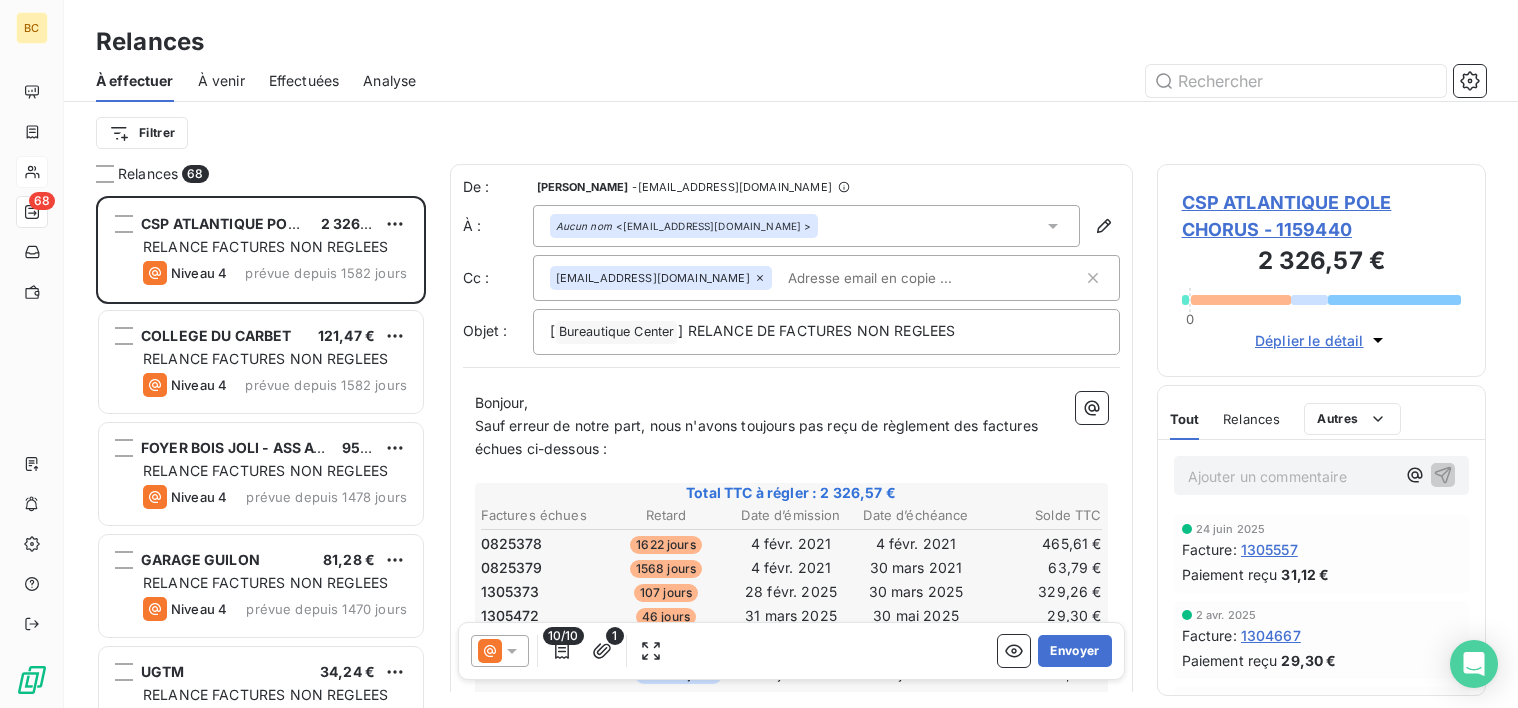 click at bounding box center [895, 278] 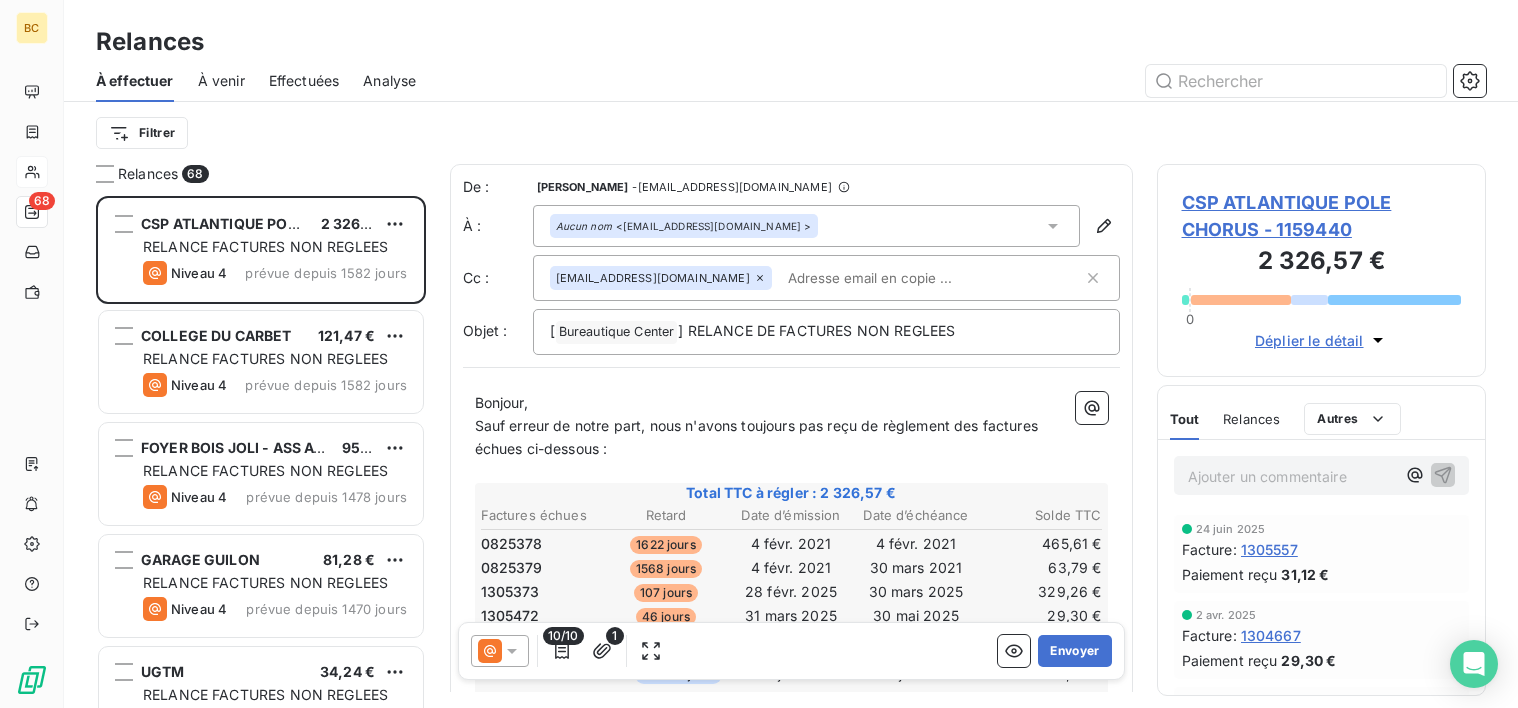 drag, startPoint x: 643, startPoint y: 373, endPoint x: 611, endPoint y: 373, distance: 32 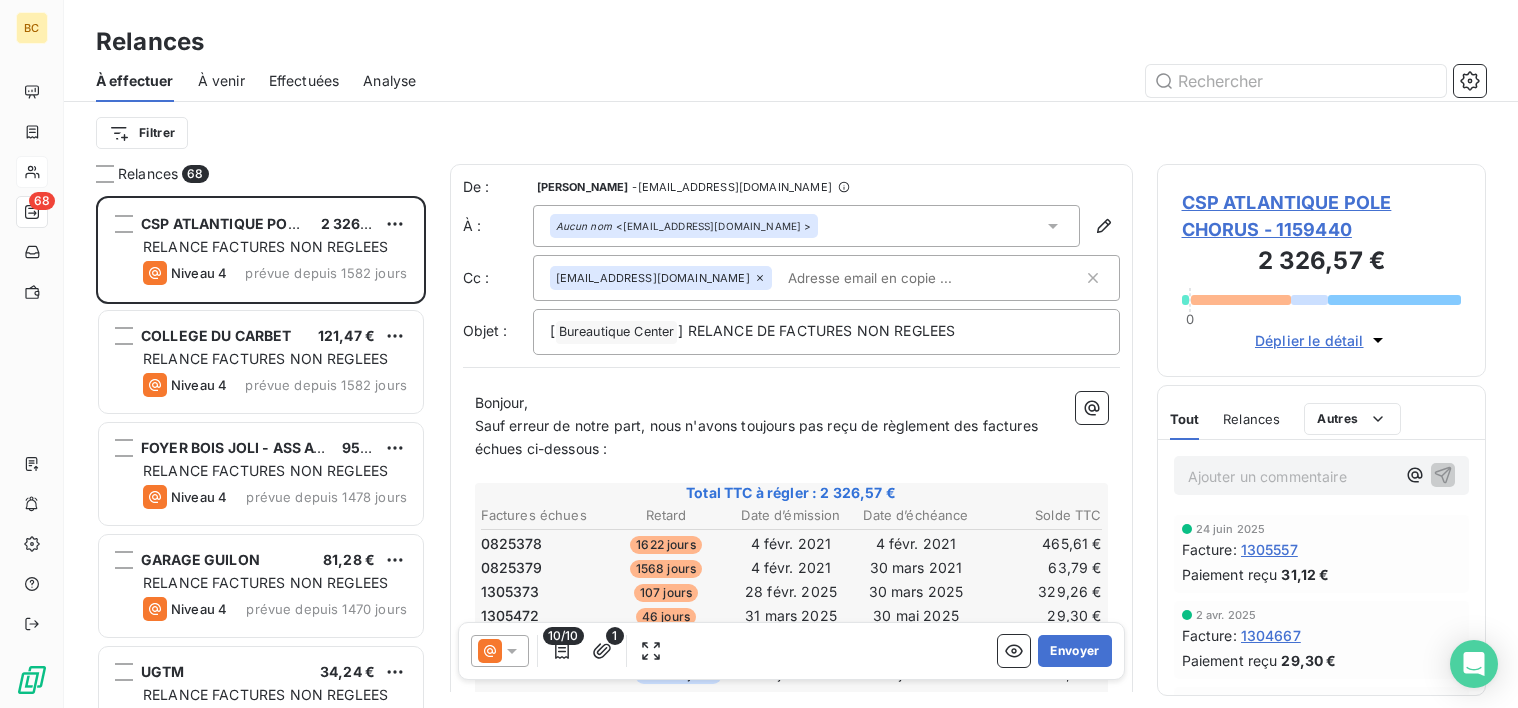 click on "De : [PERSON_NAME] -  [EMAIL_ADDRESS][DOMAIN_NAME] À : Aucun nom   <[EMAIL_ADDRESS][DOMAIN_NAME]                            > Cc : [EMAIL_ADDRESS][DOMAIN_NAME] Objet : [ Bureautique Center ﻿ ] RELANCE DE FACTURES NON REGLEES Bonjour,   Sauf erreur de notre part, nous n'avons toujours pas reçu de règlement des factures échues ci-dessous : ﻿ Total TTC à régler :   2 326,57 € Factures échues Retard Date d’émission Date d’échéance Solde TTC 0825378 1622 jours   [DATE] [DATE] 465,61 € 0825379 1568 jours   [DATE] [DATE] 63,79 € 1305373 107 jours   [DATE] [DATE] 329,26 € 1305472 46 jours   [DATE] [DATE] 29,30 € Factures non-échues Échéance Date d’émission Date d’échéance Solde TTC 1305724 dans 15 jours [DATE] [DATE] 324,22 € Autre Solde TTC Autres créances à payer 1 183,95 € Paiements reçus non affectés -69,56 € Voir   les factures ﻿ Dans l'attente de votre retour, Cordialement, ﻿" at bounding box center [791, 644] 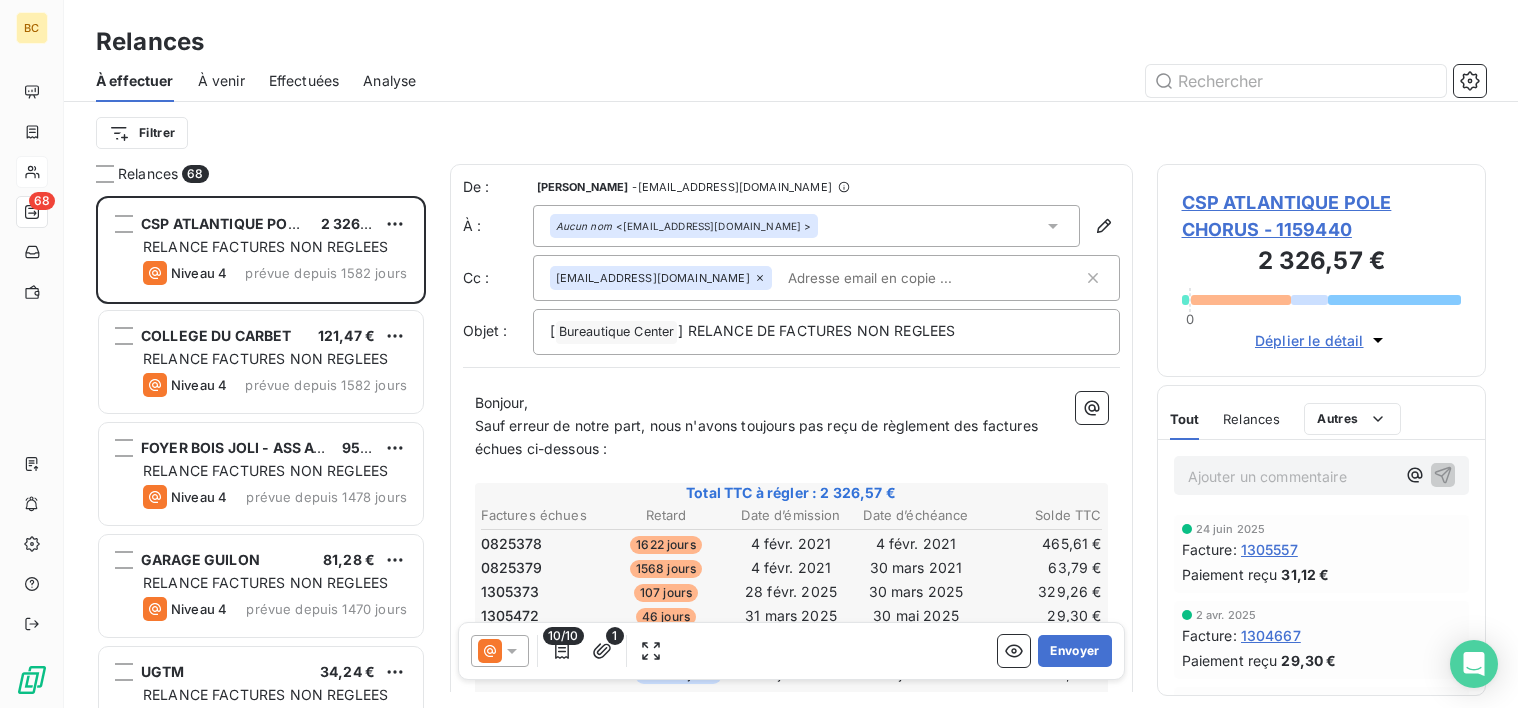 click 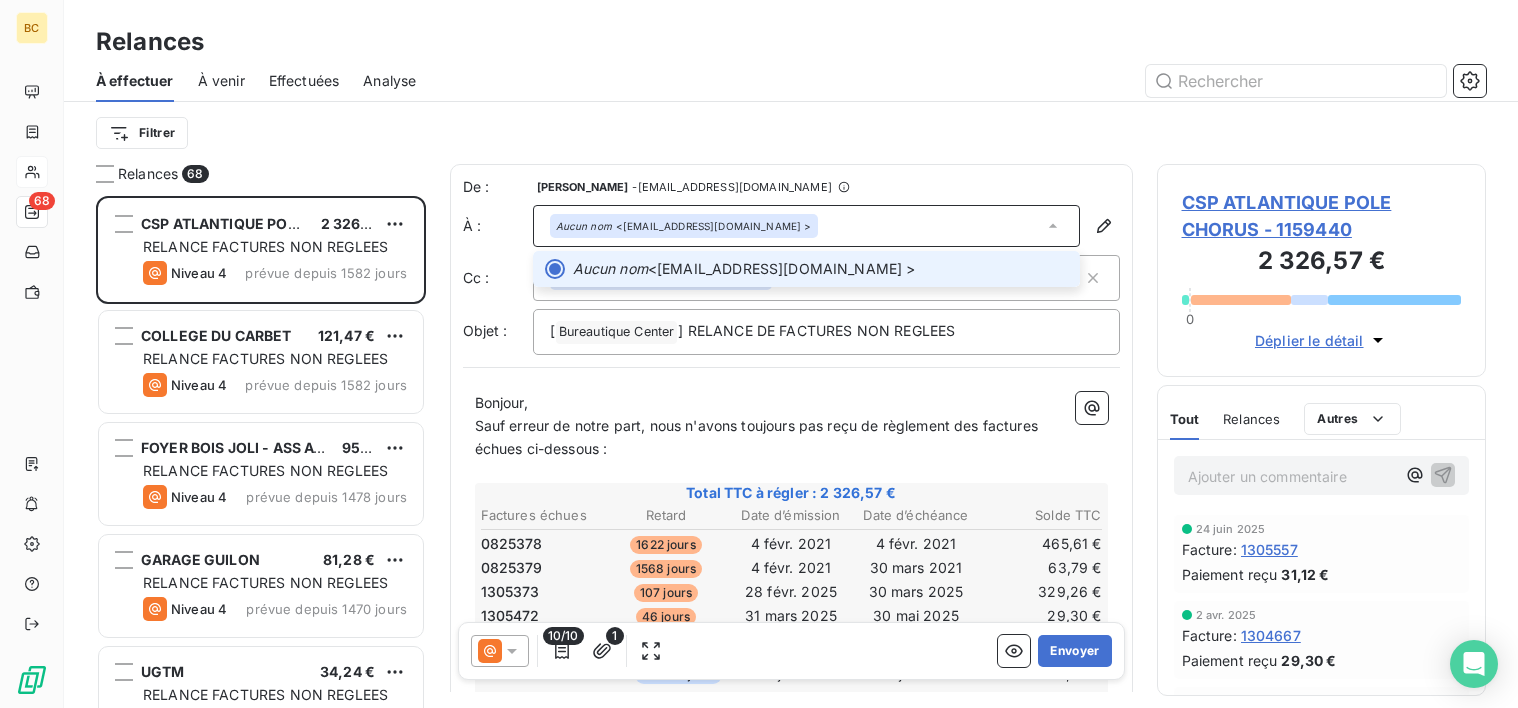 click 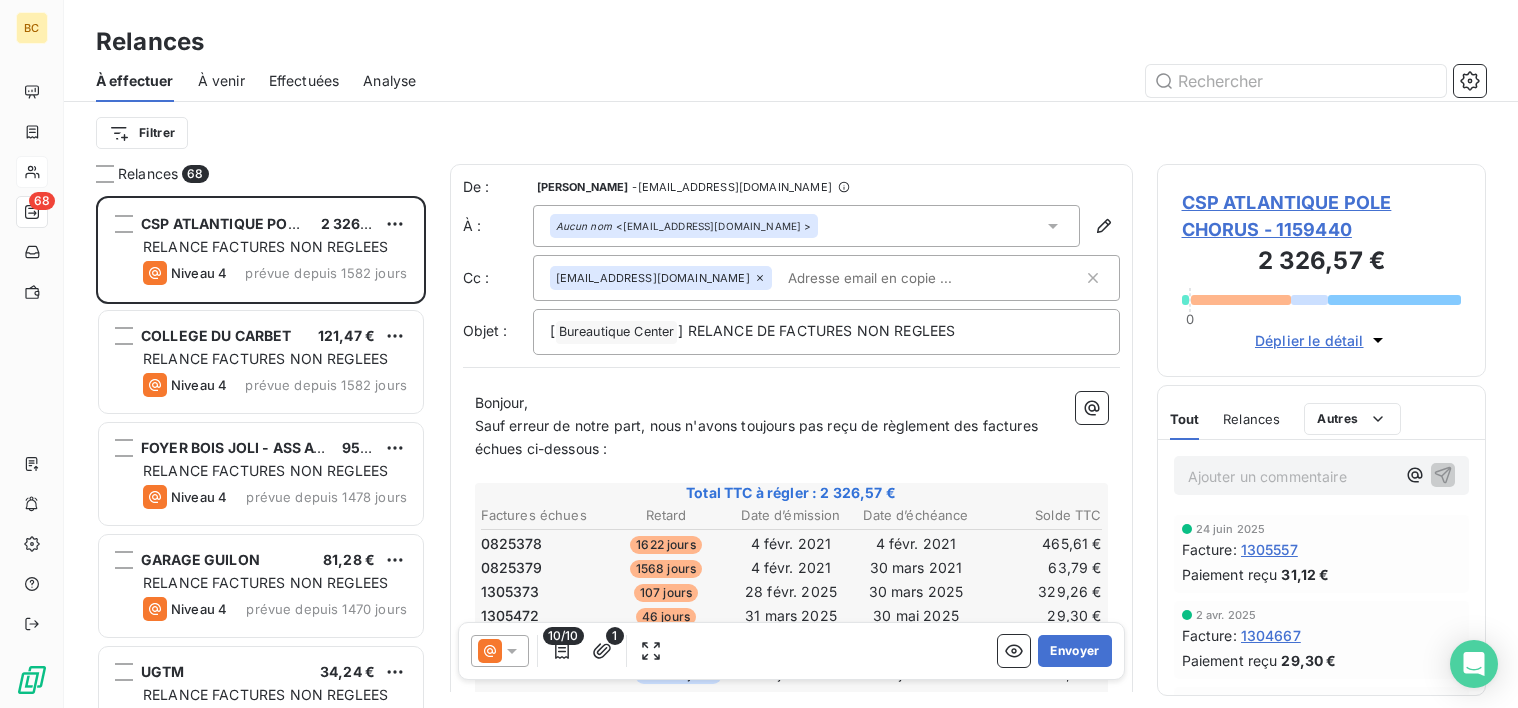 click at bounding box center (895, 278) 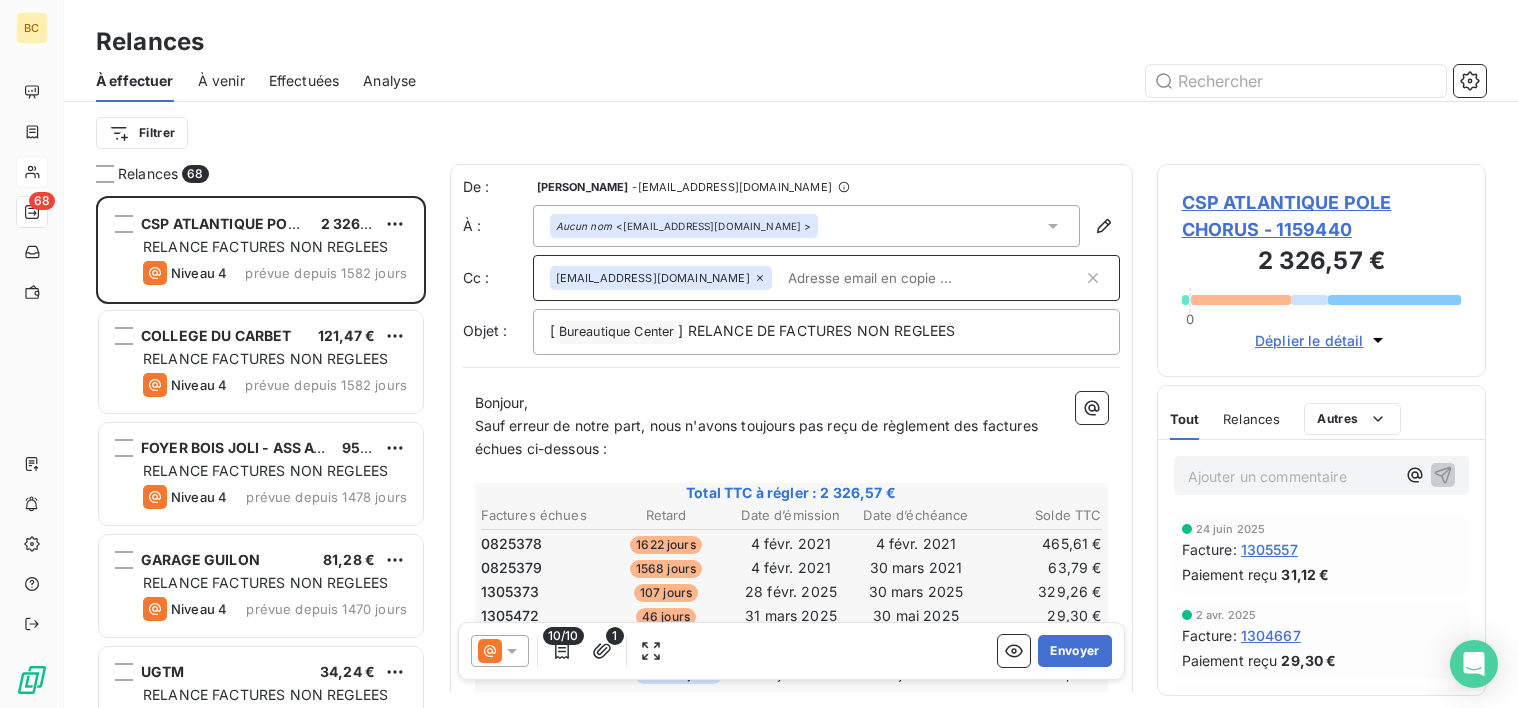 click at bounding box center [931, 278] 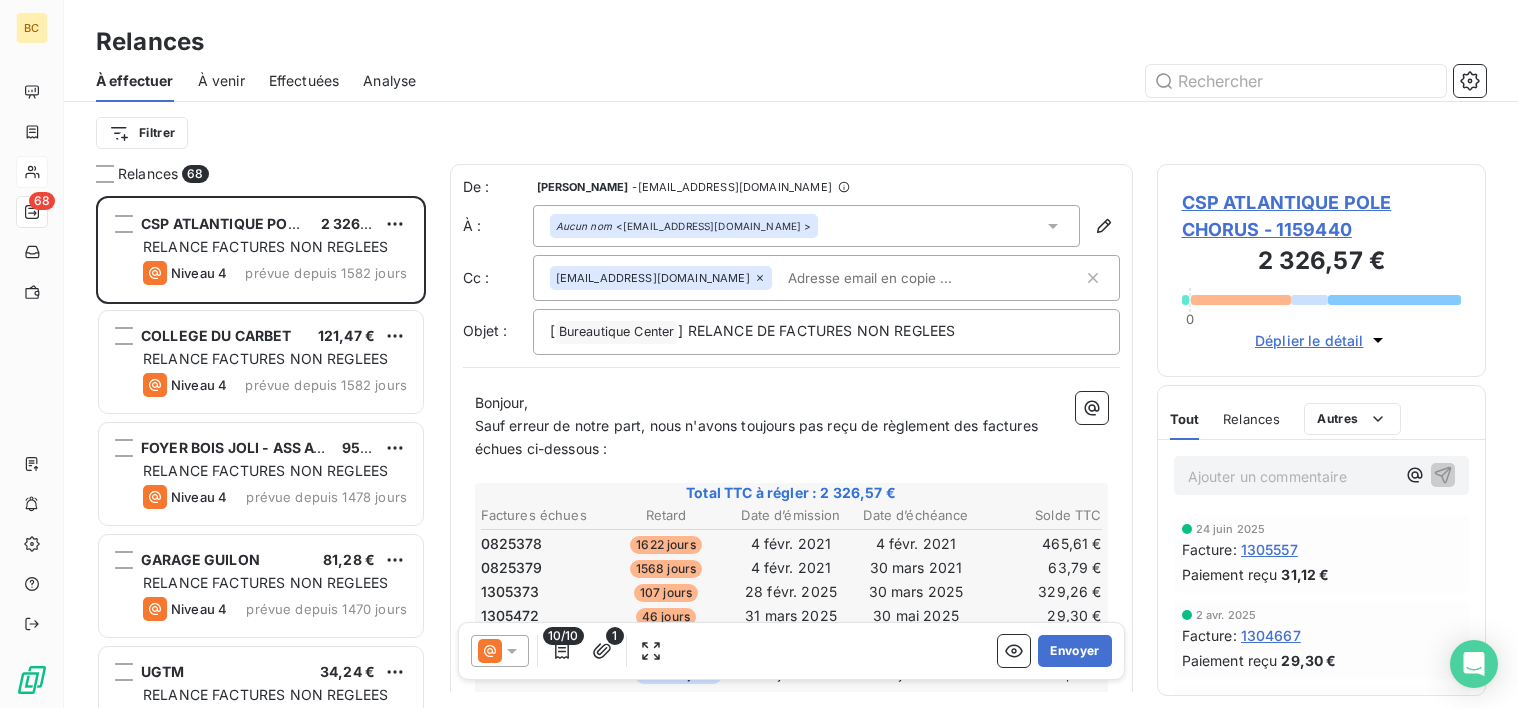 click on "Bonjour," at bounding box center (791, 403) 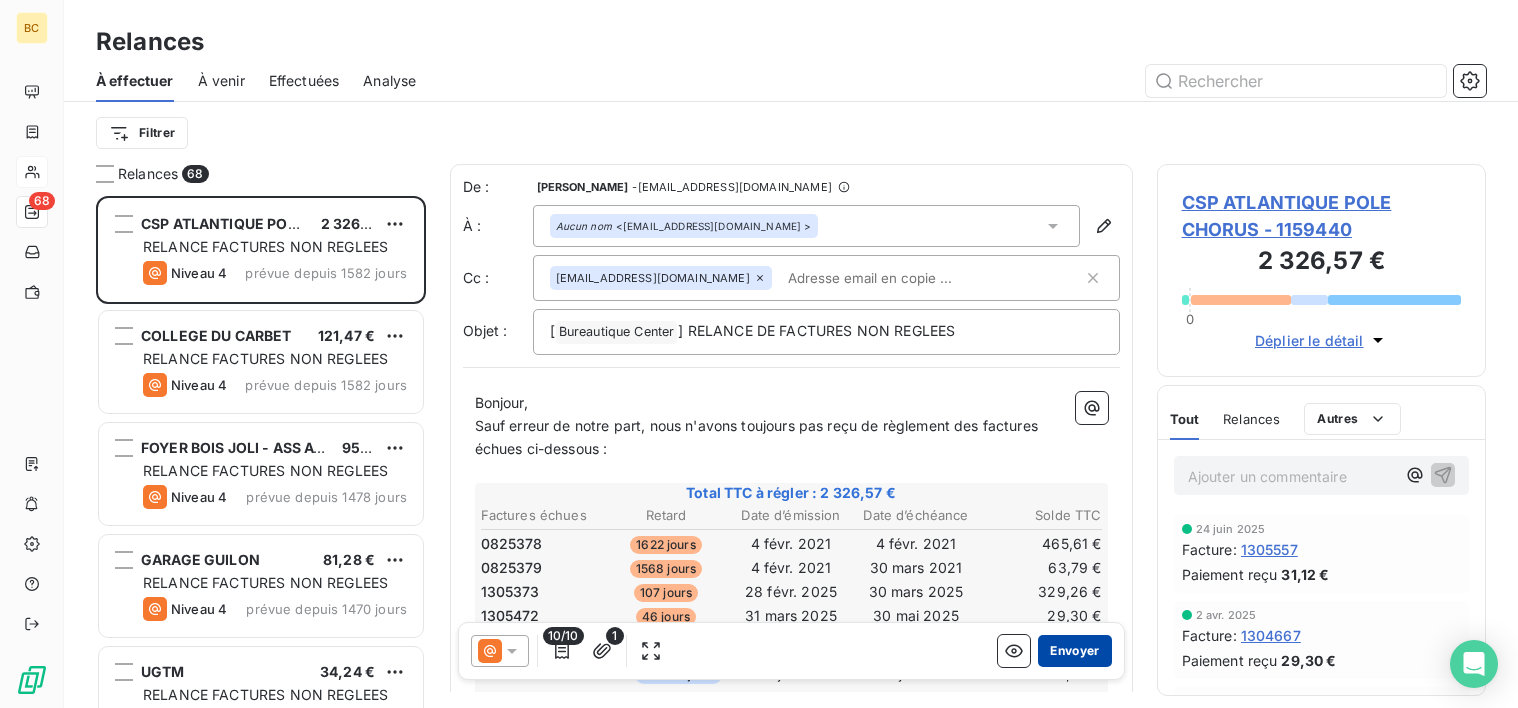 click on "Envoyer" at bounding box center [1074, 651] 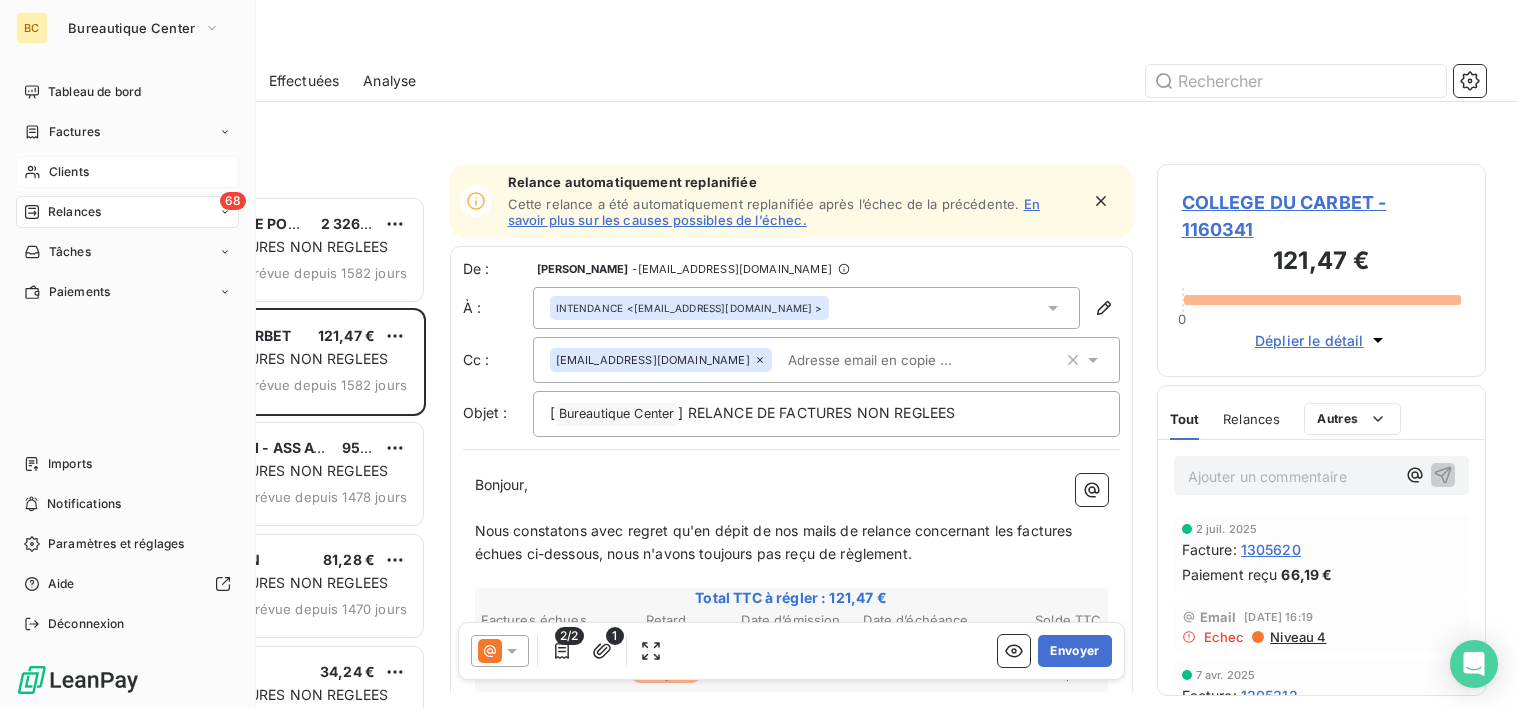 click on "Clients" at bounding box center [127, 172] 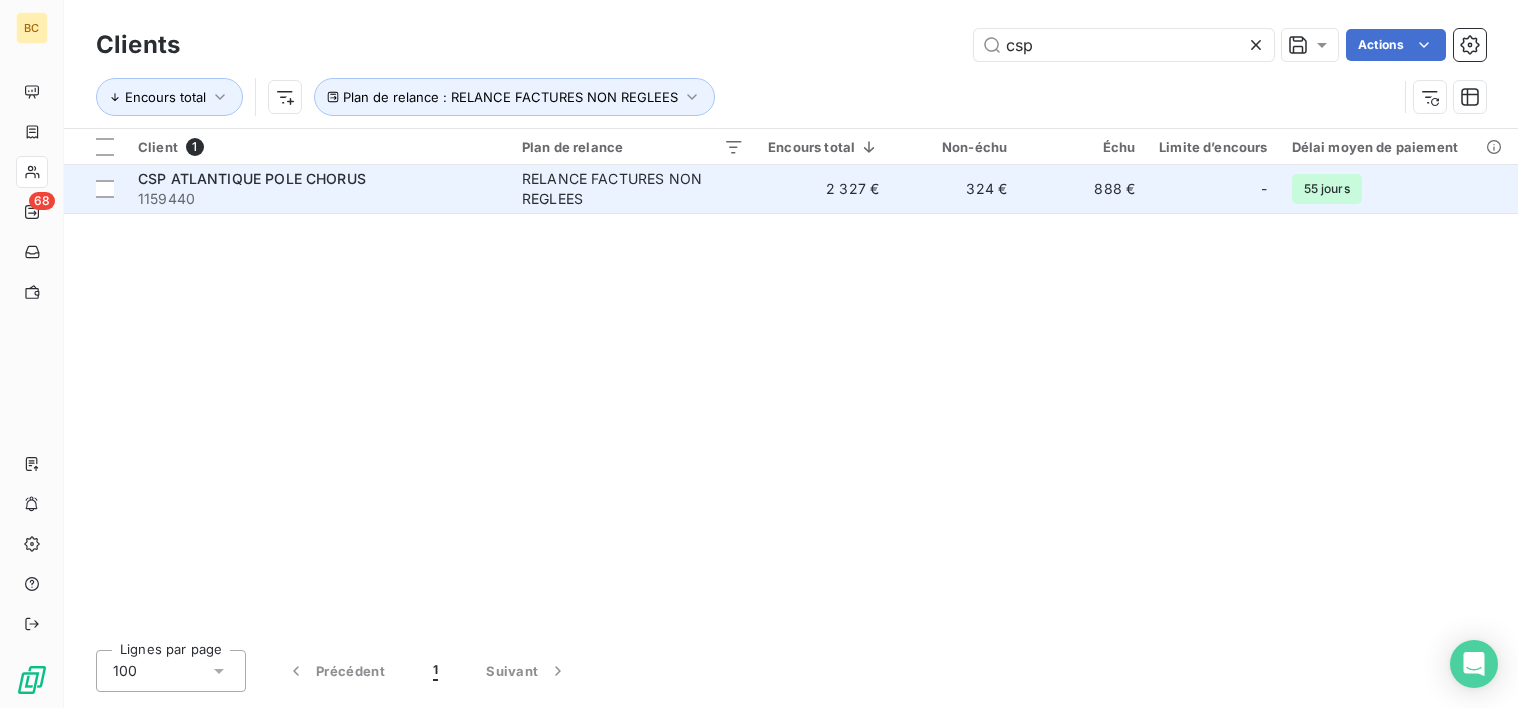 type on "csp" 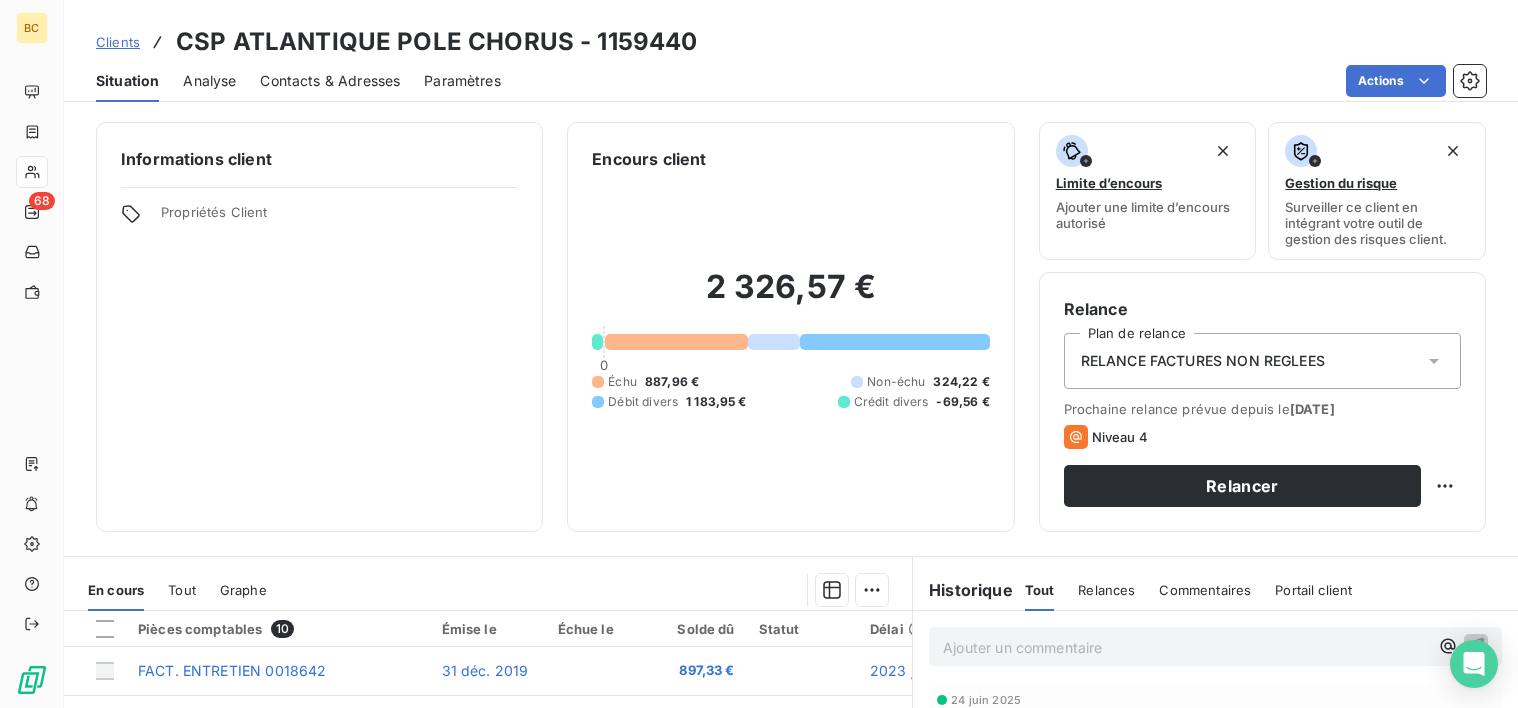 click on "Contacts & Adresses" at bounding box center (330, 81) 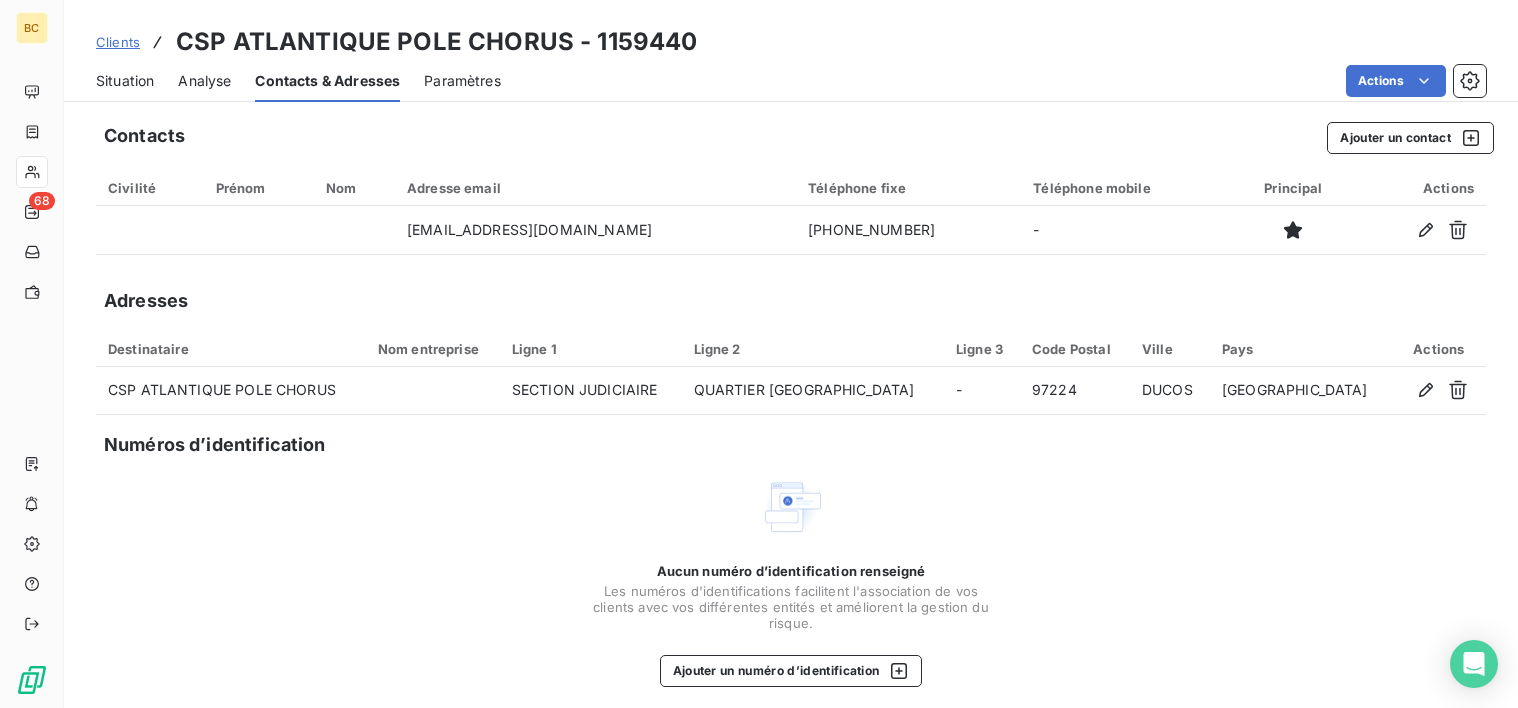 click on "Situation" at bounding box center (125, 81) 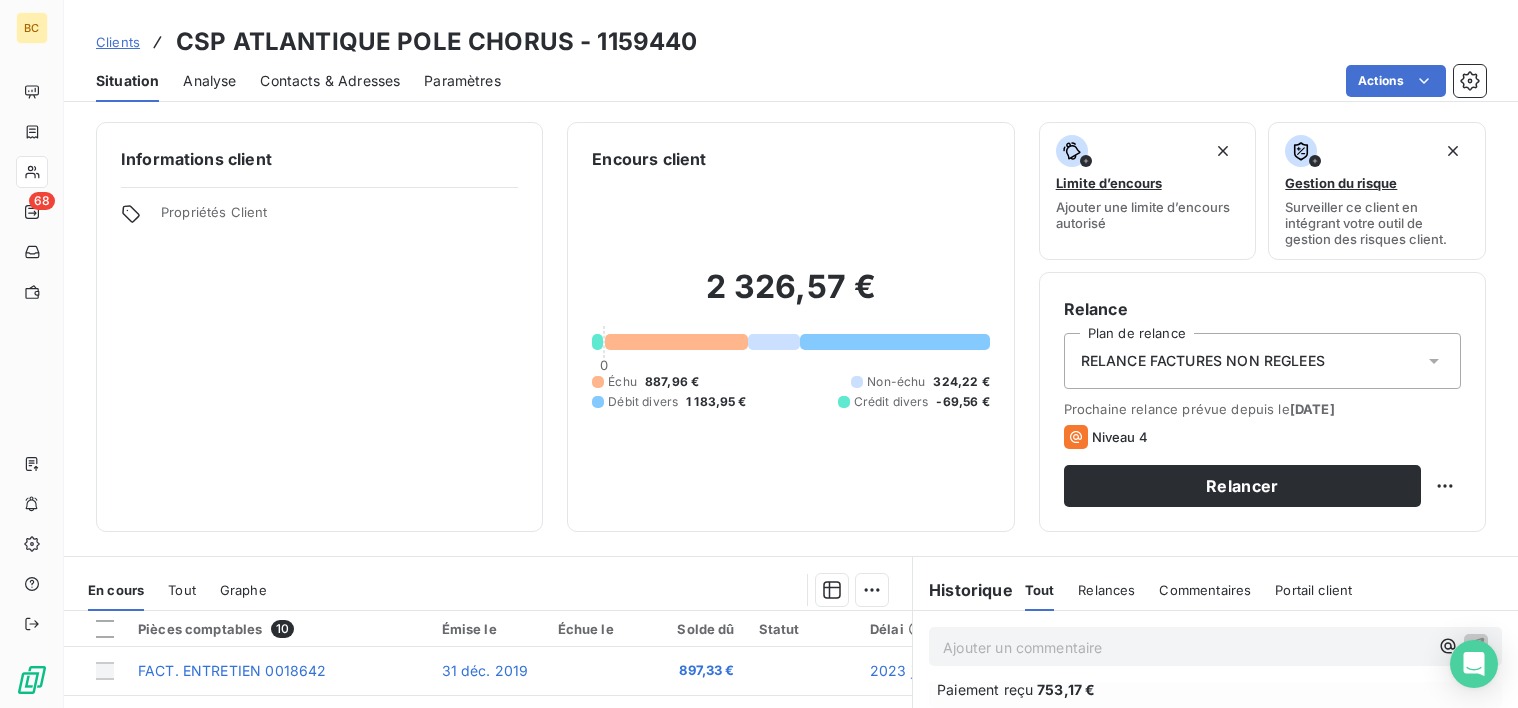 scroll, scrollTop: 1690, scrollLeft: 0, axis: vertical 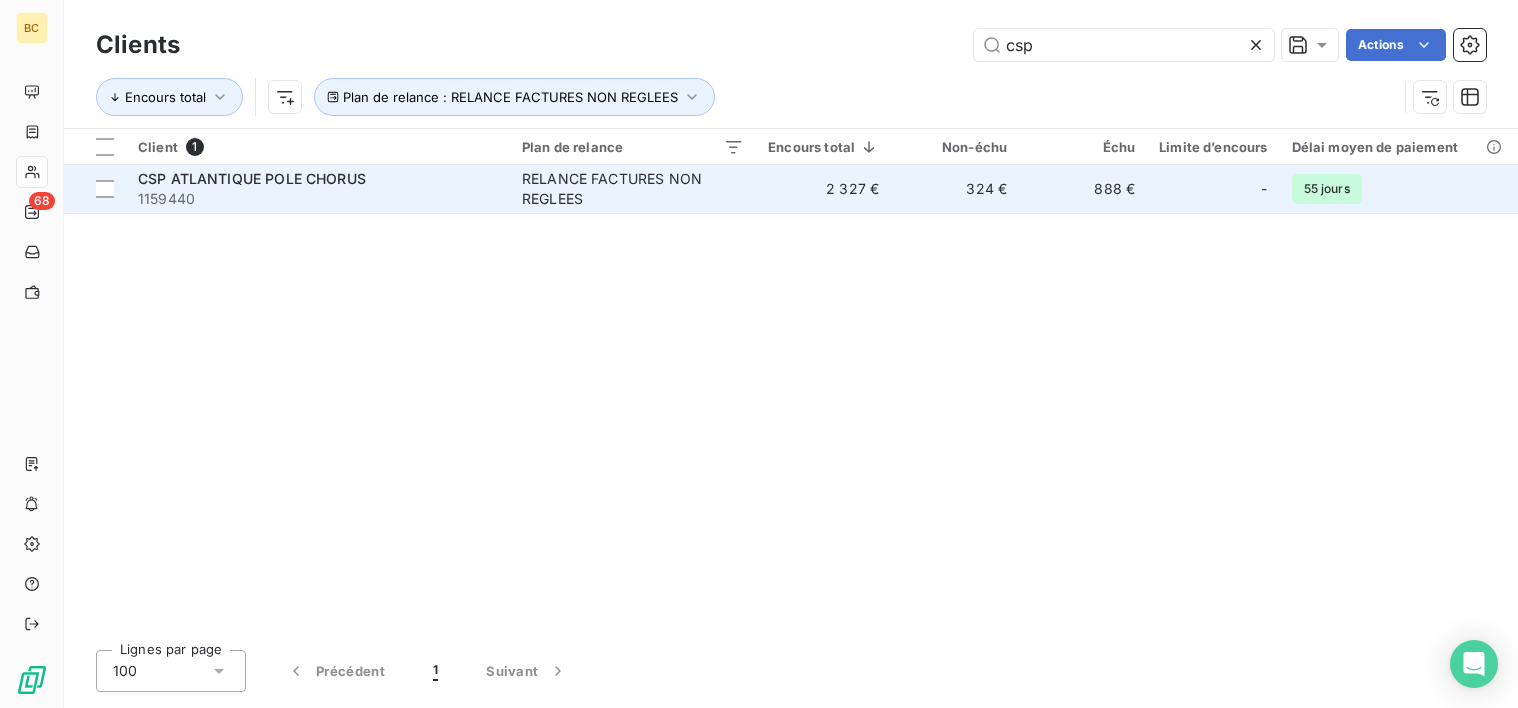 click on "RELANCE FACTURES NON REGLEES" at bounding box center [633, 189] 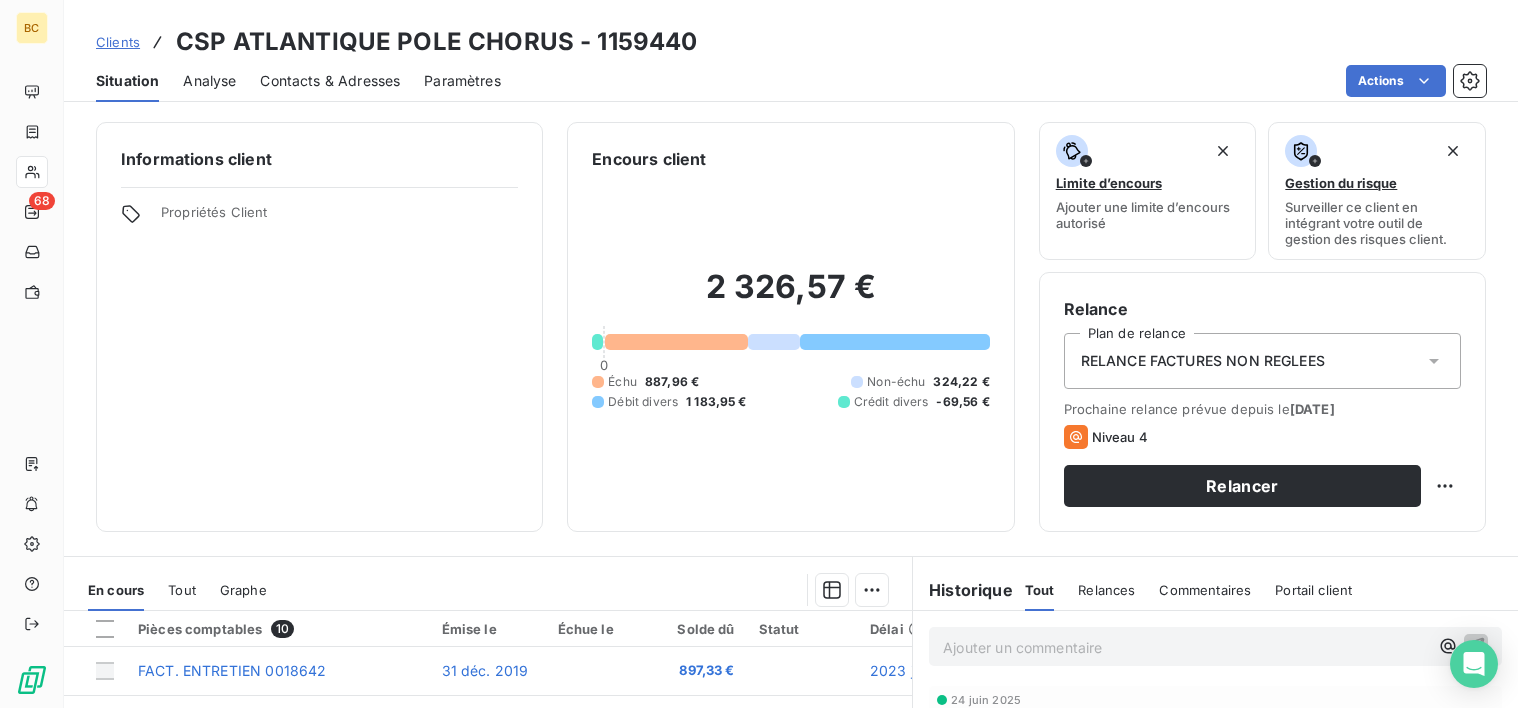 scroll, scrollTop: 348, scrollLeft: 0, axis: vertical 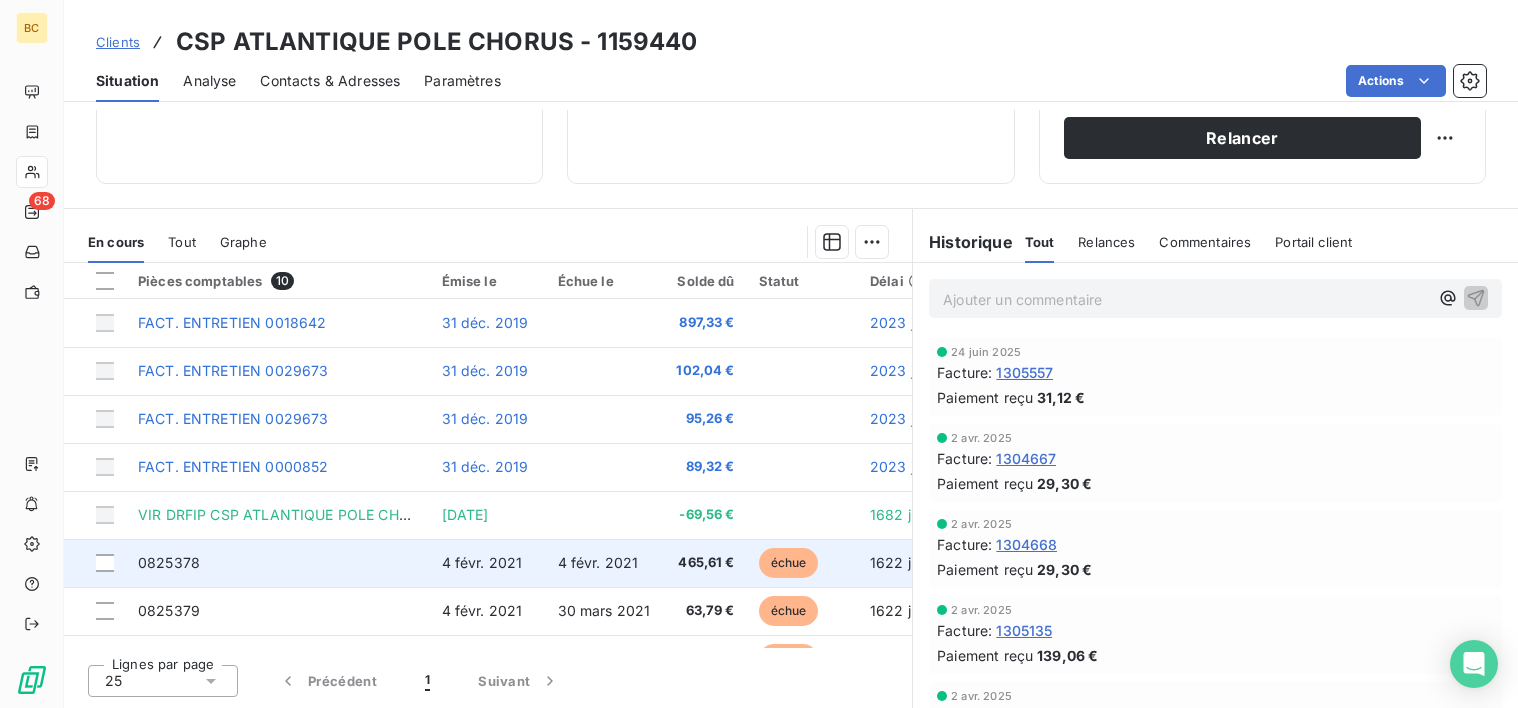 click on "échue" at bounding box center (789, 563) 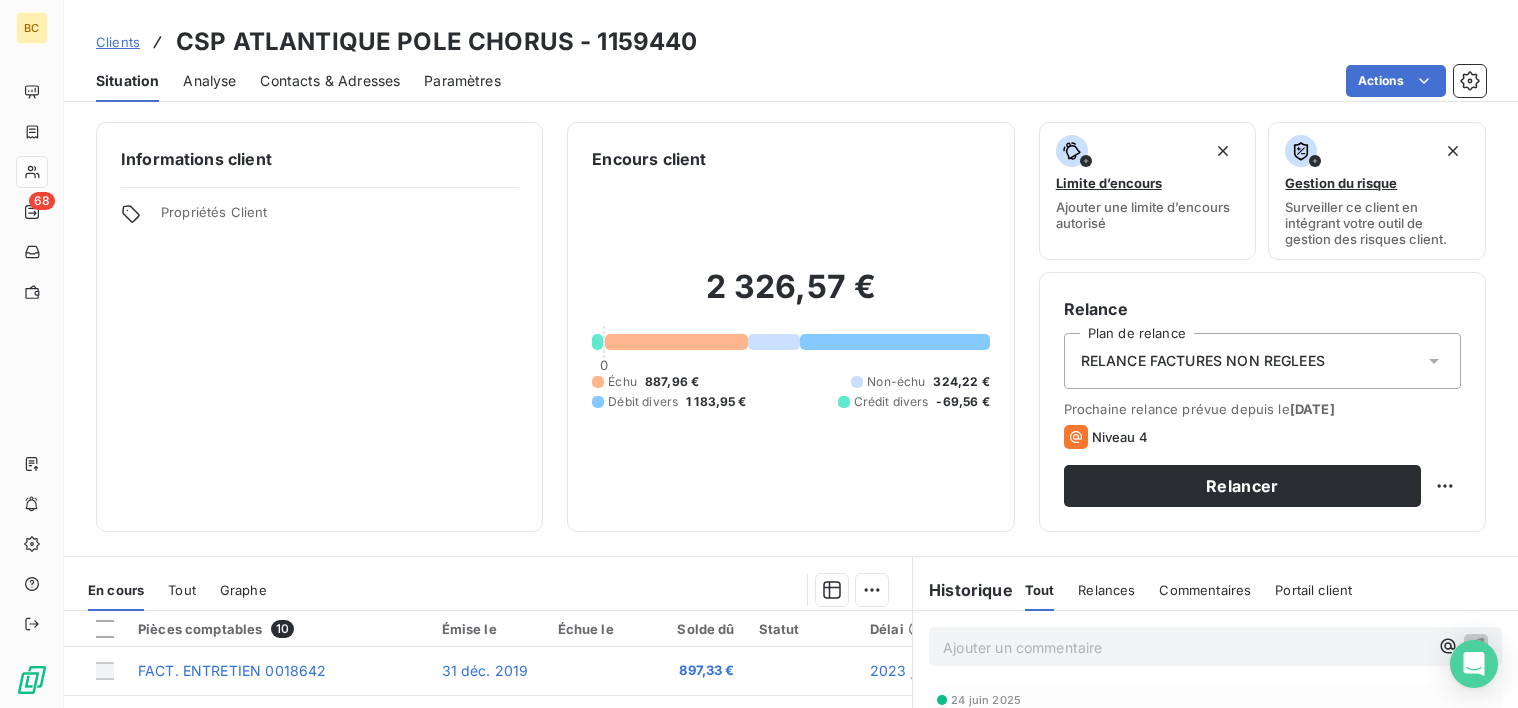 click on "Contacts & Adresses" at bounding box center [330, 81] 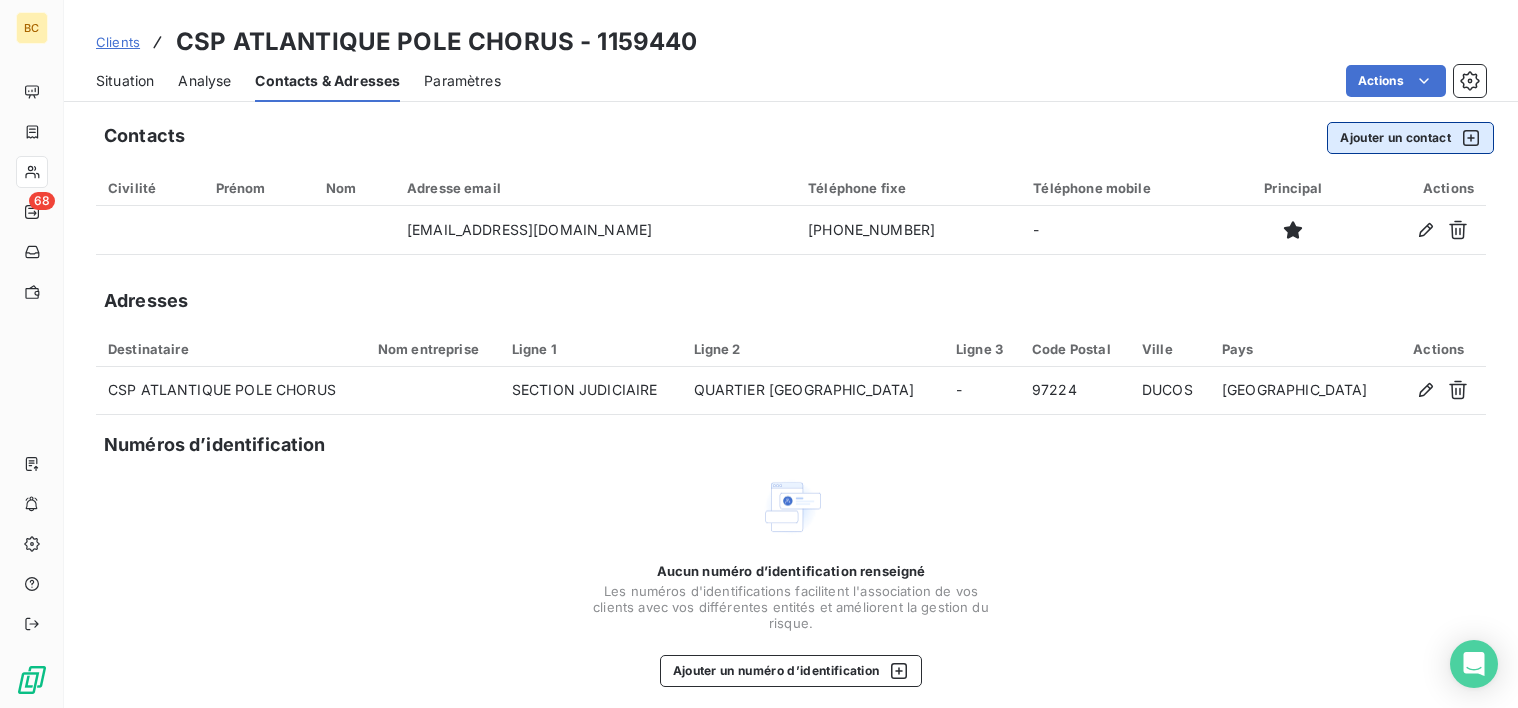 click on "Ajouter un contact" at bounding box center (1410, 138) 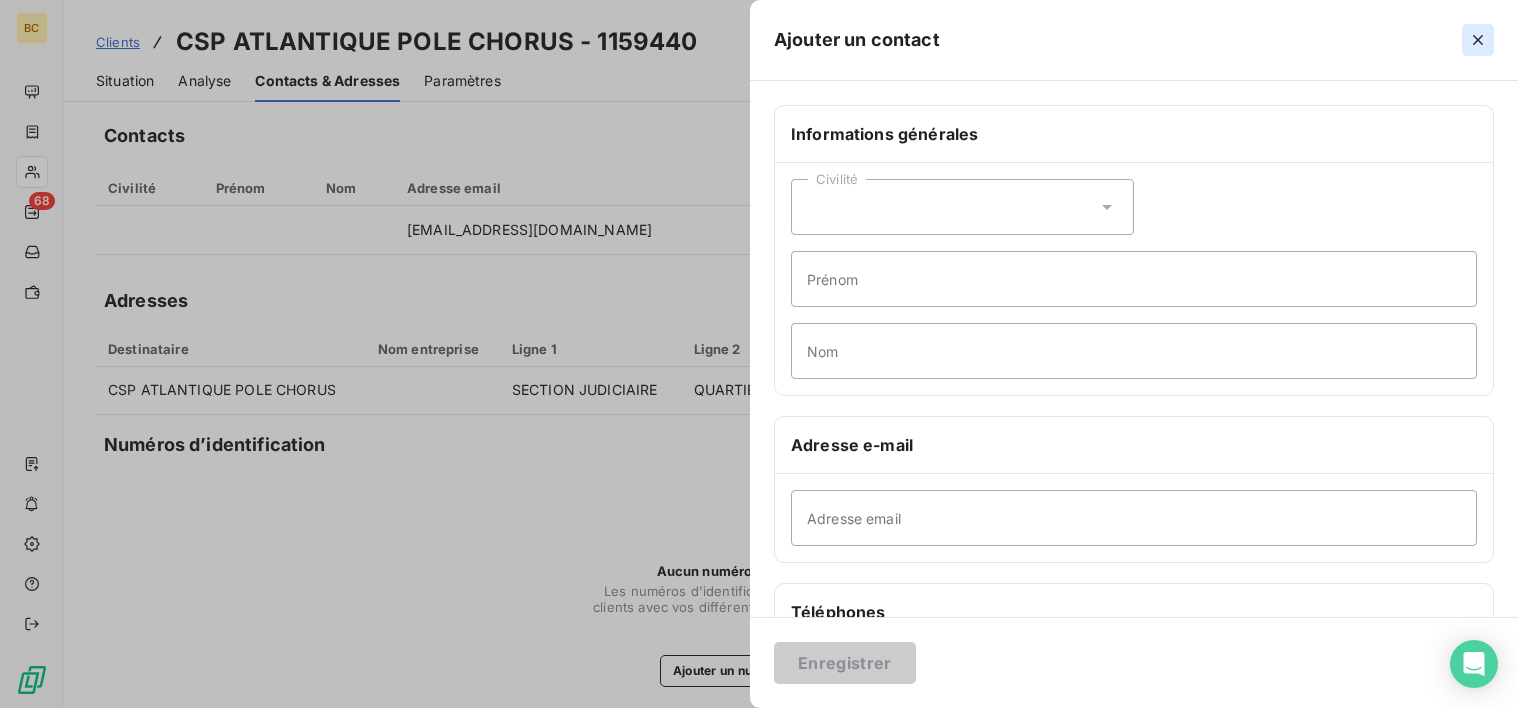 click 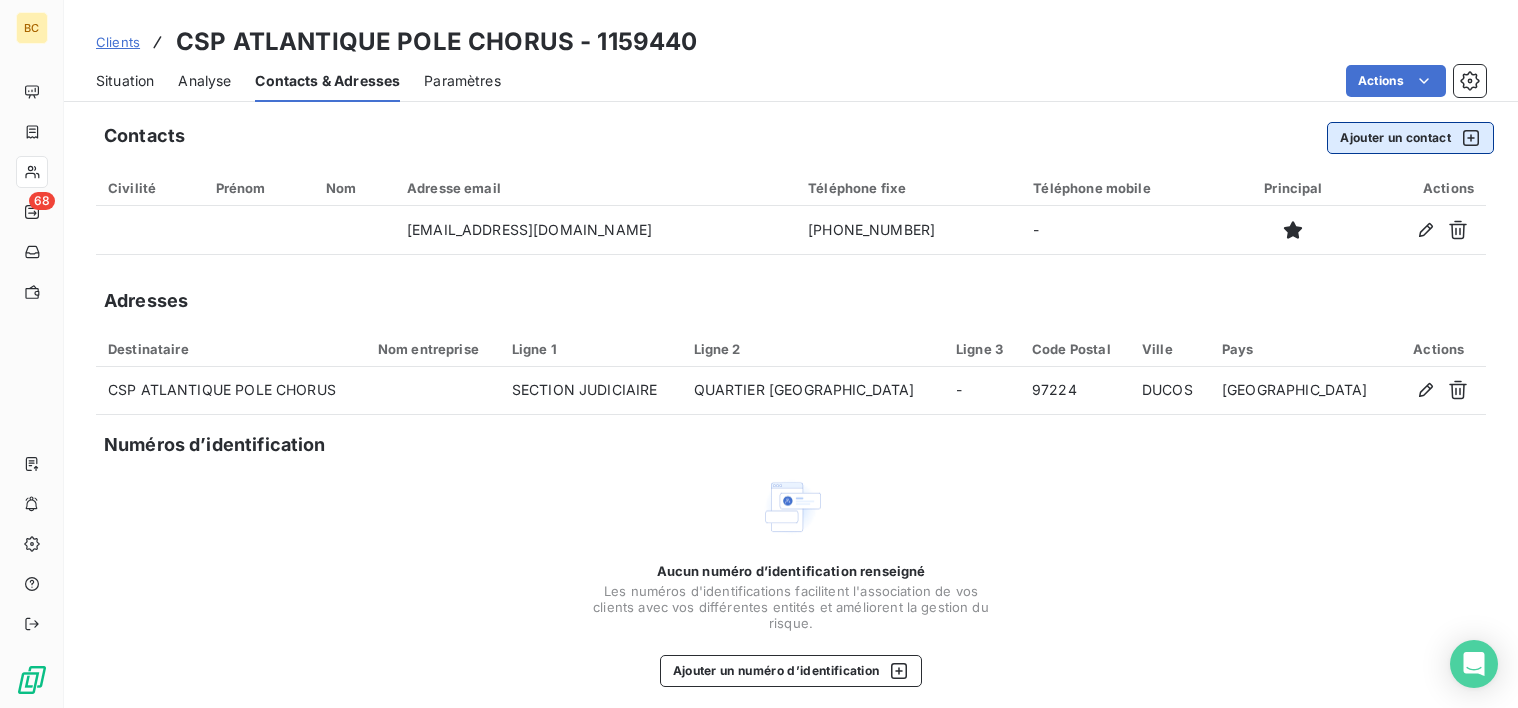 click on "Ajouter un contact" at bounding box center [1410, 138] 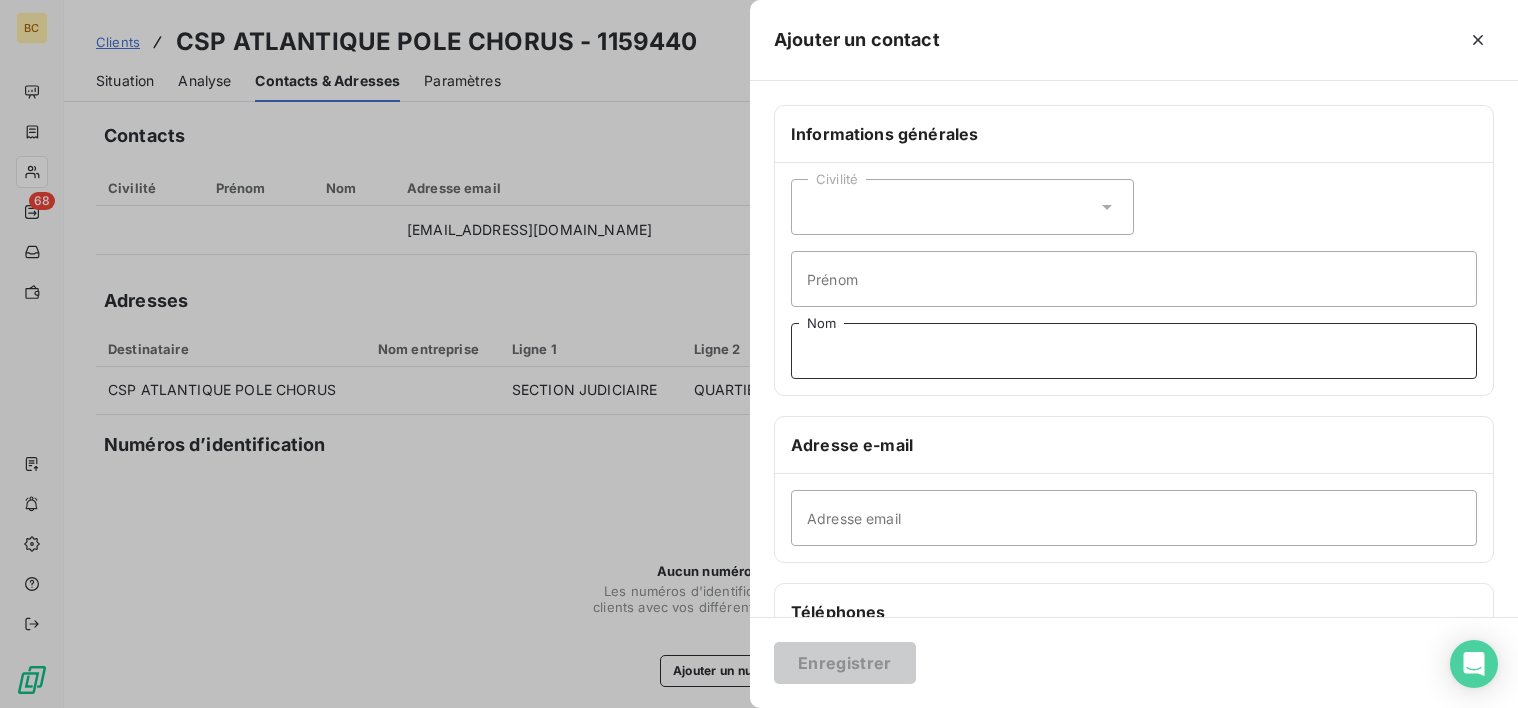 click on "Nom" at bounding box center (1134, 351) 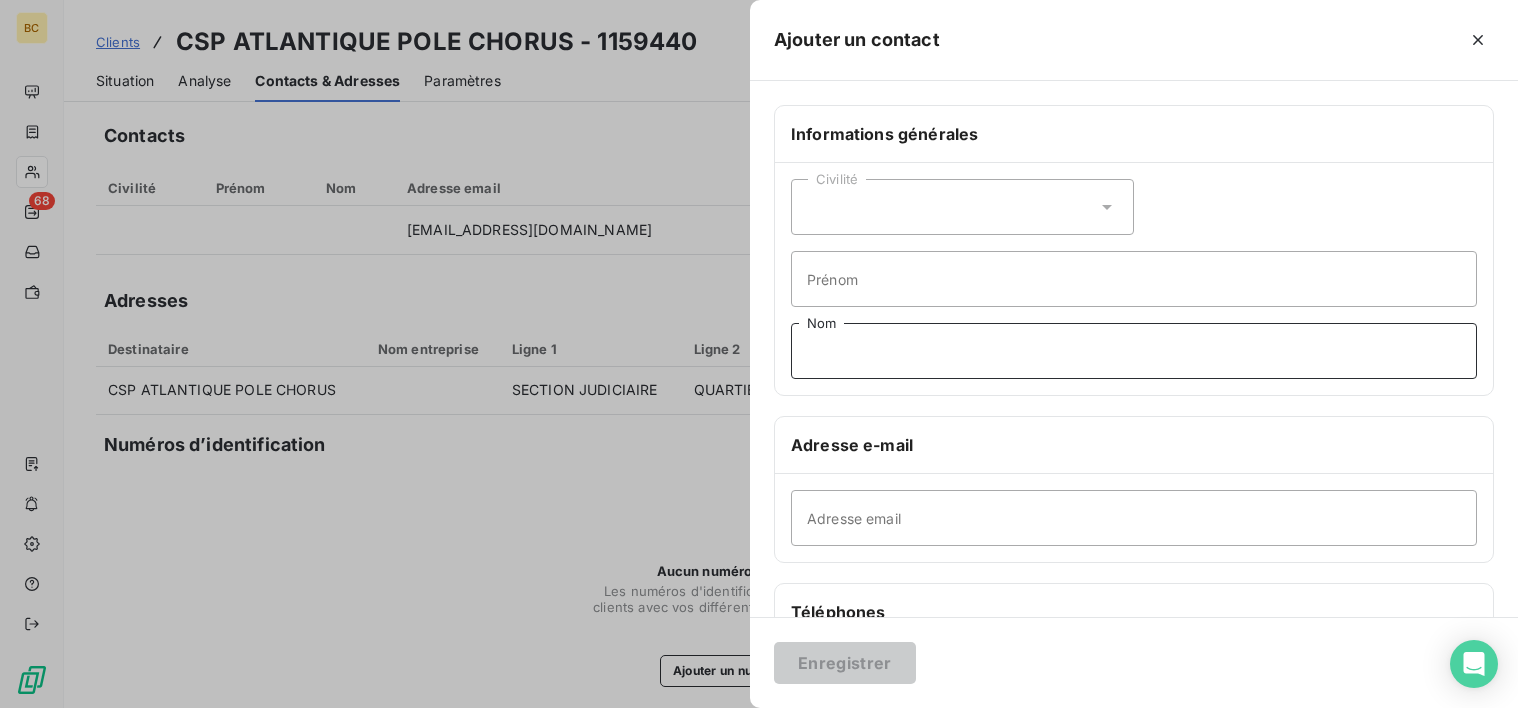 type on "b" 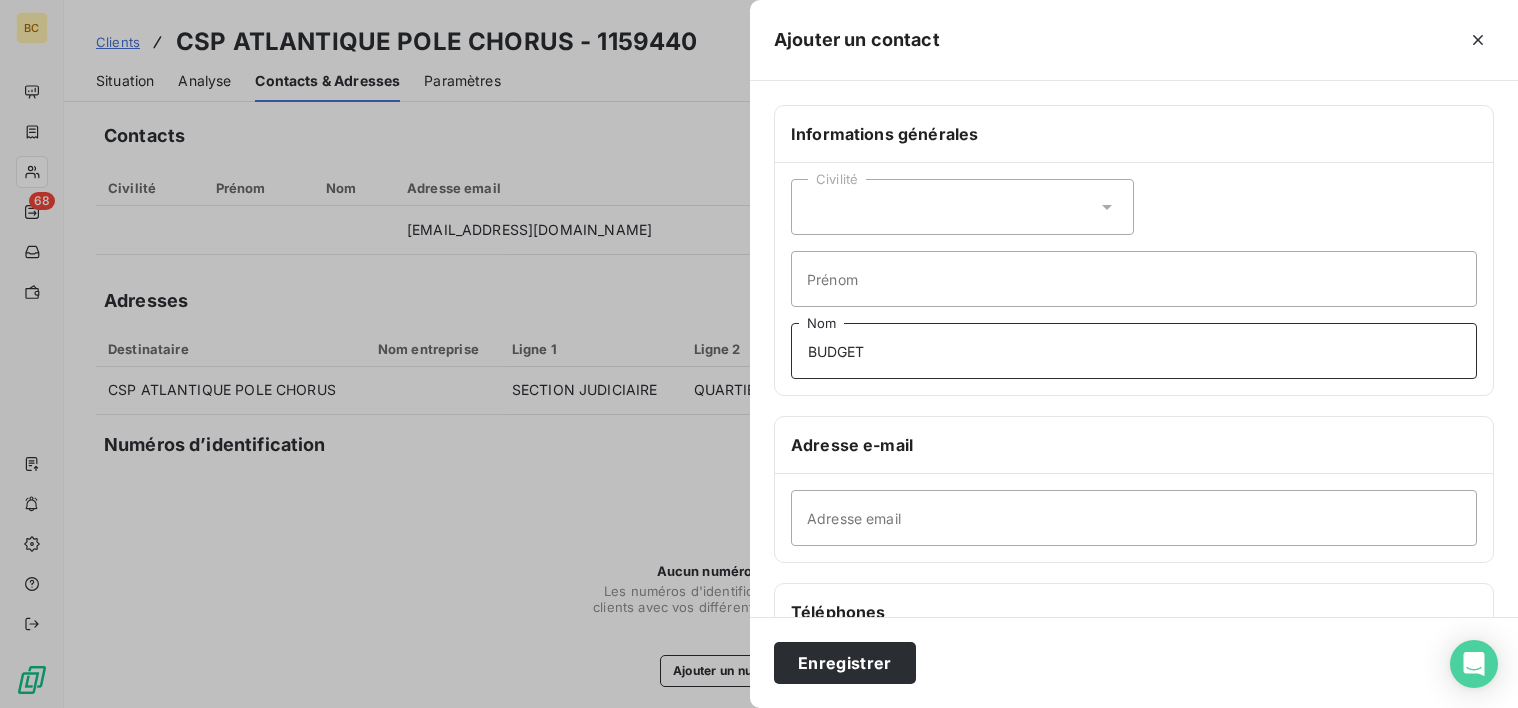 type on "BUDGET" 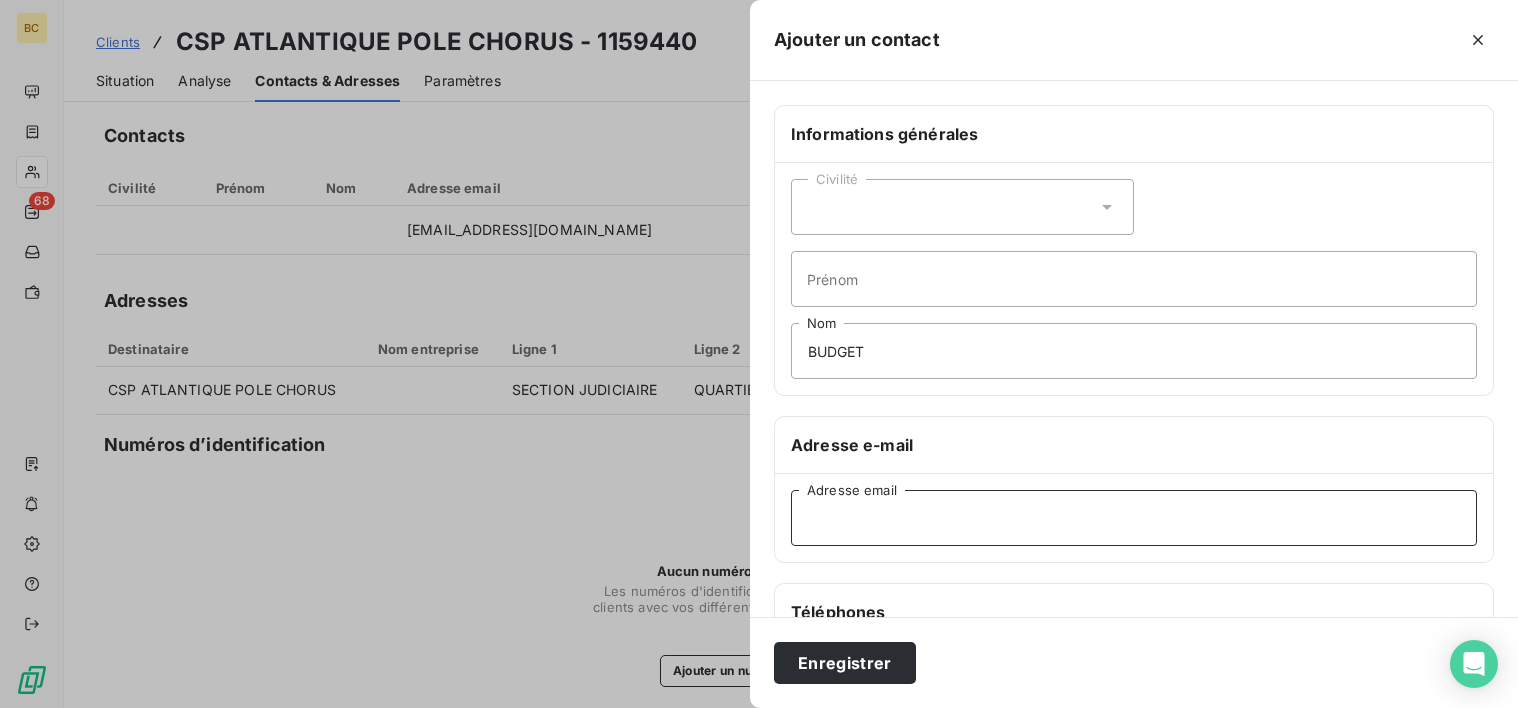 click on "Adresse email" at bounding box center [1134, 518] 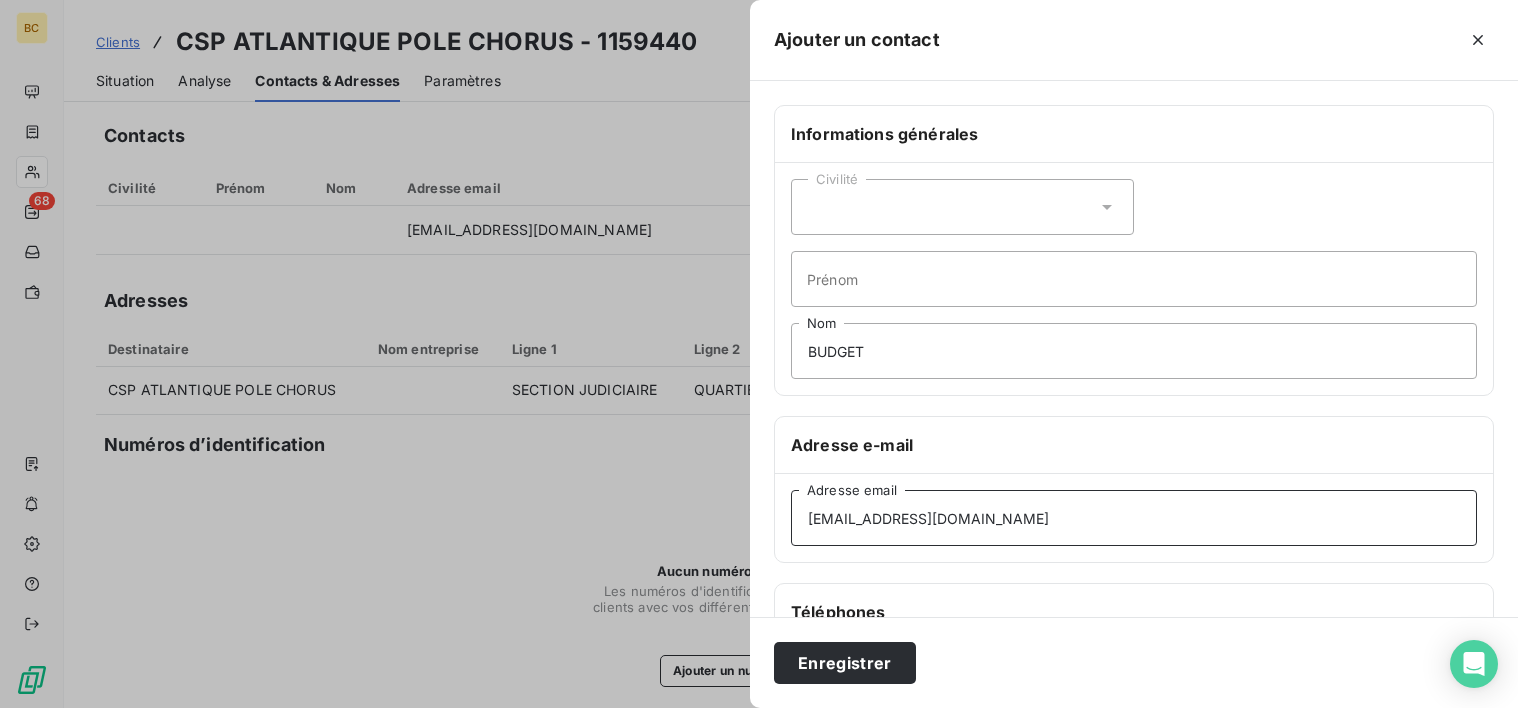 scroll, scrollTop: 376, scrollLeft: 0, axis: vertical 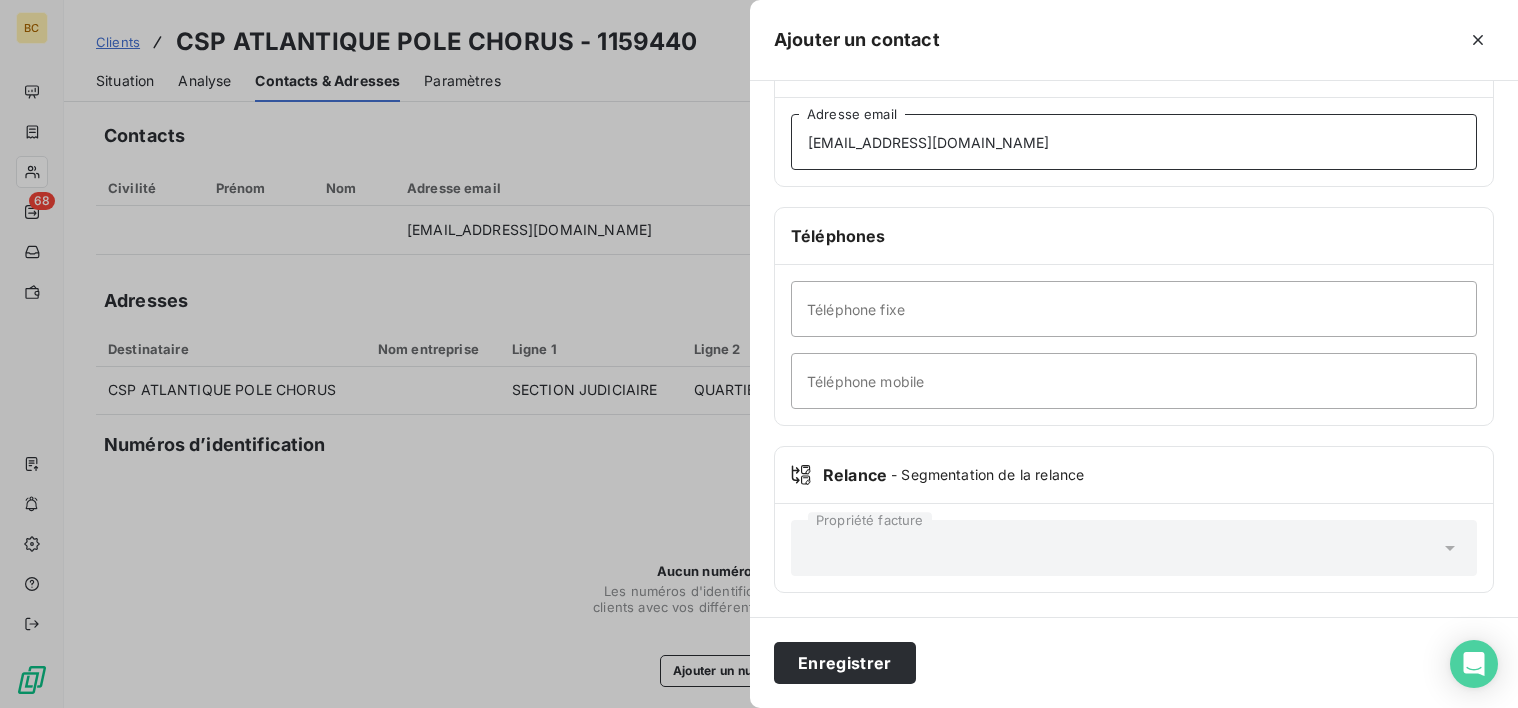 type on "[EMAIL_ADDRESS][DOMAIN_NAME]" 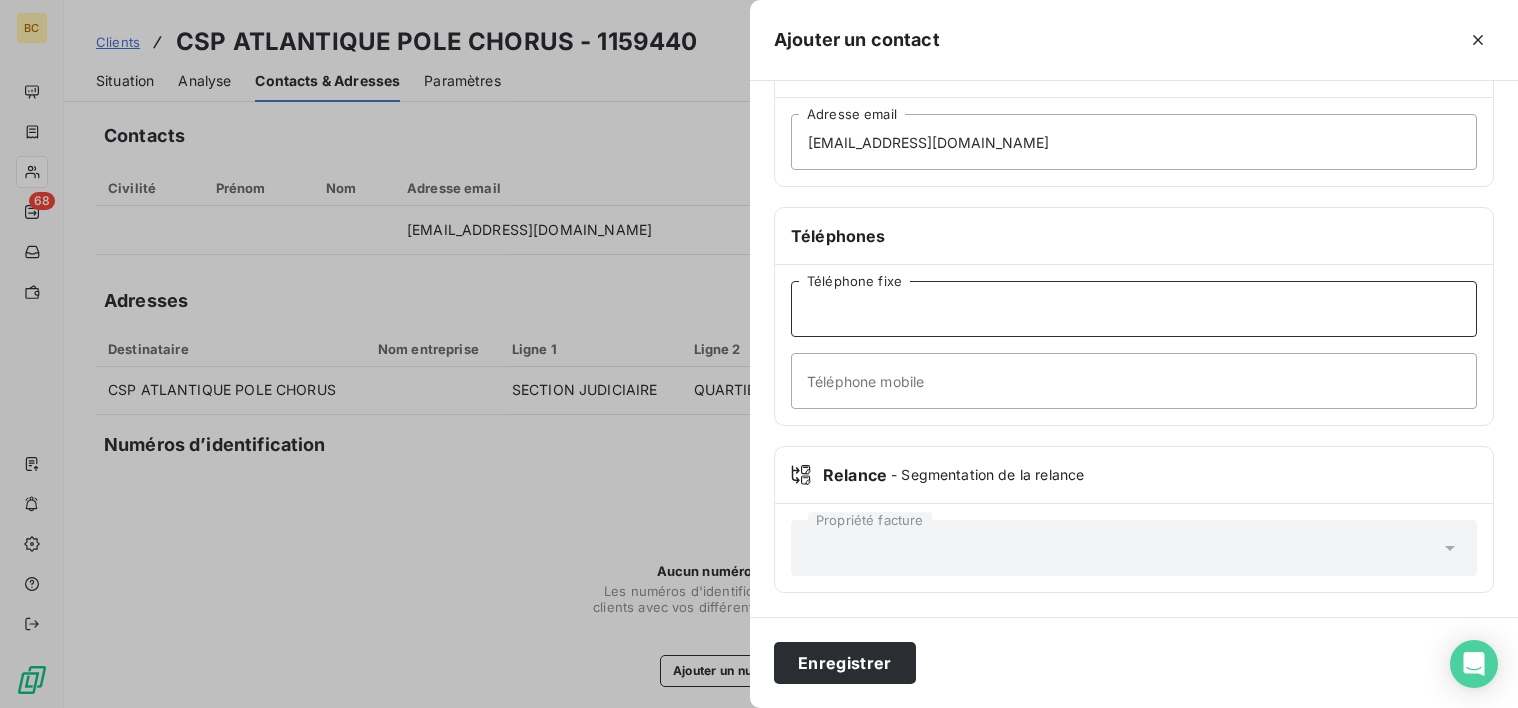 click on "Téléphone fixe" at bounding box center [1134, 309] 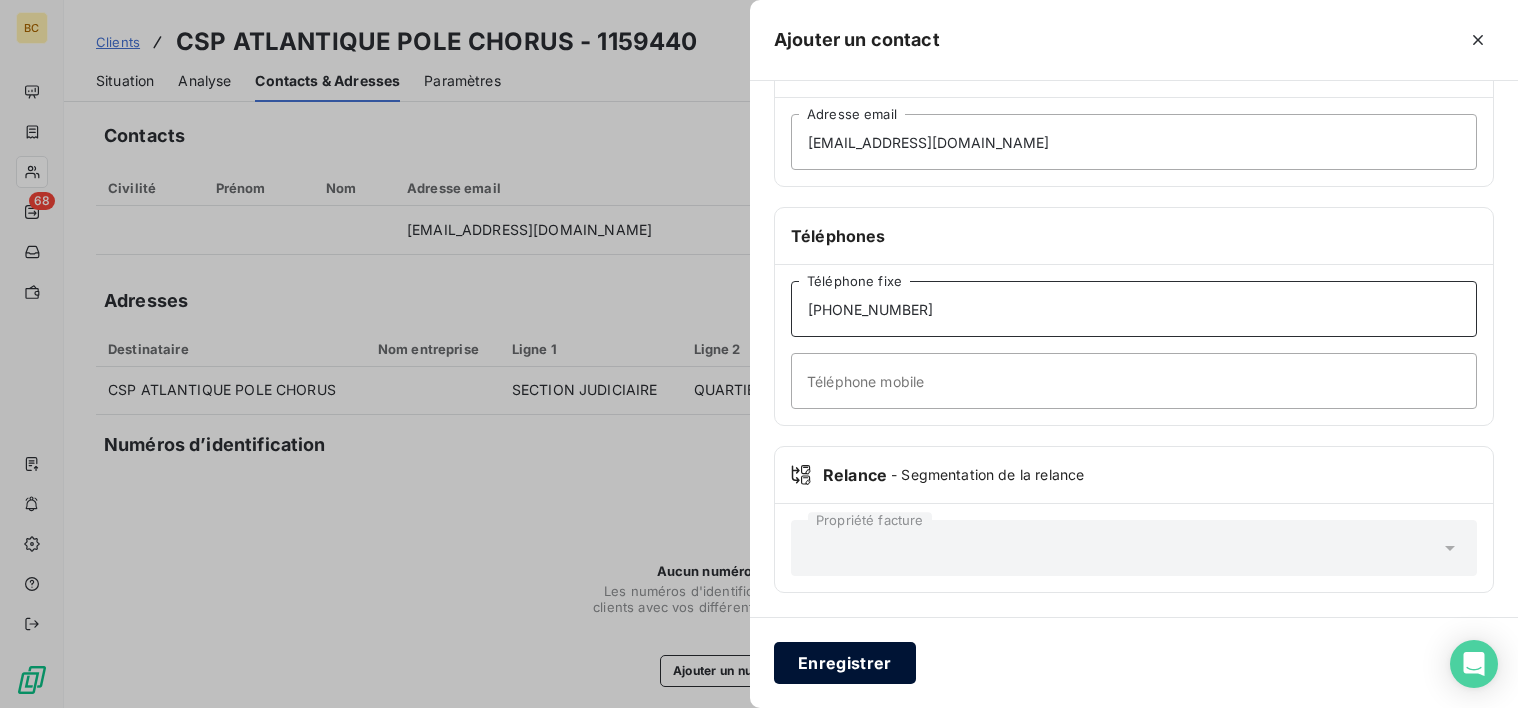 type on "[PHONE_NUMBER]" 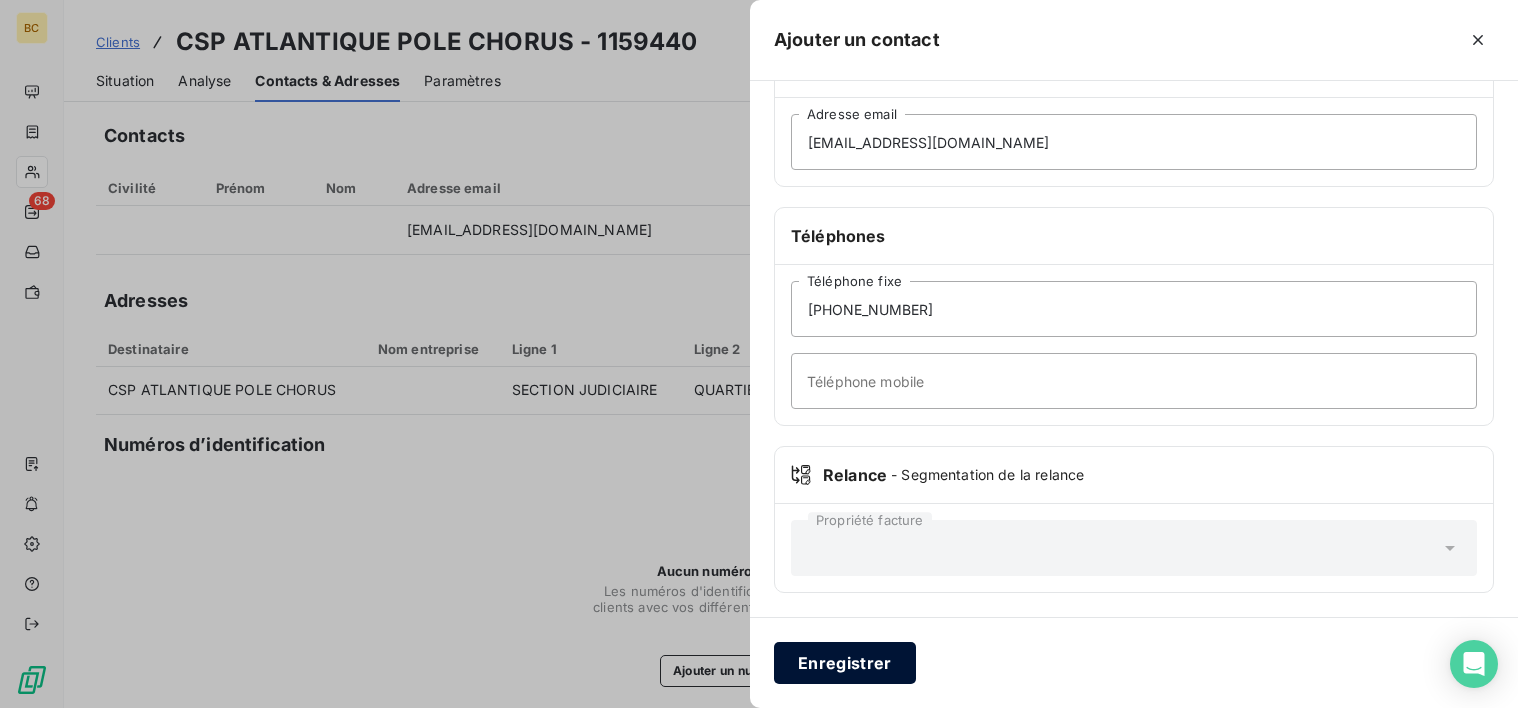 click on "Enregistrer" at bounding box center (845, 663) 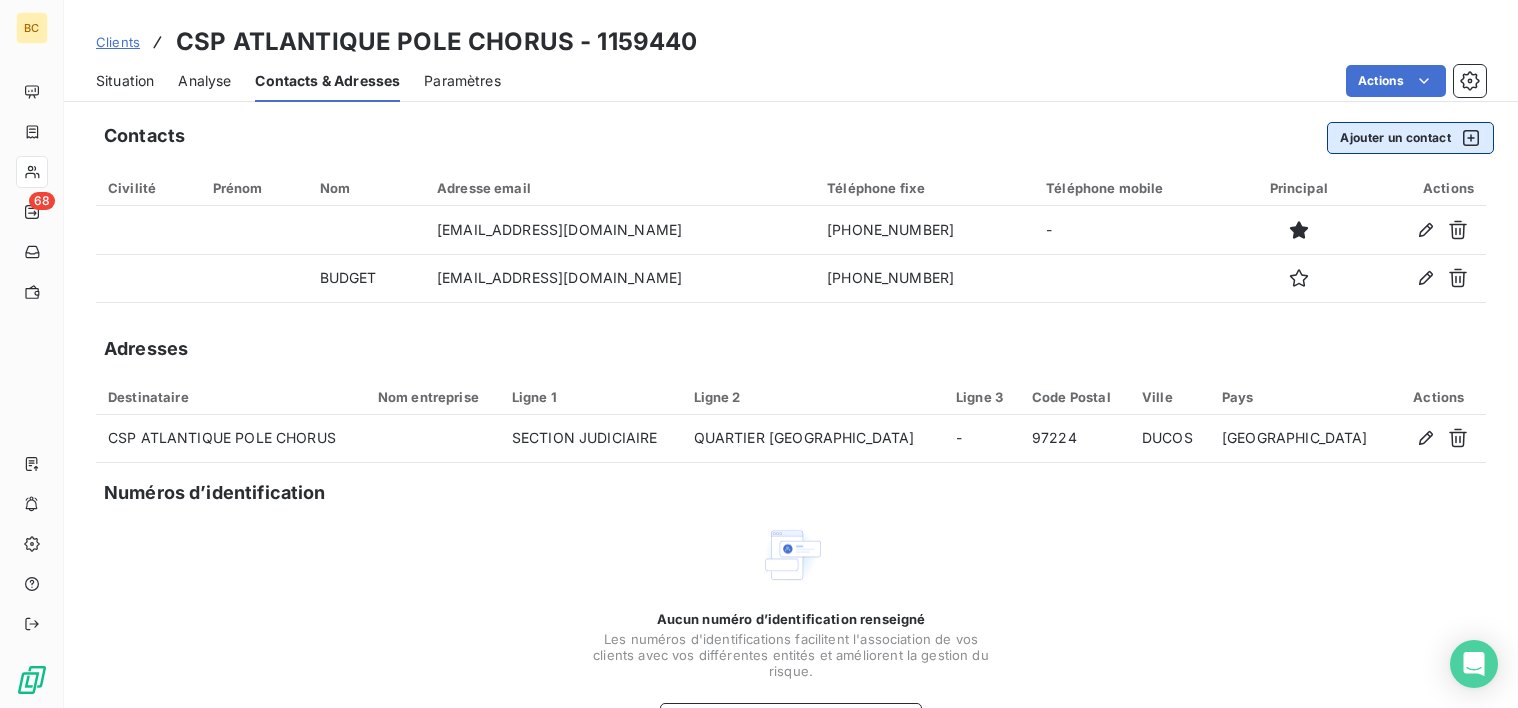 click on "Ajouter un contact" at bounding box center (1410, 138) 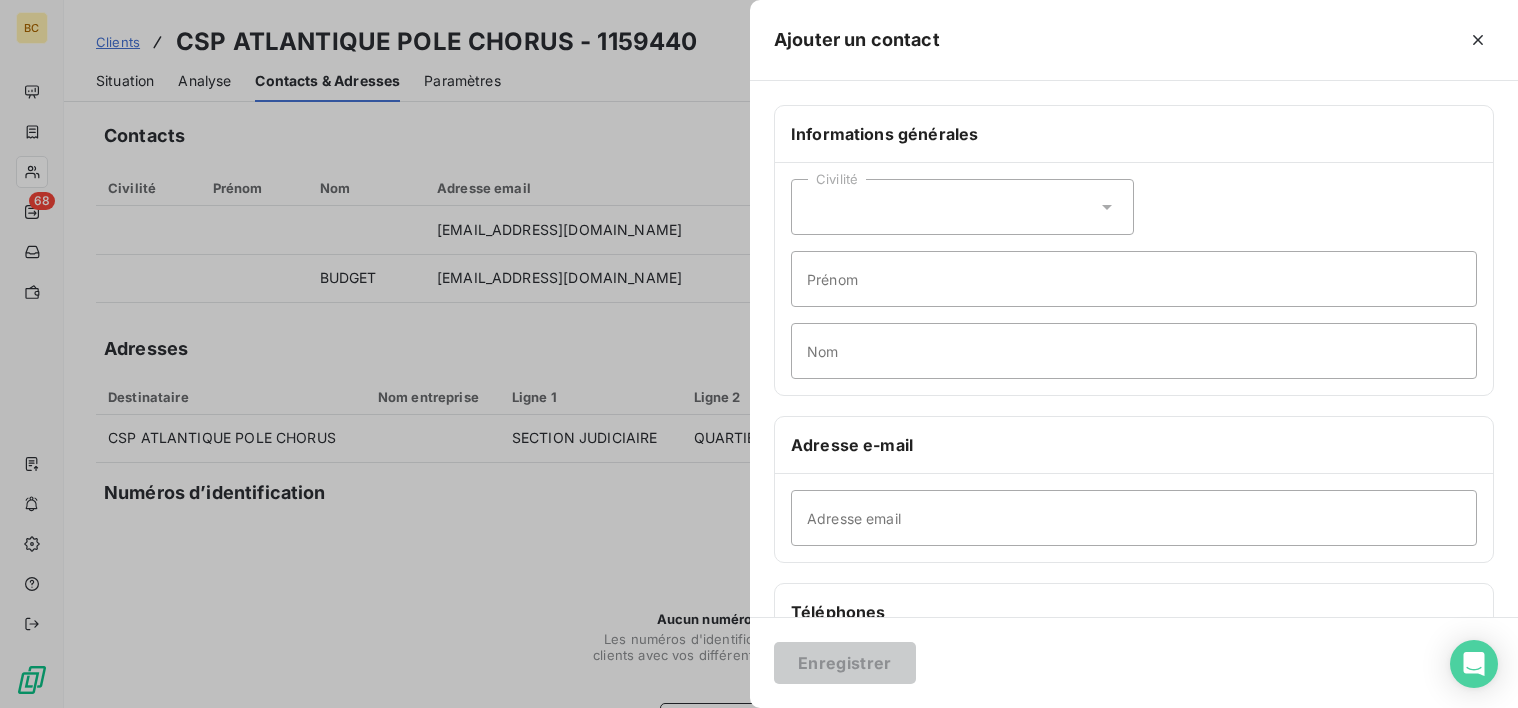 click on "Civilité" at bounding box center (962, 207) 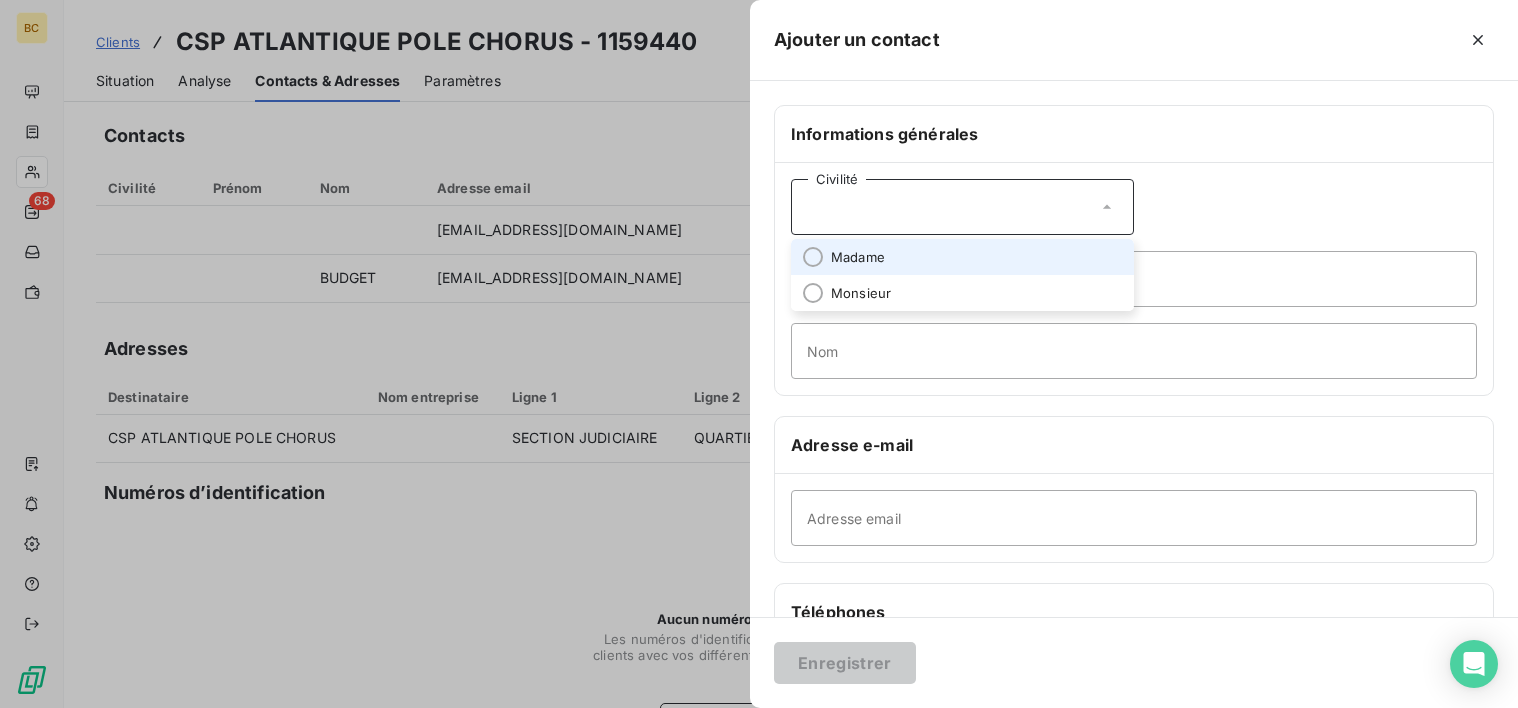 click on "Madame" at bounding box center (858, 257) 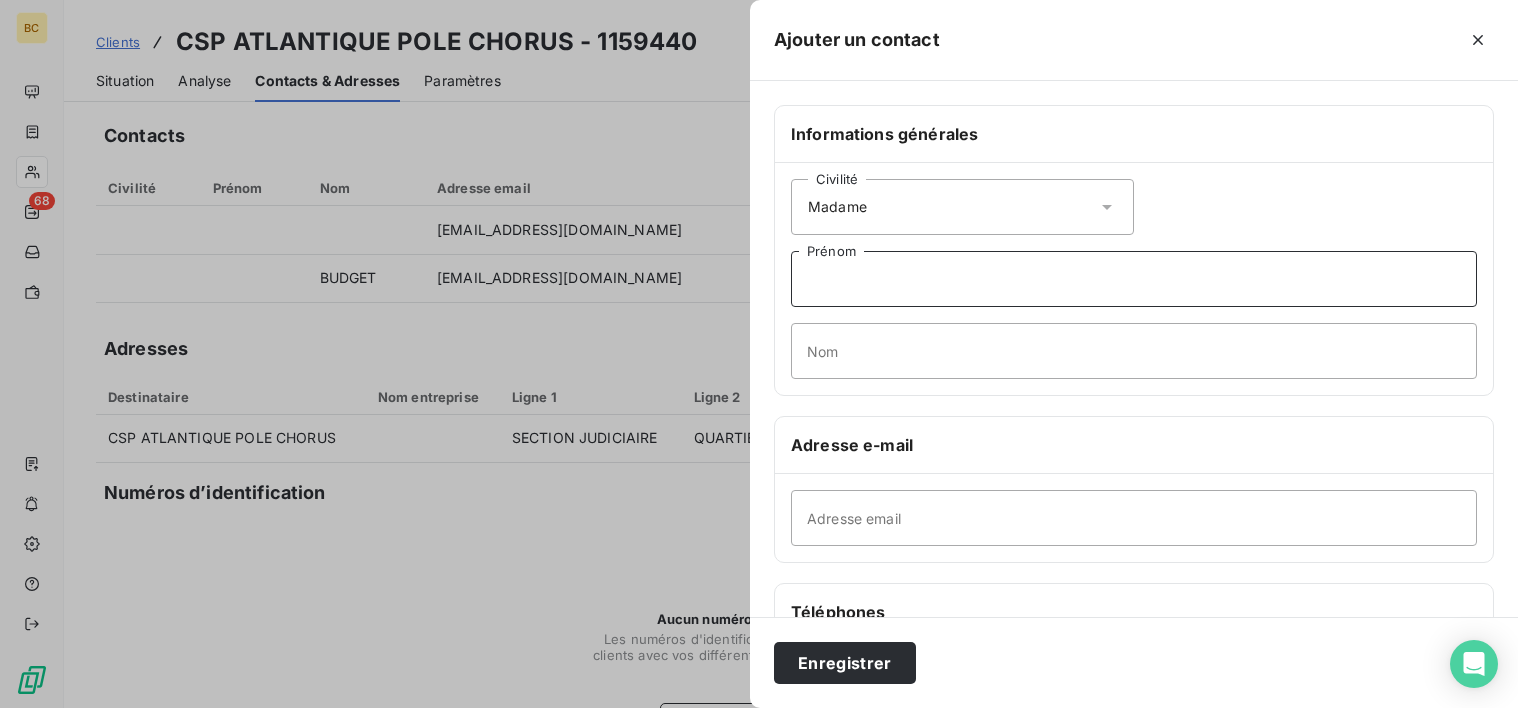 click on "Prénom" at bounding box center (1134, 279) 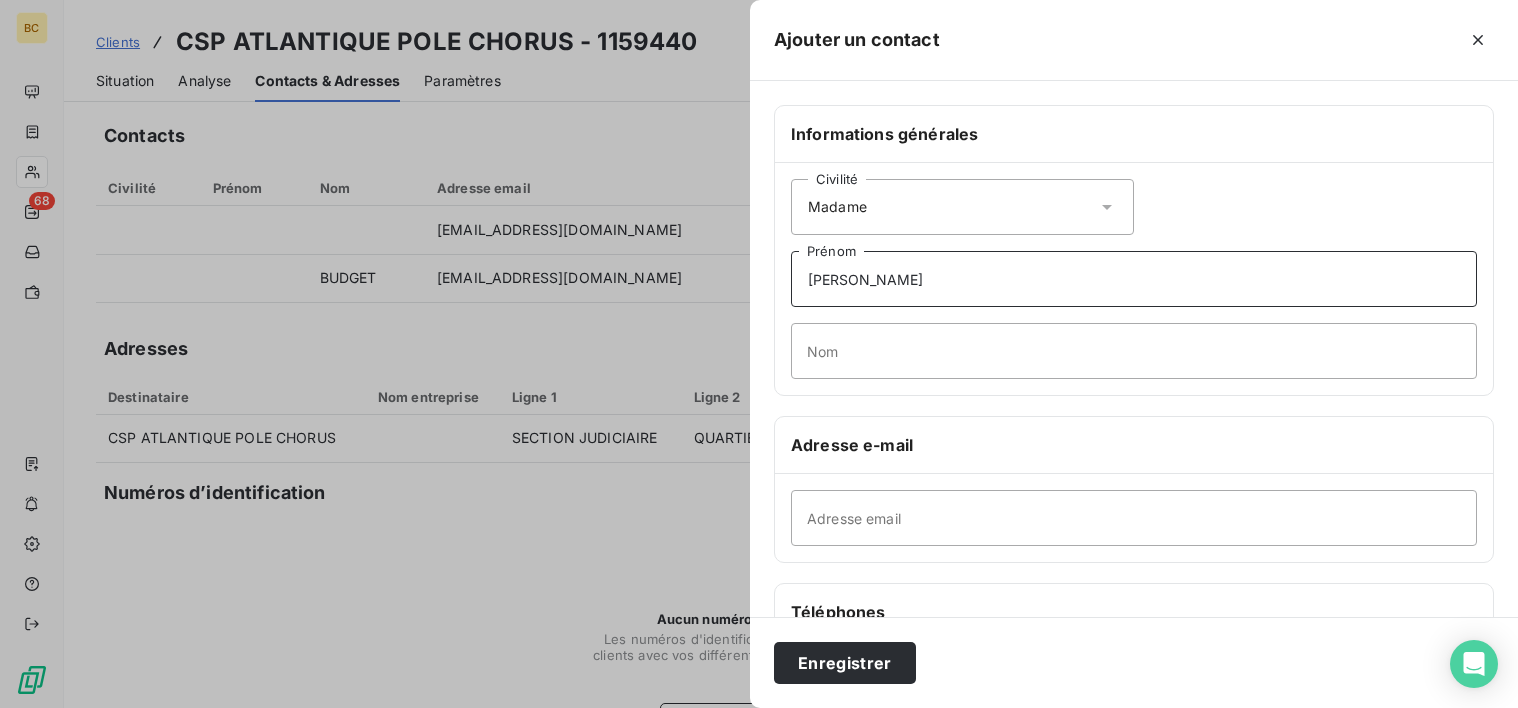 type on "[PERSON_NAME]" 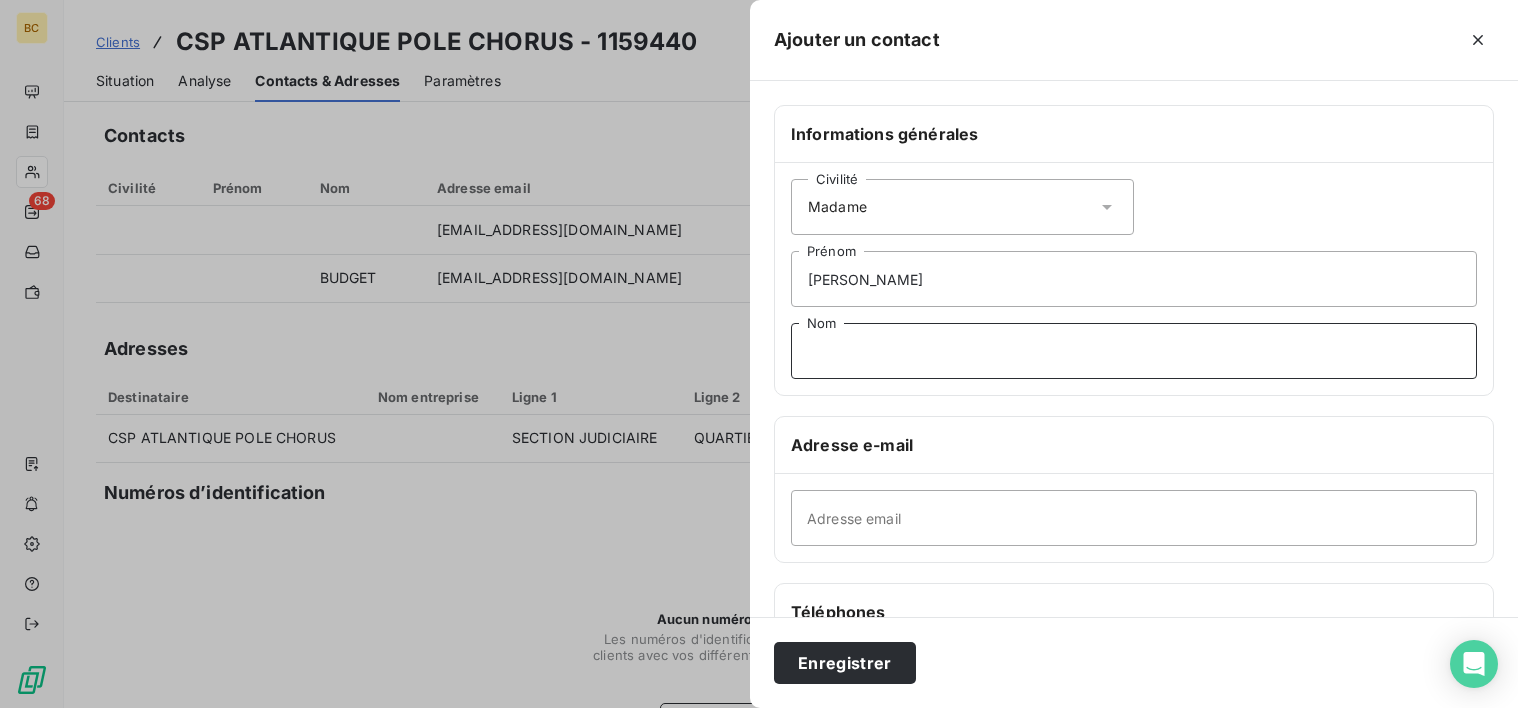 click on "Nom" at bounding box center (1134, 351) 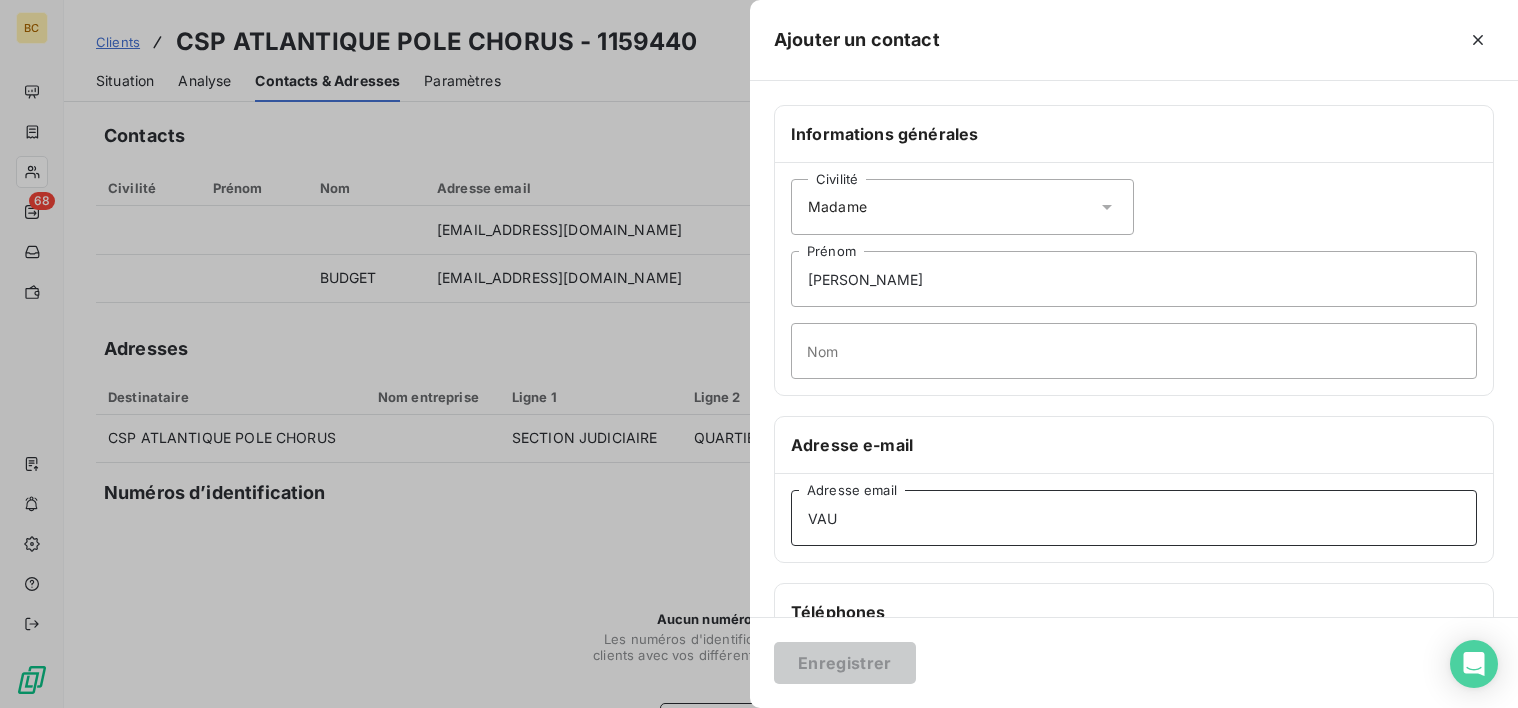 type on "VAU" 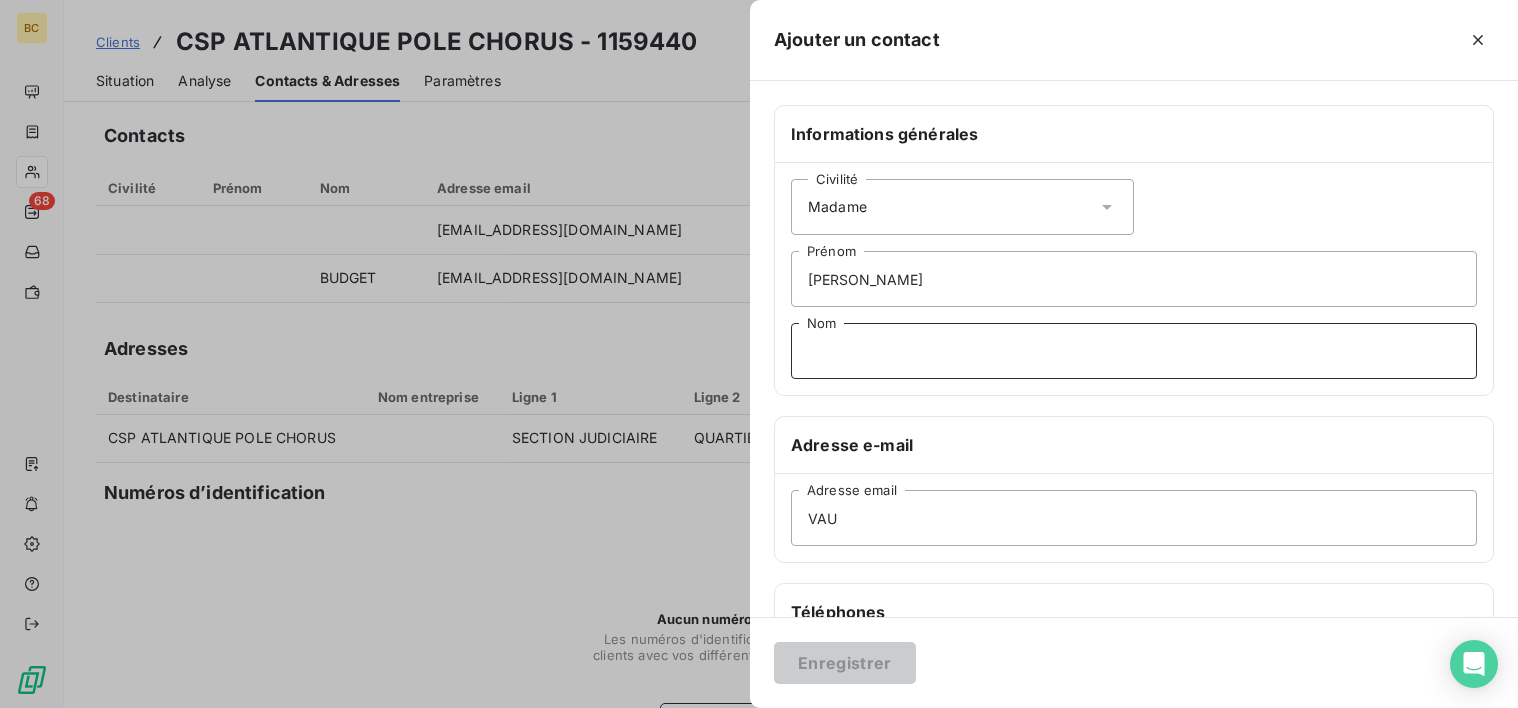 click on "Nom" at bounding box center (1134, 351) 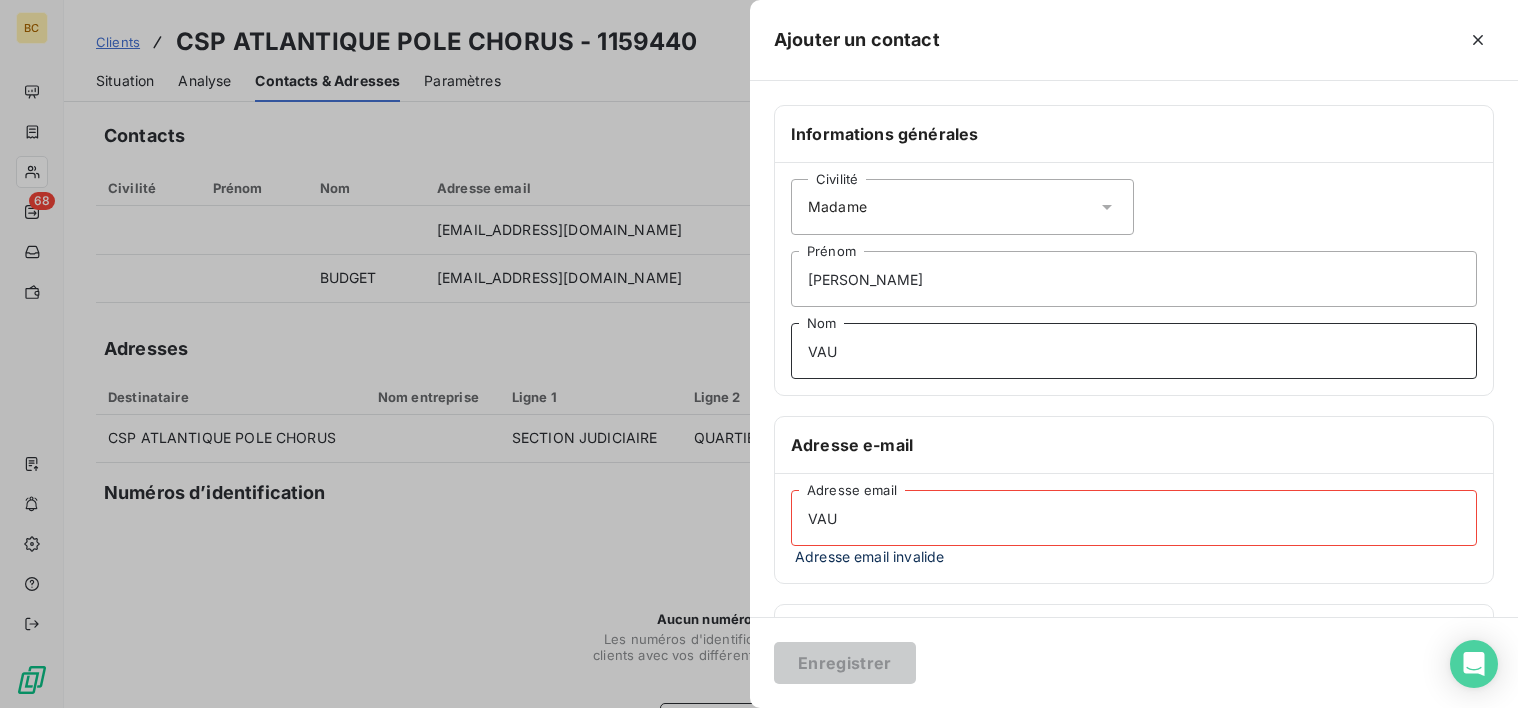 type on "VAUCLIN" 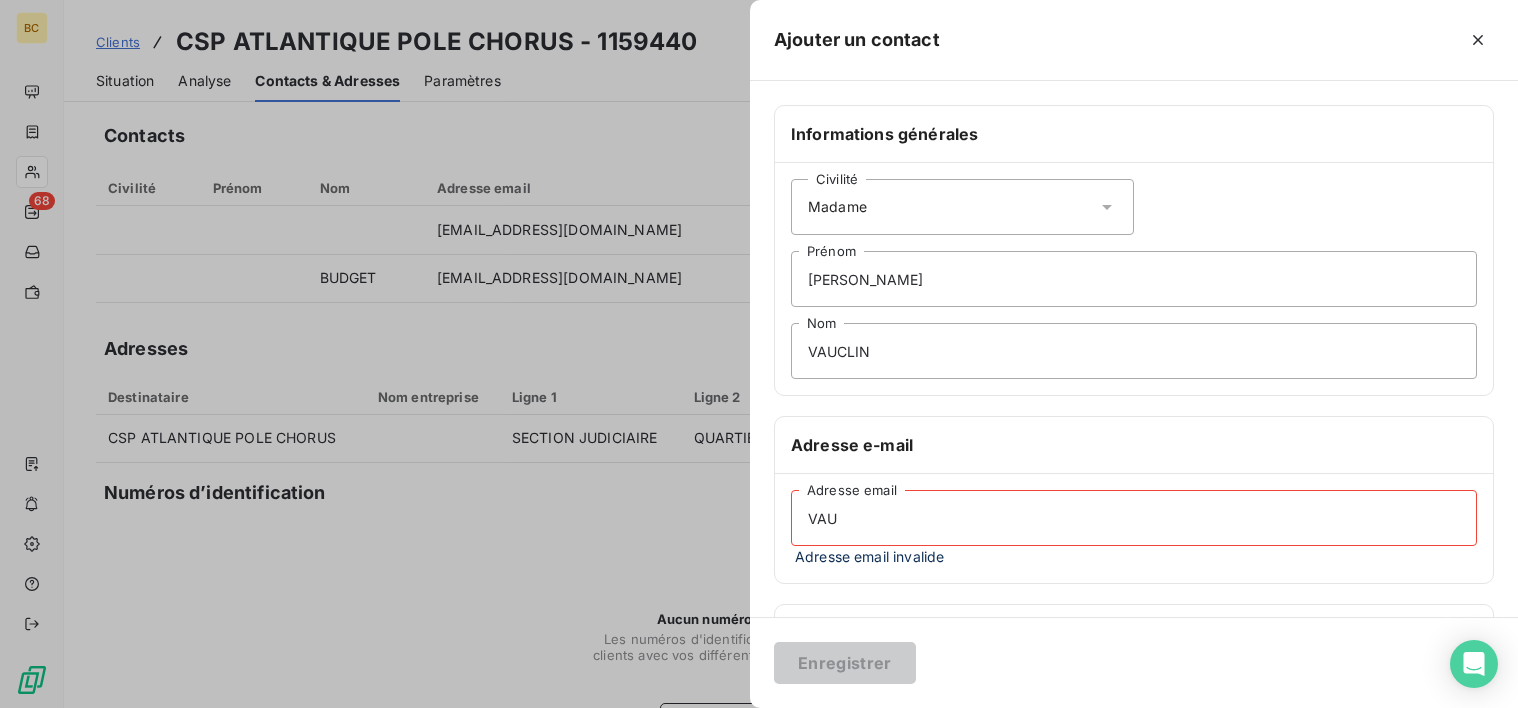 drag, startPoint x: 798, startPoint y: 527, endPoint x: 578, endPoint y: 523, distance: 220.03636 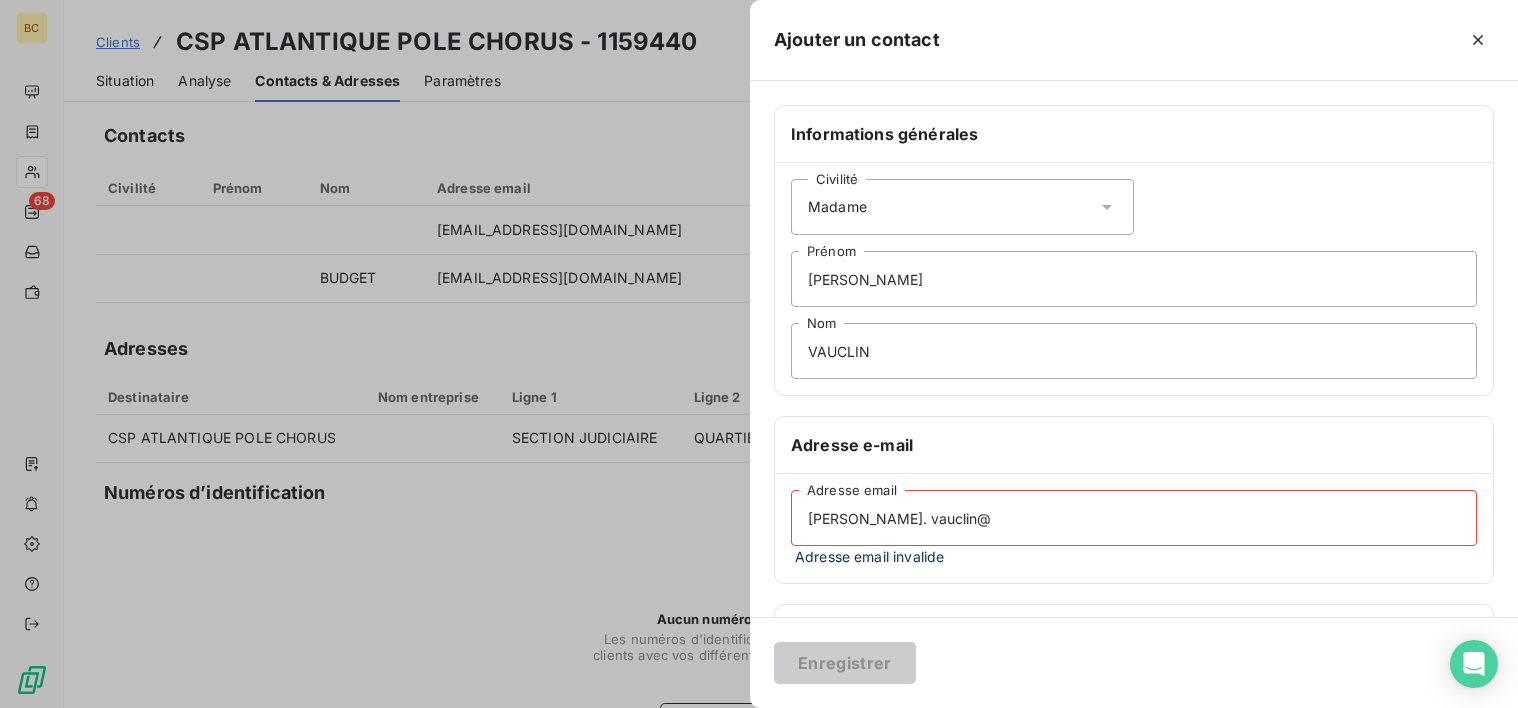 click on "[PERSON_NAME]. vauclin@" at bounding box center (1134, 518) 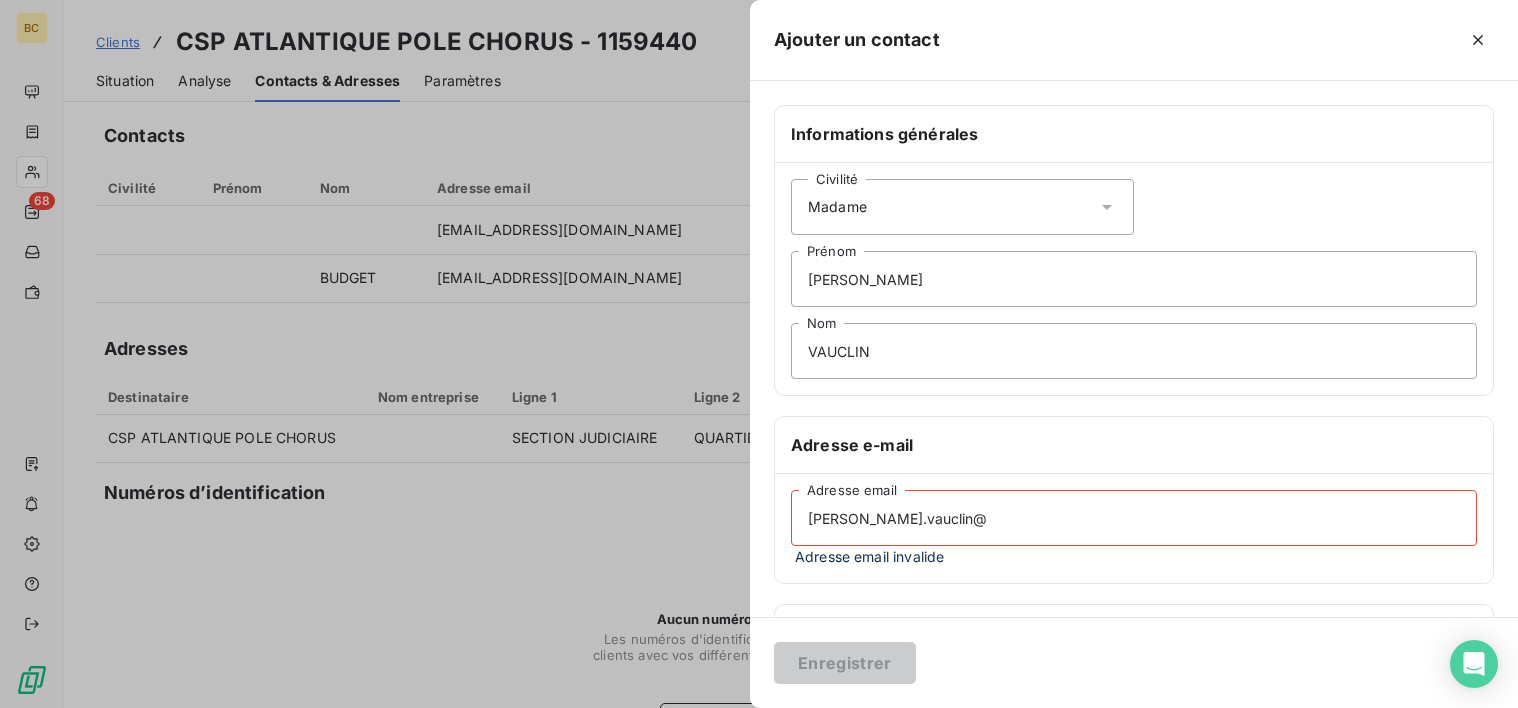 click on "[PERSON_NAME].vauclin@" at bounding box center [1134, 518] 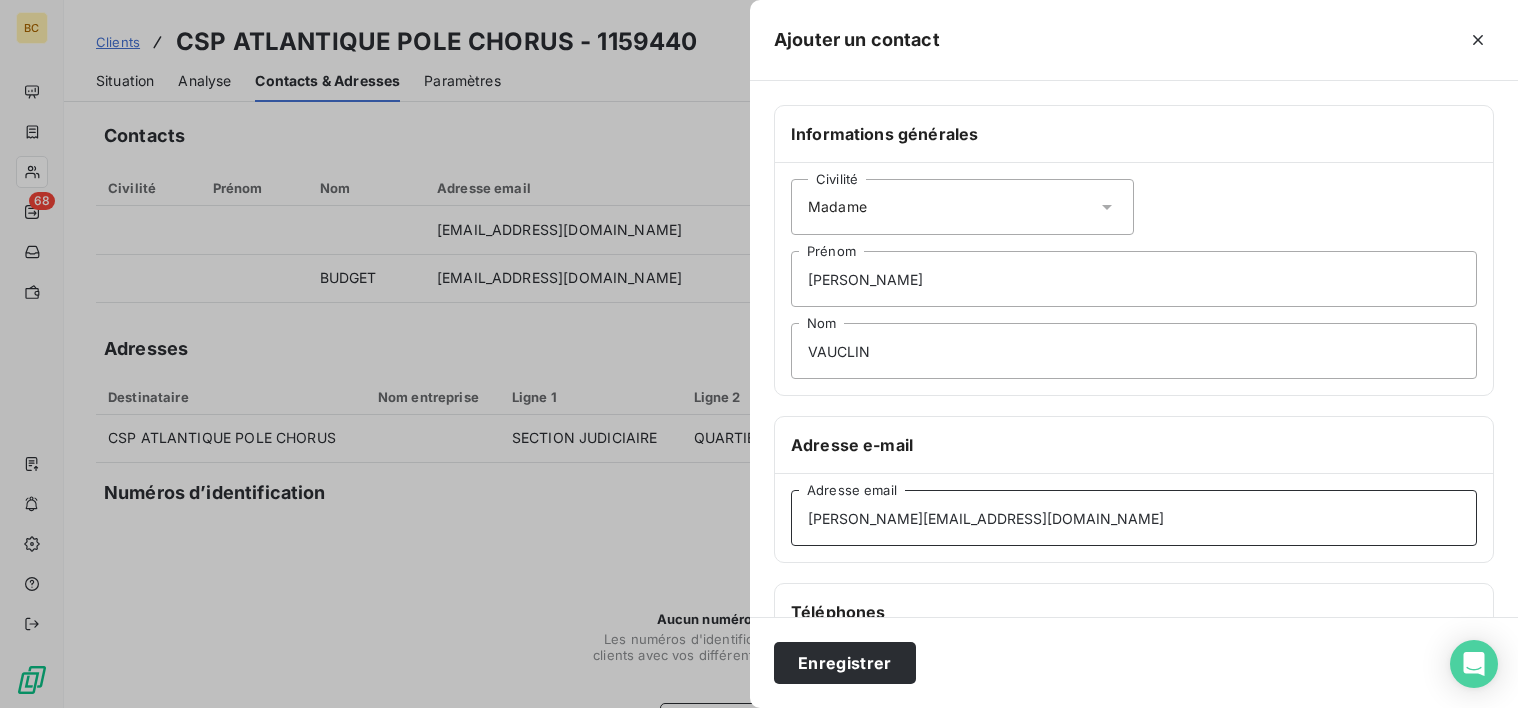 scroll, scrollTop: 376, scrollLeft: 0, axis: vertical 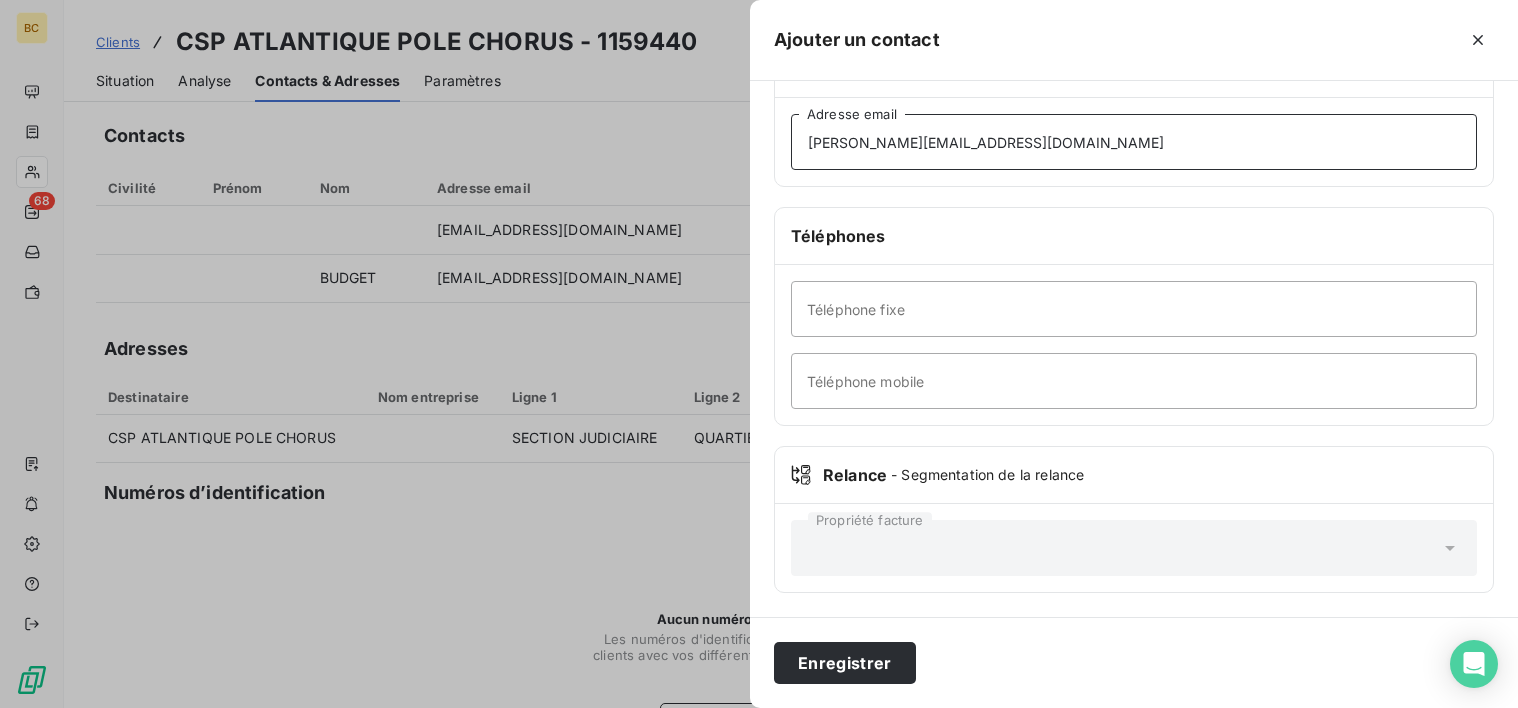 type on "[PERSON_NAME][EMAIL_ADDRESS][DOMAIN_NAME]" 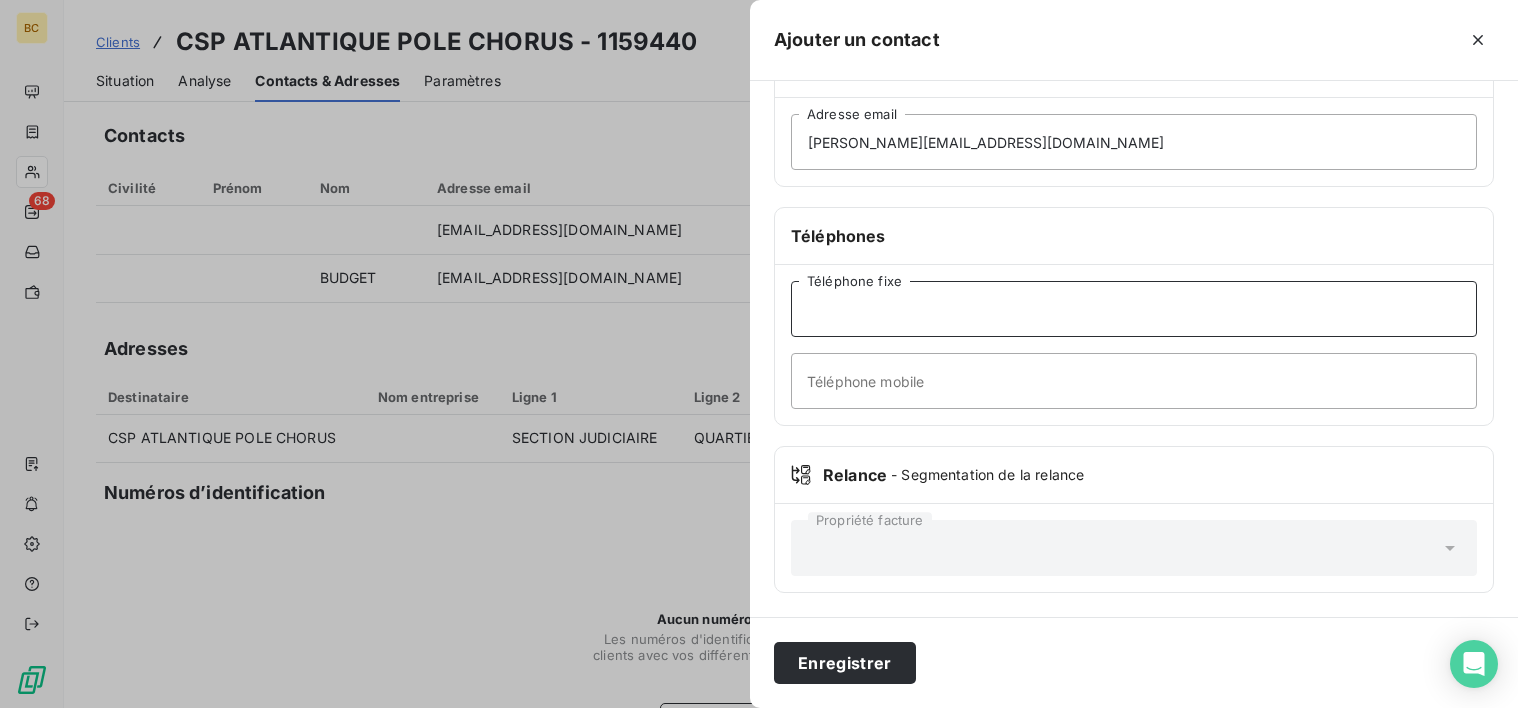 click on "Téléphone fixe" at bounding box center [1134, 309] 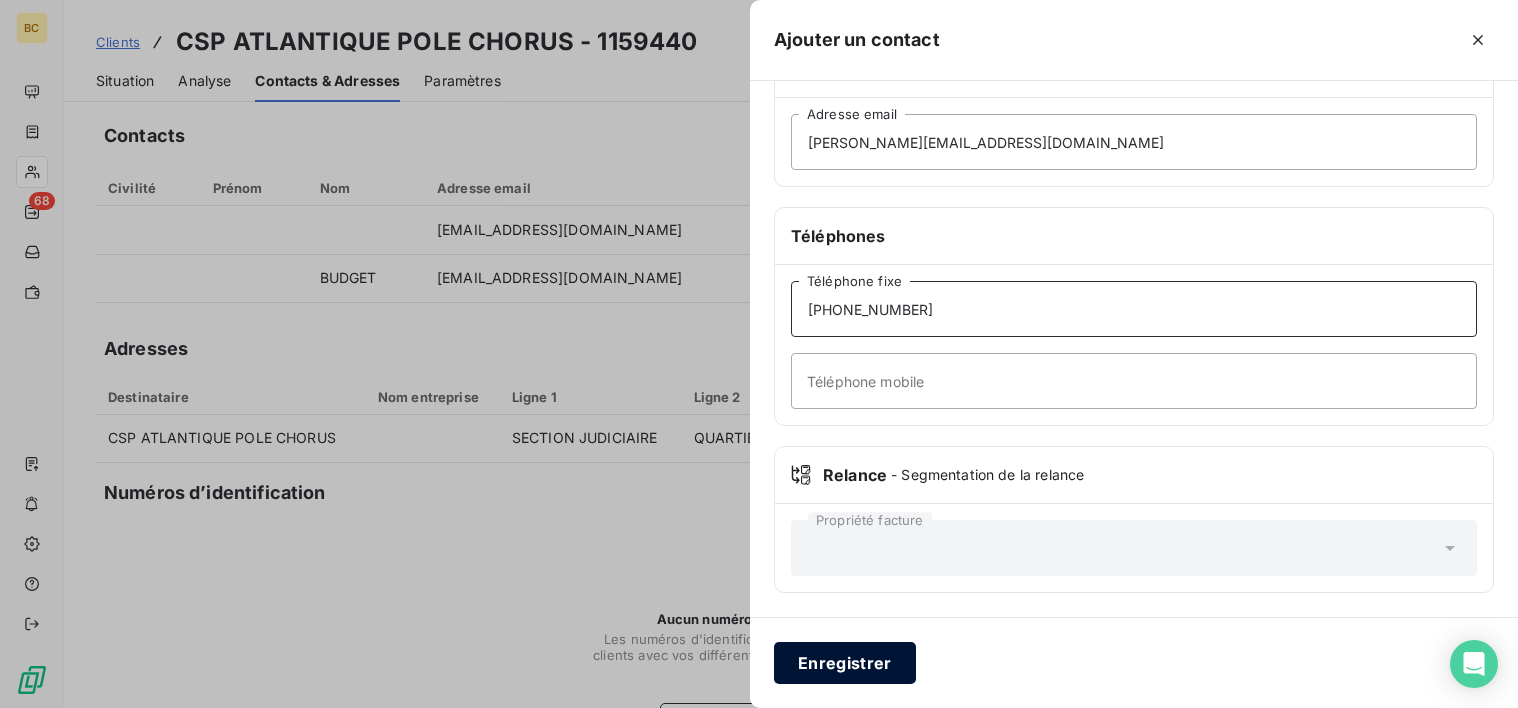 type on "[PHONE_NUMBER]" 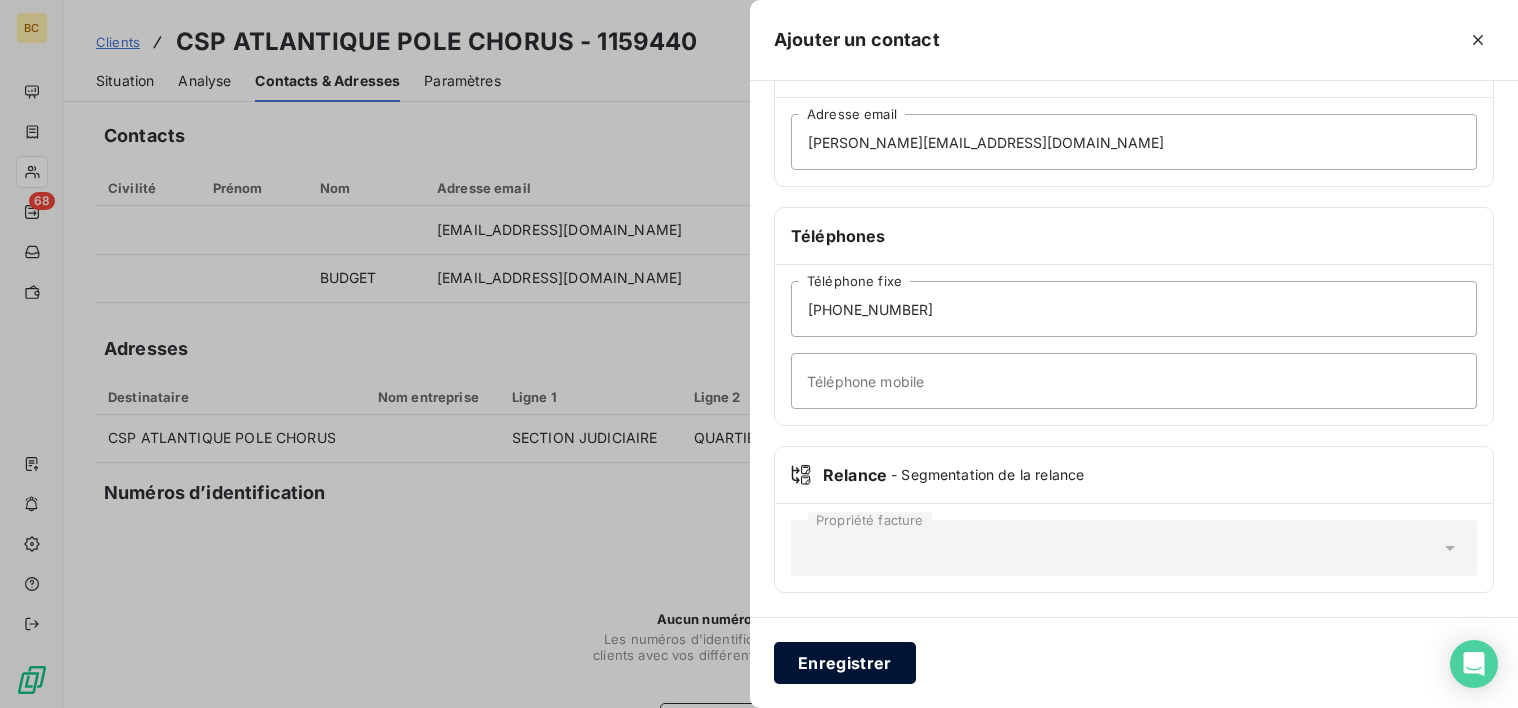click on "Enregistrer" at bounding box center [845, 663] 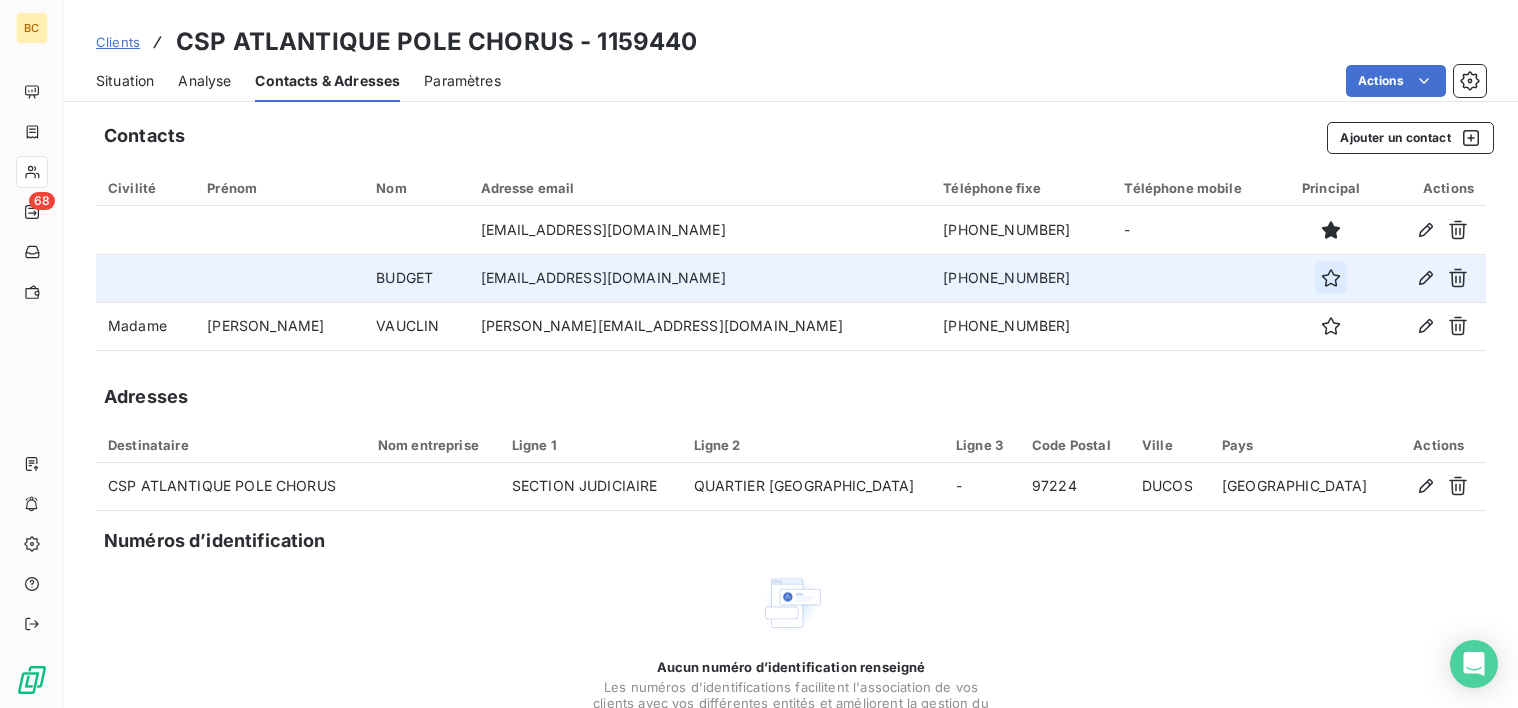 click 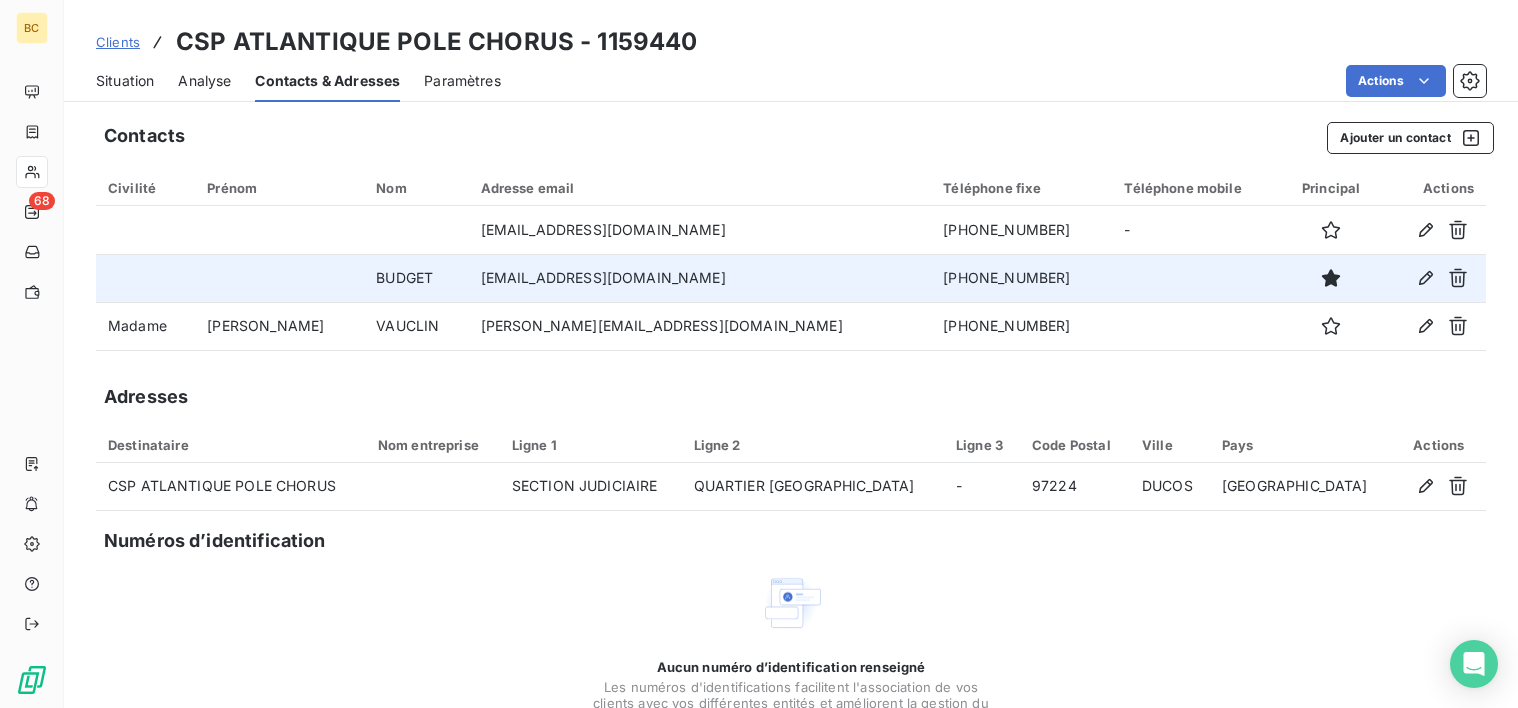 click on "Situation" at bounding box center [125, 81] 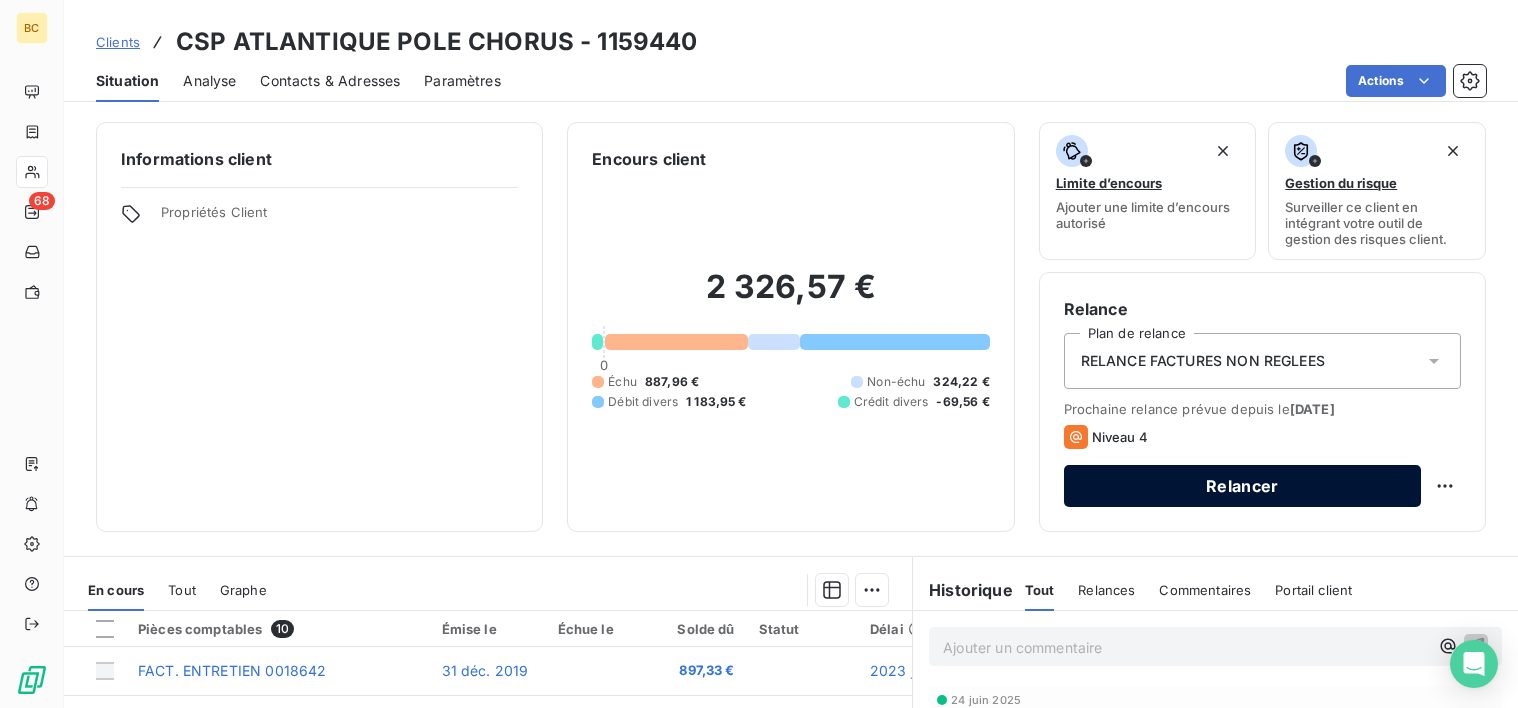 click on "Relancer" at bounding box center (1242, 486) 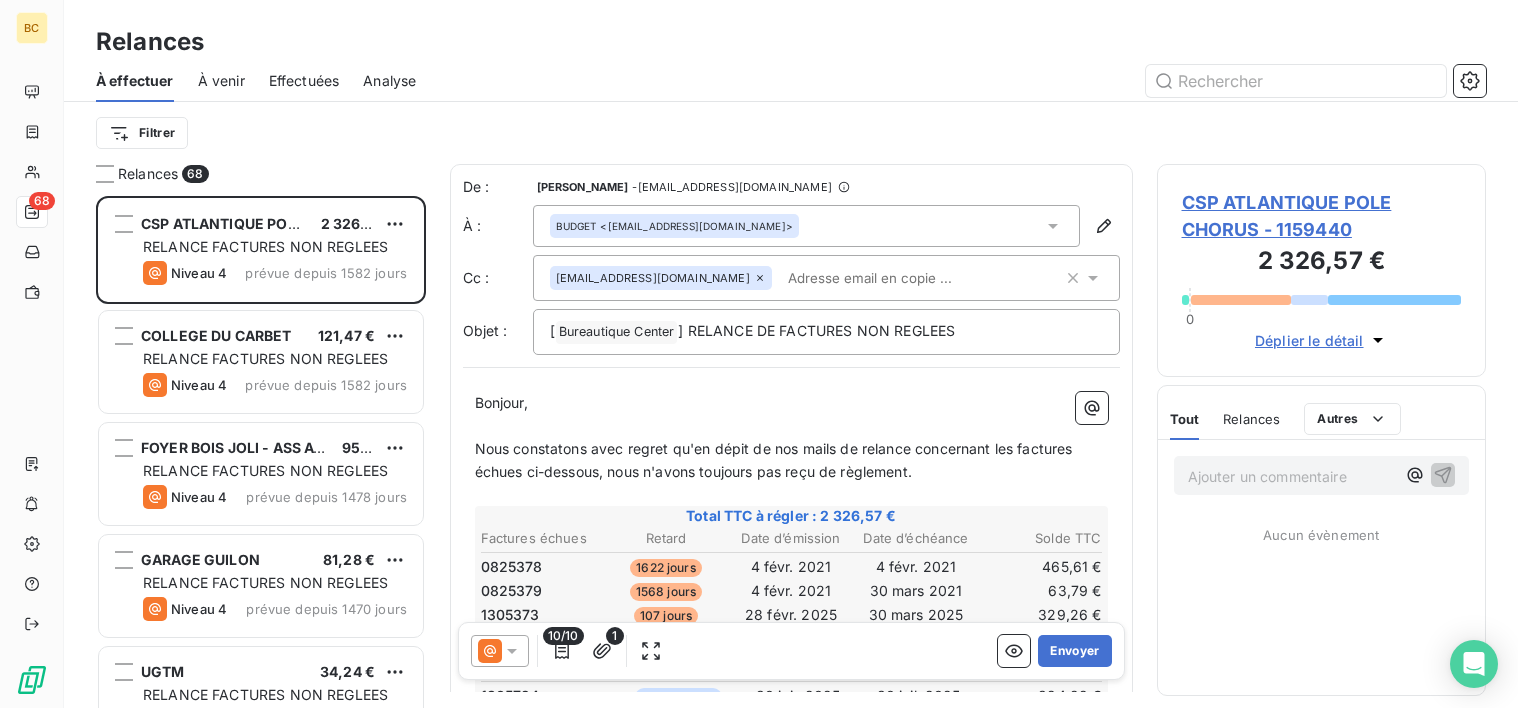 scroll, scrollTop: 16, scrollLeft: 16, axis: both 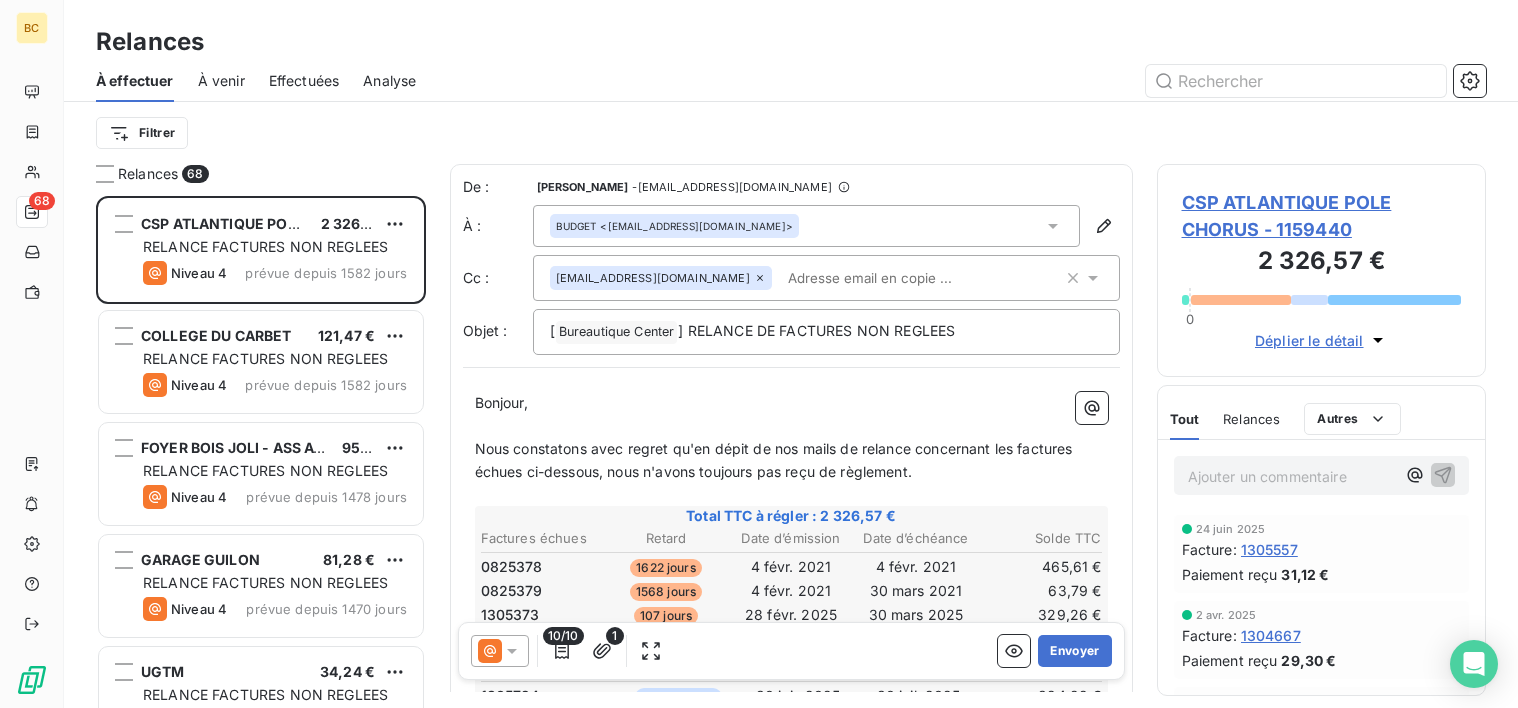 click at bounding box center (895, 278) 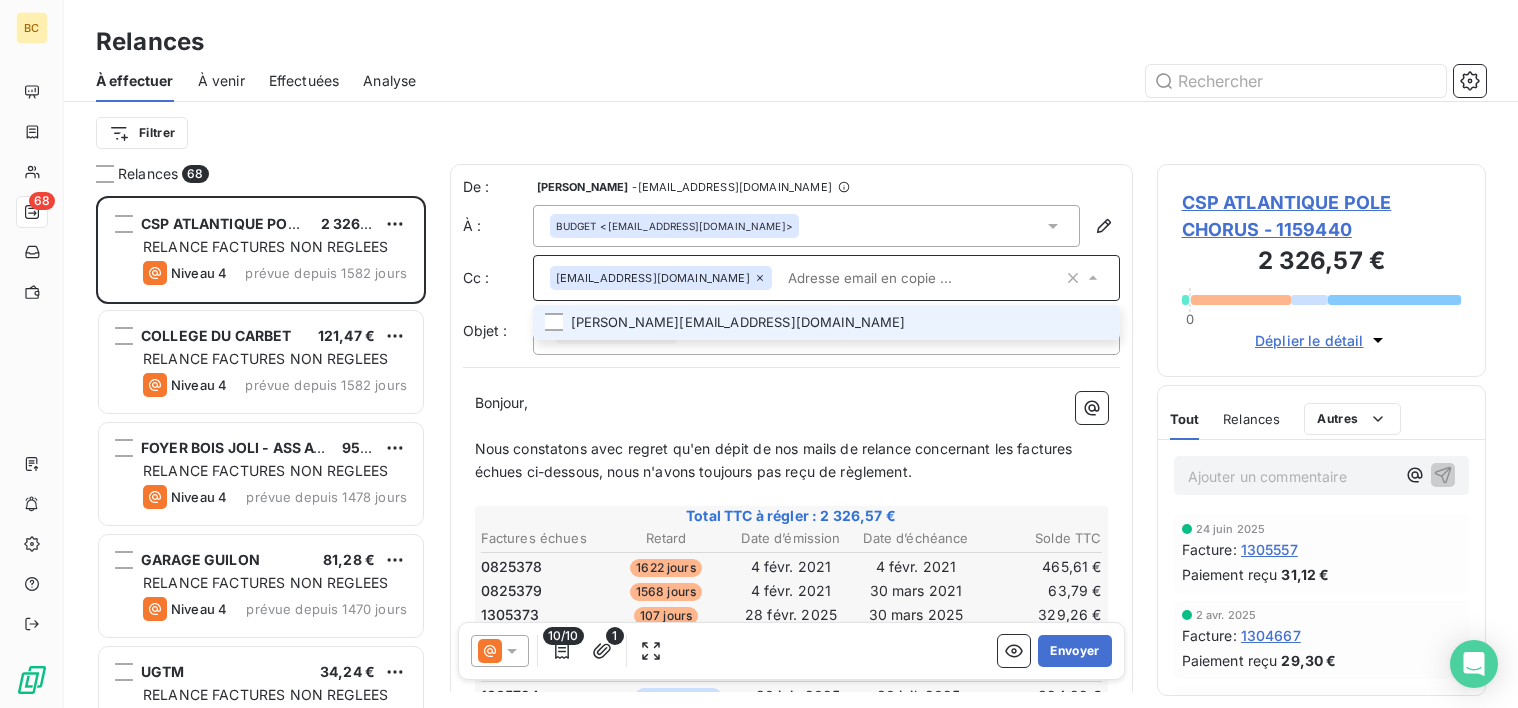 click at bounding box center (554, 322) 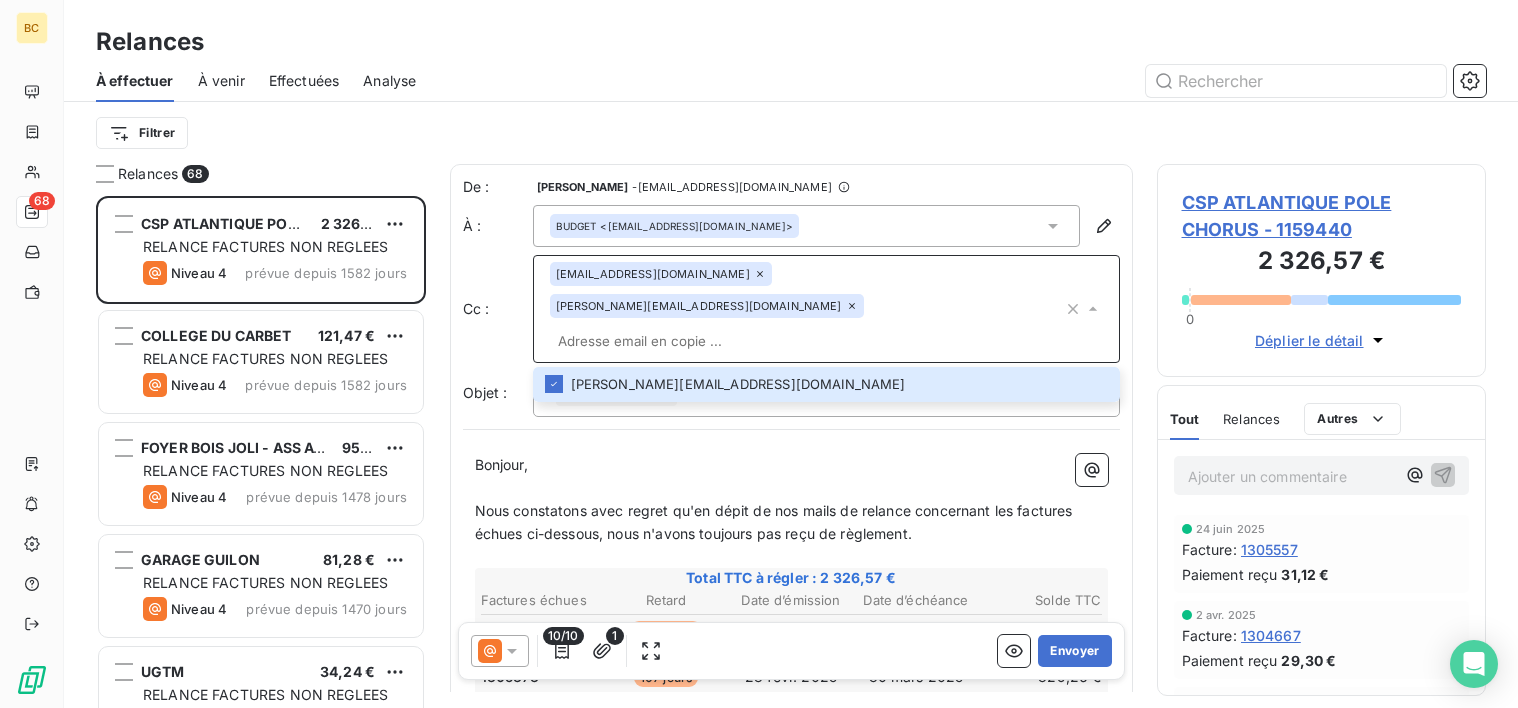 click on "[EMAIL_ADDRESS][DOMAIN_NAME] [DOMAIN_NAME][EMAIL_ADDRESS][DOMAIN_NAME]" at bounding box center [806, 309] 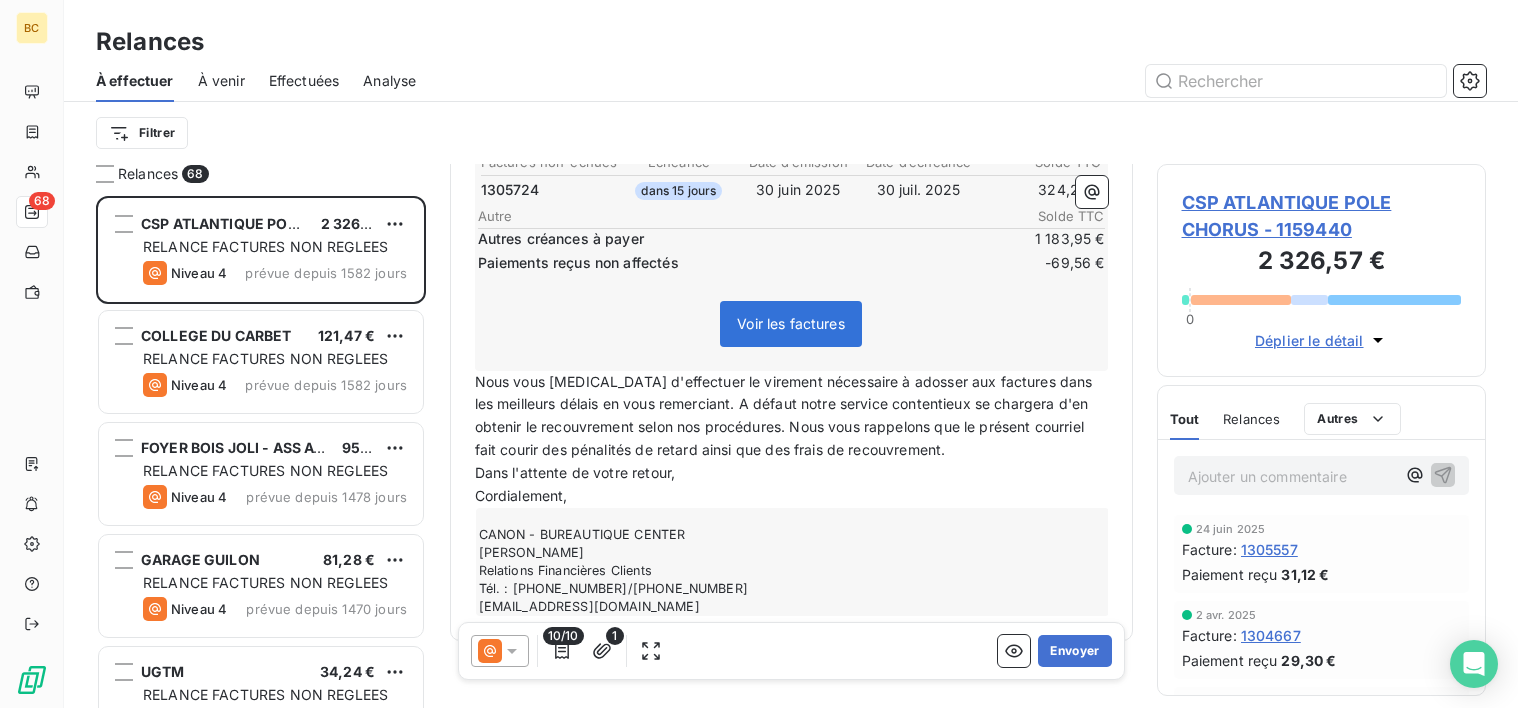 scroll, scrollTop: 0, scrollLeft: 0, axis: both 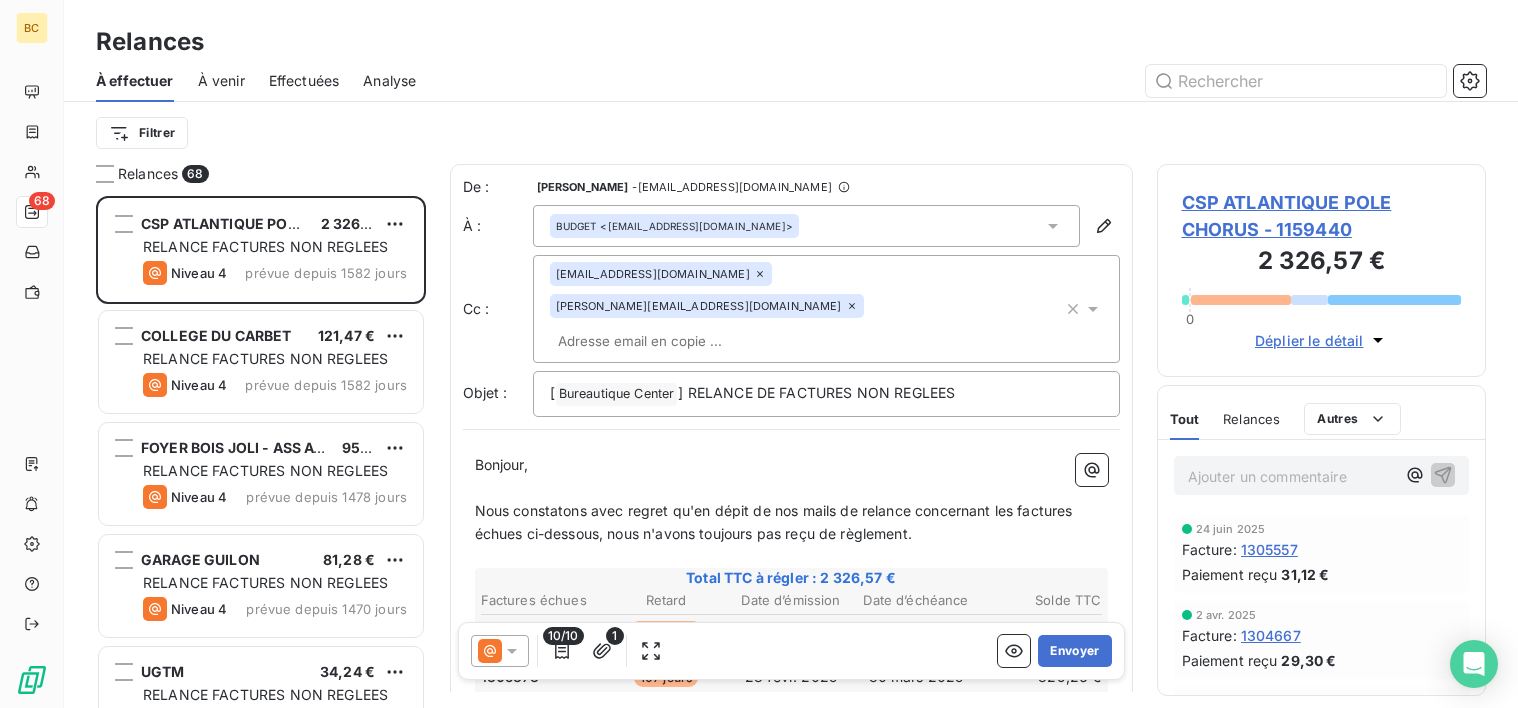 click on "﻿" at bounding box center (791, 488) 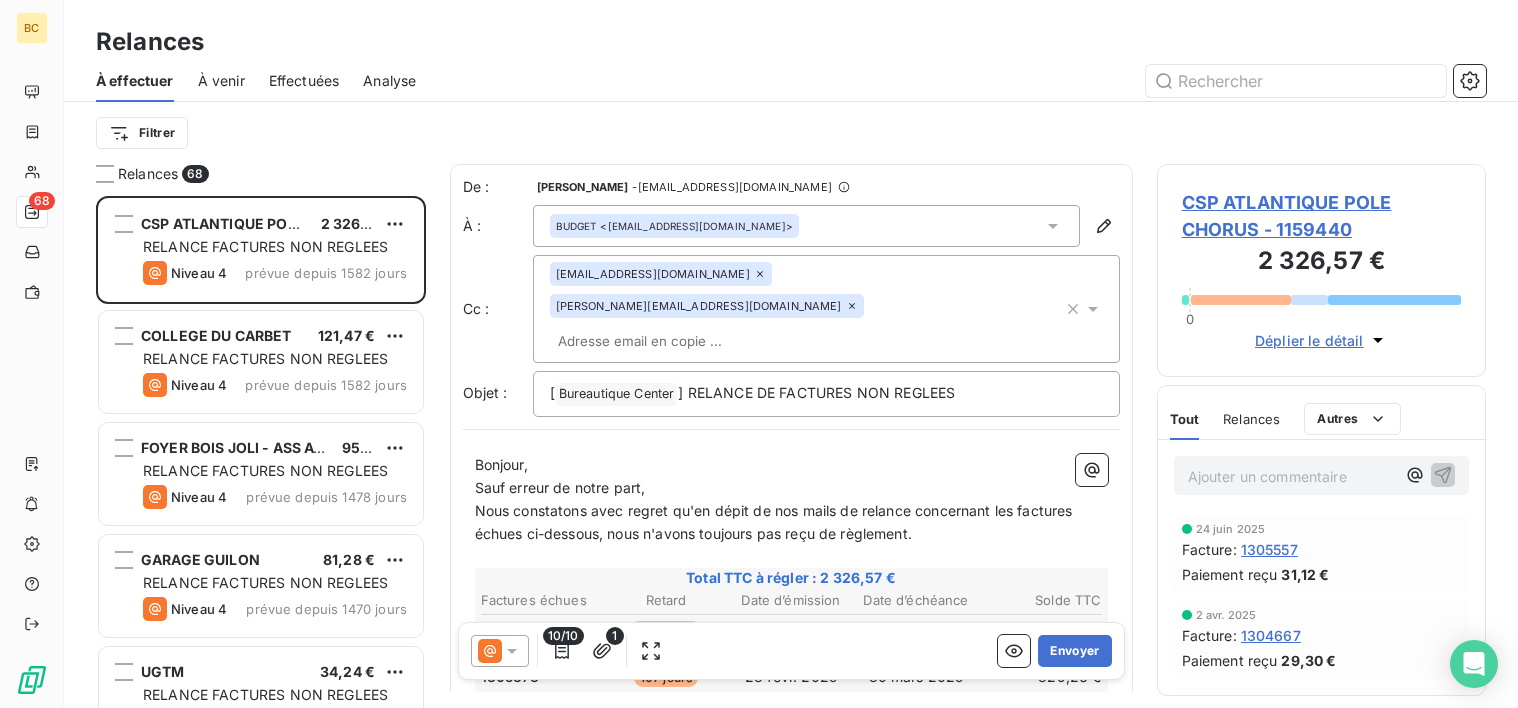 click on "Nous constatons avec regret qu'en dépit de nos mails de relance concernant les factures échues ci-dessous, nous n'avons toujours pas reçu de règlement." at bounding box center [776, 522] 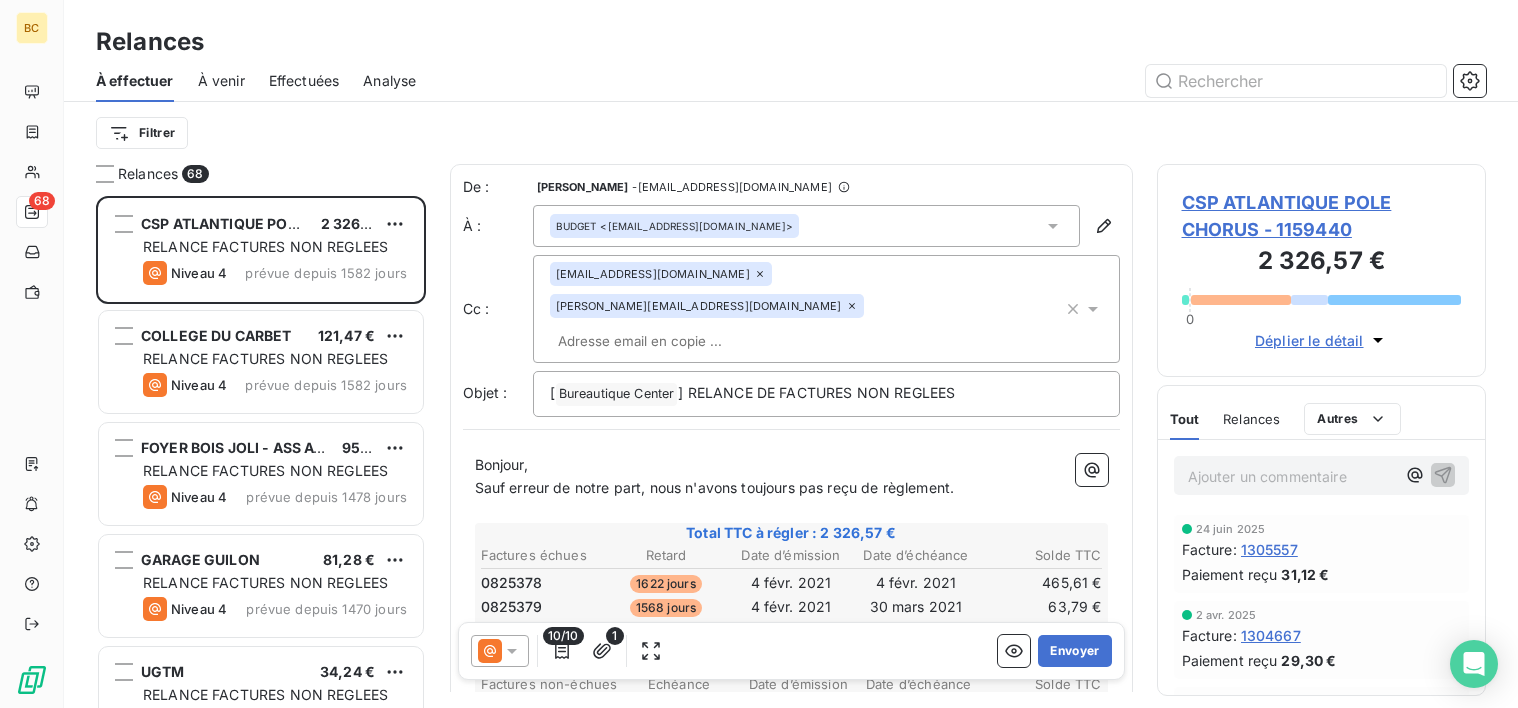 click on "Sauf erreur de notre part, nous n'avons toujours pas reçu de règlement." at bounding box center (715, 487) 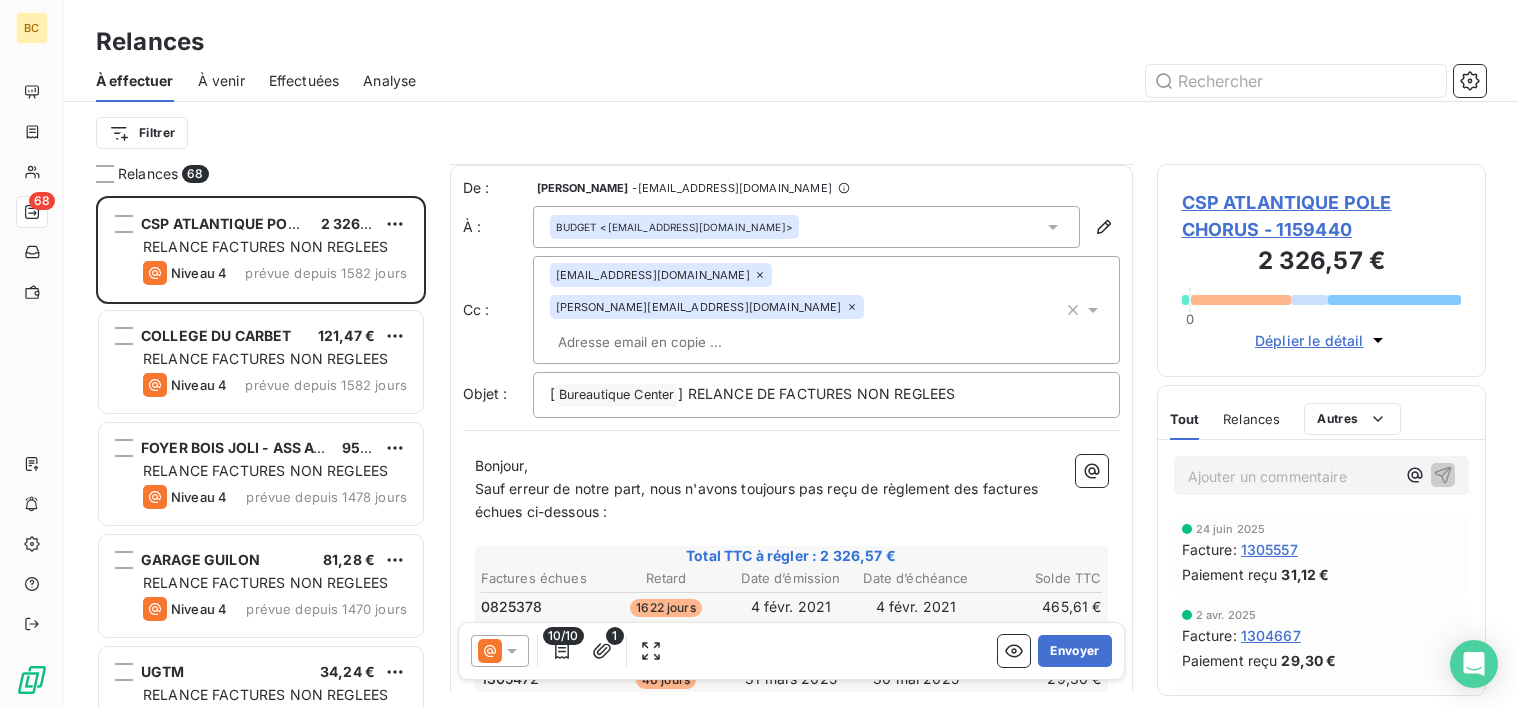 scroll, scrollTop: 545, scrollLeft: 0, axis: vertical 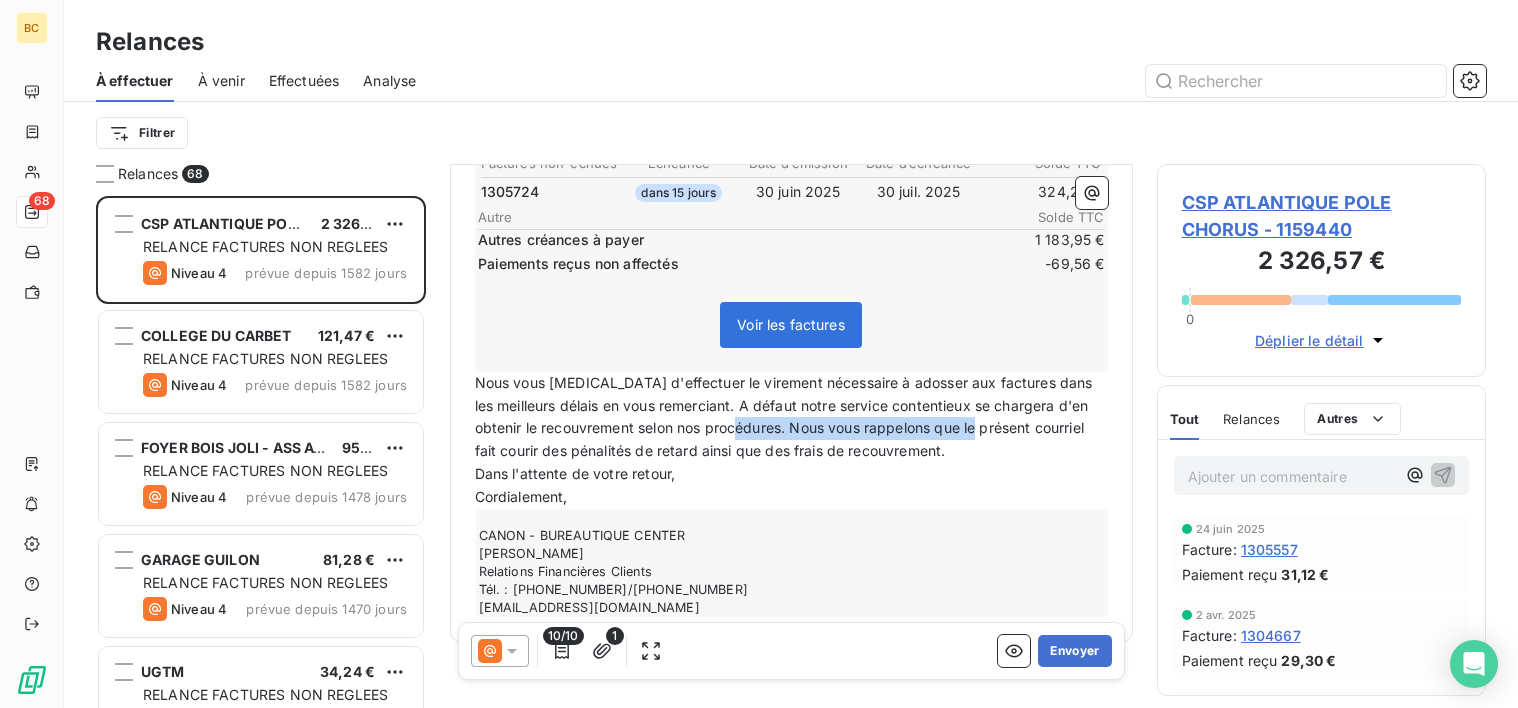 drag, startPoint x: 798, startPoint y: 398, endPoint x: 1037, endPoint y: 406, distance: 239.13385 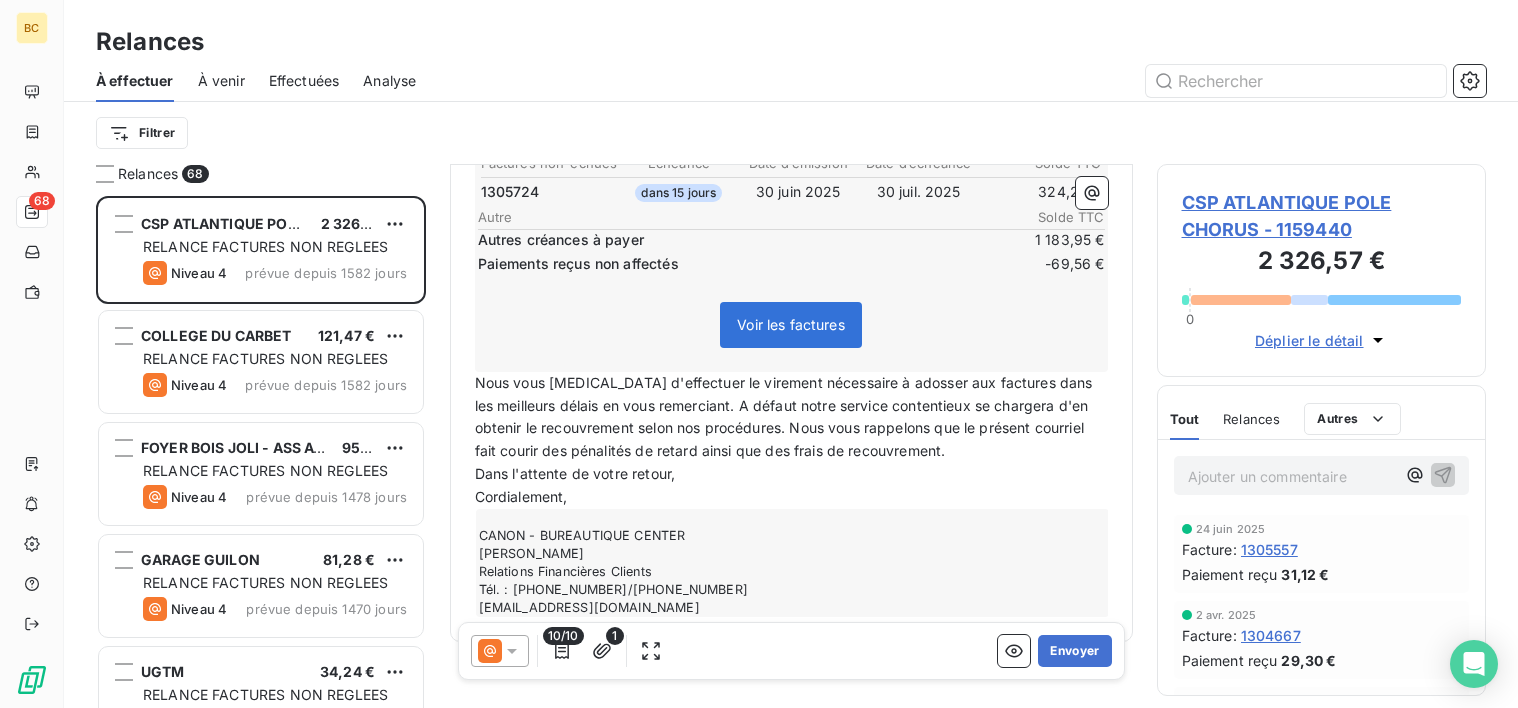 click on "Dans l'attente de votre retour," at bounding box center [791, 474] 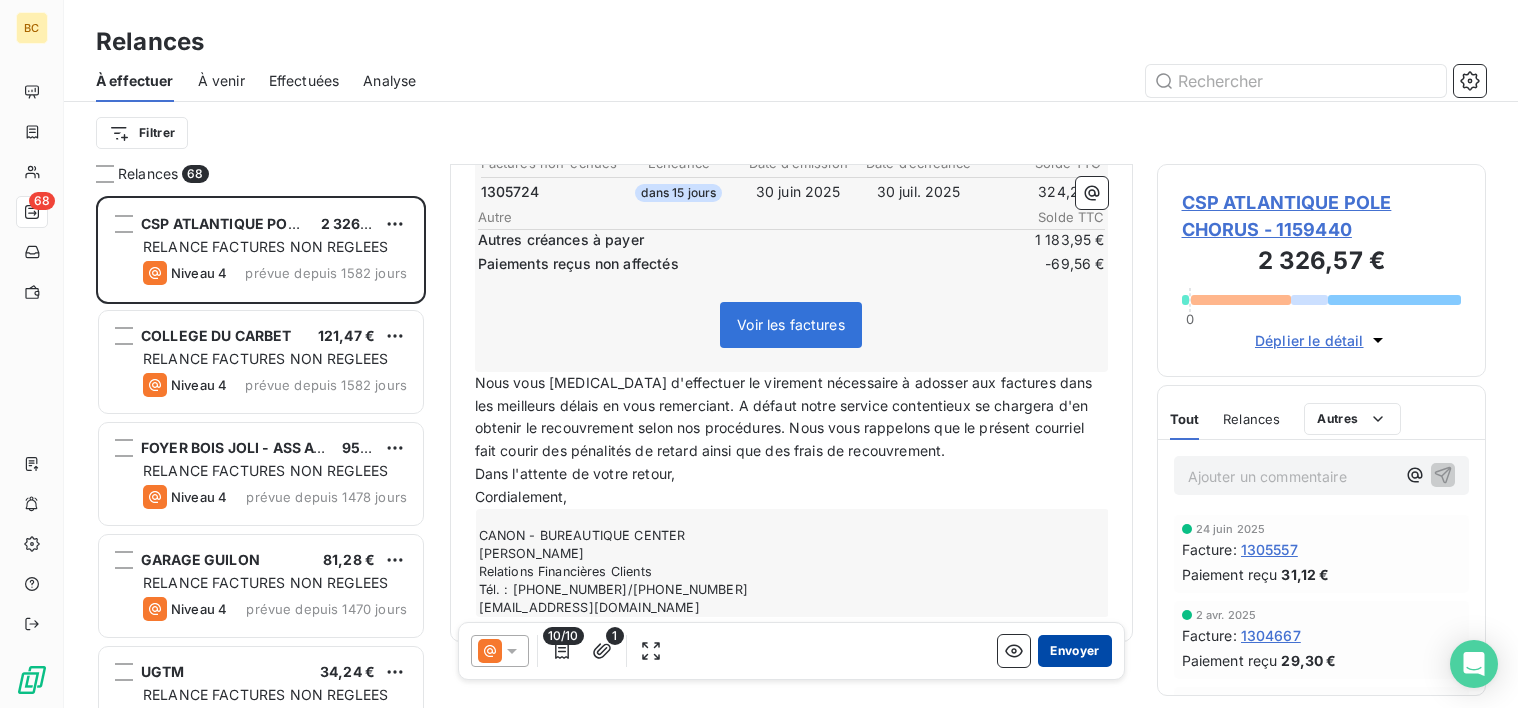 click on "Envoyer" at bounding box center (1074, 651) 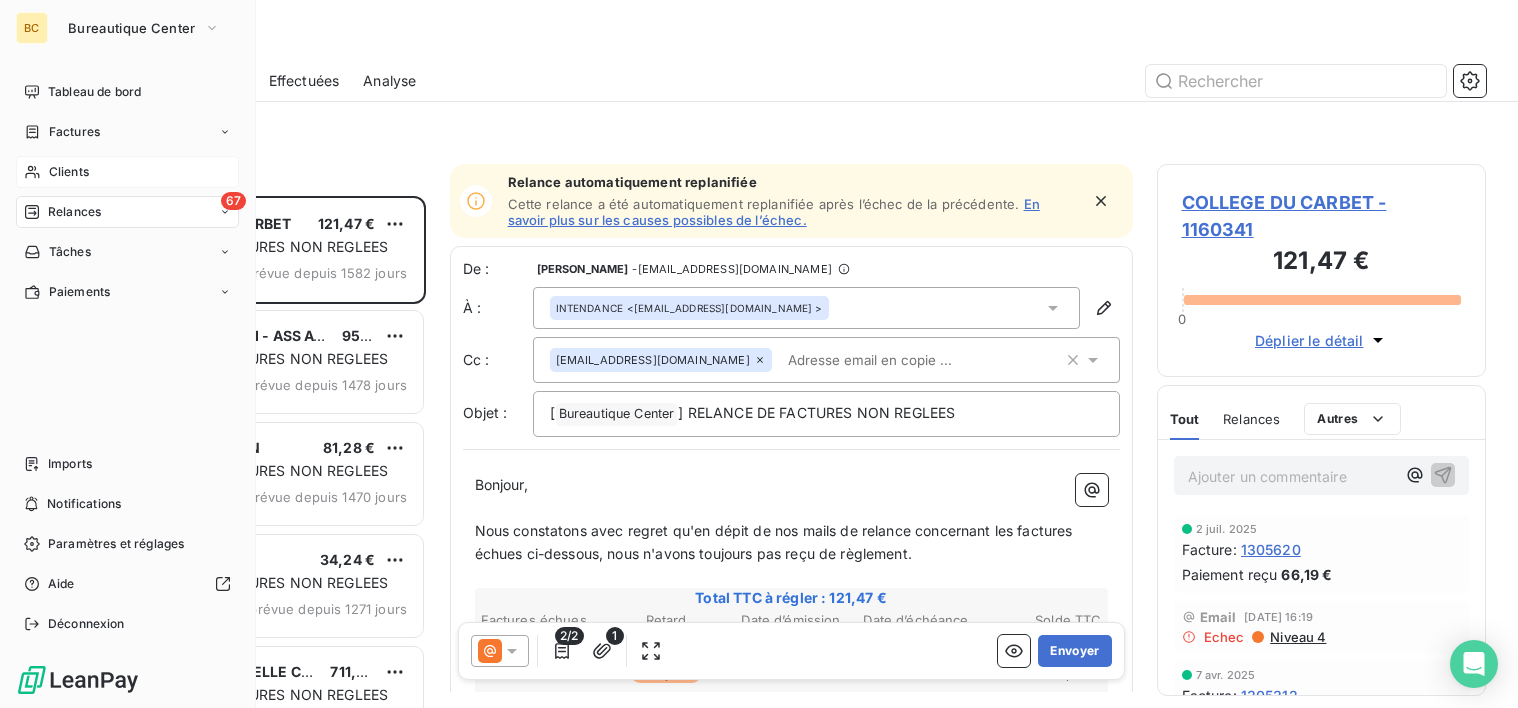 click on "Clients" at bounding box center (69, 172) 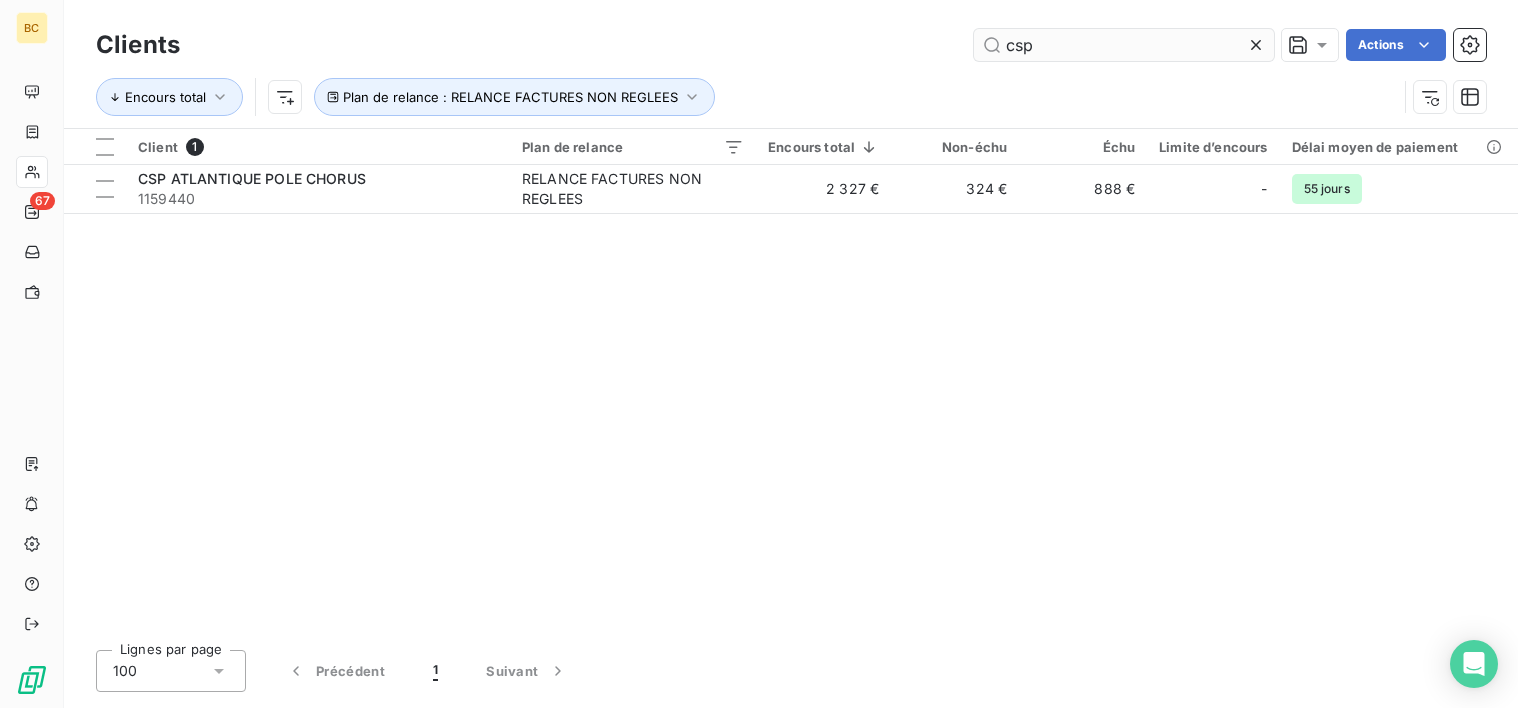 click 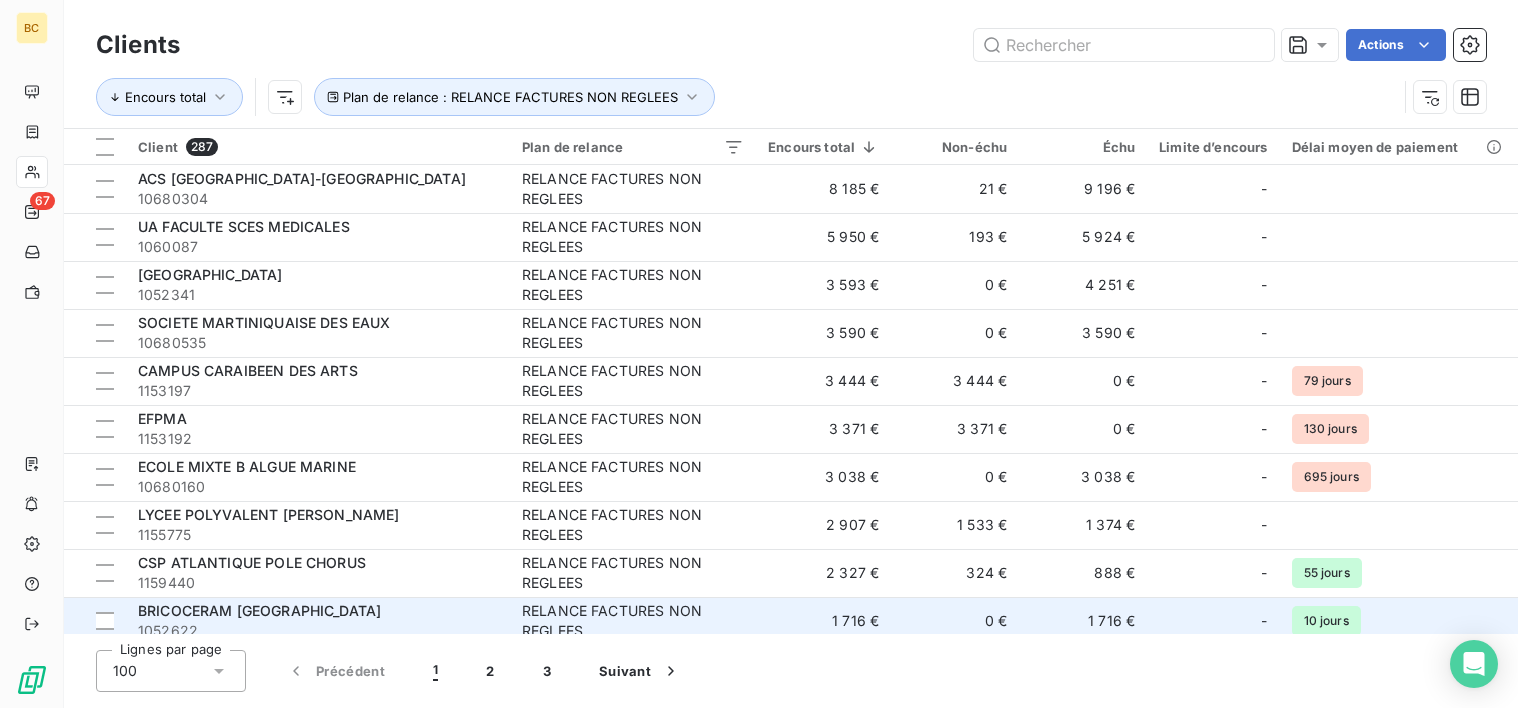 click on "-" at bounding box center (1213, 621) 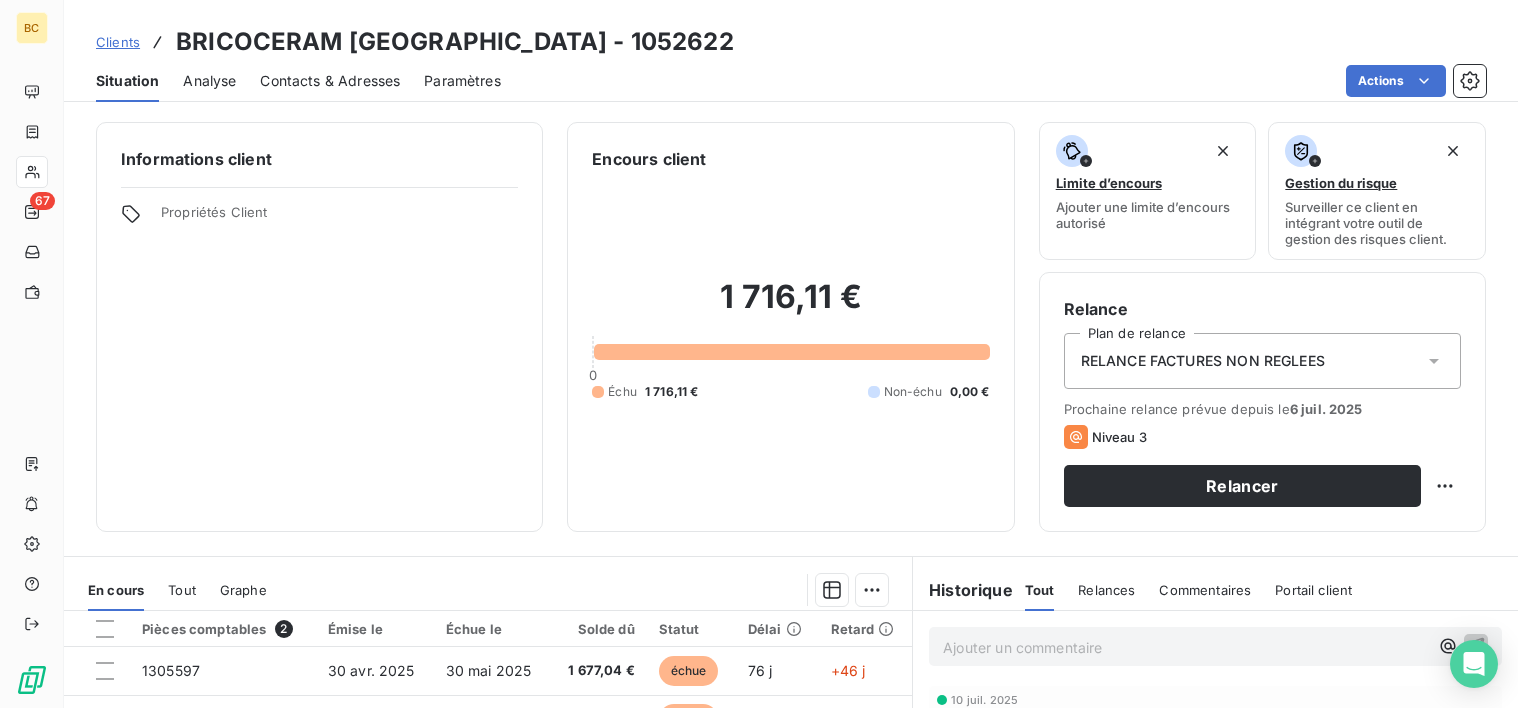 scroll, scrollTop: 348, scrollLeft: 0, axis: vertical 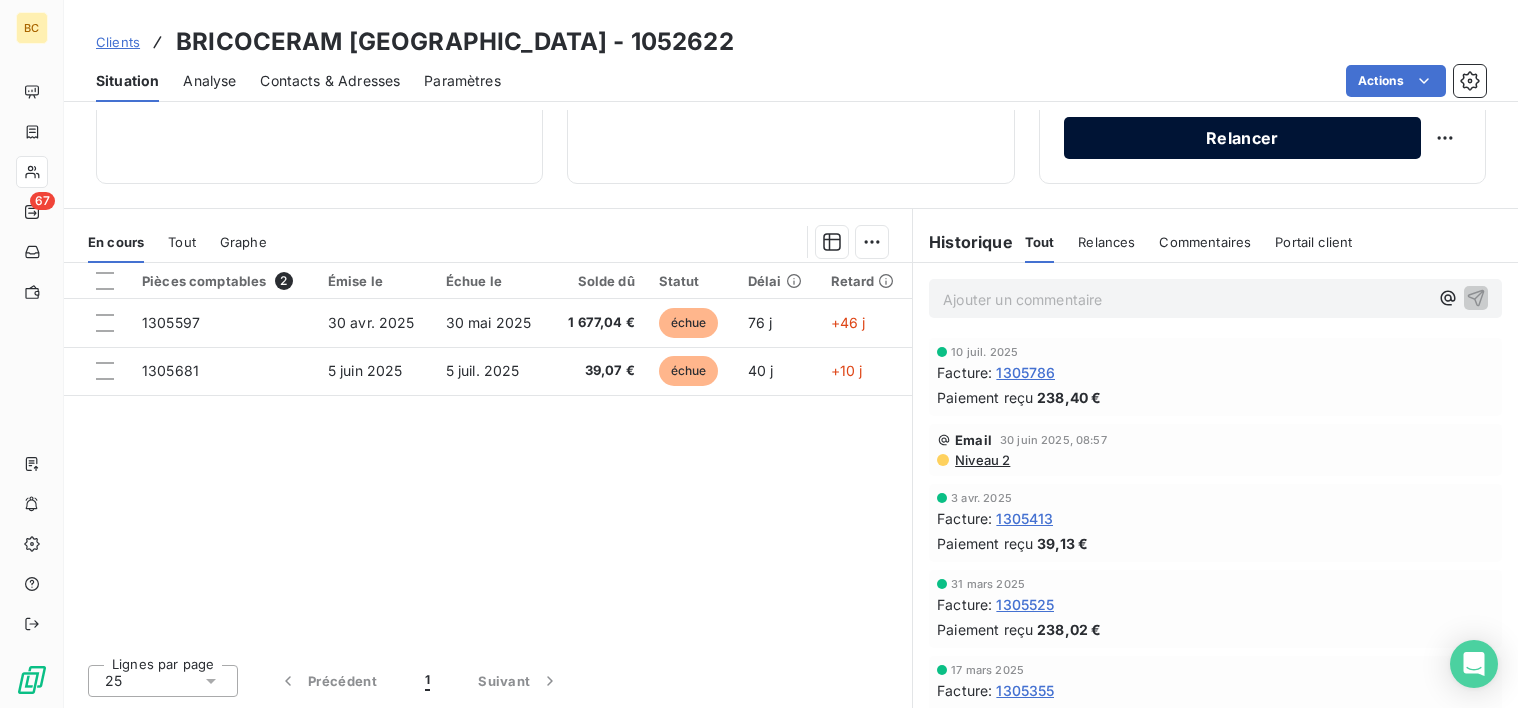 click on "Relancer" at bounding box center [1242, 138] 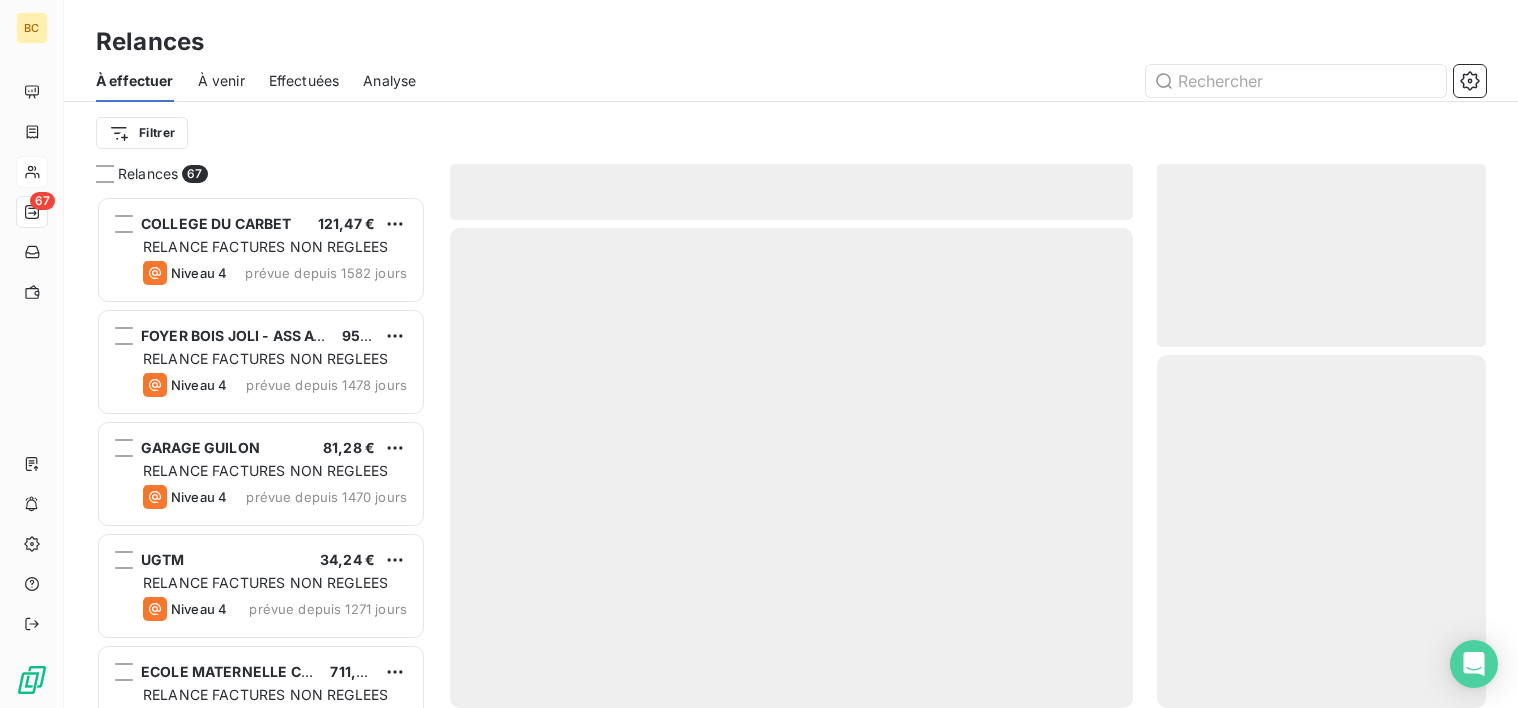 scroll, scrollTop: 16, scrollLeft: 16, axis: both 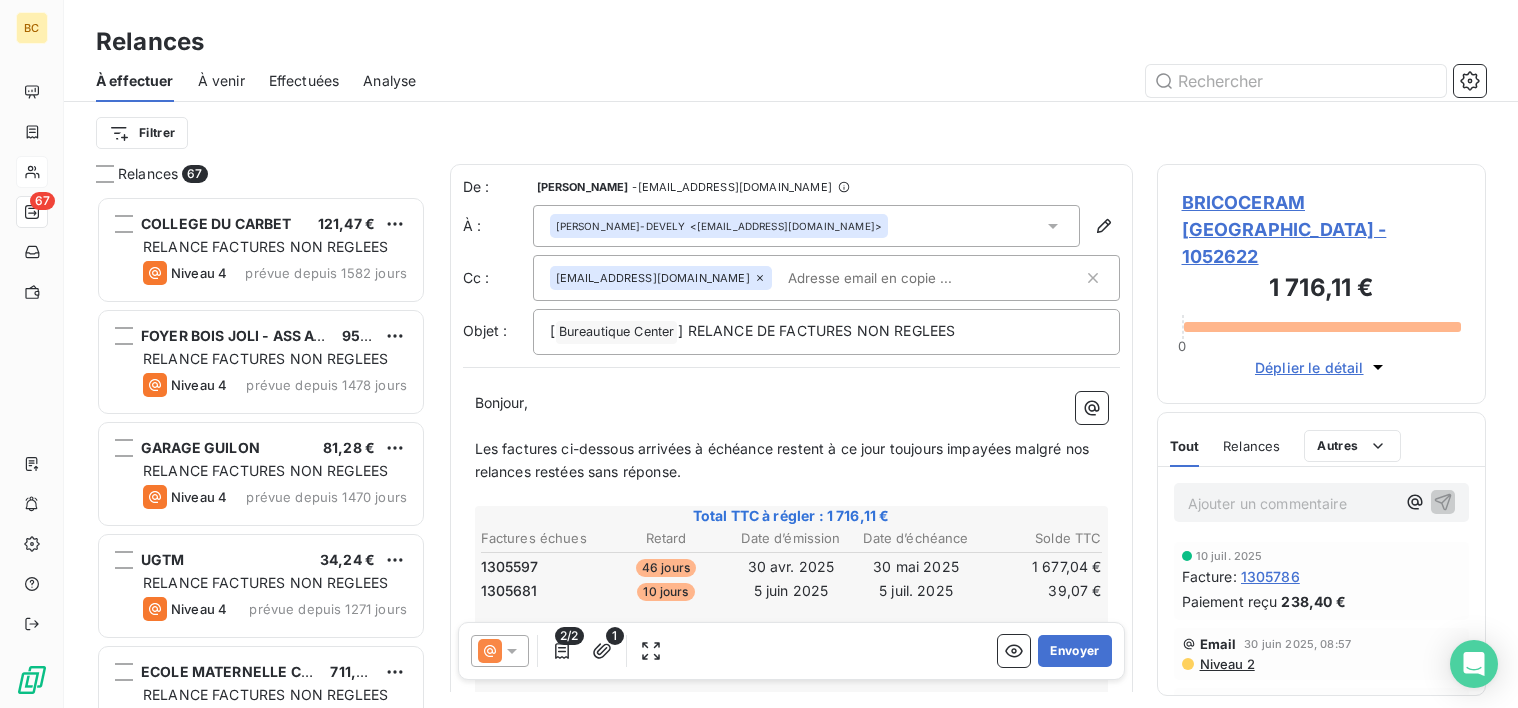 click at bounding box center [895, 278] 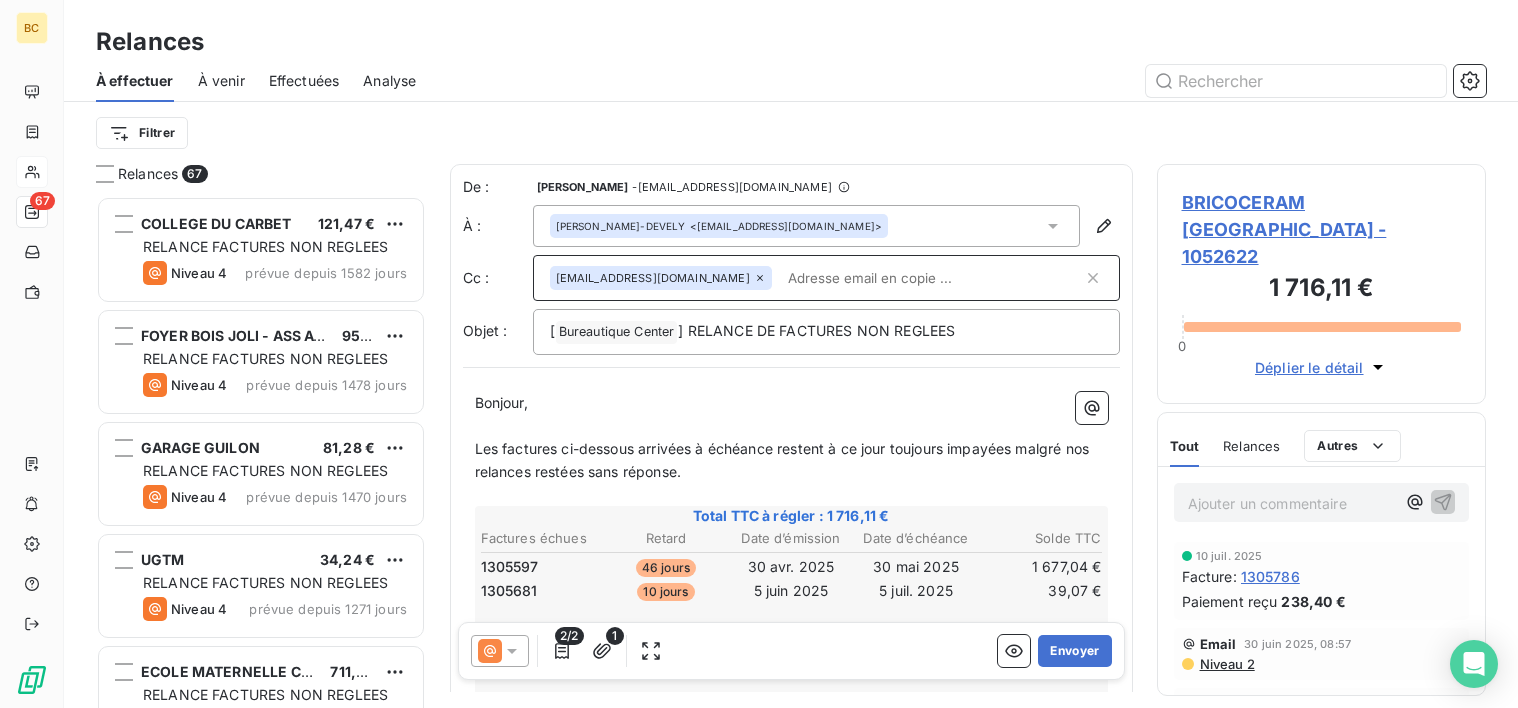 click at bounding box center (931, 278) 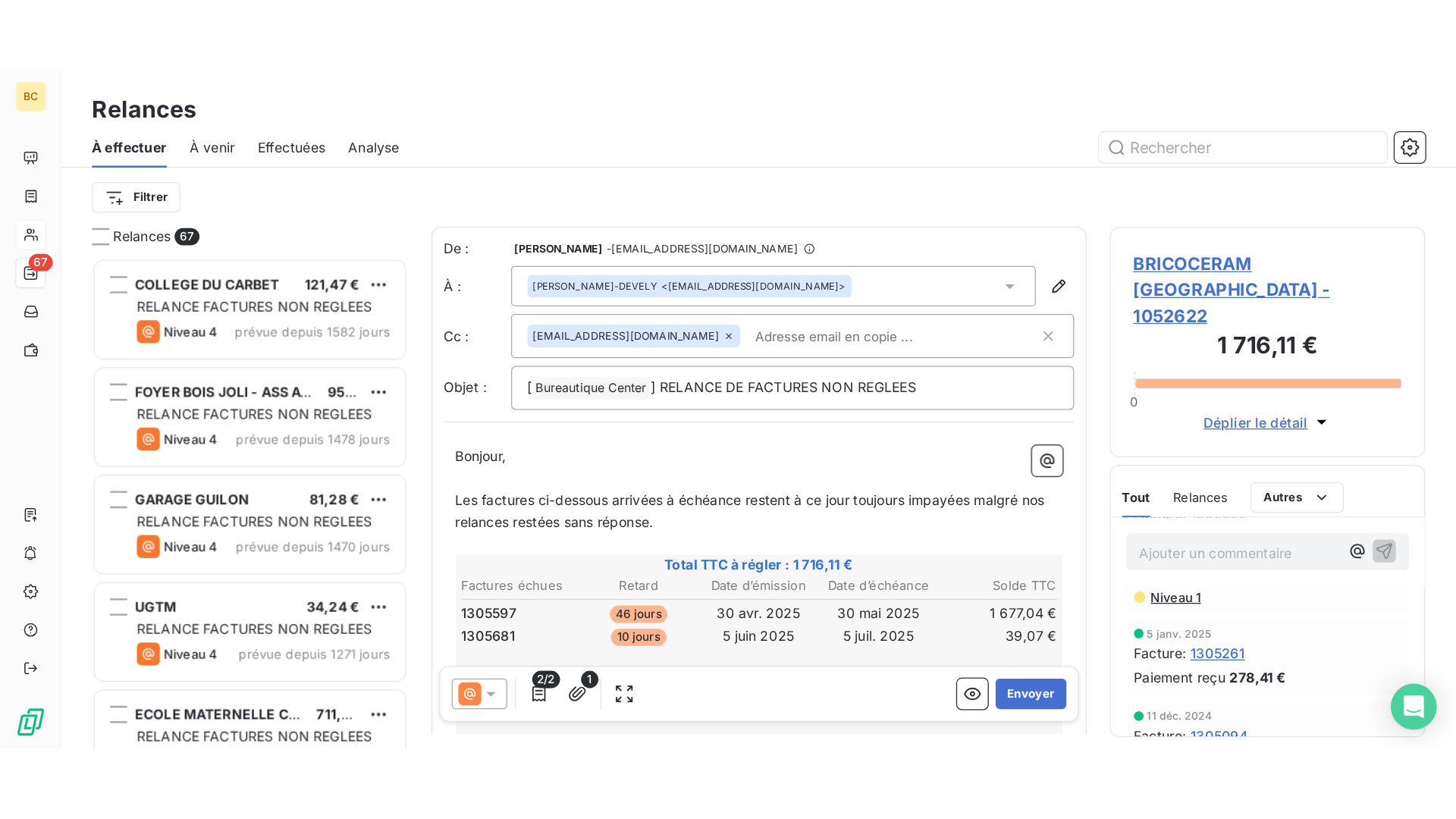 scroll, scrollTop: 0, scrollLeft: 0, axis: both 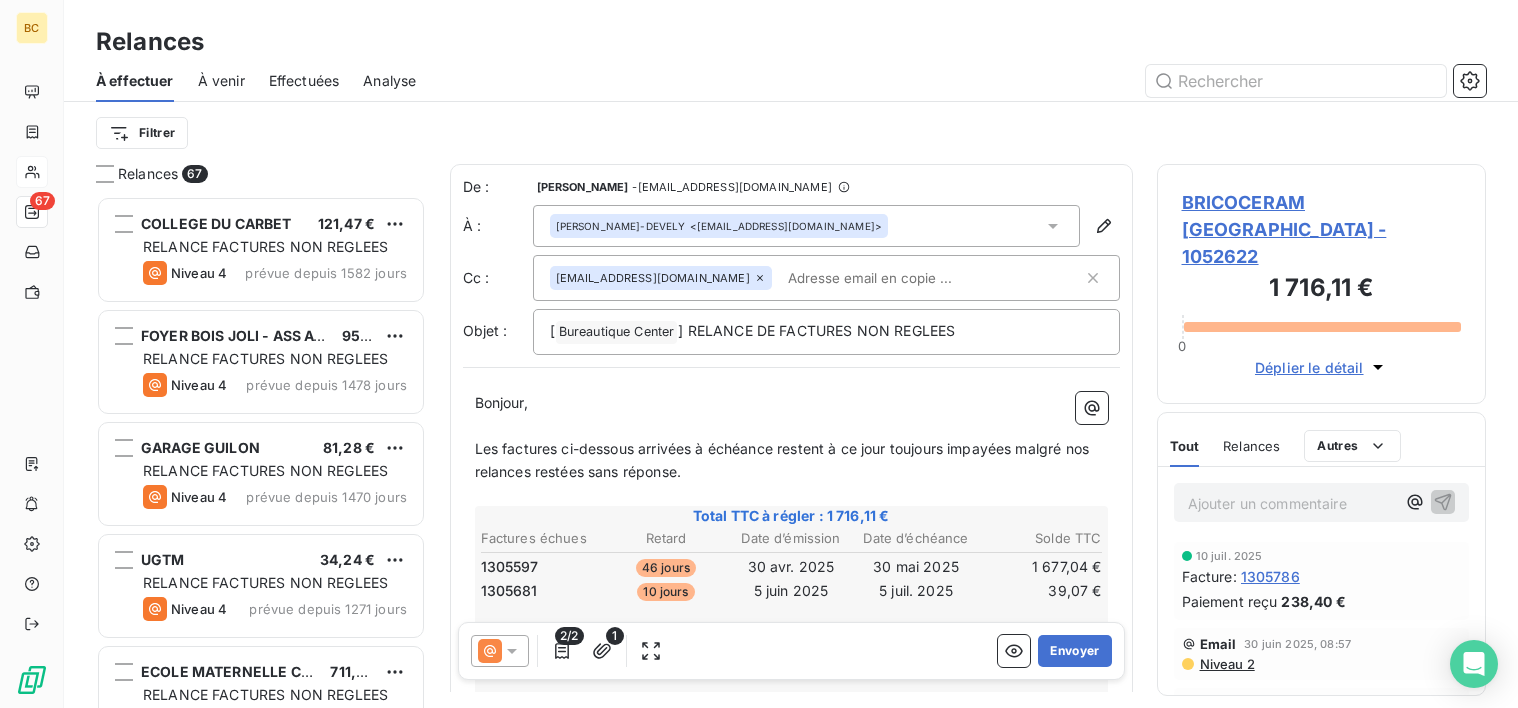 click on "Les factures ci-dessous arrivées à échéance restent à ce jour toujours impayées malgré nos  relances restées sans réponse." at bounding box center (786, 460) 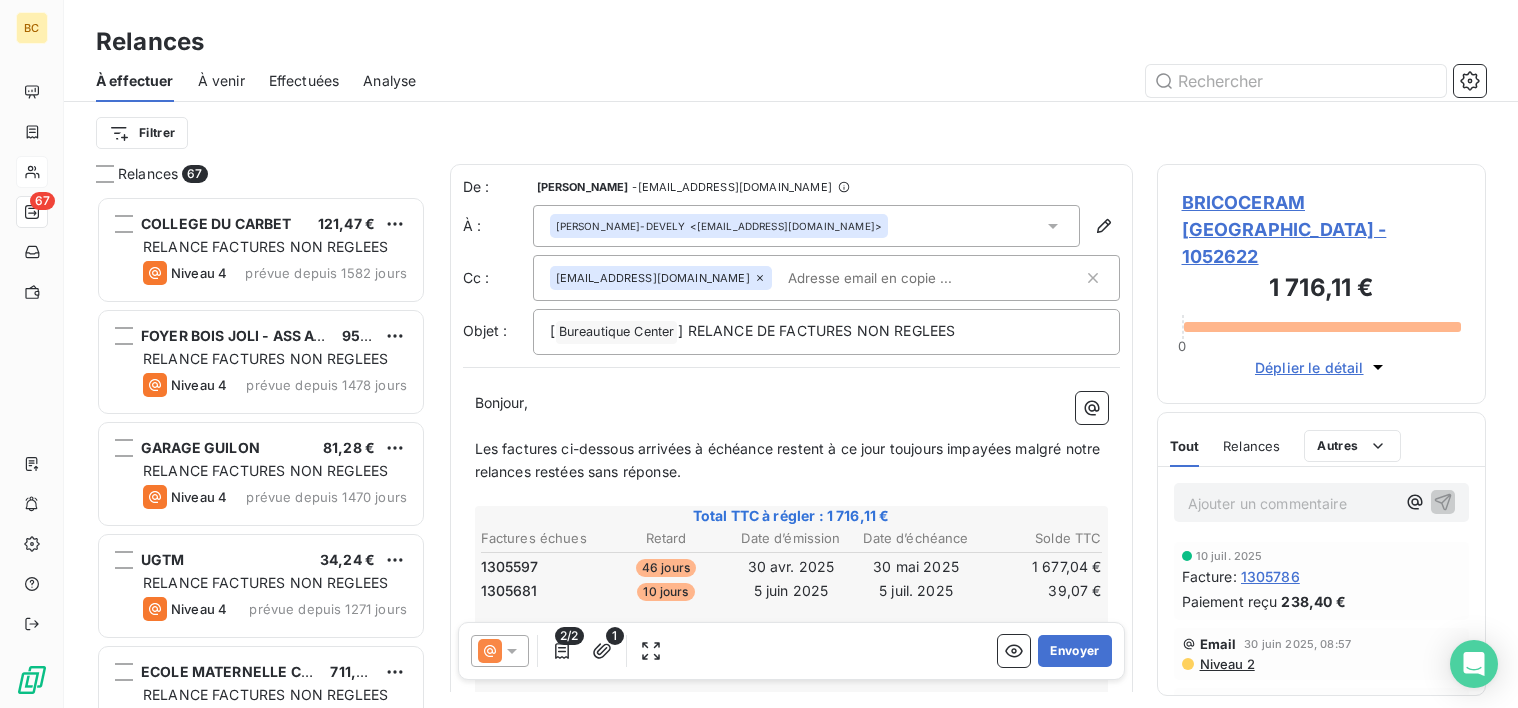 click on "Les factures ci-dessous arrivées à échéance restent à ce jour toujours impayées malgré notre relances restées sans réponse." at bounding box center [790, 460] 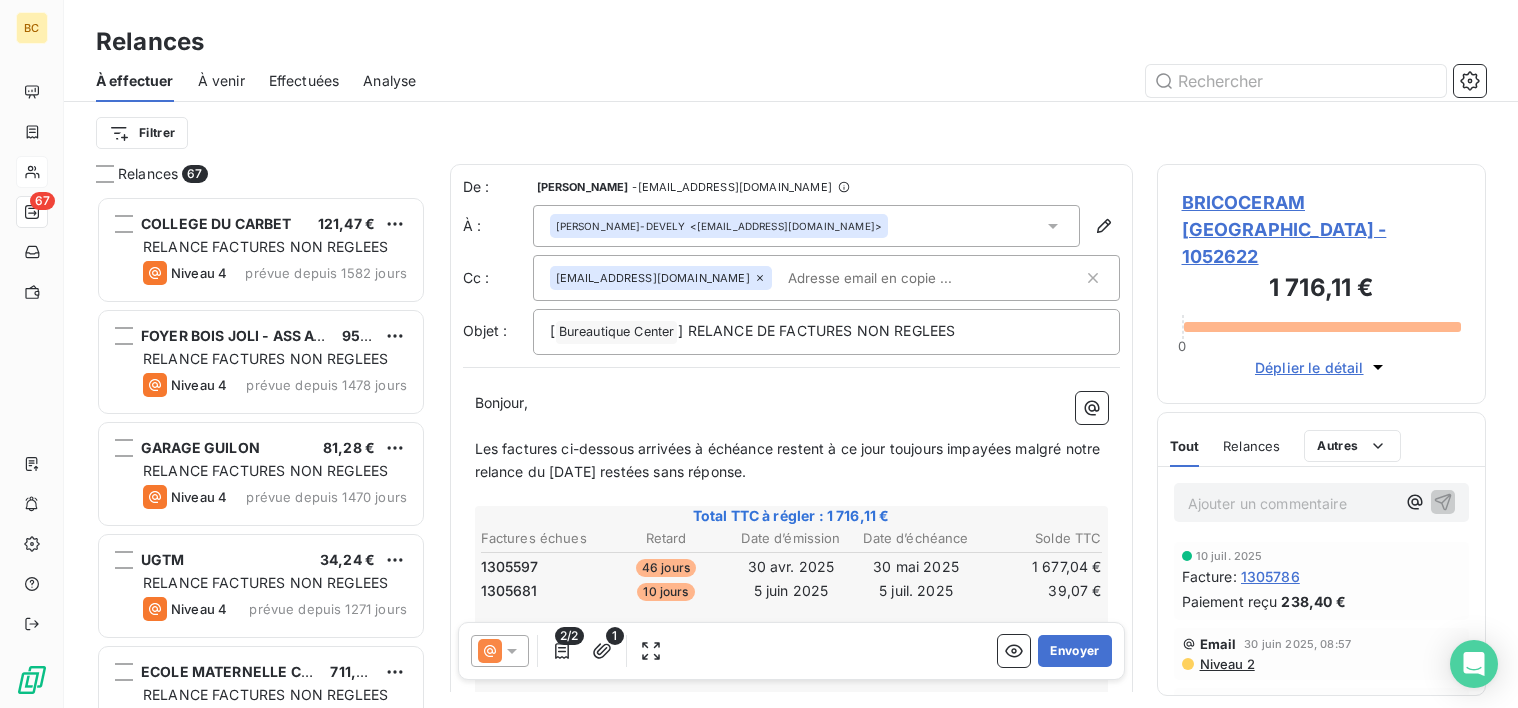 click on "Les factures ci-dessous arrivées à échéance restent à ce jour toujours impayées malgré notre relance du [DATE] restées sans réponse." at bounding box center [790, 460] 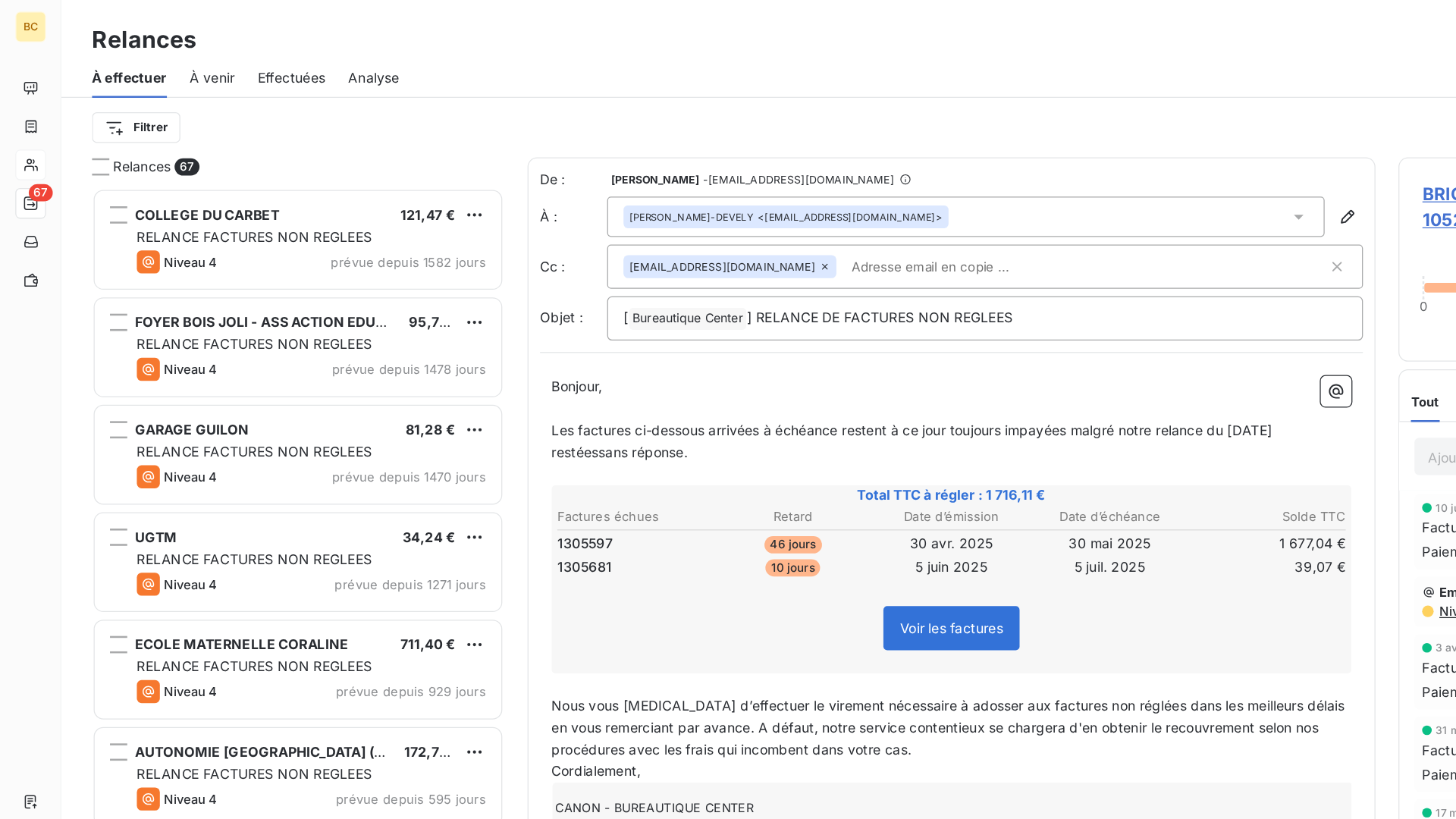 scroll, scrollTop: 12, scrollLeft: 12, axis: both 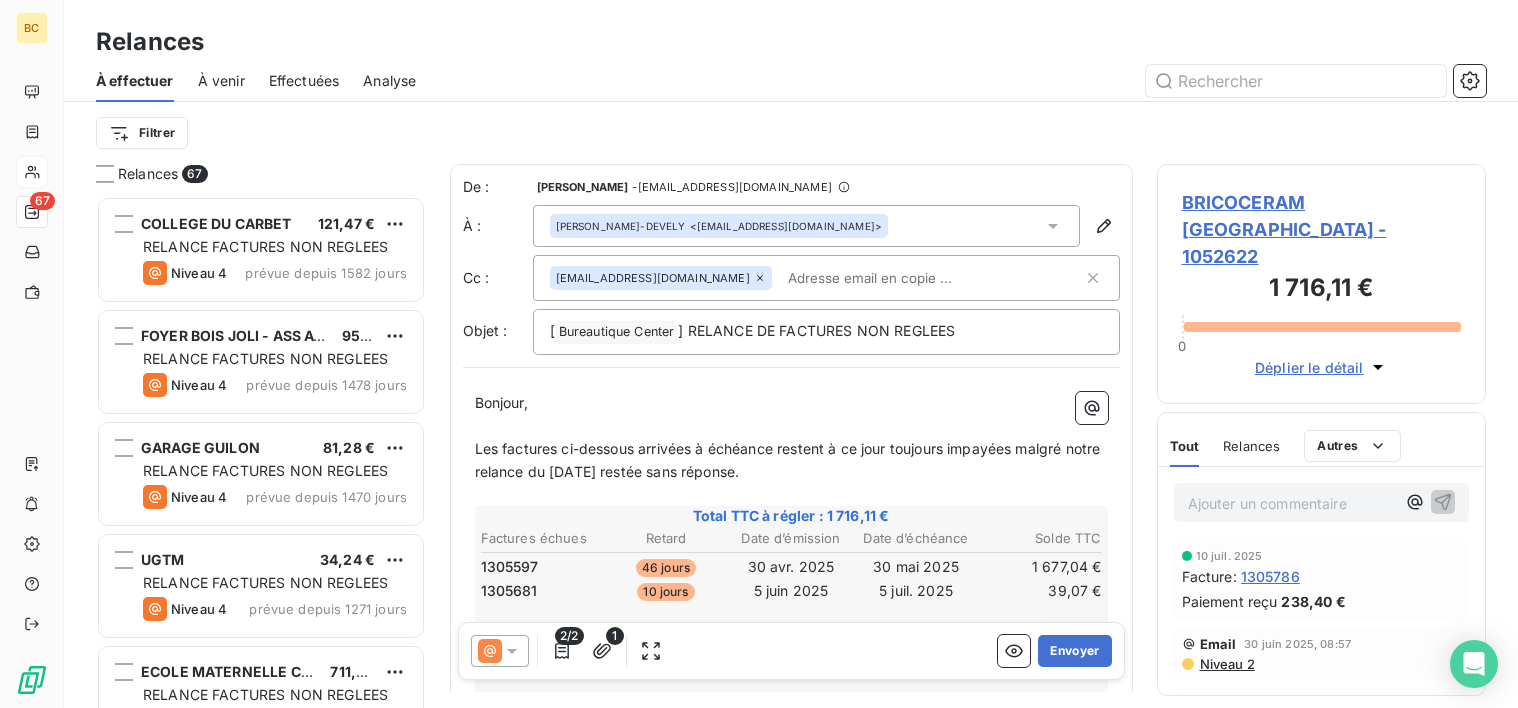click on "Les factures ci-dessous arrivées à échéance restent à ce jour toujours impayées malgré notre relance du [DATE] restée sans réponse." at bounding box center (790, 460) 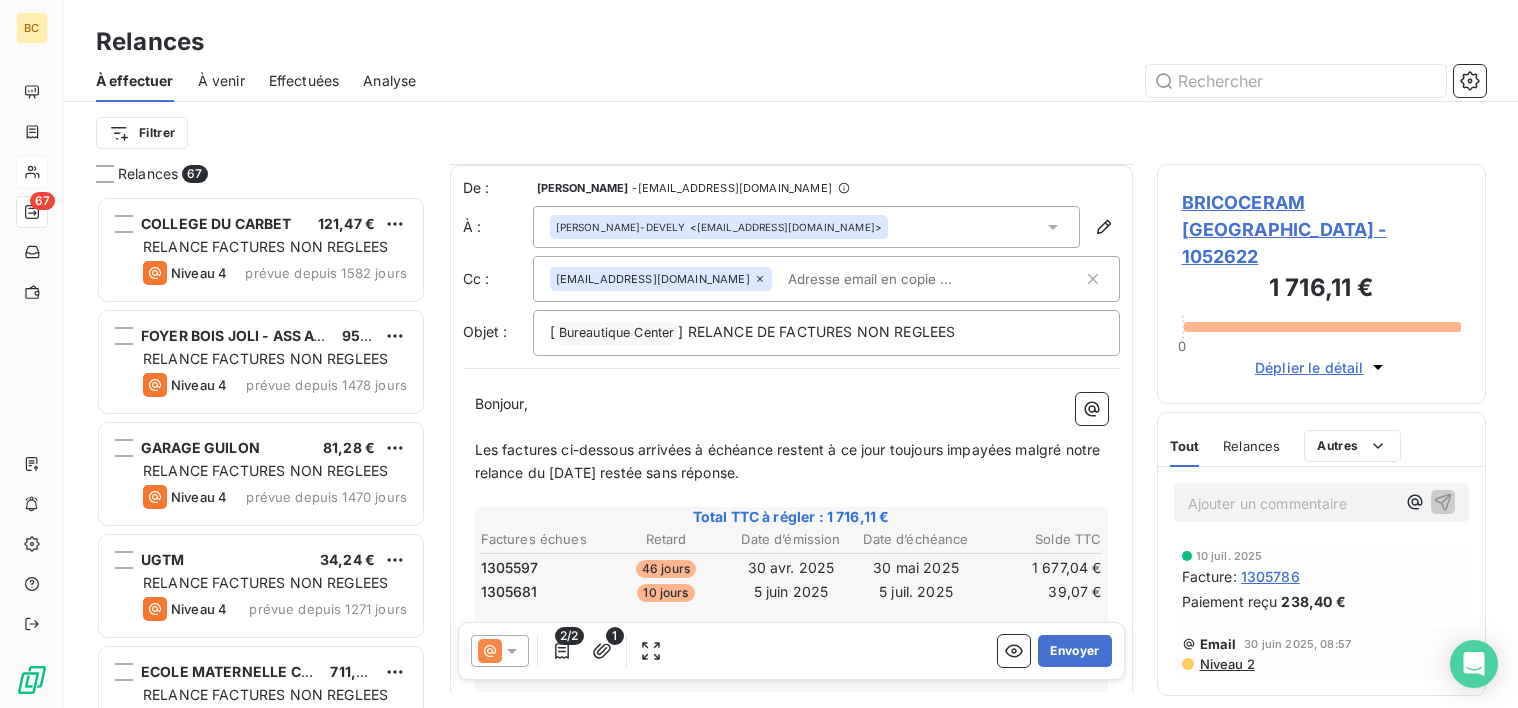 scroll, scrollTop: 363, scrollLeft: 0, axis: vertical 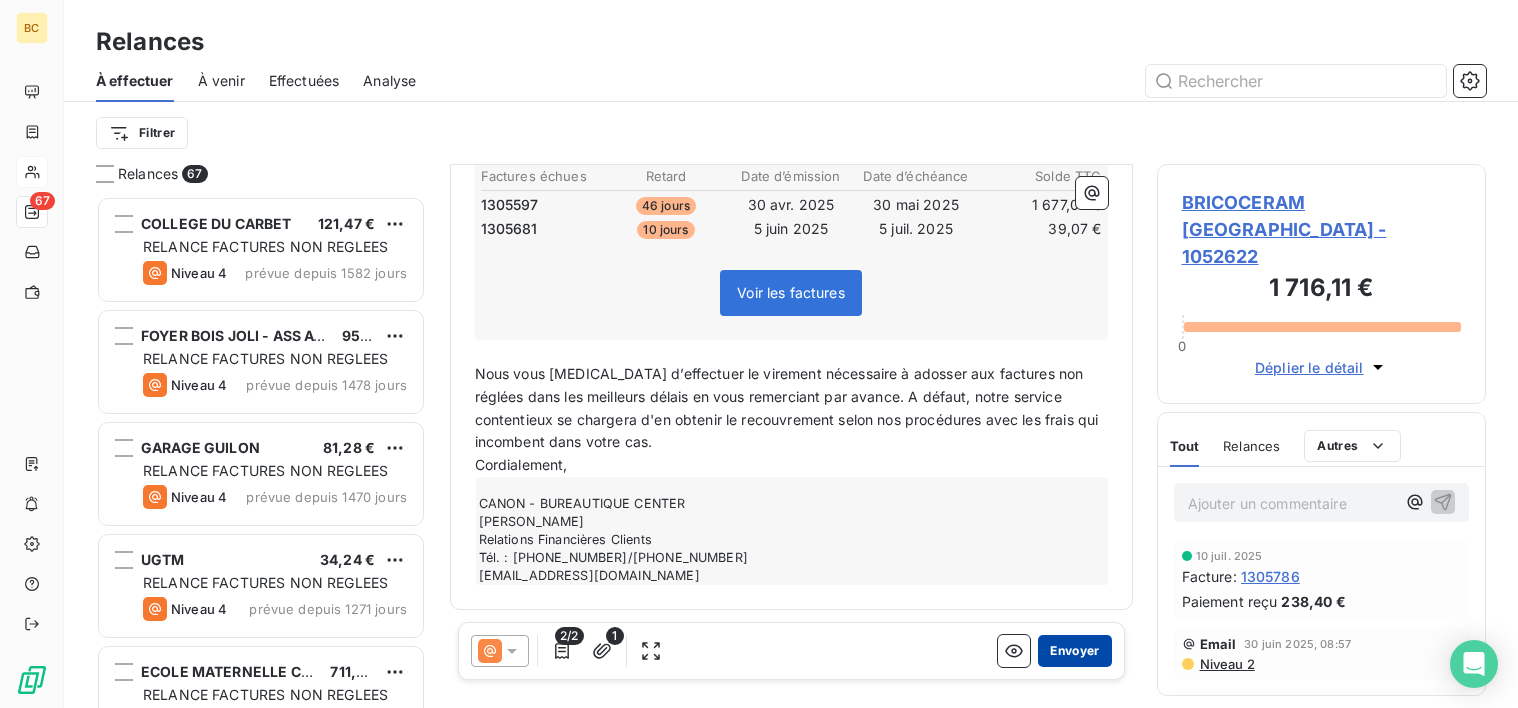 click on "Envoyer" at bounding box center [1074, 651] 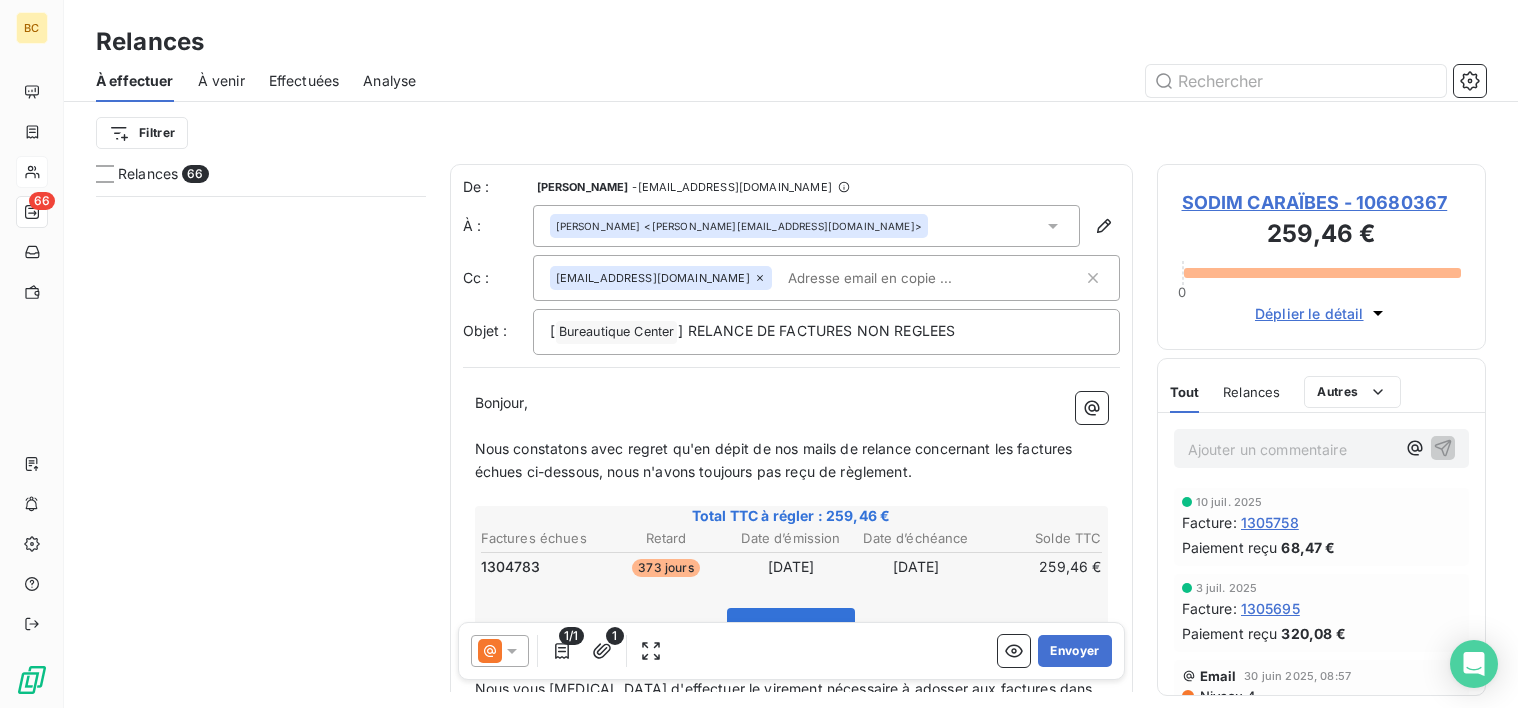 scroll, scrollTop: 3001, scrollLeft: 0, axis: vertical 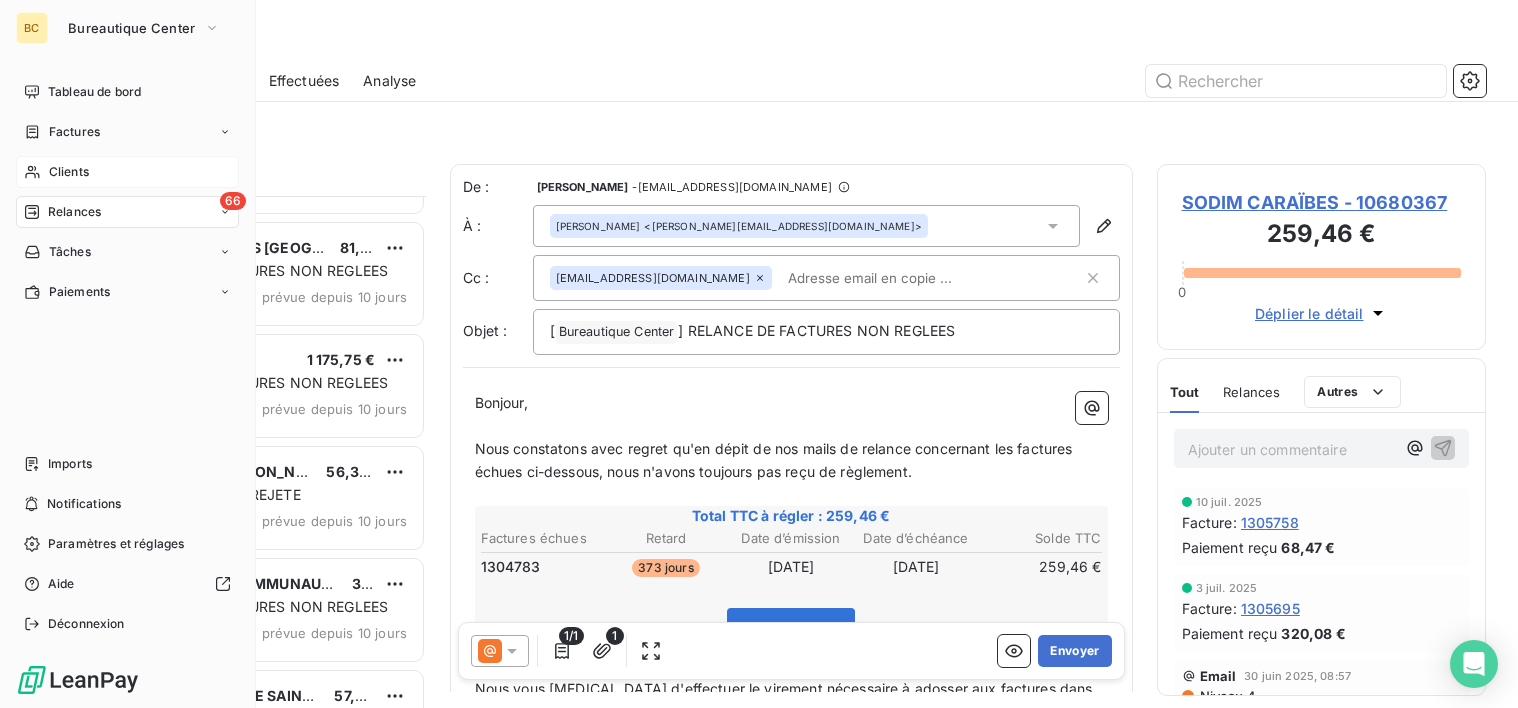 click on "Clients" at bounding box center (69, 172) 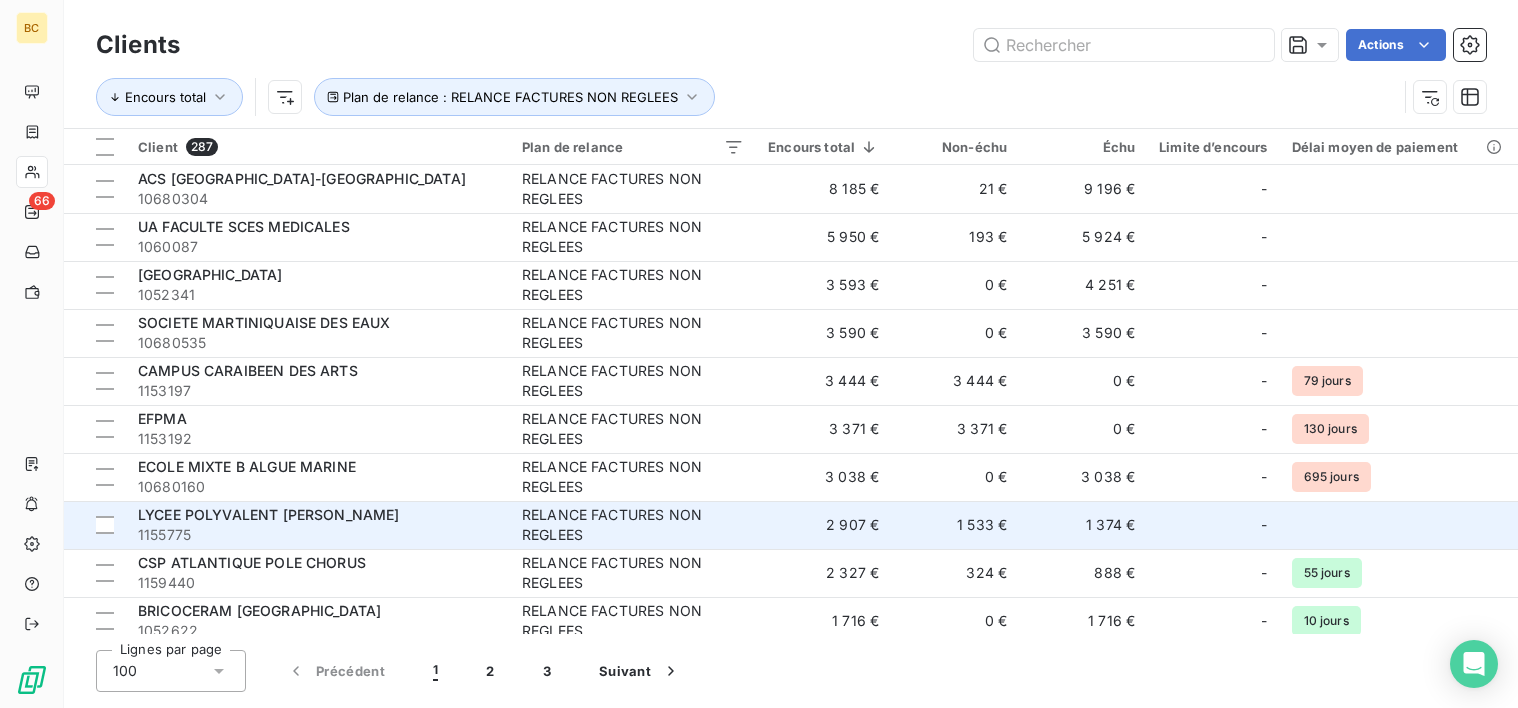 scroll, scrollTop: 1000, scrollLeft: 0, axis: vertical 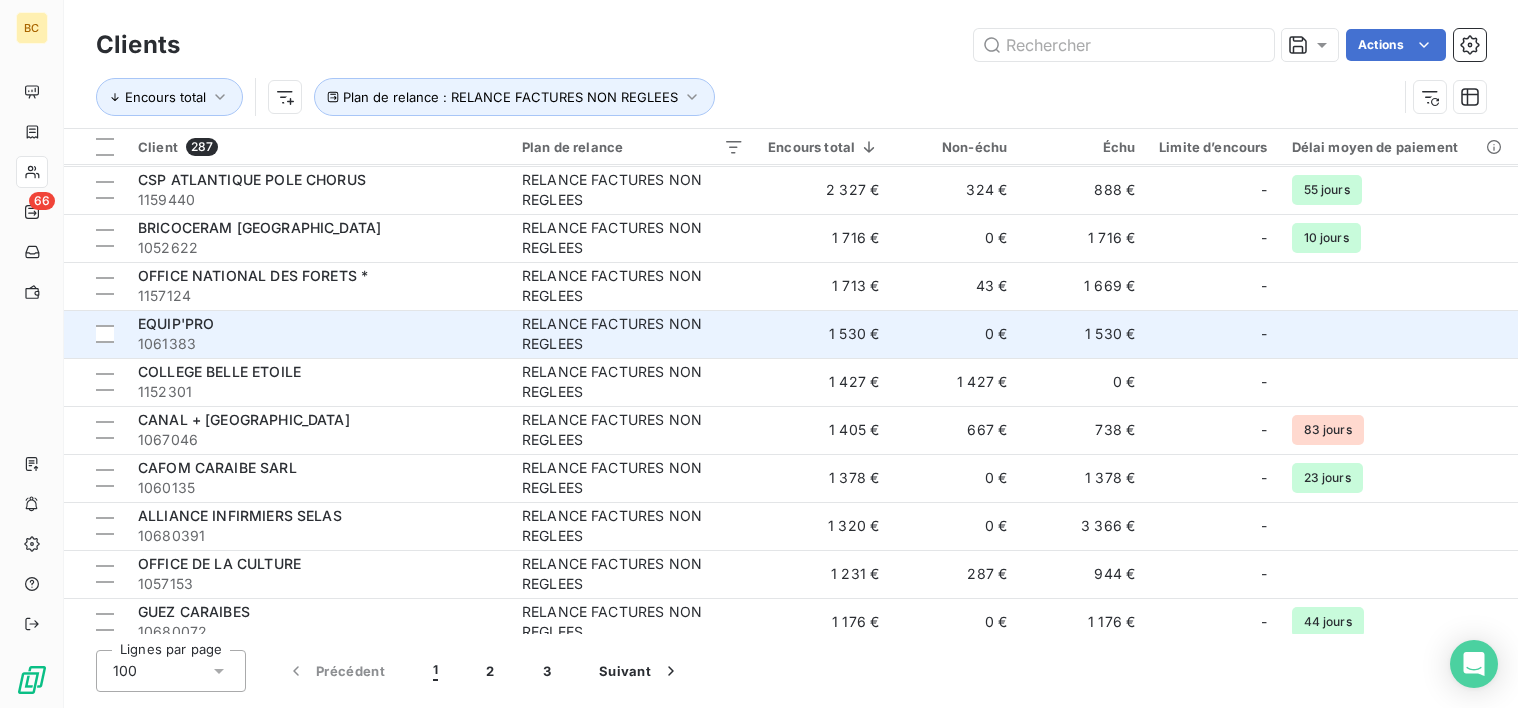 click on "RELANCE FACTURES NON REGLEES" at bounding box center (633, 334) 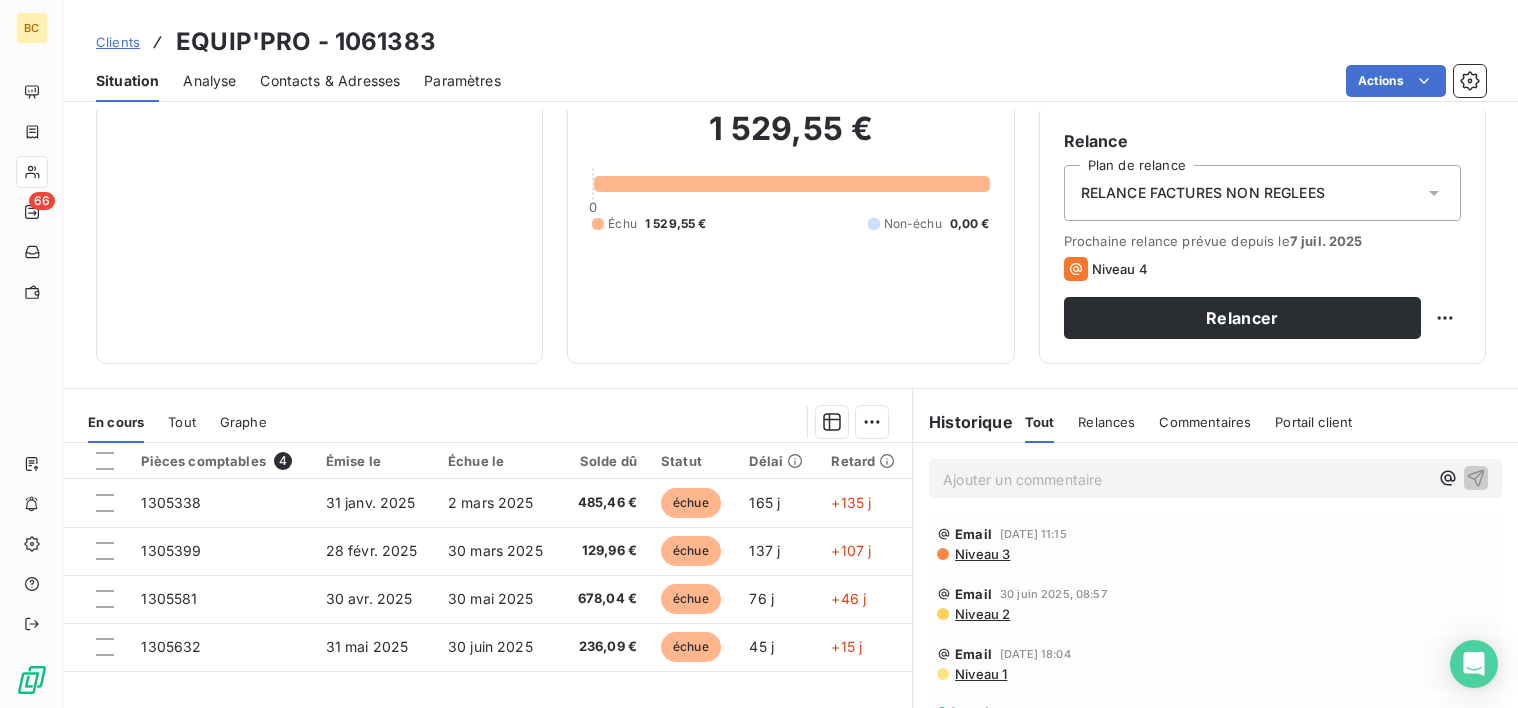 scroll, scrollTop: 230, scrollLeft: 0, axis: vertical 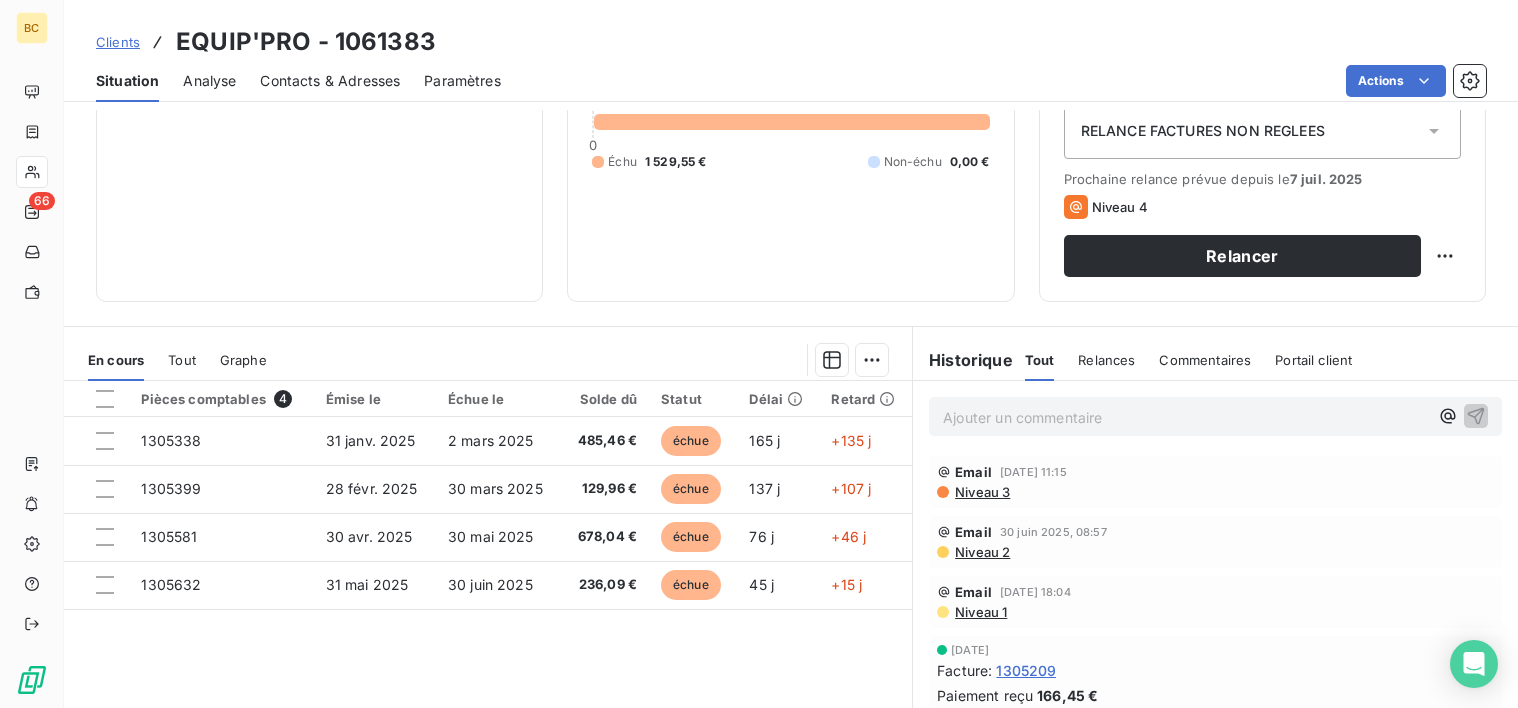 click on "Contacts & Adresses" at bounding box center (330, 81) 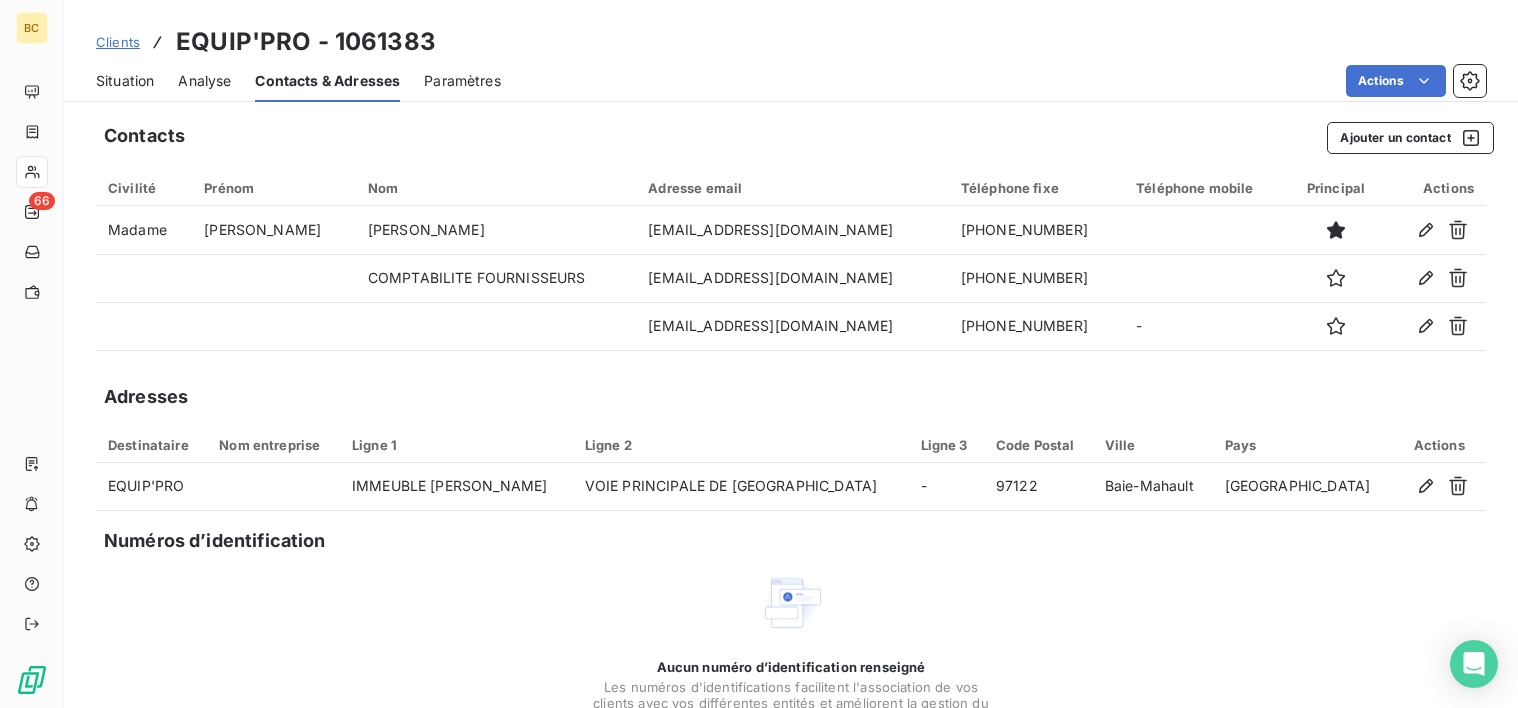 click on "Situation" at bounding box center [125, 81] 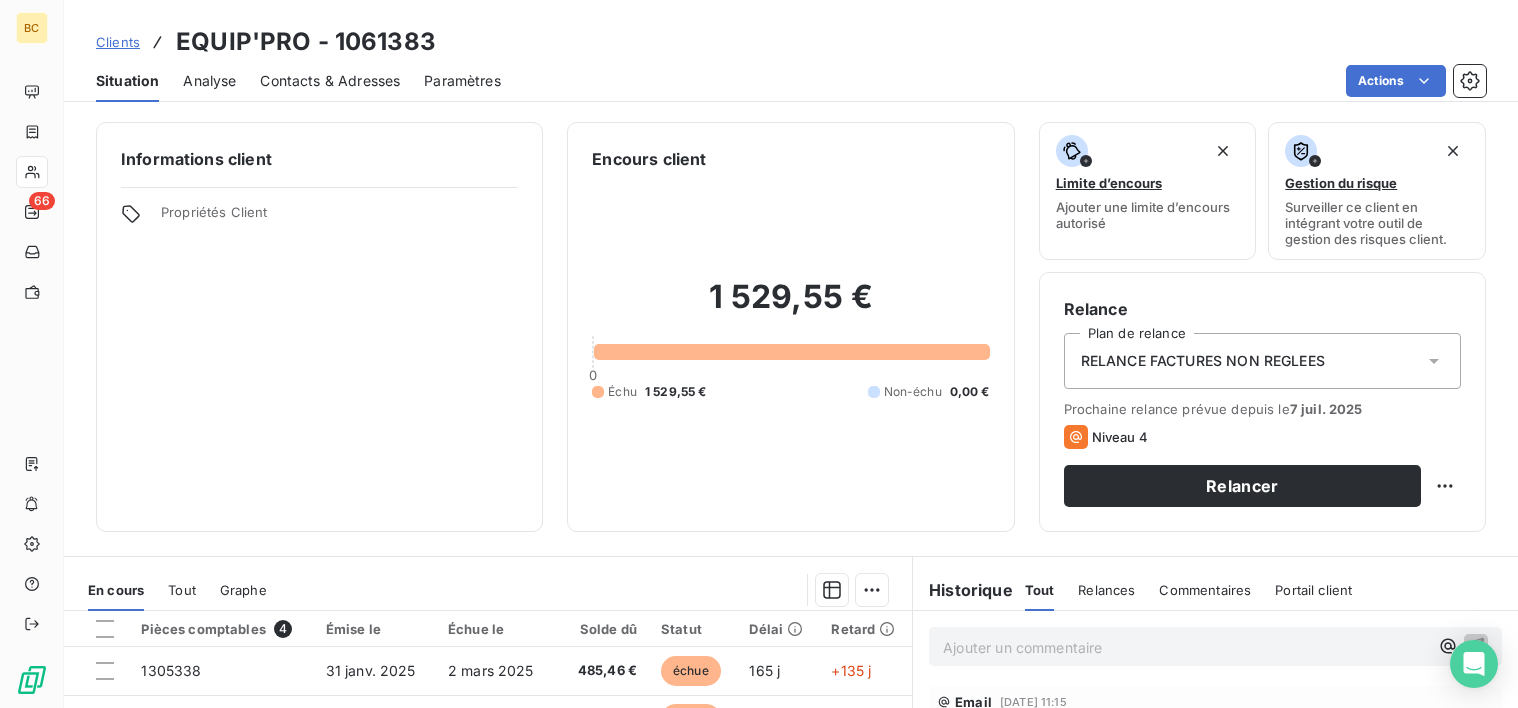 scroll, scrollTop: 348, scrollLeft: 0, axis: vertical 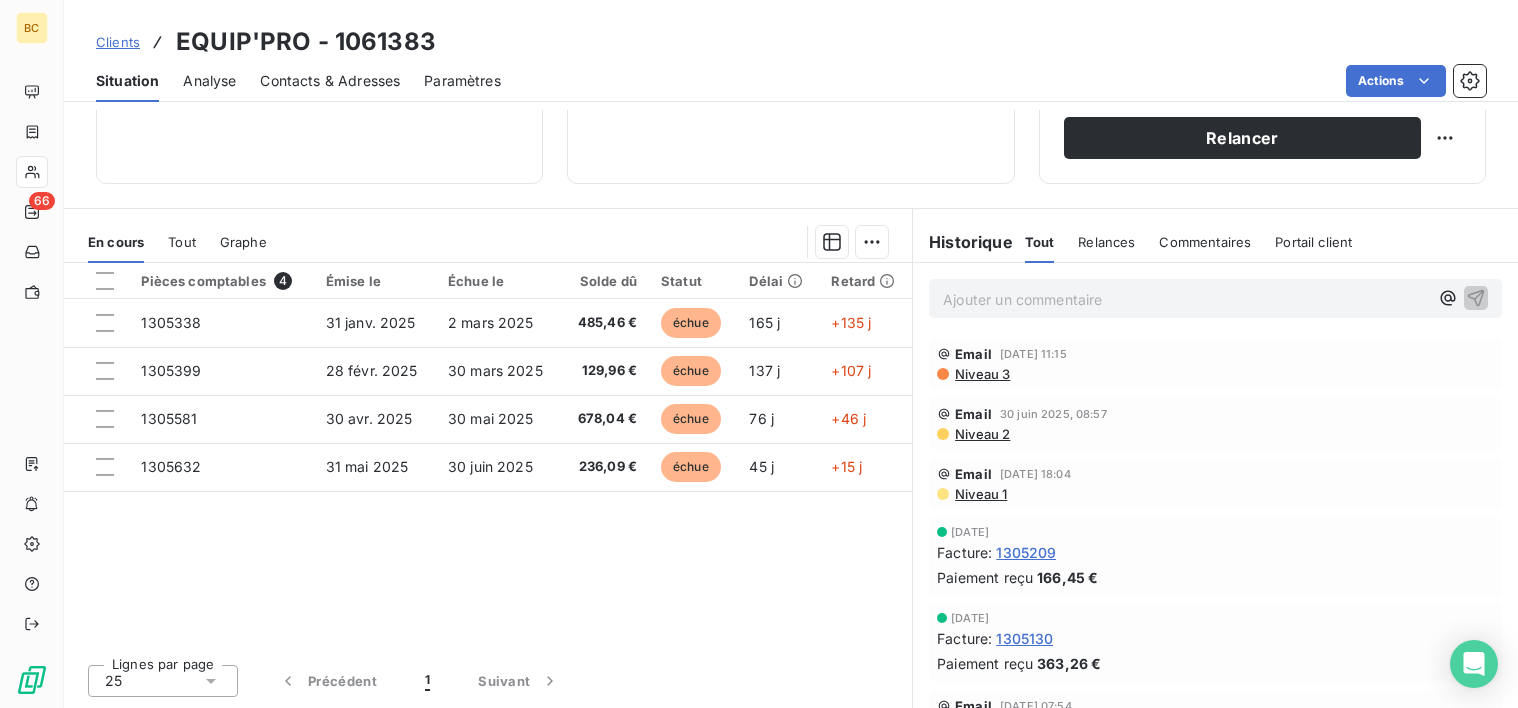 click on "Niveau 3" at bounding box center (981, 374) 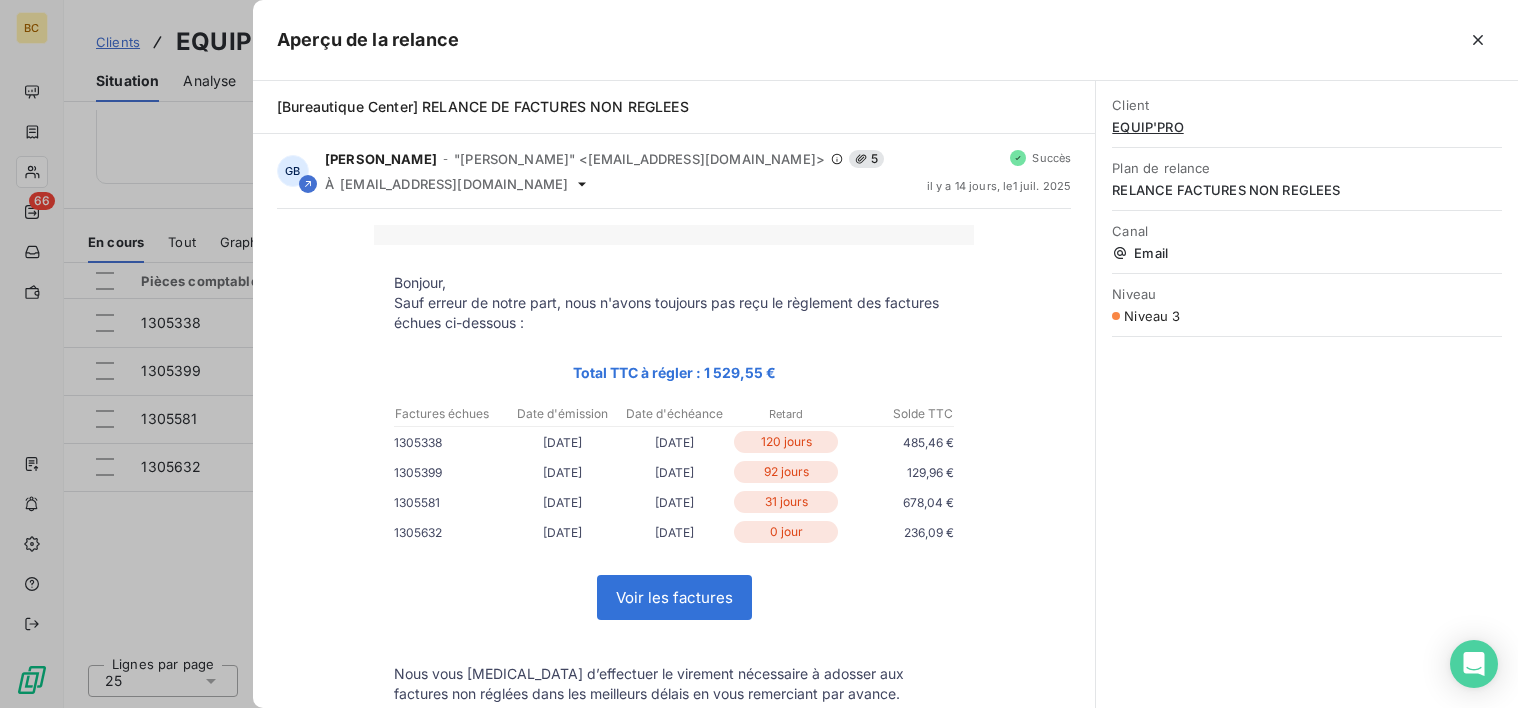 click 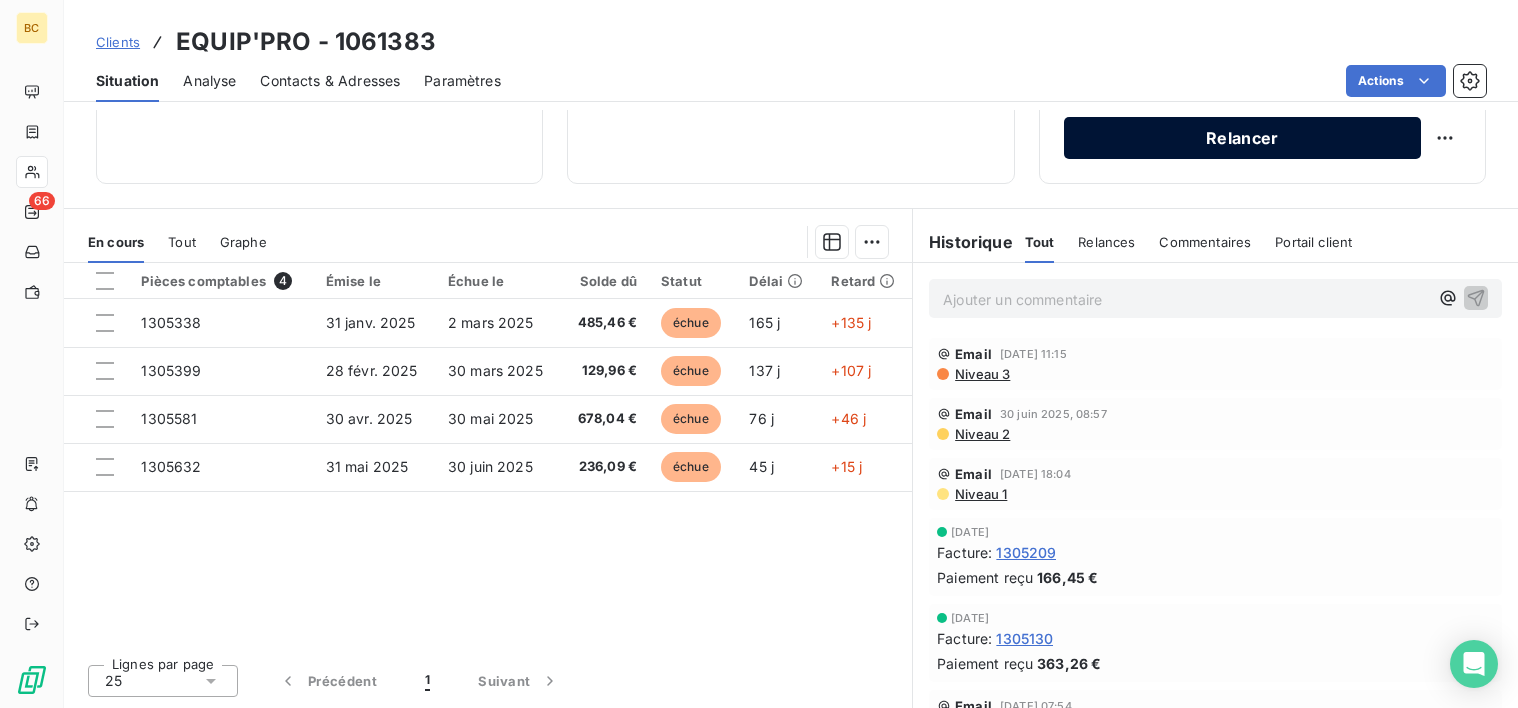 click on "Relancer" at bounding box center [1242, 138] 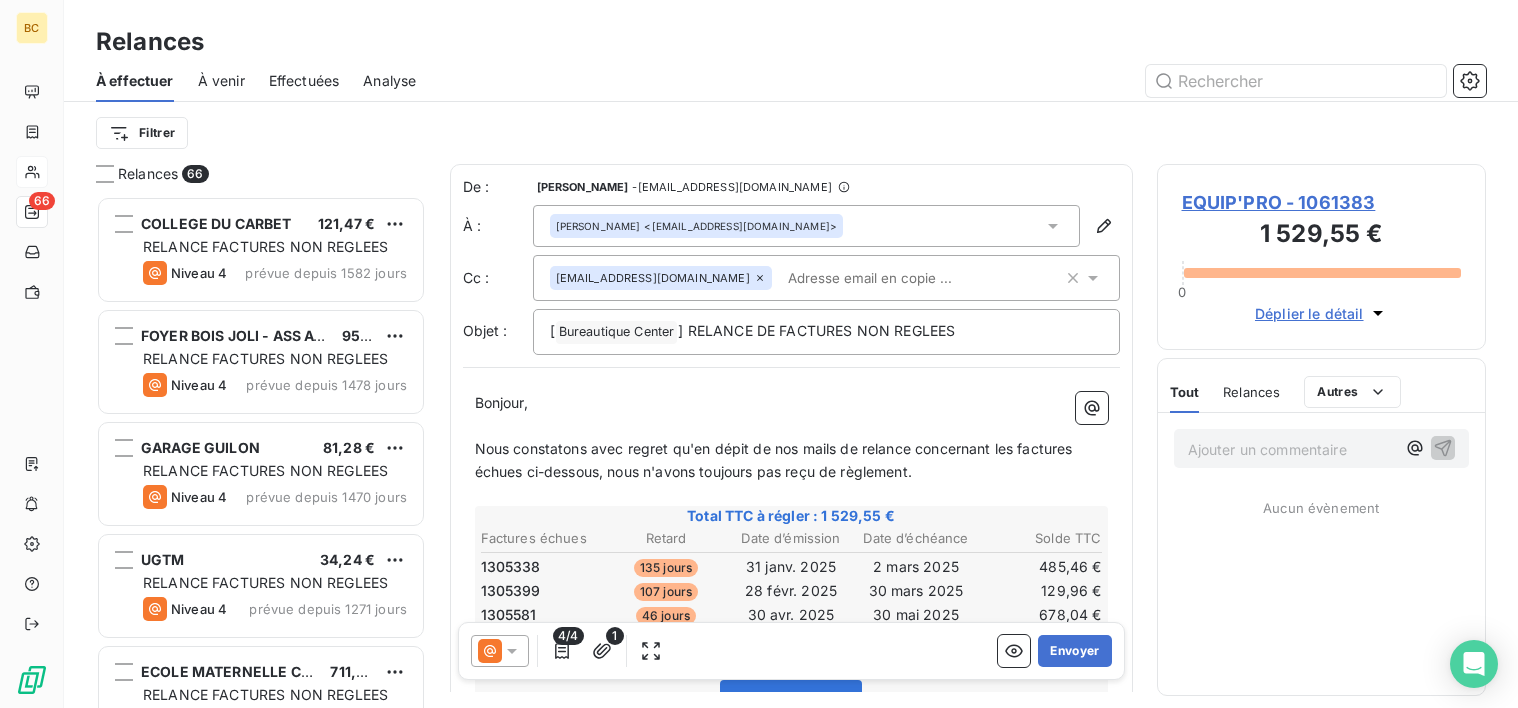 scroll, scrollTop: 16, scrollLeft: 16, axis: both 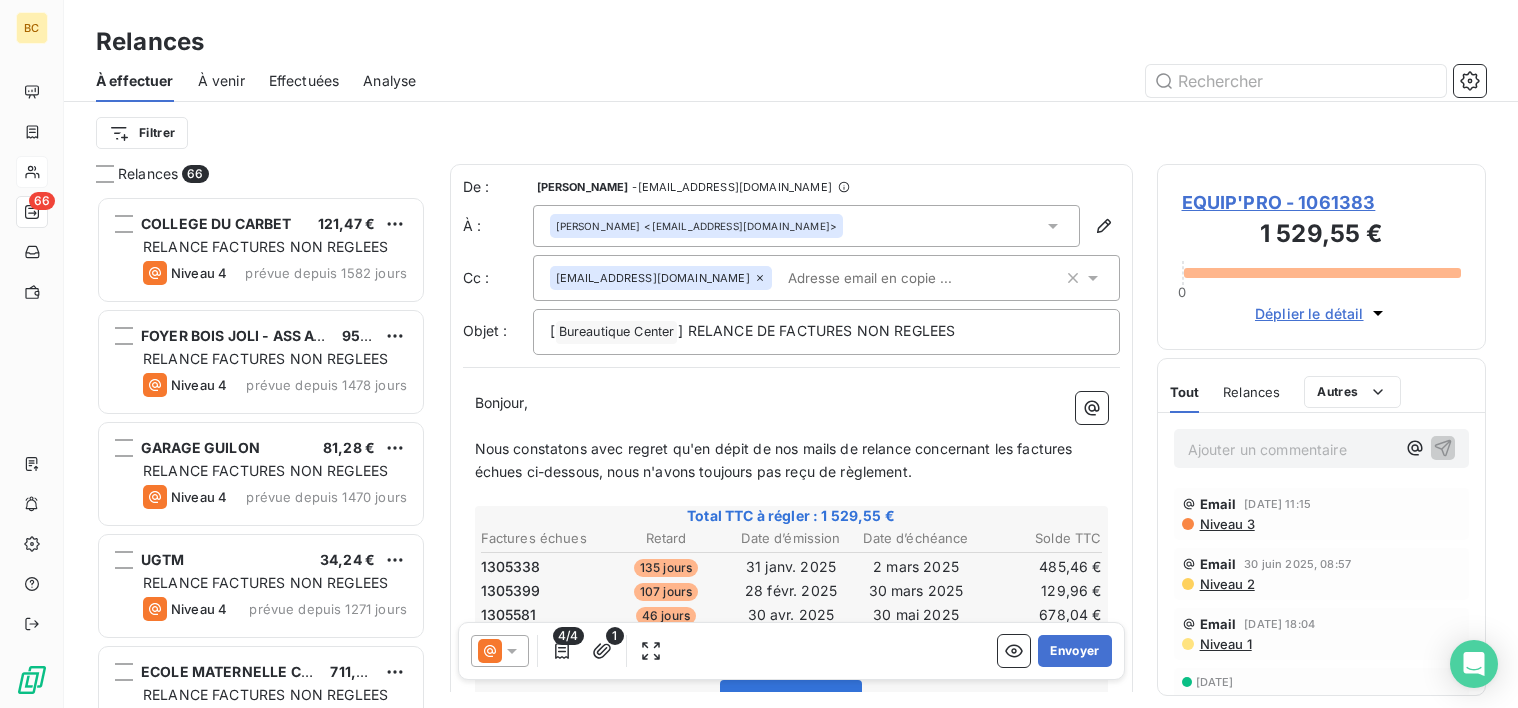 click at bounding box center [895, 278] 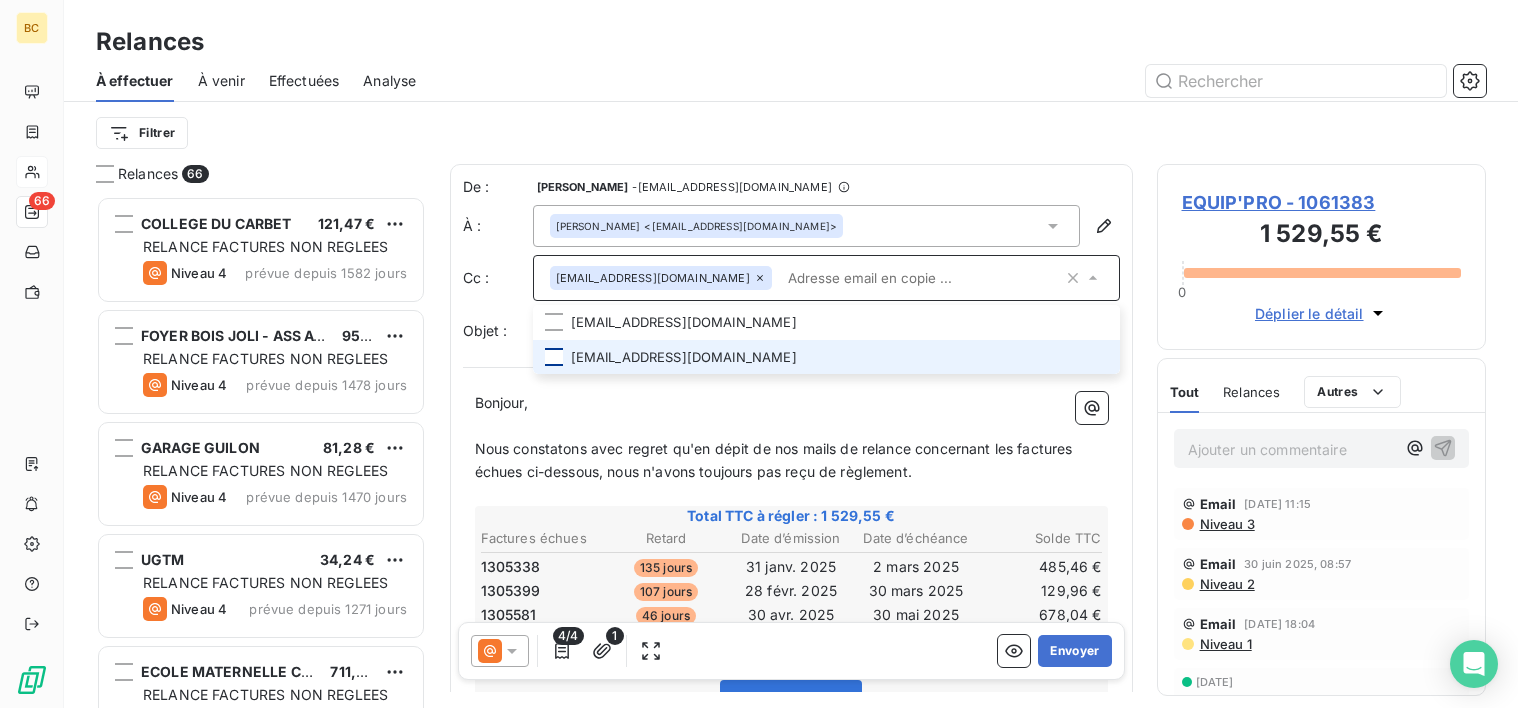 click at bounding box center [554, 357] 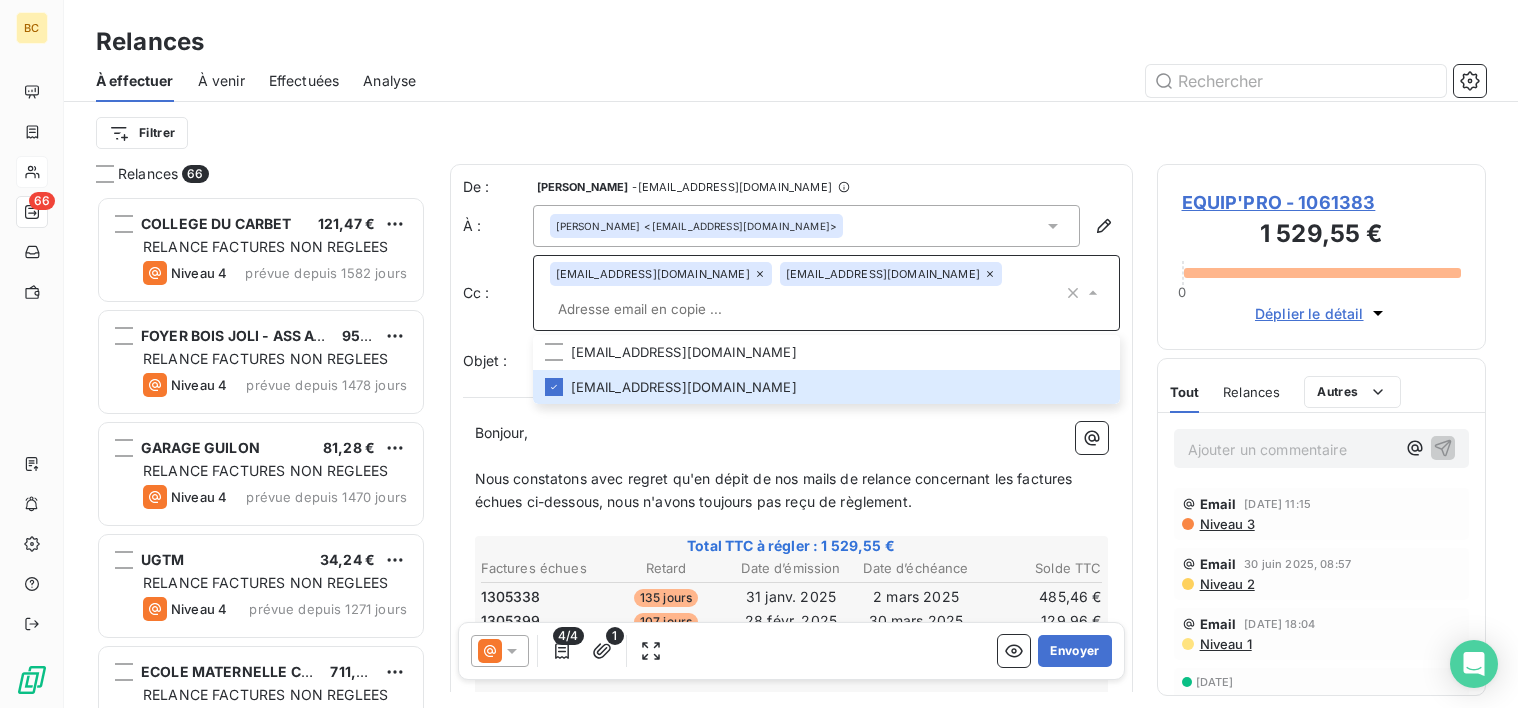 click on "[EMAIL_ADDRESS][DOMAIN_NAME] [EMAIL_ADDRESS][DOMAIN_NAME]" at bounding box center [806, 293] 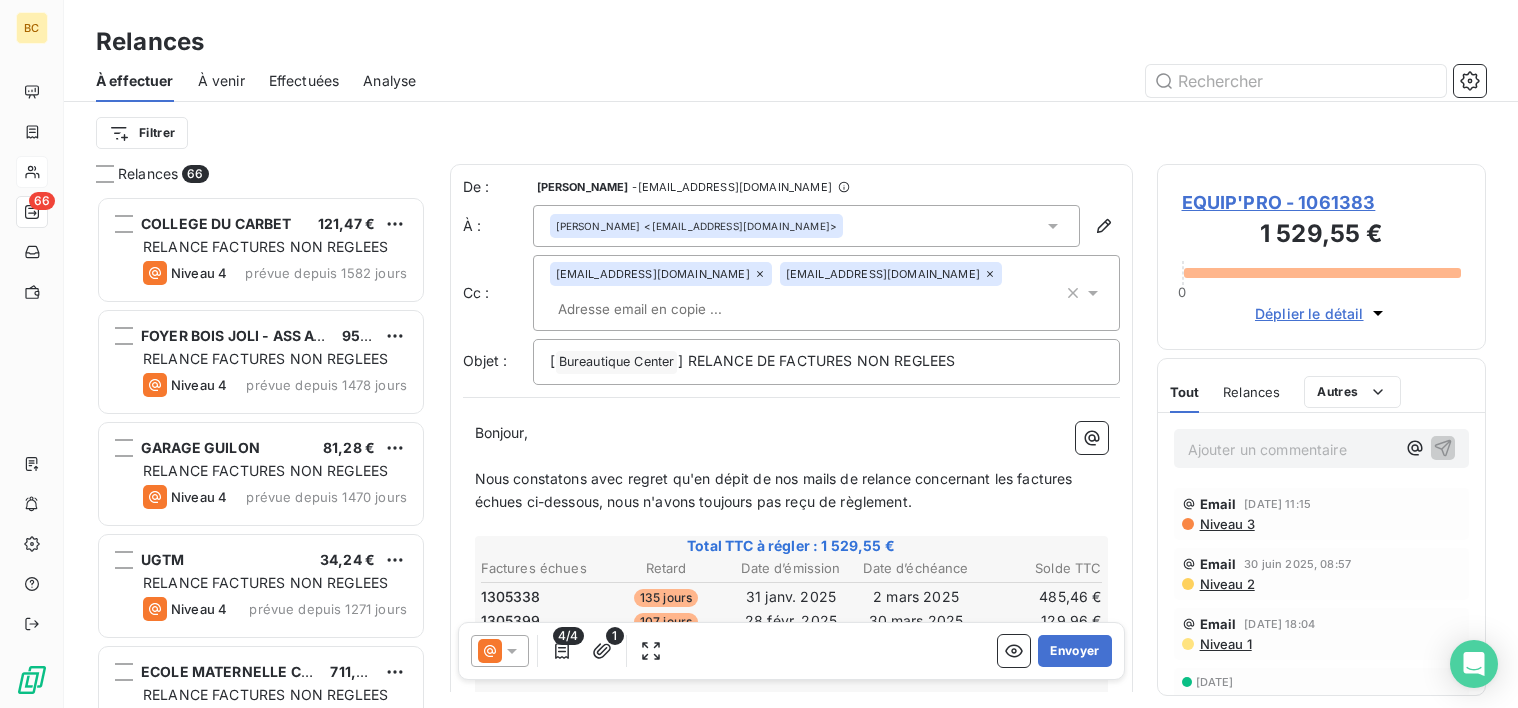click on "[EMAIL_ADDRESS][DOMAIN_NAME] [EMAIL_ADDRESS][DOMAIN_NAME]" at bounding box center (806, 293) 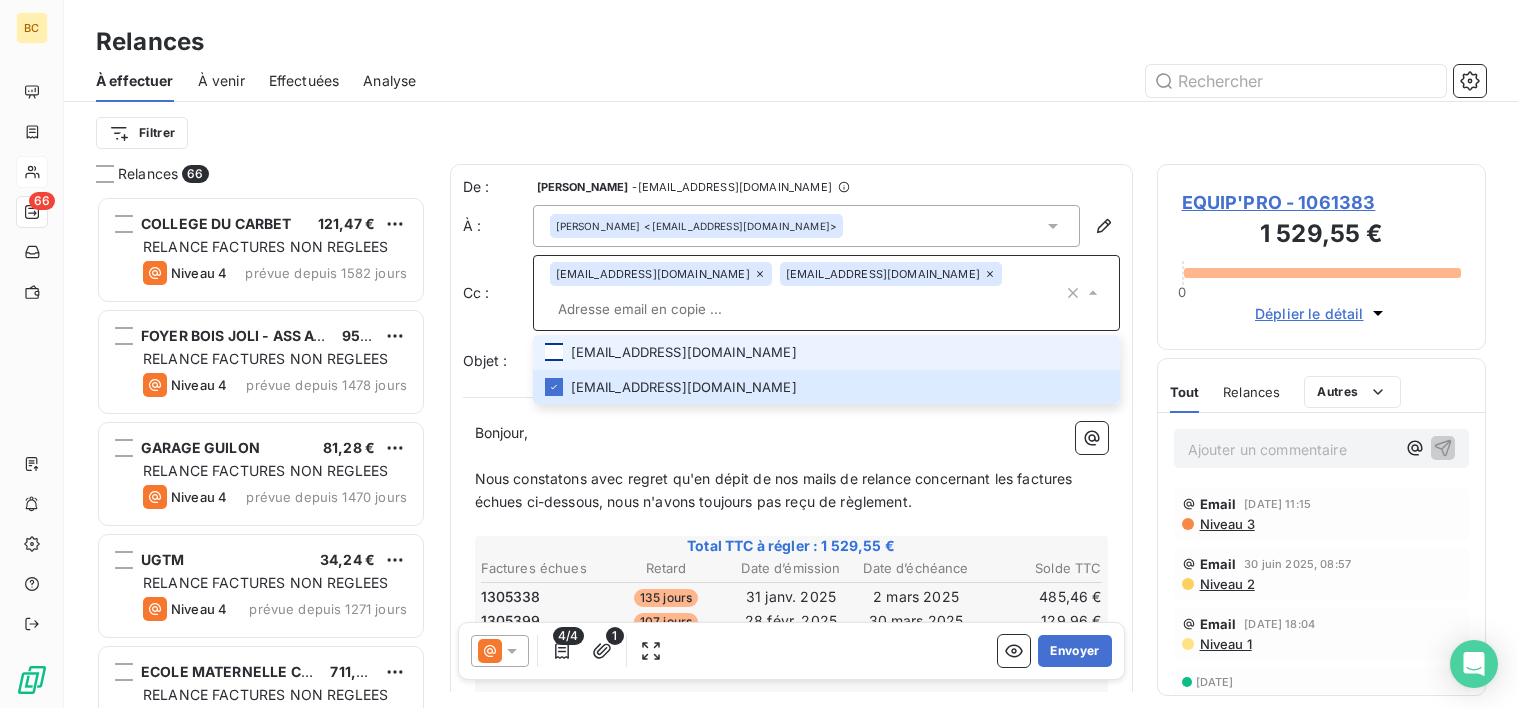 click at bounding box center [554, 352] 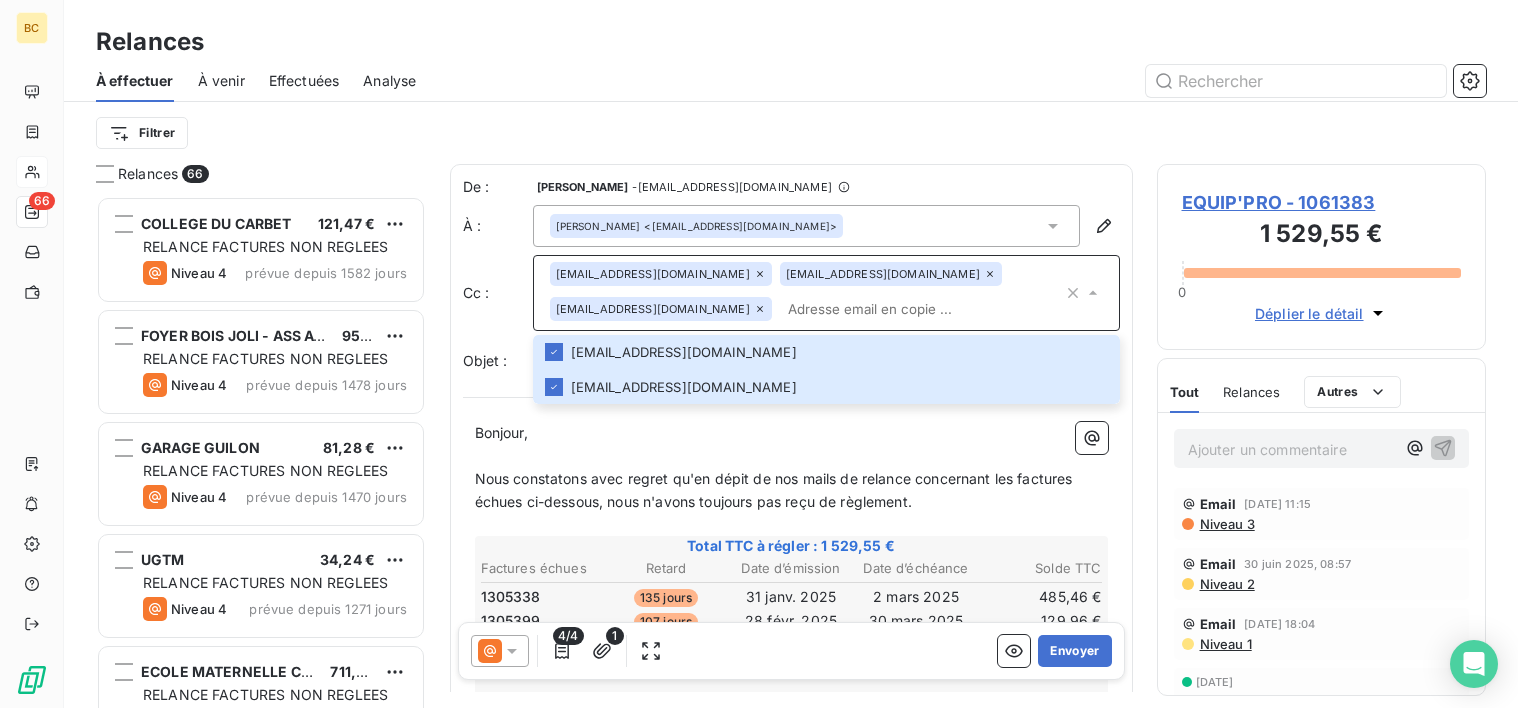 click on "Bonjour," at bounding box center [791, 433] 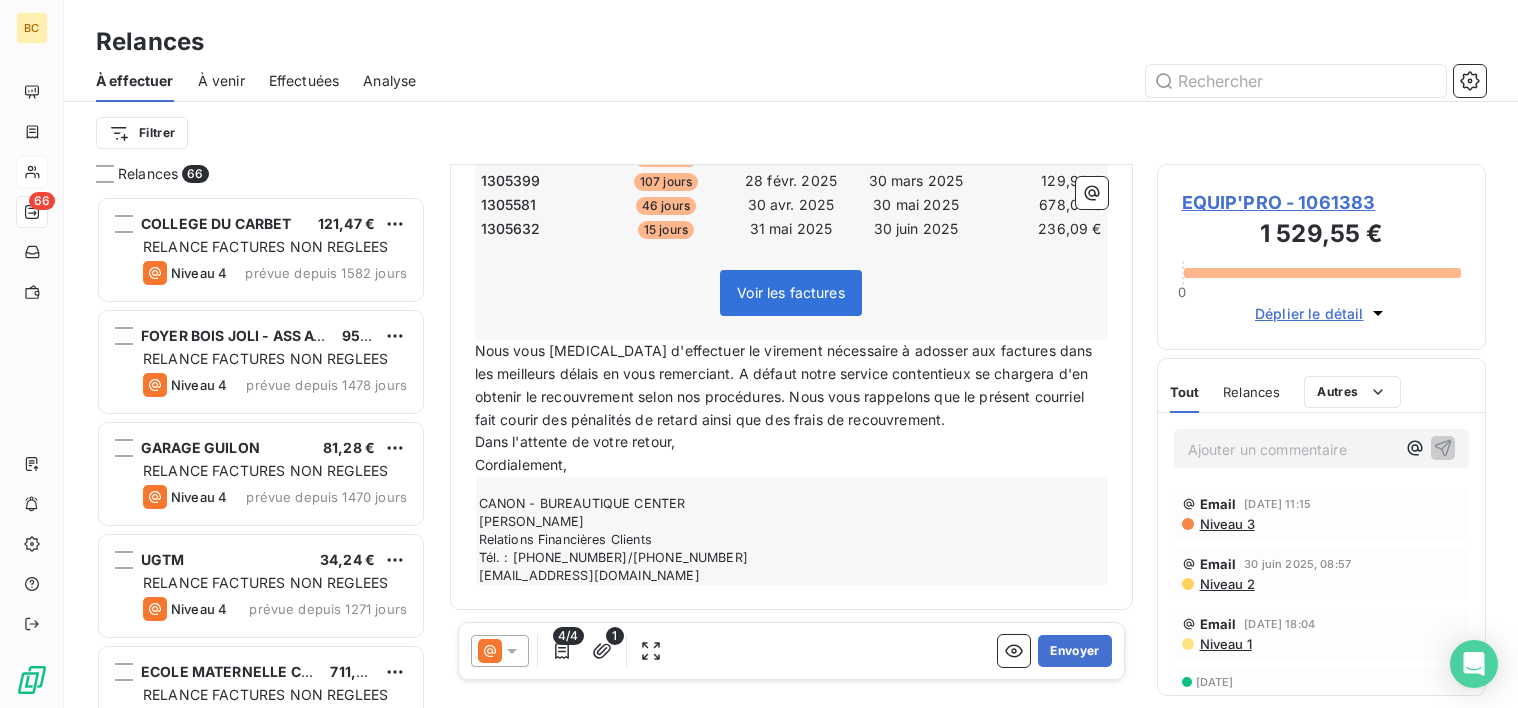 scroll, scrollTop: 0, scrollLeft: 0, axis: both 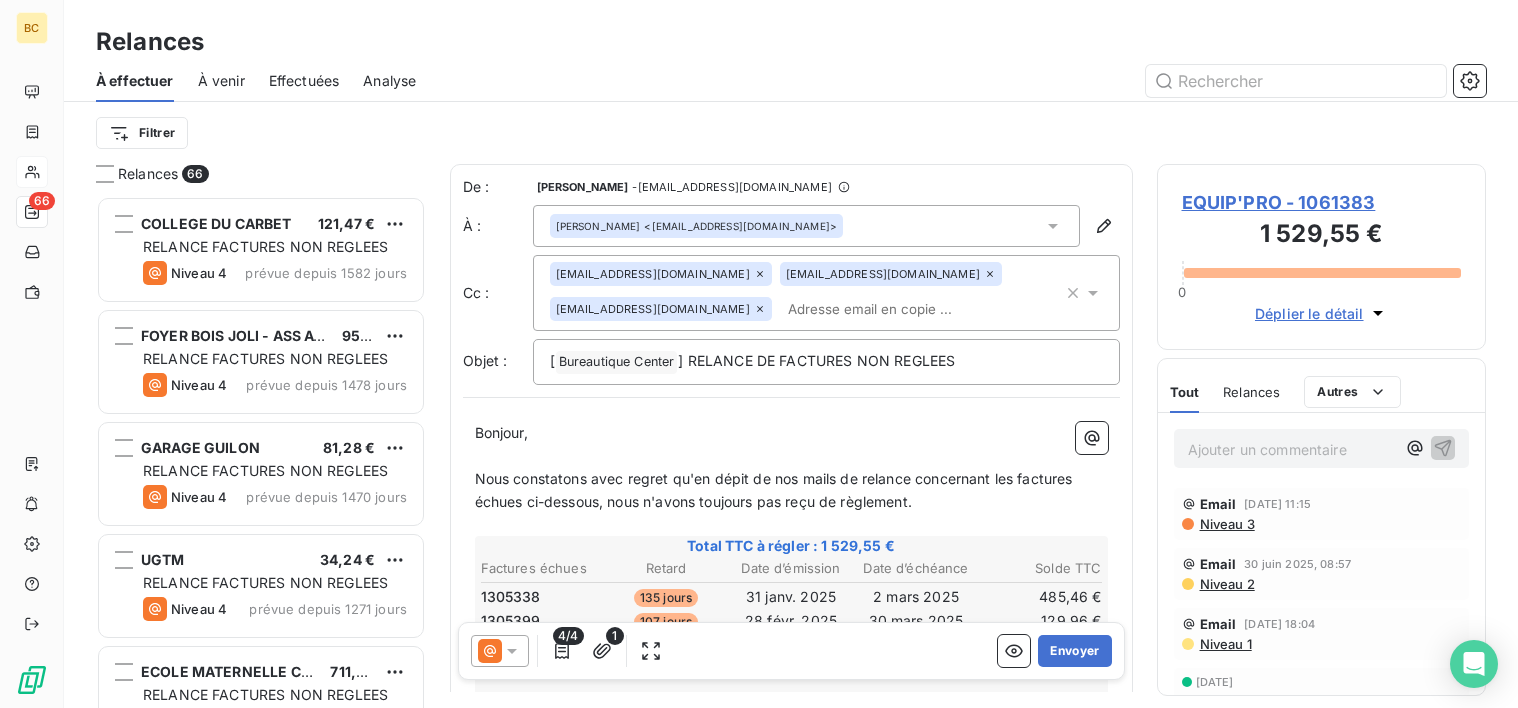 click on "Nous constatons avec regret qu'en dépit de nos mails de relance concernant les factures échues ci-dessous, nous n'avons toujours pas reçu de règlement." at bounding box center [776, 490] 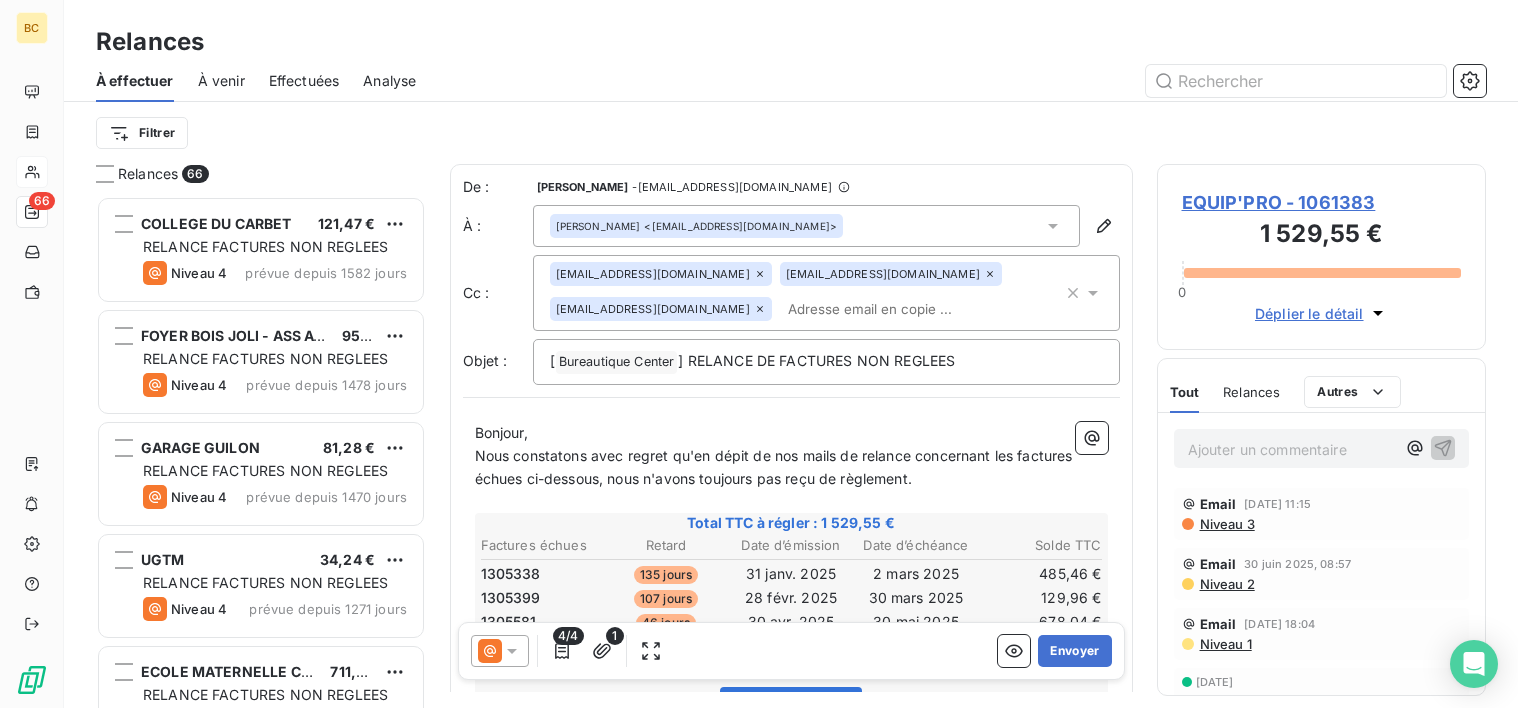 click on "Nous constatons avec regret qu'en dépit de nos mails de relance concernant les factures échues ci-dessous, nous n'avons toujours pas reçu de règlement." at bounding box center [776, 467] 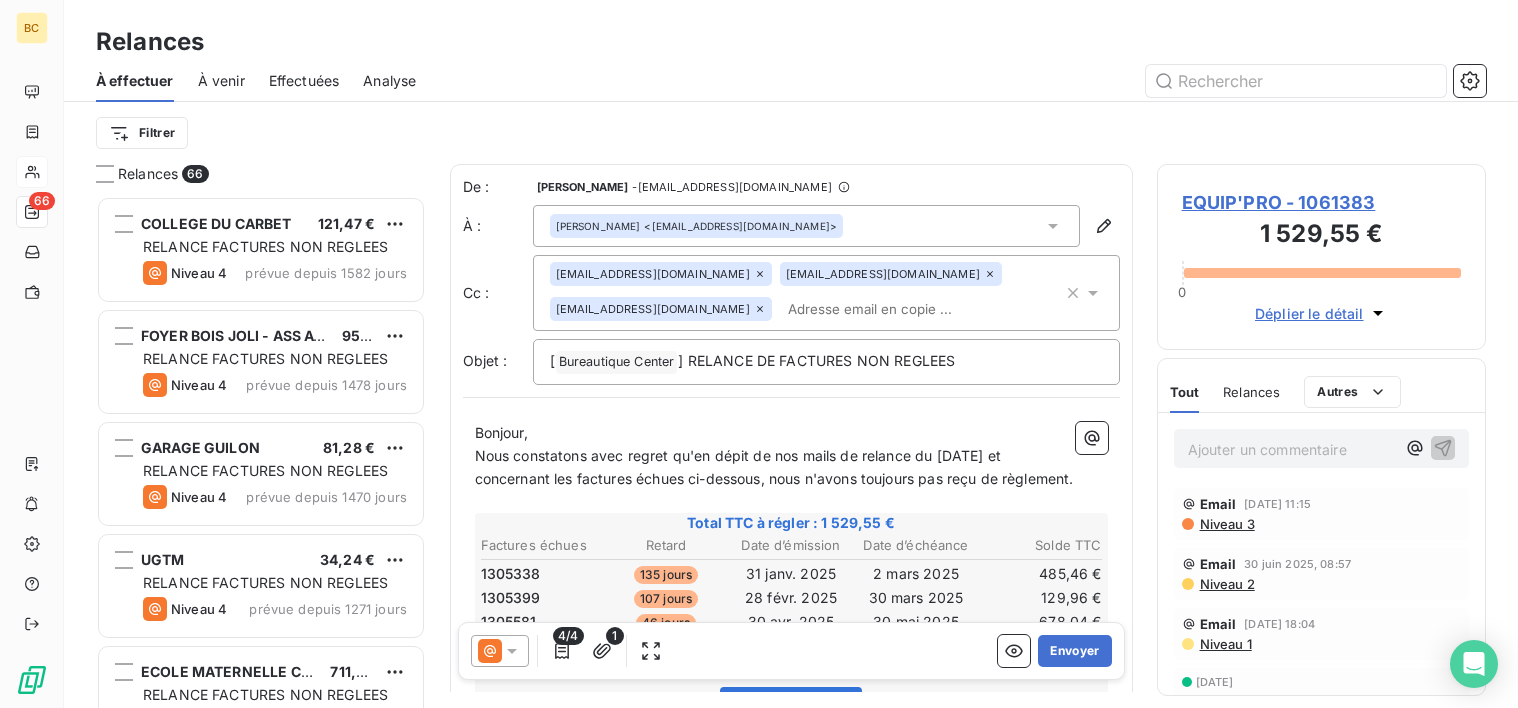 click on "Nous constatons avec regret qu'en dépit de nos mails de relance du [DATE] et concernant les factures échues ci-dessous, nous n'avons toujours pas reçu de règlement." at bounding box center (774, 467) 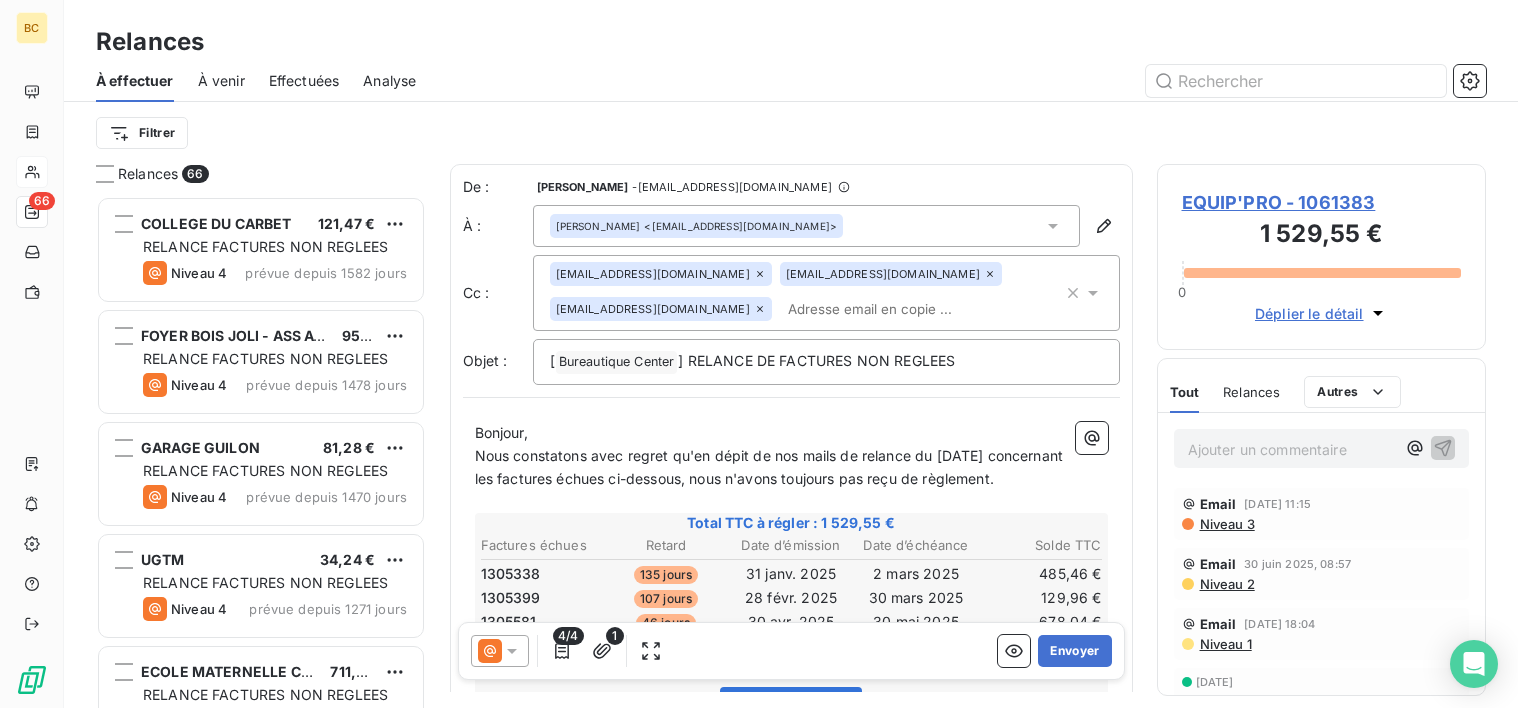 click on "Nous constatons avec regret qu'en dépit de nos mails de relance du [DATE] concernant les factures échues ci-dessous, nous n'avons toujours pas reçu de règlement." at bounding box center [791, 468] 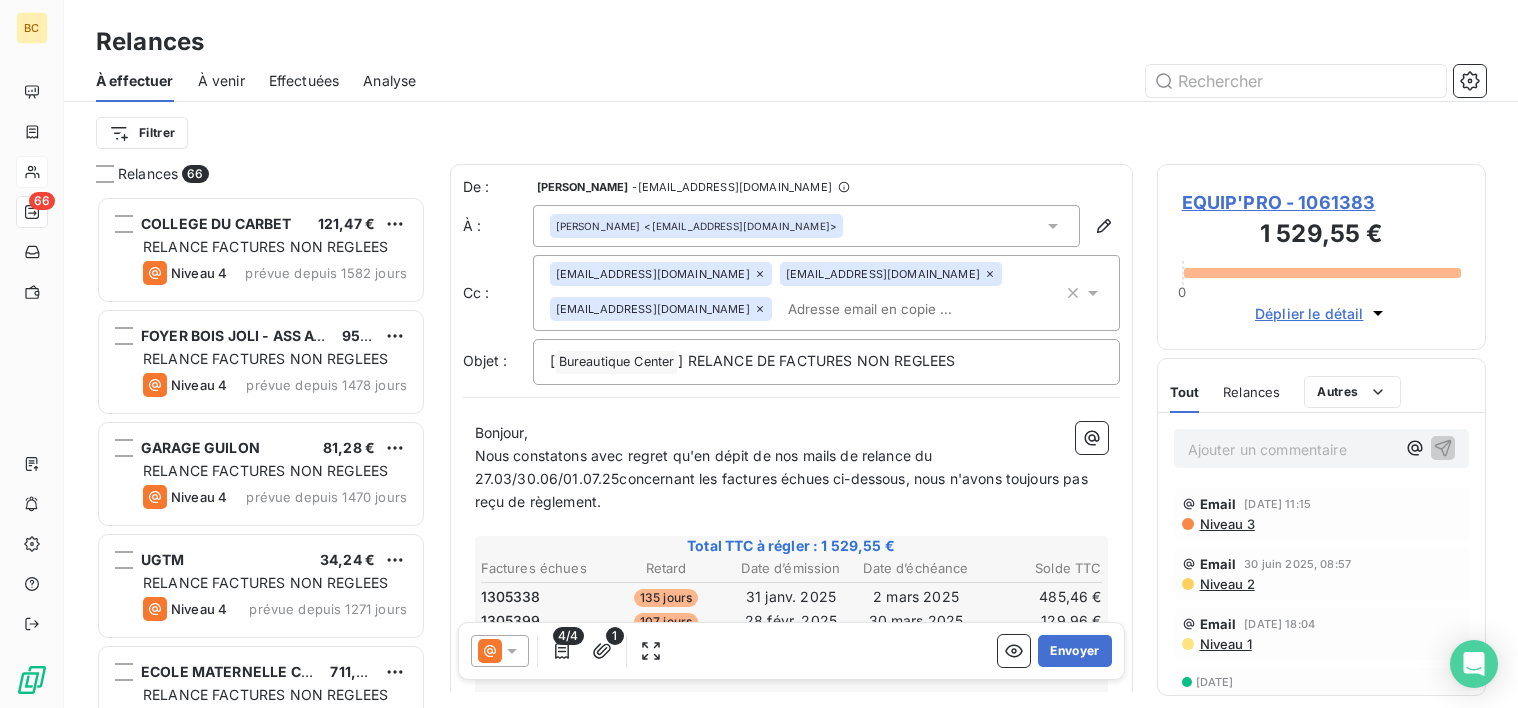 click on "Nous constatons avec regret qu'en dépit de nos mails de relance du 27.03/30.06/01.07.25concernant les factures échues ci-dessous, nous n'avons toujours pas reçu de règlement." at bounding box center [783, 478] 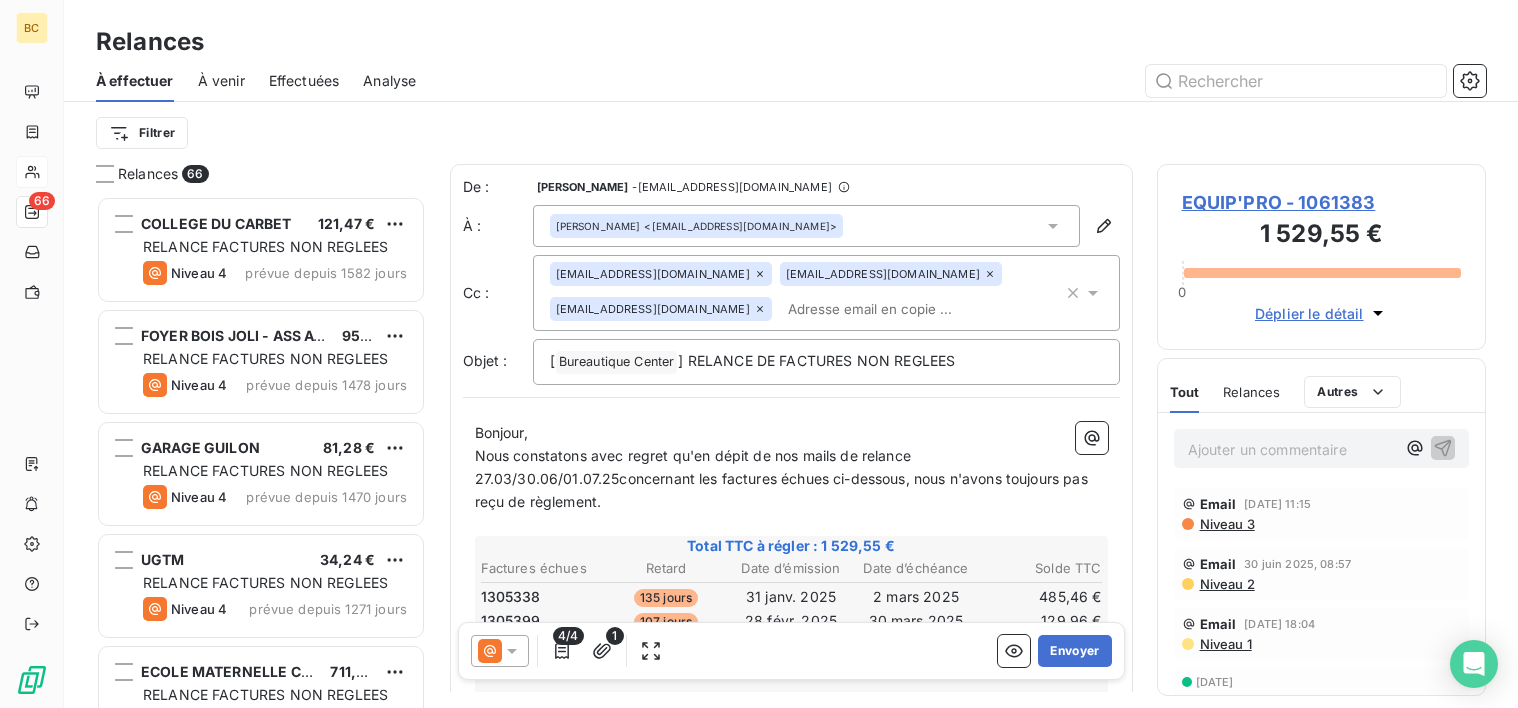 click on "Nous constatons avec regret qu'en dépit de nos mails de relance 27.03/30.06/01.07.25concernant les factures échues ci-dessous, nous n'avons toujours pas reçu de règlement." at bounding box center (783, 478) 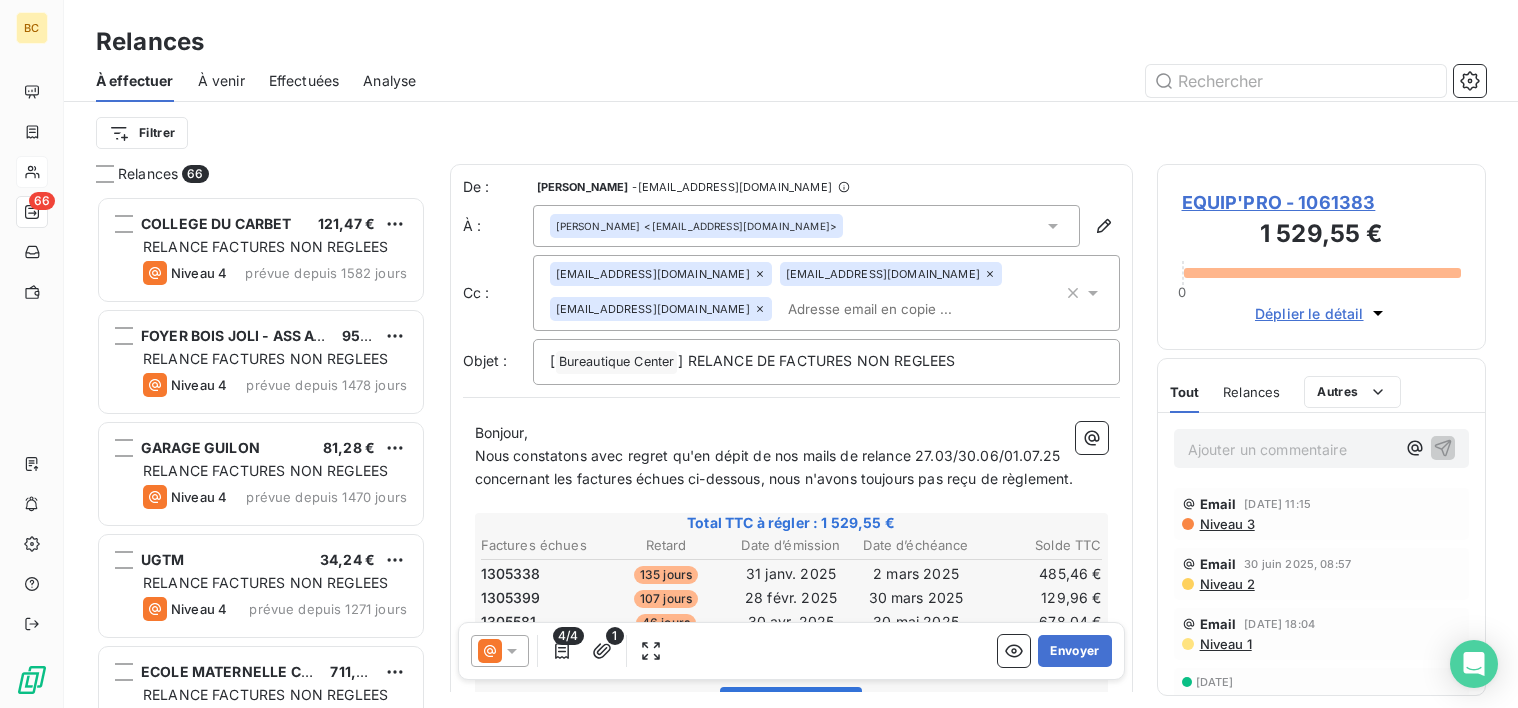 click on "Nous constatons avec regret qu'en dépit de nos mails de relance 27.03/30.06/01.07.25 concernant les factures échues ci-dessous, nous n'avons toujours pas reçu de règlement." at bounding box center (774, 467) 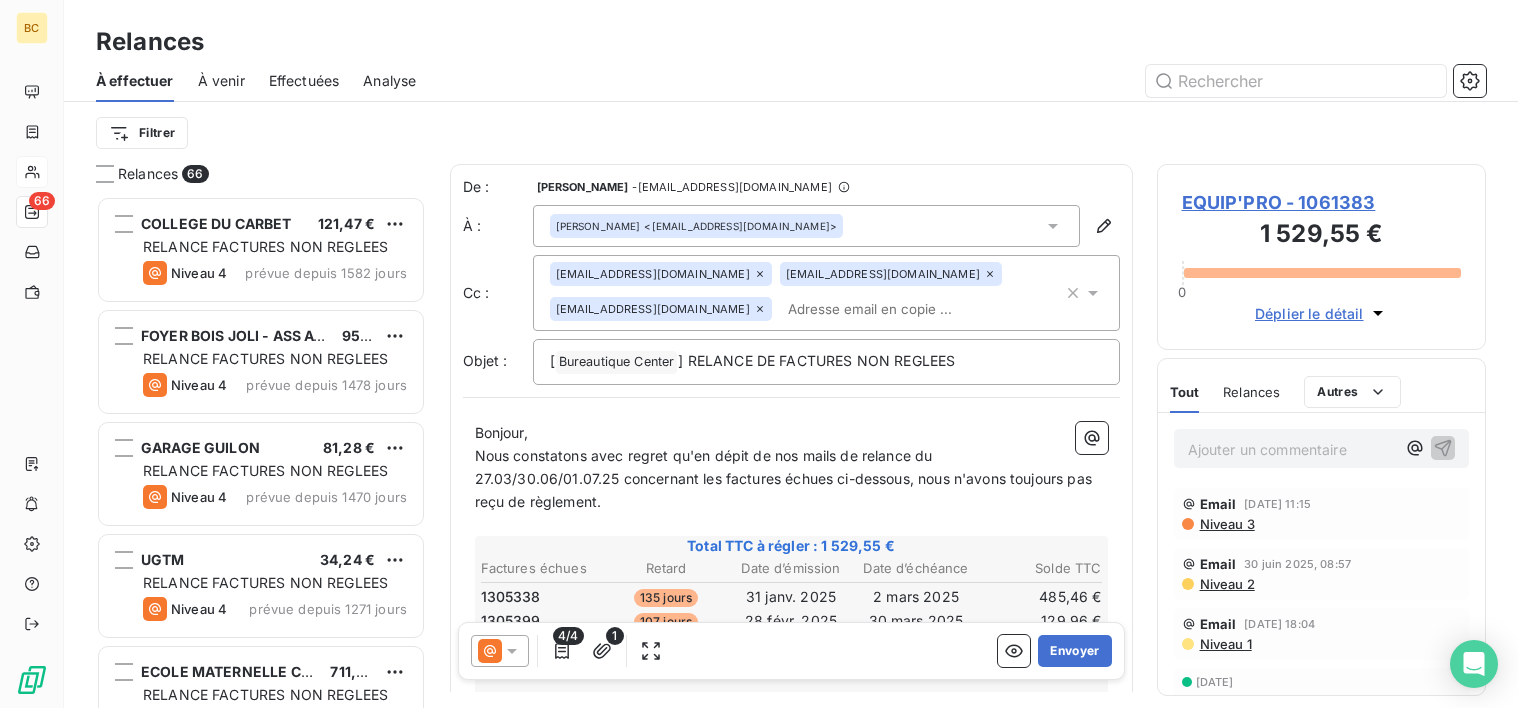 click on "Nous constatons avec regret qu'en dépit de nos mails de relance du 27.03/30.06/01.07.25 concernant les factures échues ci-dessous, nous n'avons toujours pas reçu de règlement." at bounding box center [791, 479] 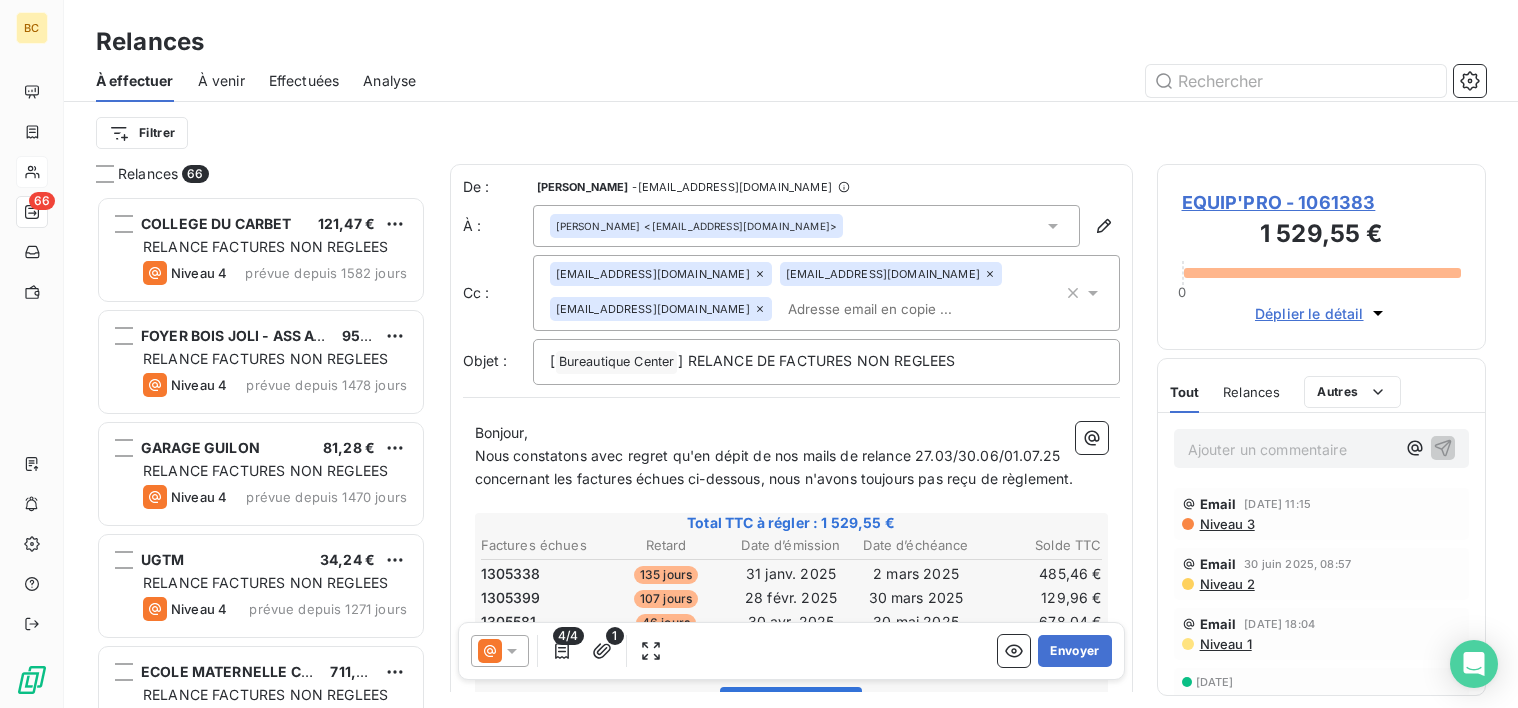 click on "Nous constatons avec regret qu'en dépit de nos mails de relance 27.03/30.06/01.07.25 concernant les factures échues ci-dessous, nous n'avons toujours pas reçu de règlement." at bounding box center [774, 467] 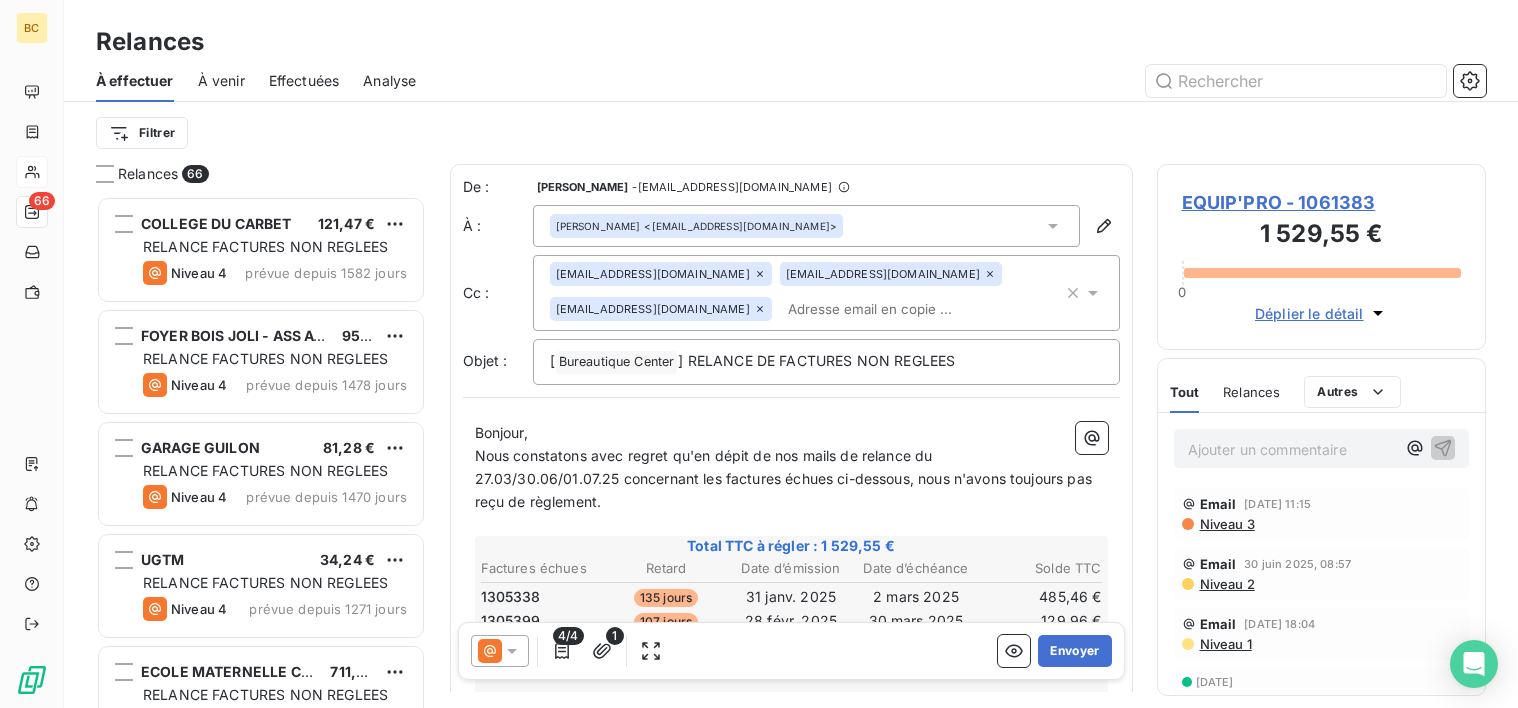 click on "Nous constatons avec regret qu'en dépit de nos mails de relance du 27.03/30.06/01.07.25 concernant les factures échues ci-dessous, nous n'avons toujours pas reçu de règlement." at bounding box center [786, 478] 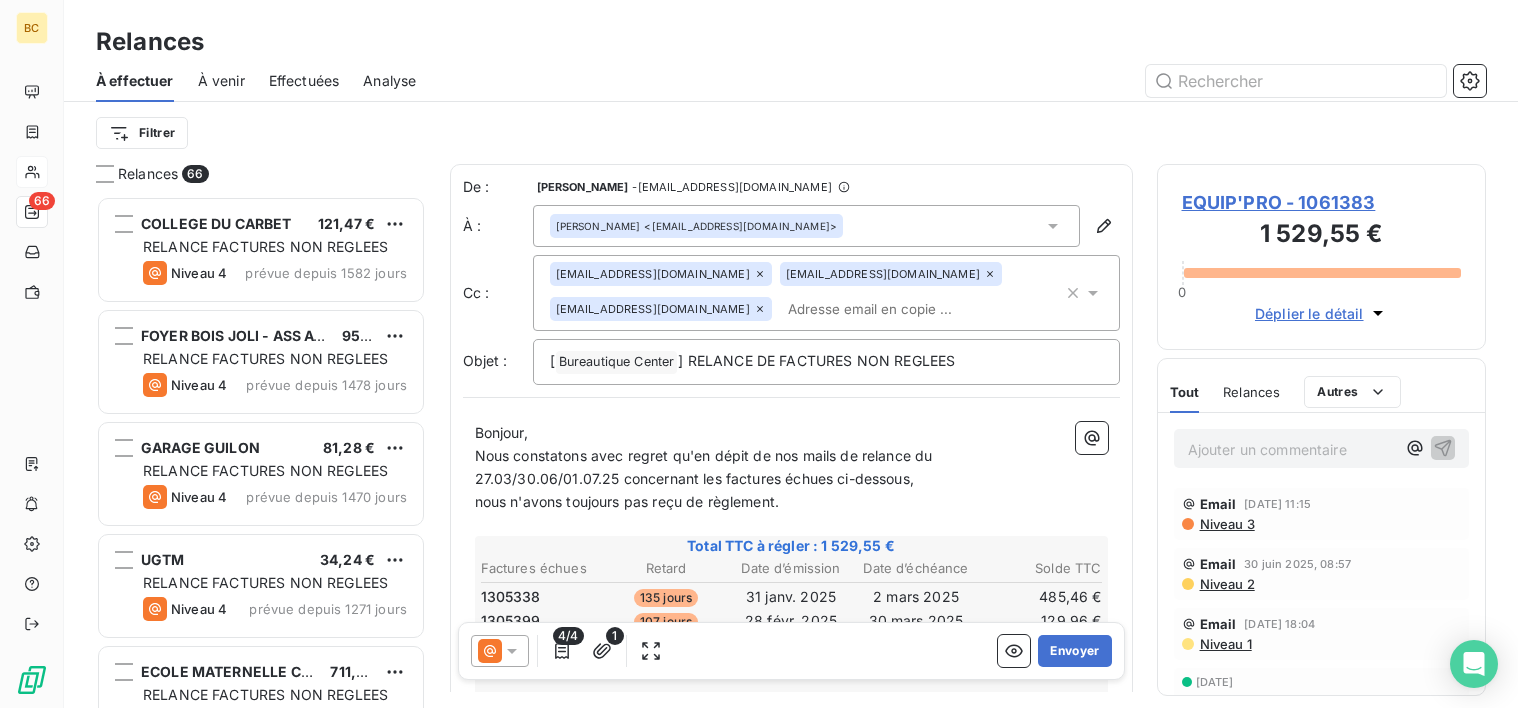 click on "Nous constatons avec regret qu'en dépit de nos mails de relance du 27.03/30.06/01.07.25 concernant les factures échues ci-dessous," at bounding box center (706, 467) 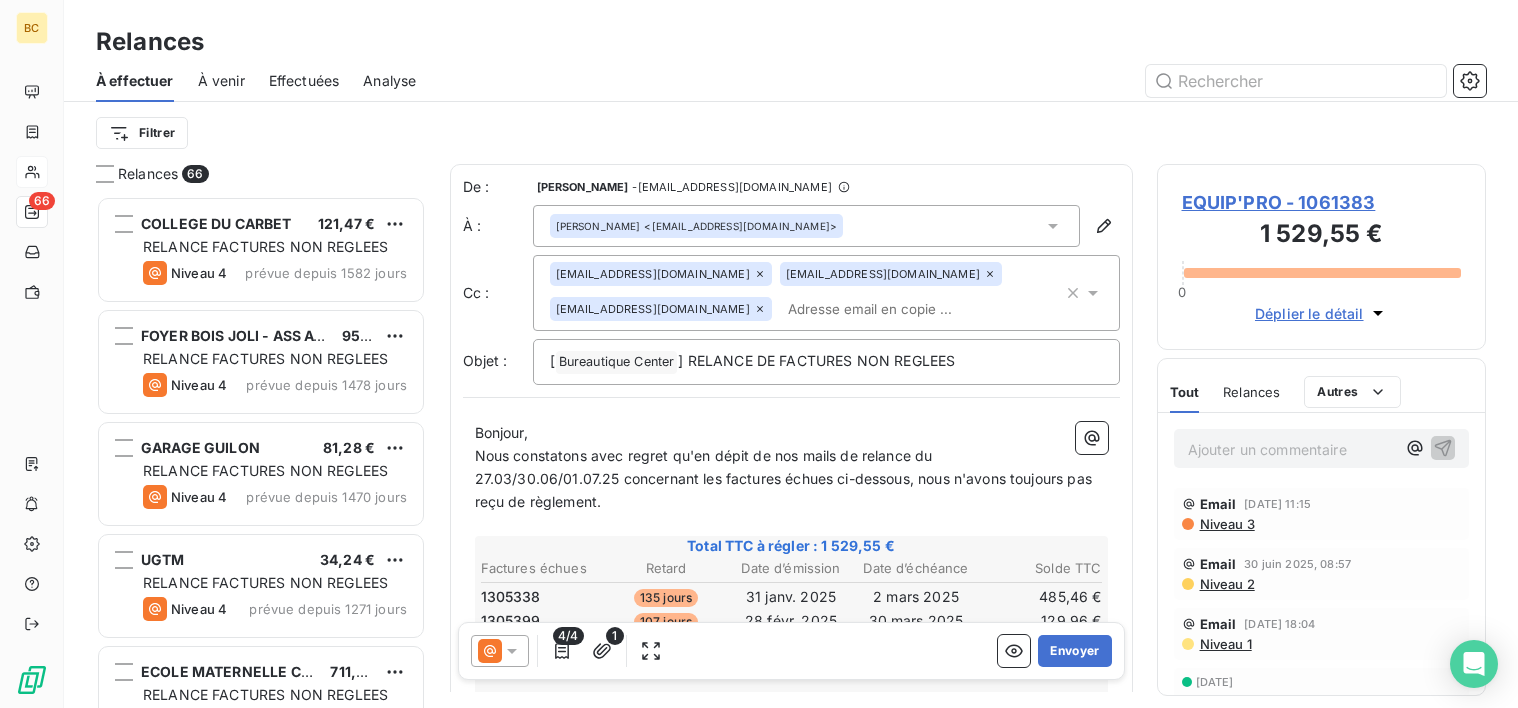 click on "Nous constatons avec regret qu'en dépit de nos mails de relance du 27.03/30.06/01.07.25 concernant les factures échues ci-dessous, nous n'avons toujours pas reçu de règlement." at bounding box center [791, 479] 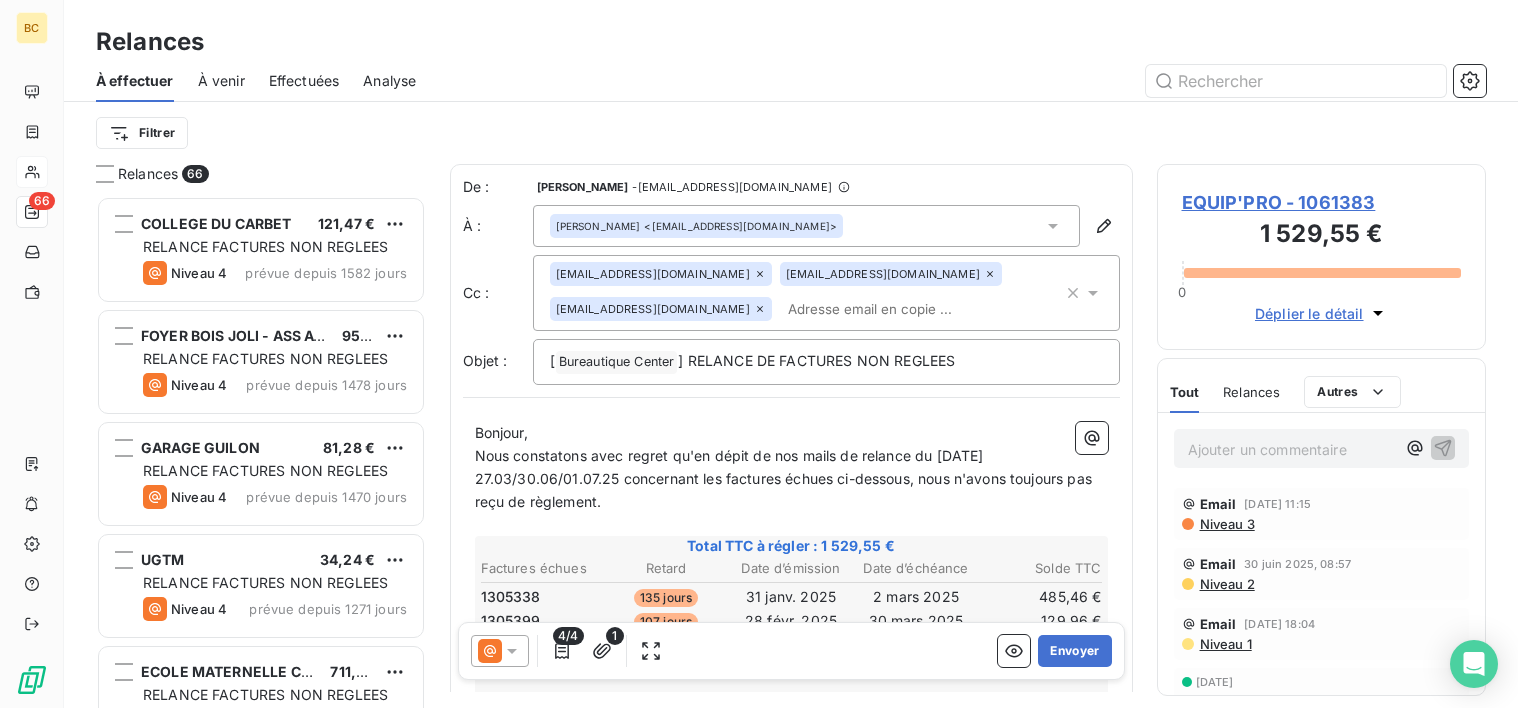 click on "Nous constatons avec regret qu'en dépit de nos mails de relance du [DATE] 27.03/30.06/01.07.25 concernant les factures échues ci-dessous, nous n'avons toujours pas reçu de règlement." at bounding box center (786, 478) 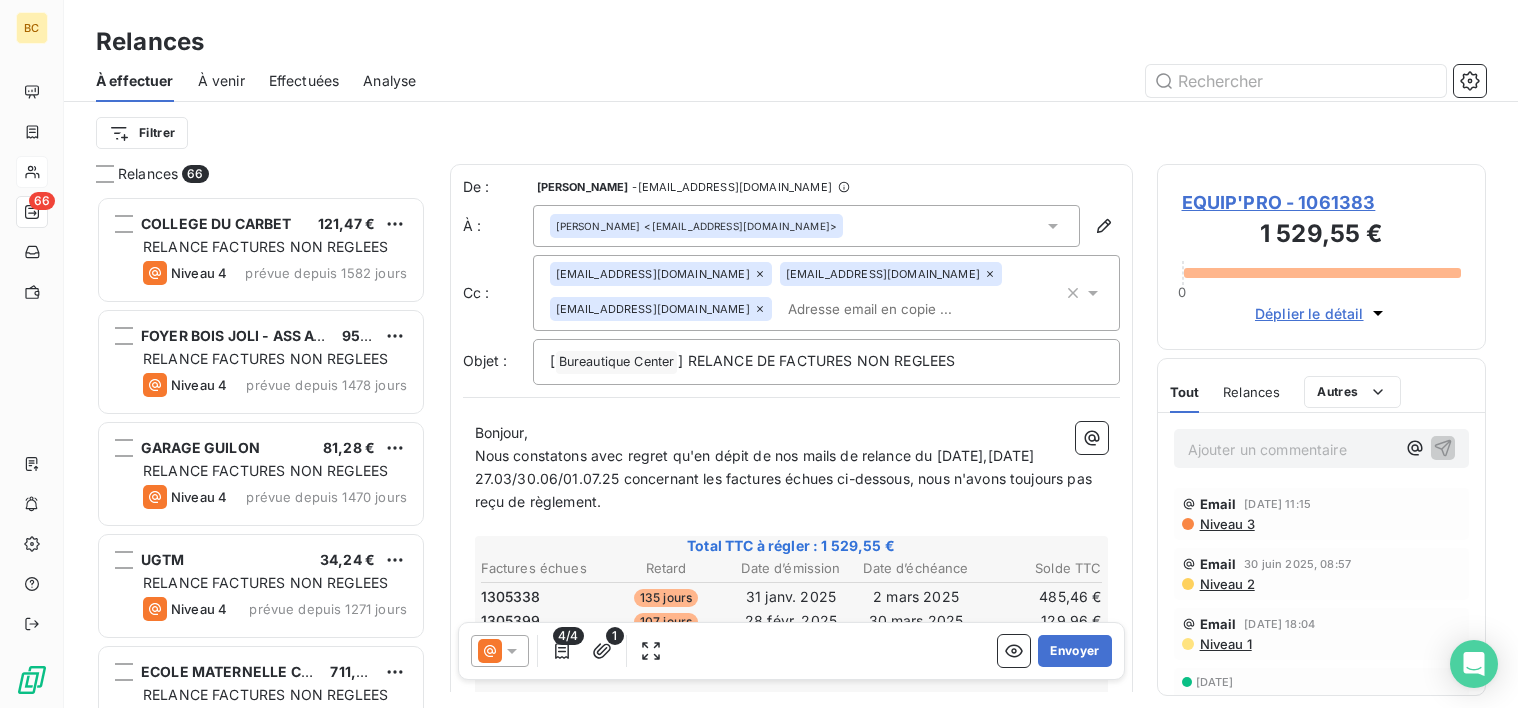 click on "Nous constatons avec regret qu'en dépit de nos mails de relance du [DATE],[DATE] 27.03/30.06/01.07.25 concernant les factures échues ci-dessous, nous n'avons toujours pas reçu de règlement." at bounding box center (786, 478) 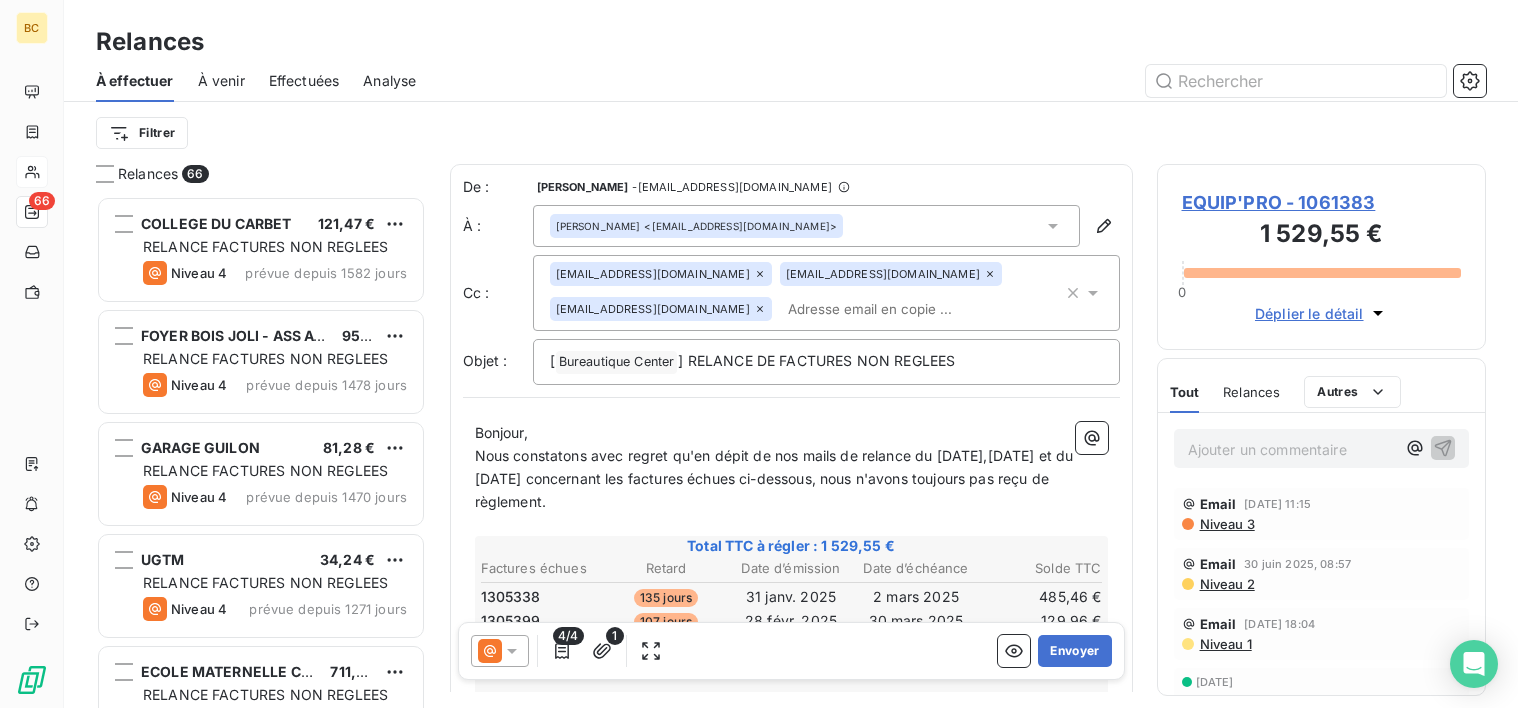 click on "Nous constatons avec regret qu'en dépit de nos mails de relance du [DATE],[DATE] et du [DATE] concernant les factures échues ci-dessous, nous n'avons toujours pas reçu de règlement." at bounding box center [776, 478] 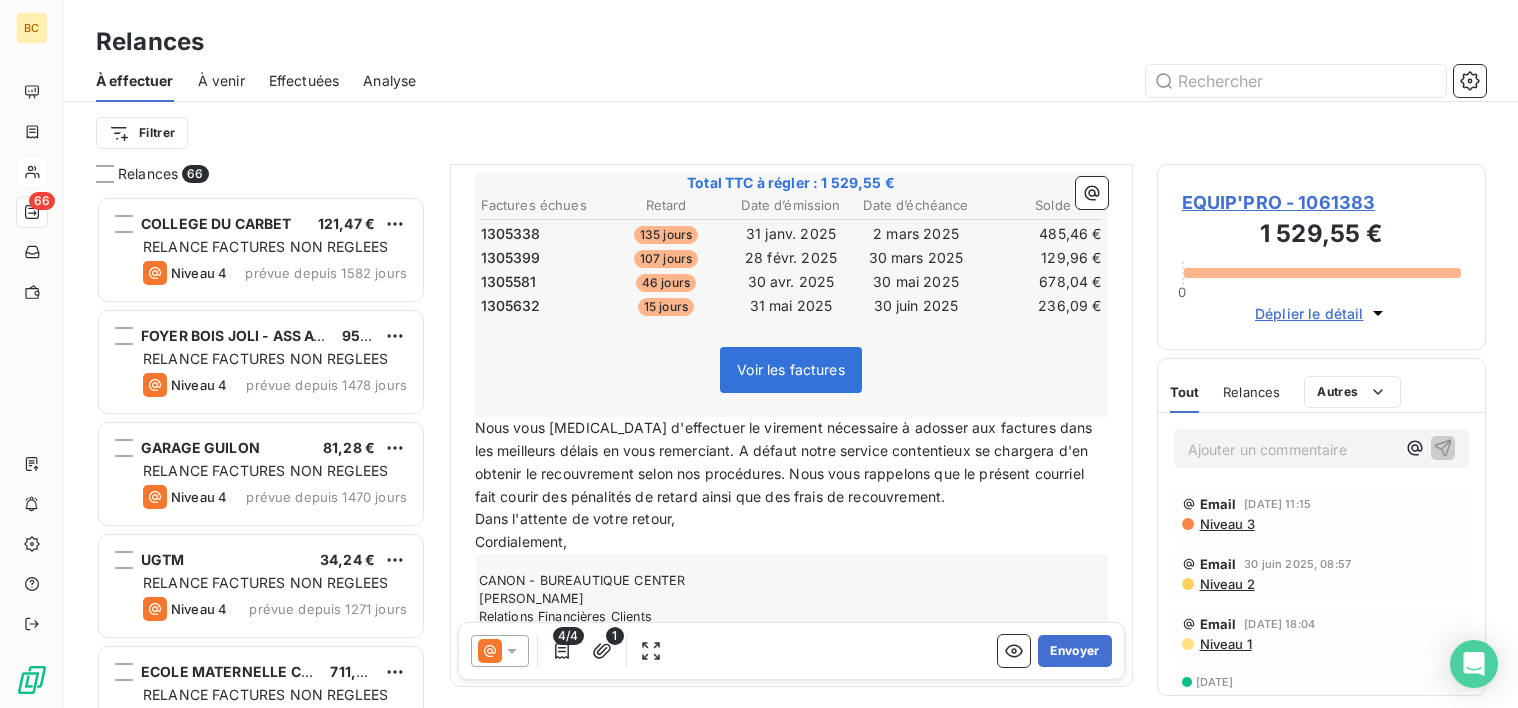 scroll, scrollTop: 441, scrollLeft: 0, axis: vertical 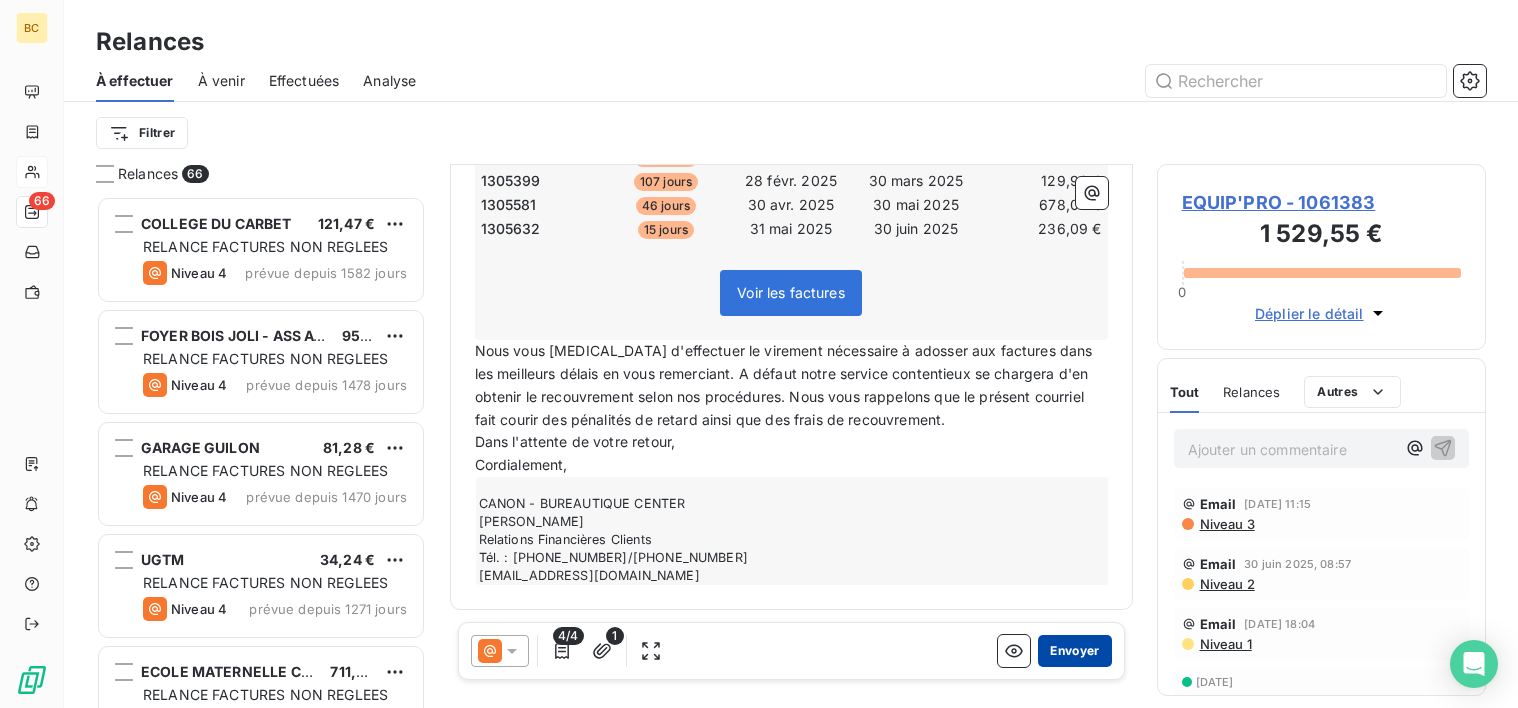 click on "Envoyer" at bounding box center (1074, 651) 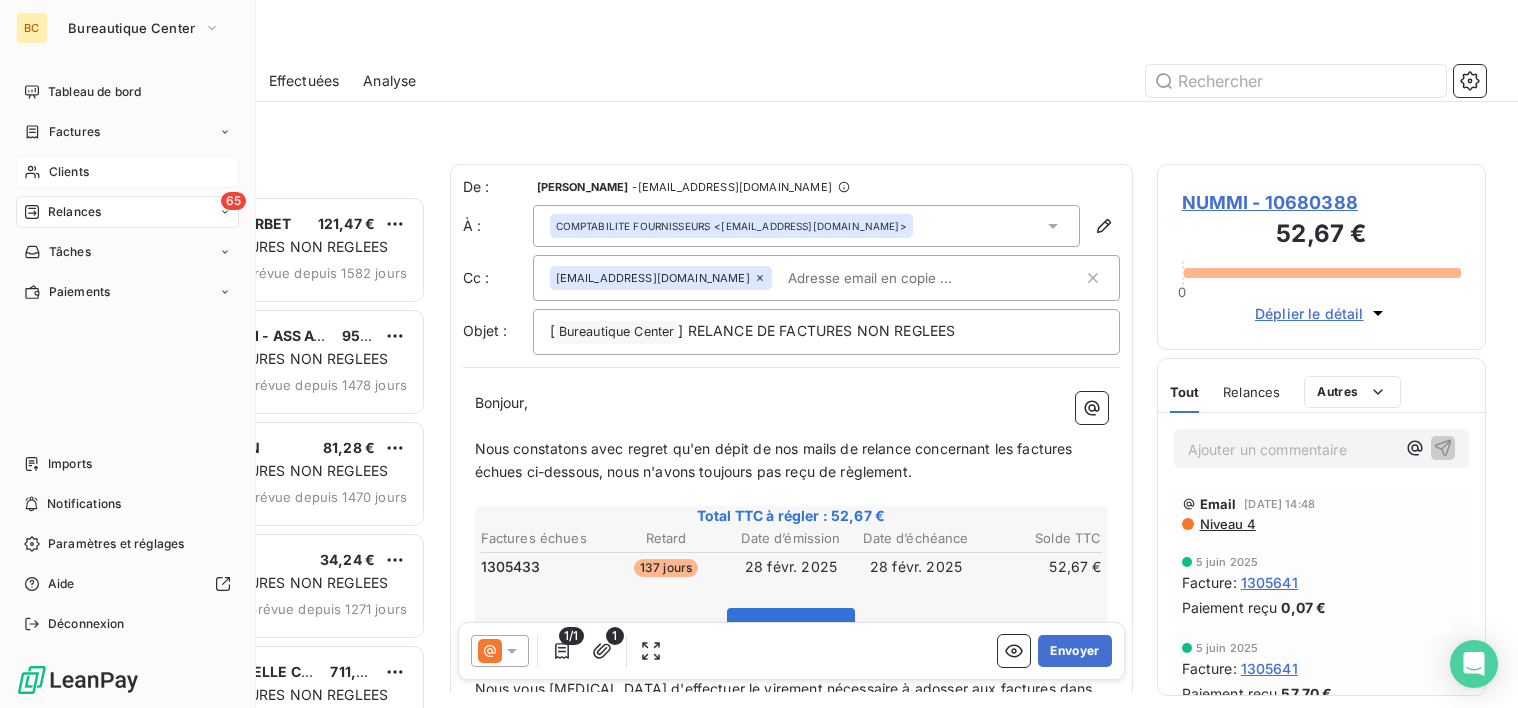 click on "Clients" at bounding box center (69, 172) 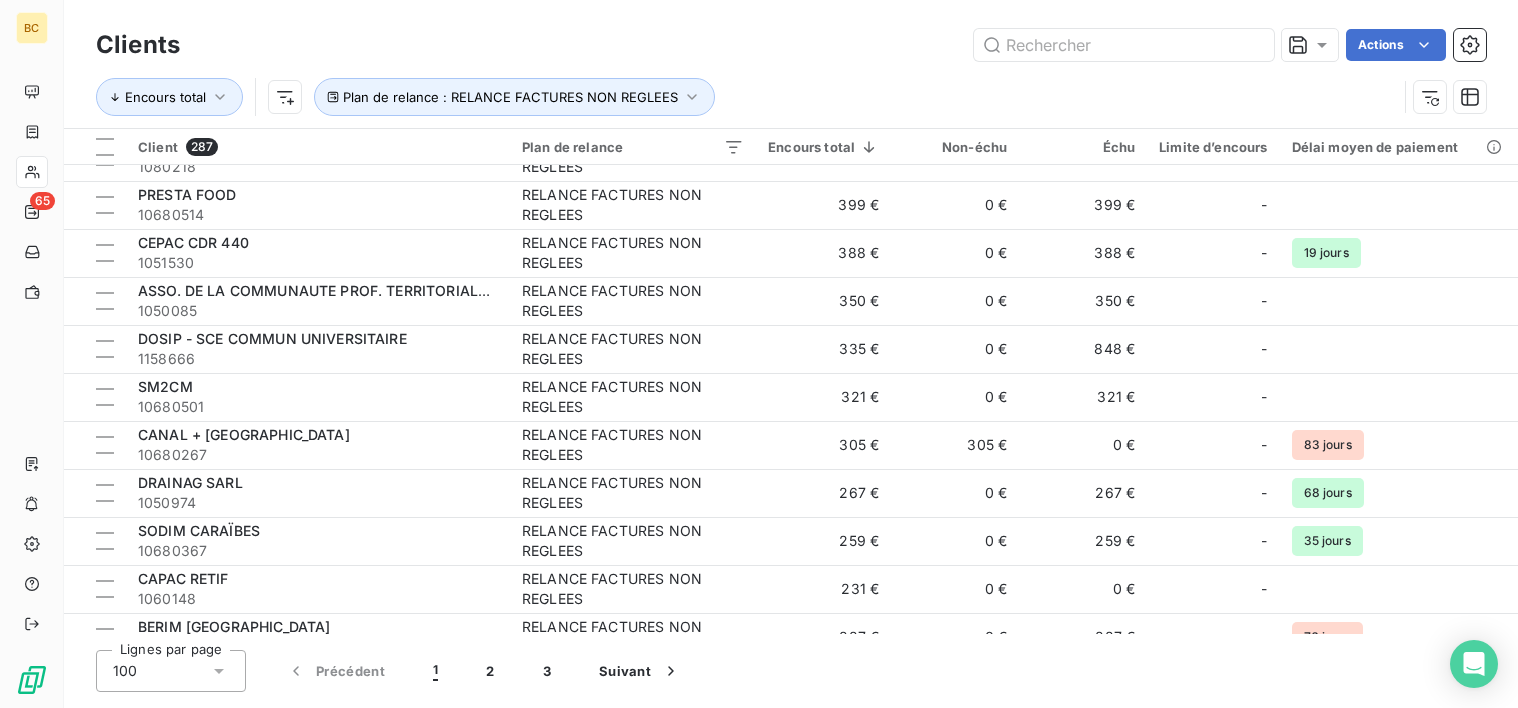 scroll, scrollTop: 1000, scrollLeft: 0, axis: vertical 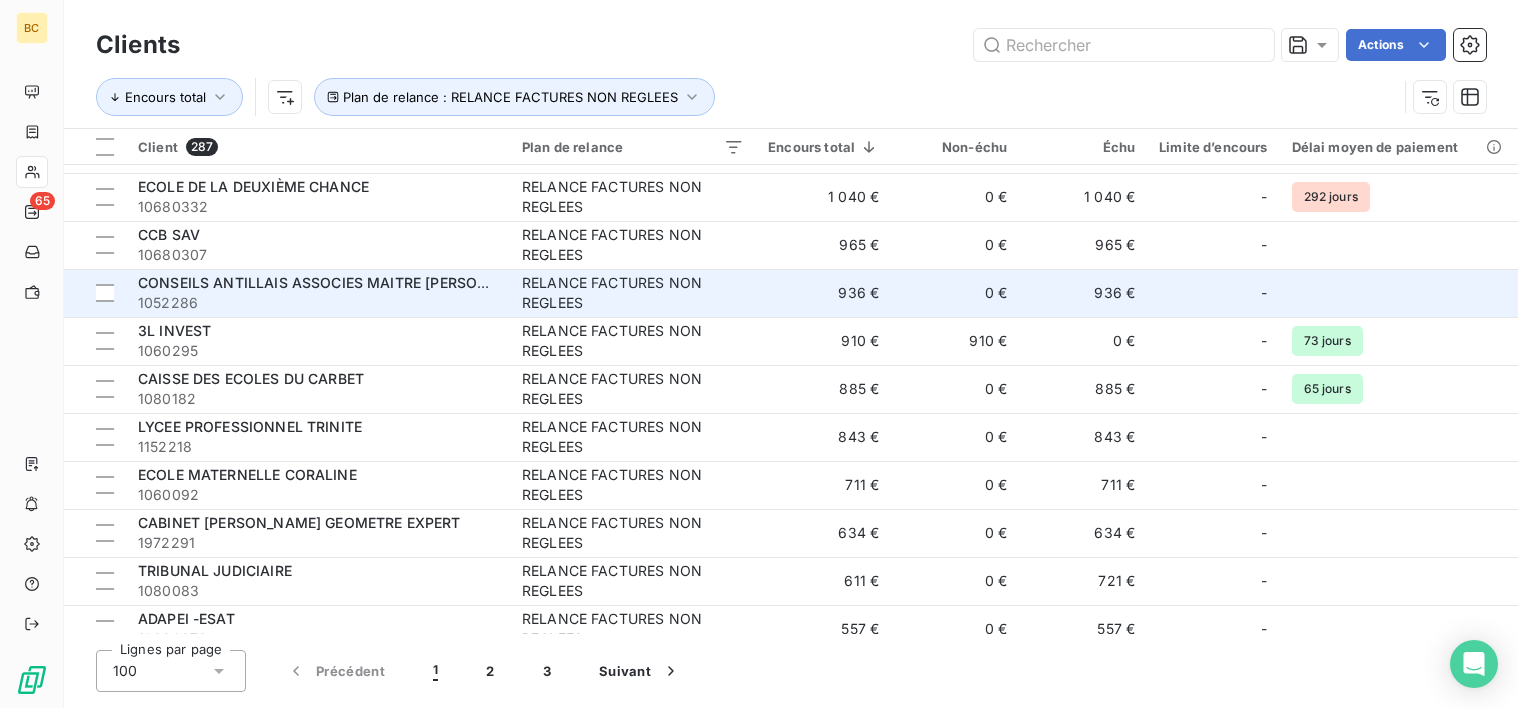 click on "CONSEILS ANTILLAIS ASSOCIES  MAITRE [PERSON_NAME]" at bounding box center (340, 282) 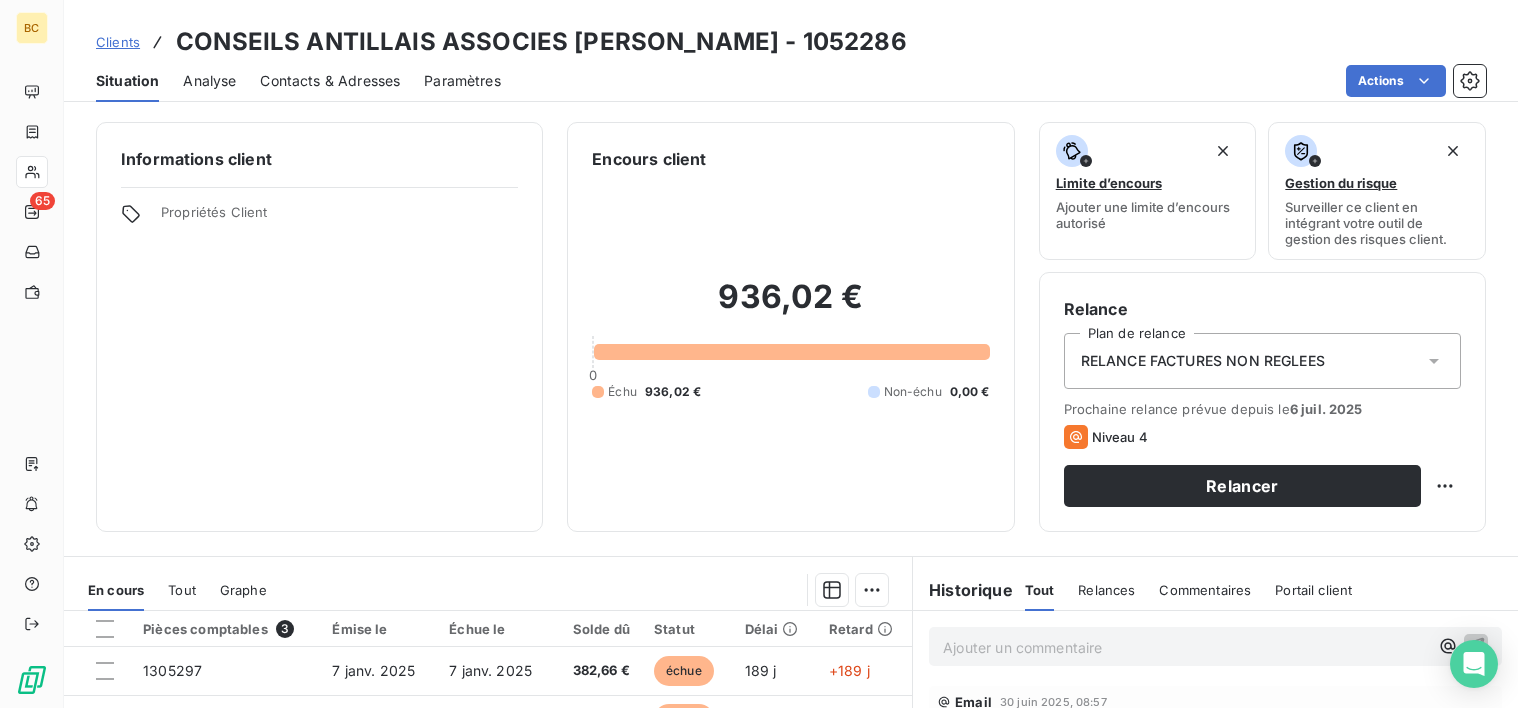 scroll, scrollTop: 348, scrollLeft: 0, axis: vertical 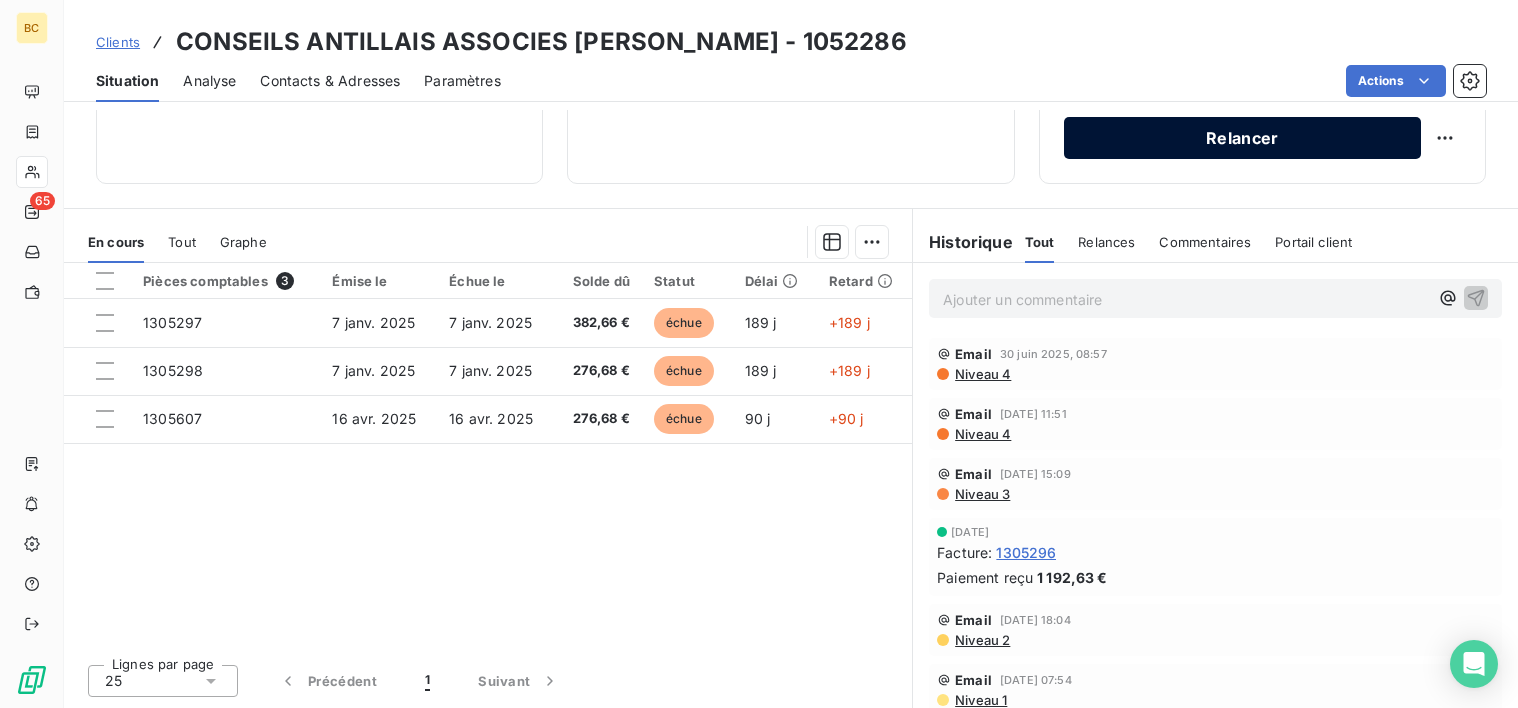click on "Relancer" at bounding box center (1242, 138) 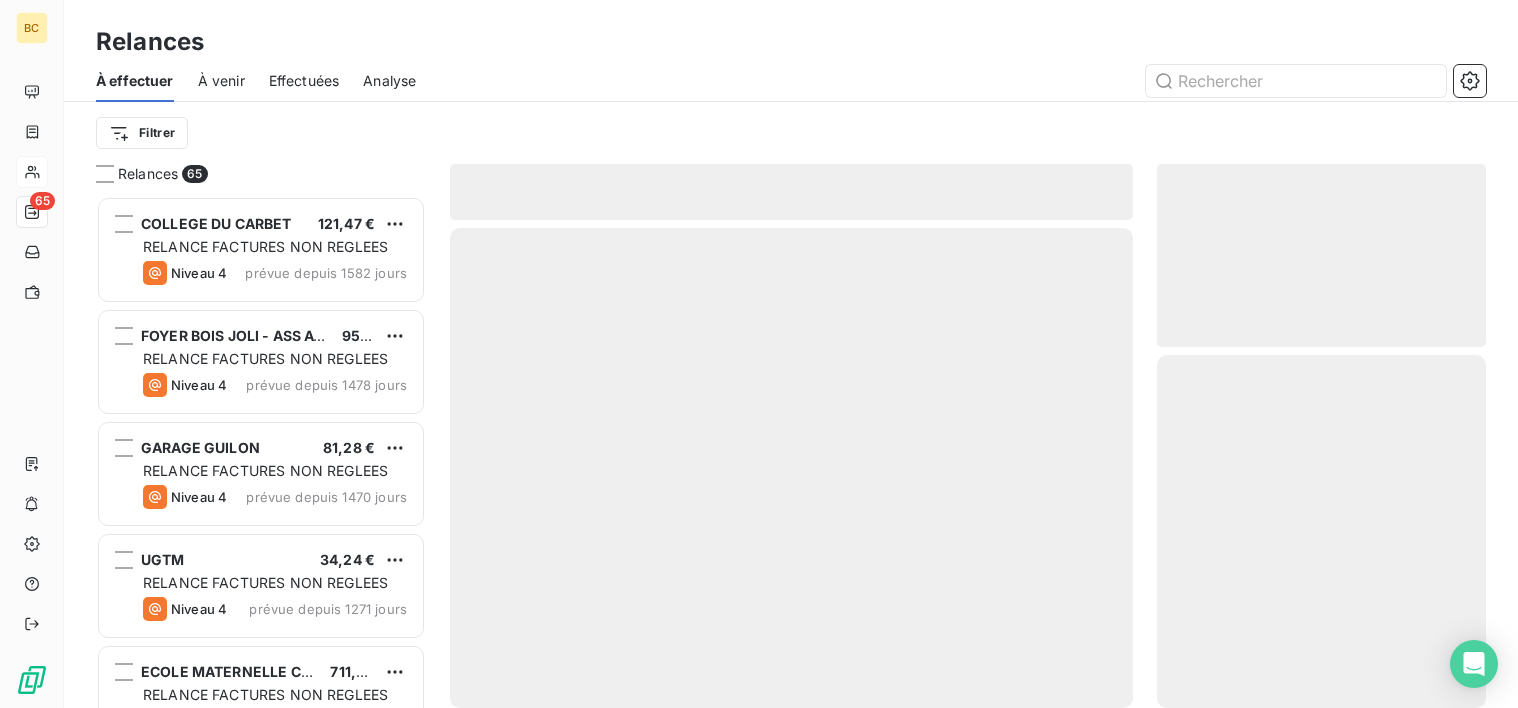 scroll, scrollTop: 16, scrollLeft: 16, axis: both 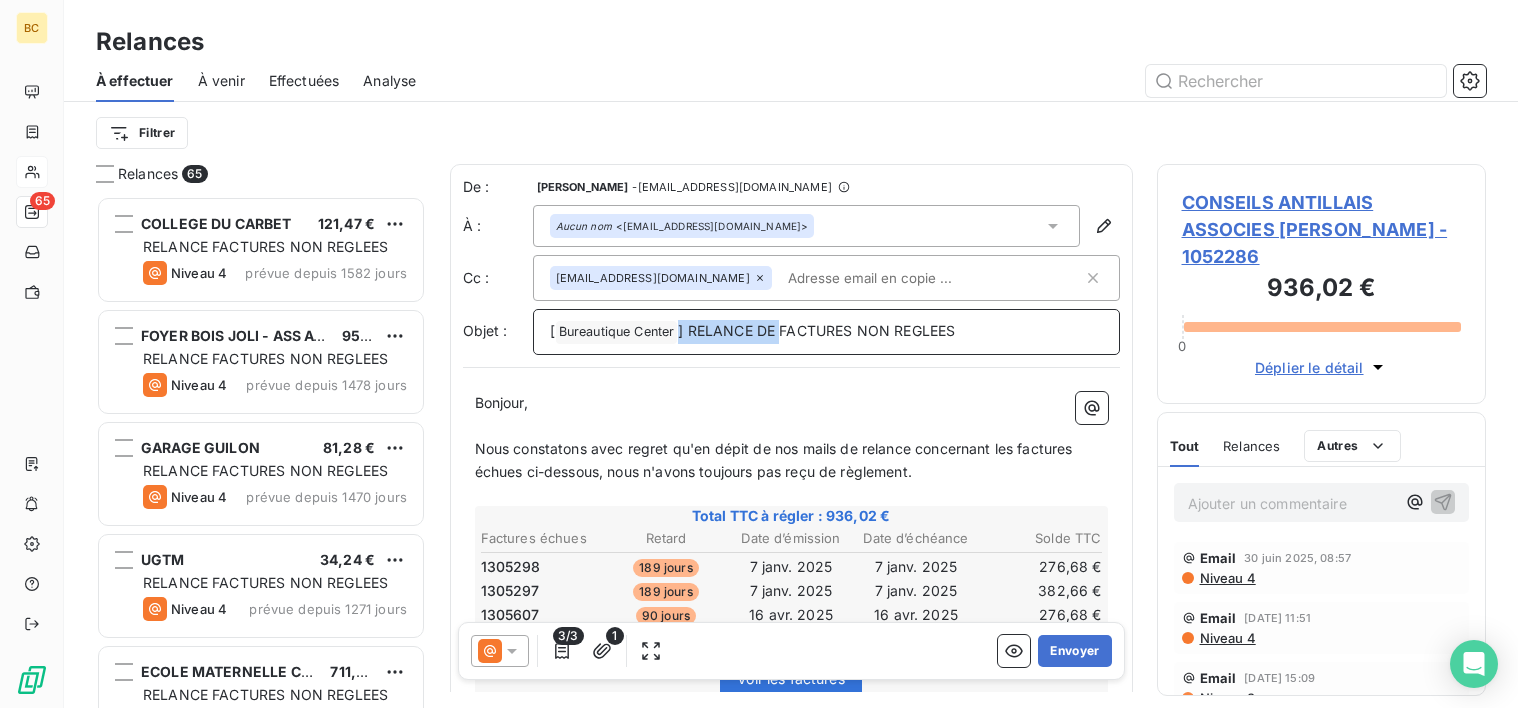 drag, startPoint x: 782, startPoint y: 327, endPoint x: 686, endPoint y: 328, distance: 96.00521 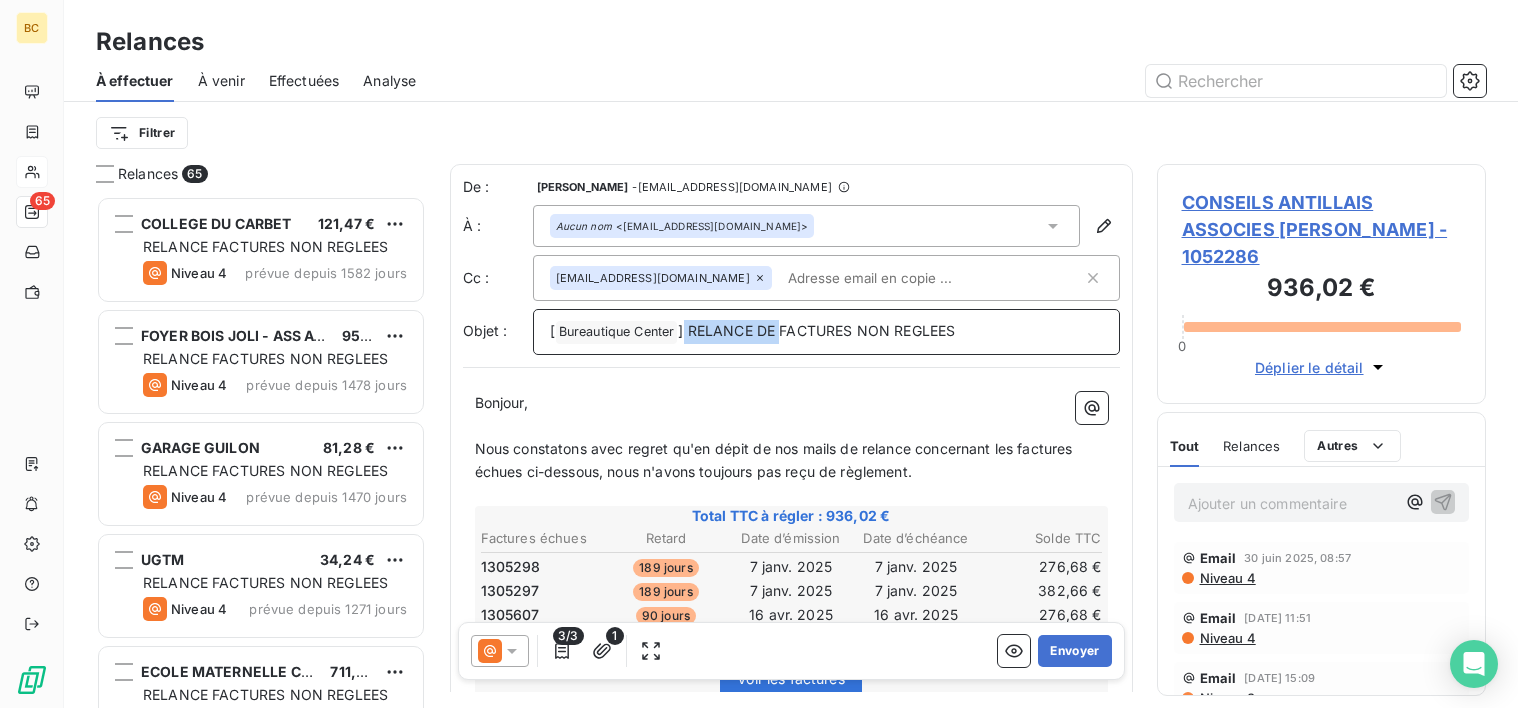 click on "] RELANCE DE FACTURES NON REGLEES" at bounding box center [816, 330] 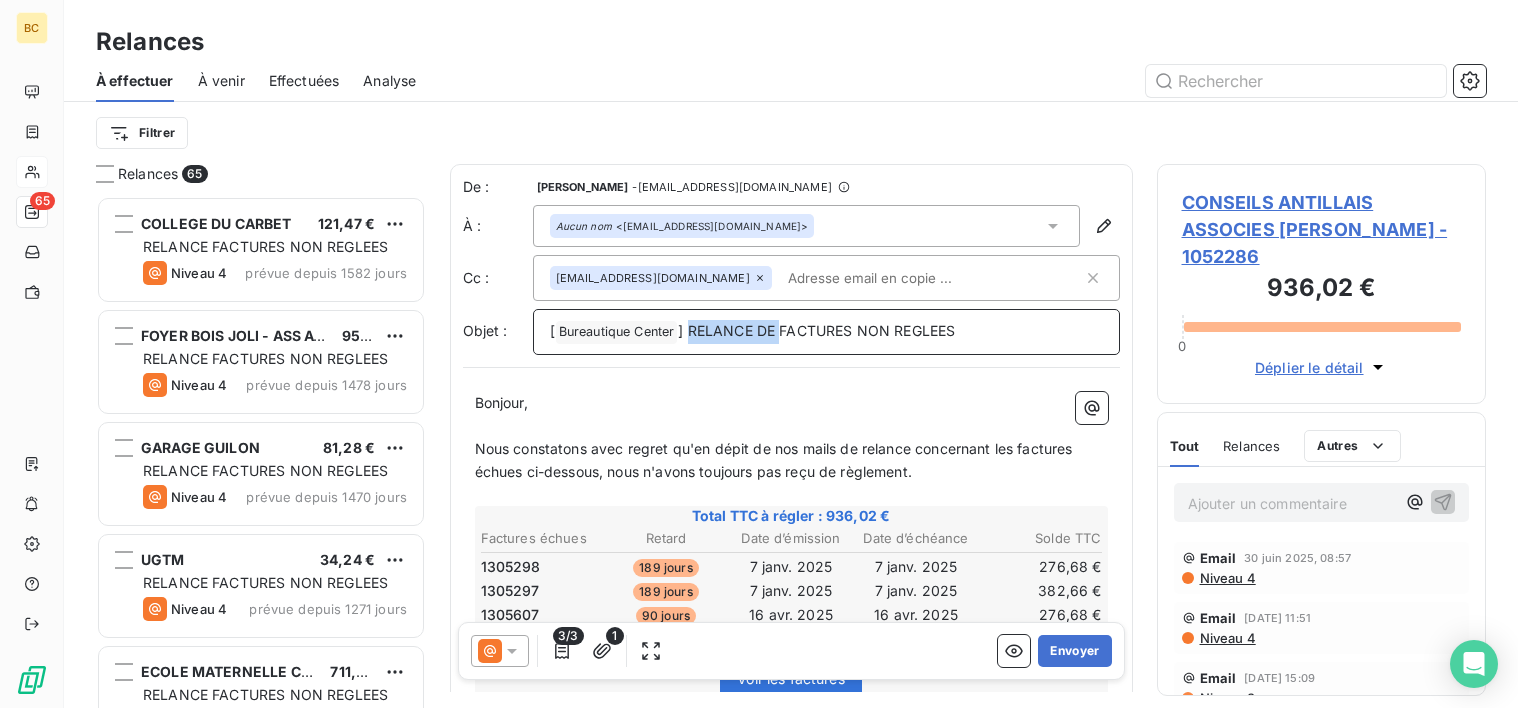 drag, startPoint x: 781, startPoint y: 332, endPoint x: 693, endPoint y: 338, distance: 88.20431 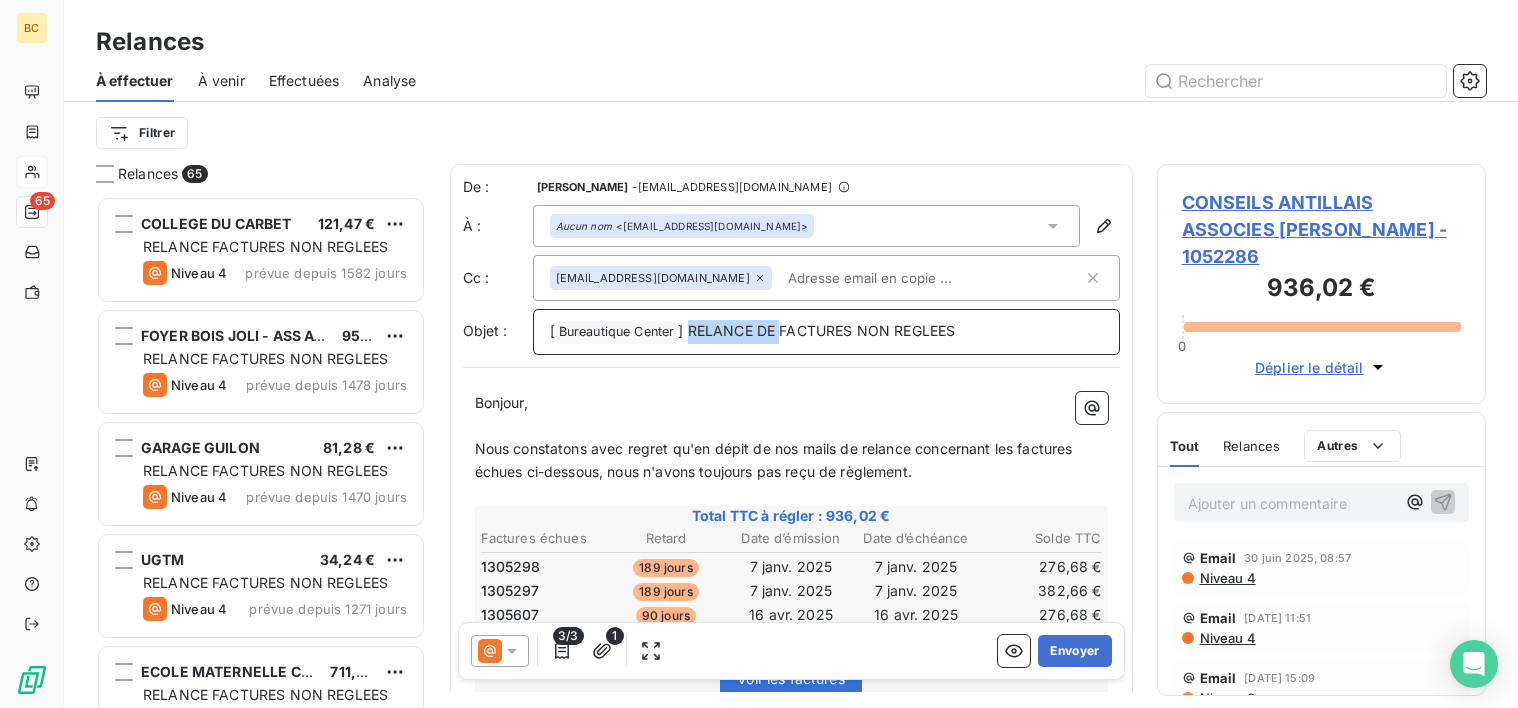 click on "] RELANCE DE FACTURES NON REGLEES" at bounding box center [816, 330] 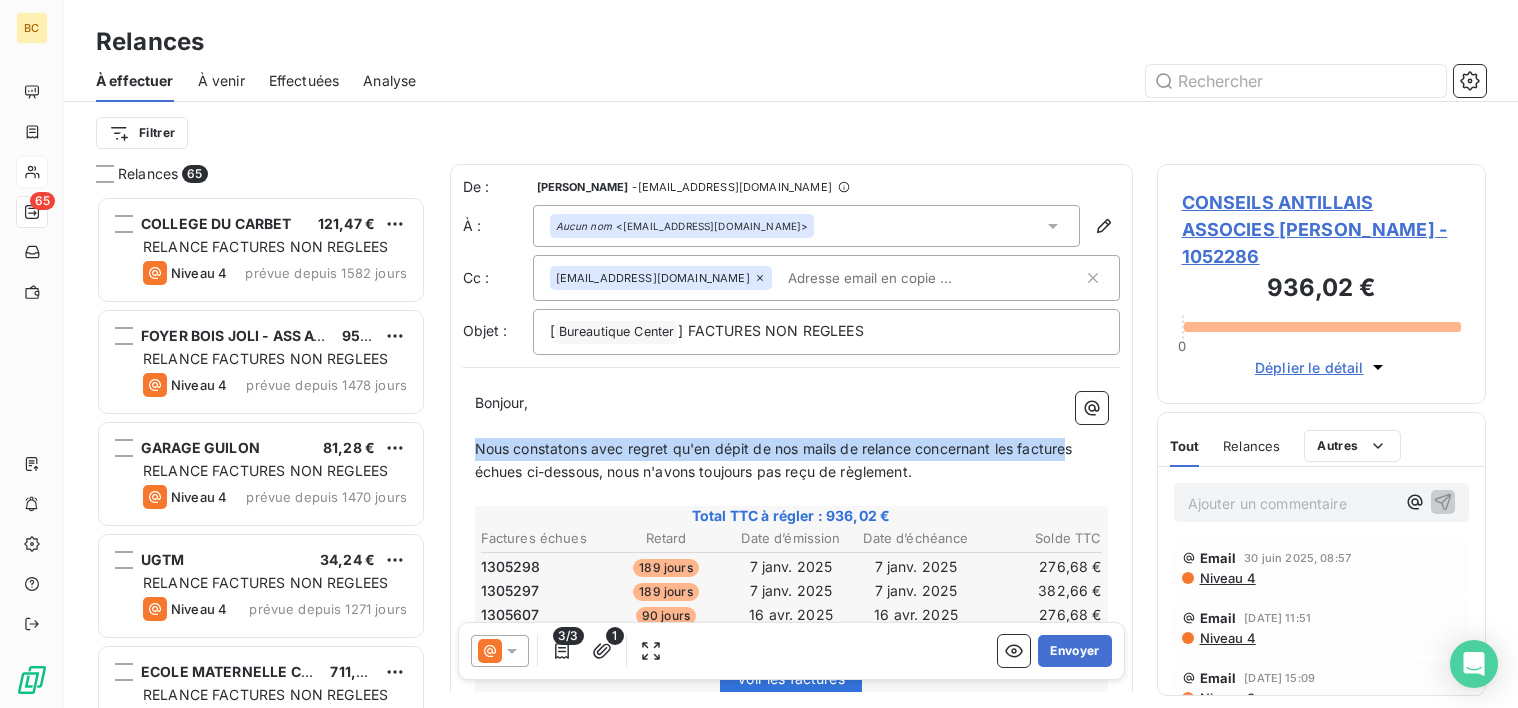 drag, startPoint x: 477, startPoint y: 452, endPoint x: 1072, endPoint y: 440, distance: 595.121 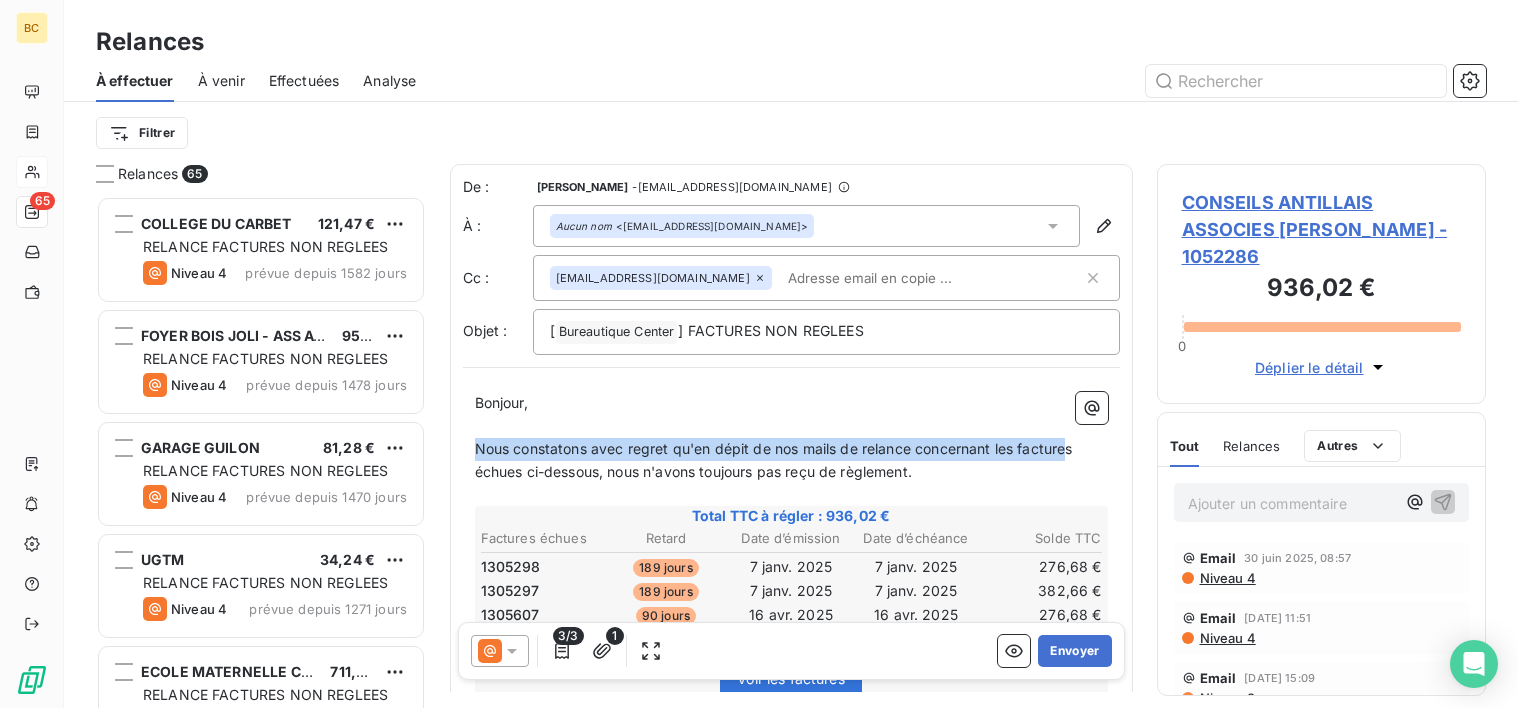 click on "Nous constatons avec regret qu'en dépit de nos mails de relance concernant les factures échues ci-dessous, nous n'avons toujours pas reçu de règlement." at bounding box center [776, 460] 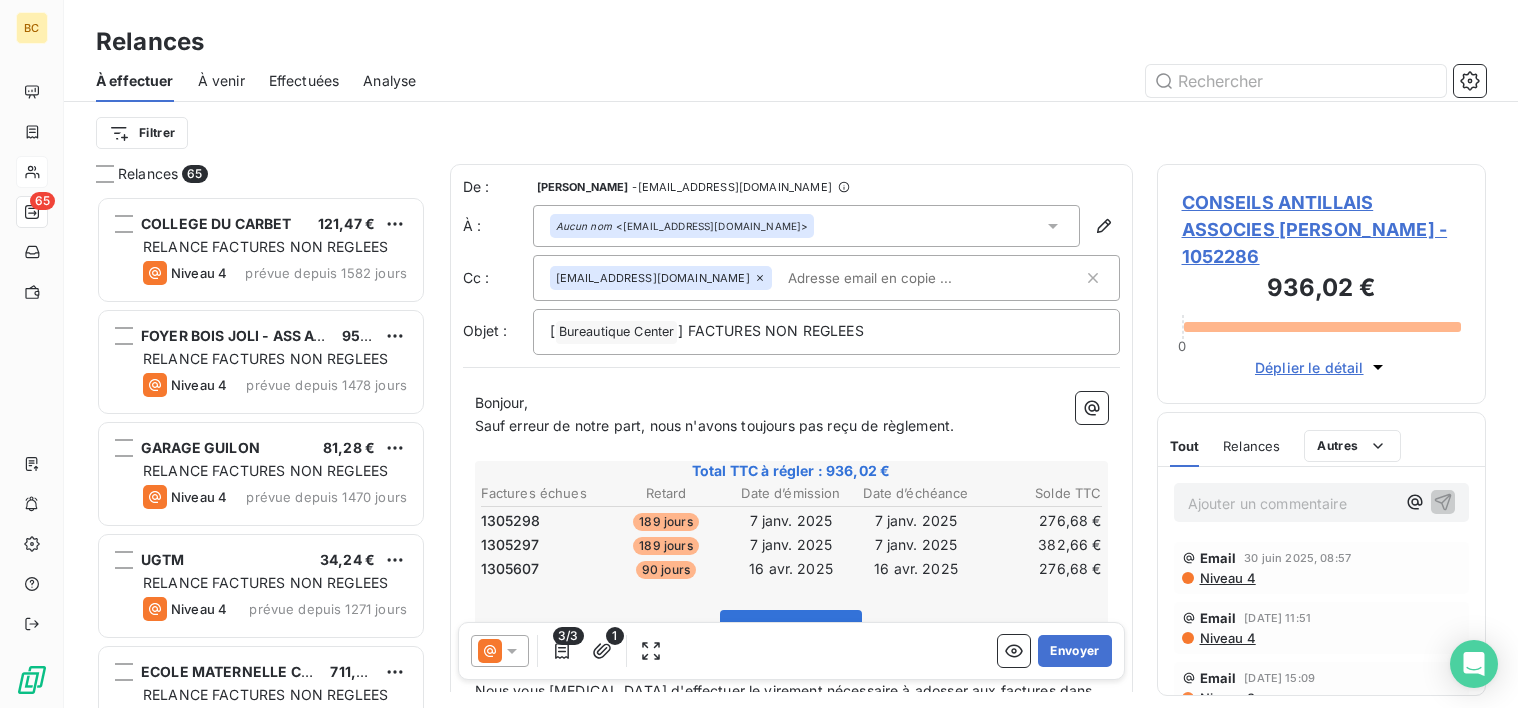 click on "Sauf erreur de notre part, nous n'avons toujours pas reçu de règlement." at bounding box center (715, 425) 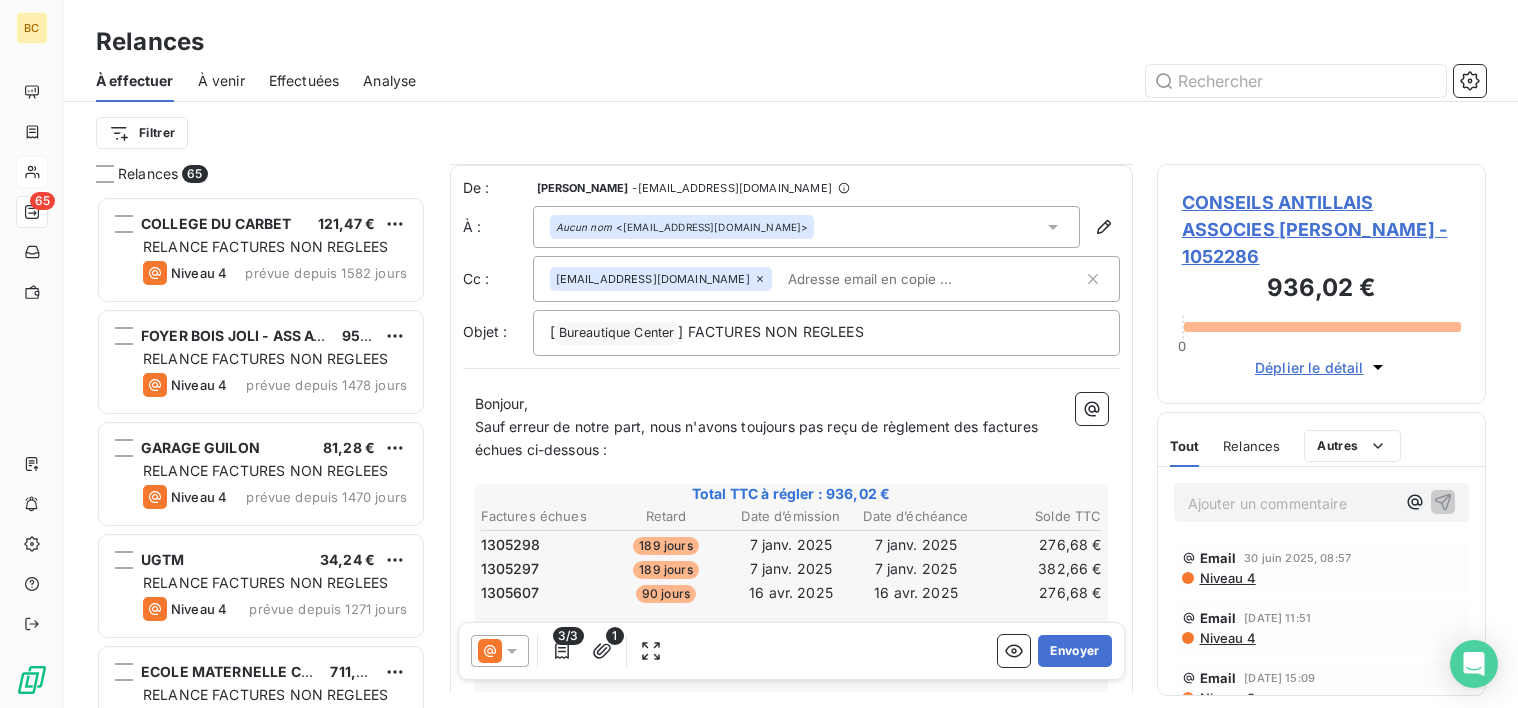 scroll, scrollTop: 364, scrollLeft: 0, axis: vertical 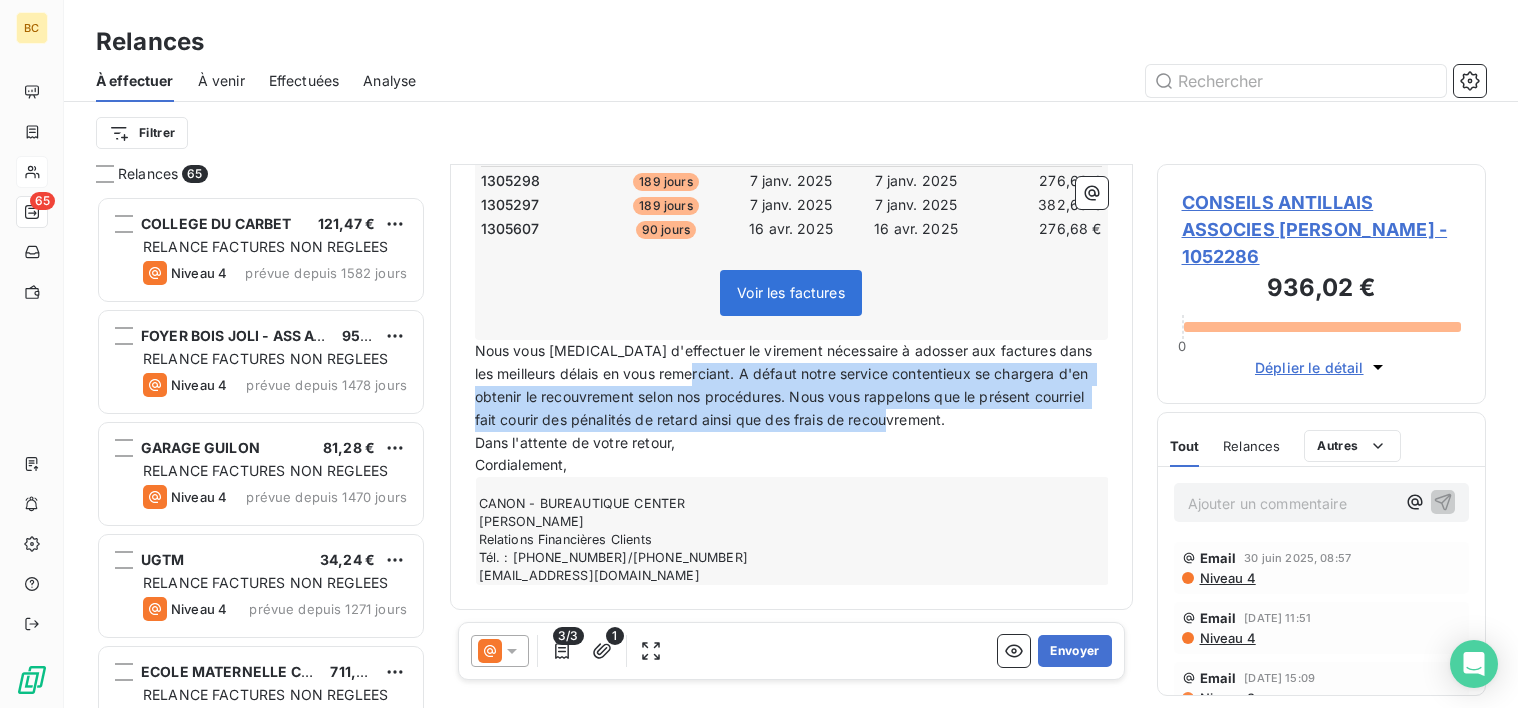 drag, startPoint x: 722, startPoint y: 379, endPoint x: 1025, endPoint y: 427, distance: 306.7784 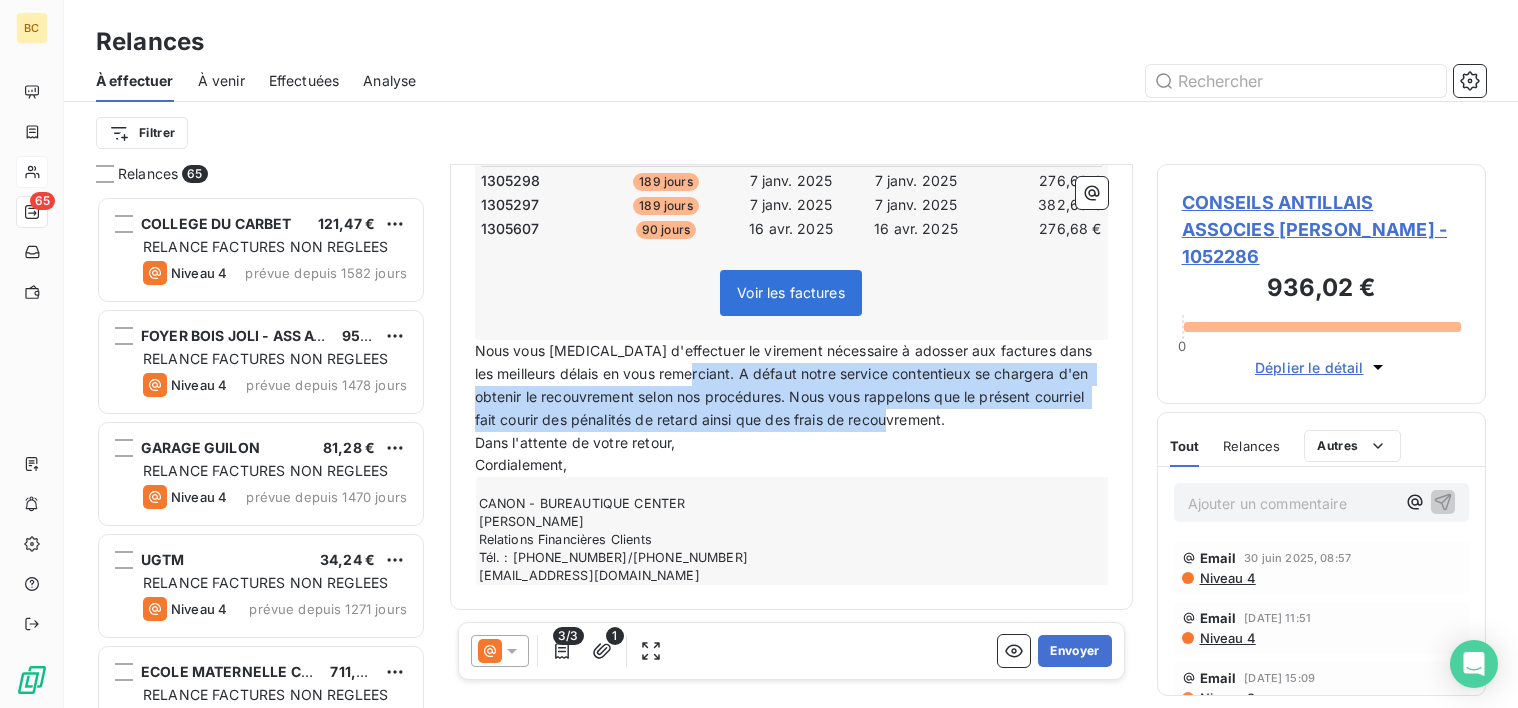 click on "Nous vous [MEDICAL_DATA] d'effectuer le virement nécessaire à adosser aux factures dans les meilleurs délais en vous remerciant. A défaut notre service contentieux se chargera d'en obtenir le recouvrement selon nos procédures. Nous vous rappelons que le présent courriel fait courir des pénalités de retard ainsi que des frais de recouvrement." at bounding box center [791, 386] 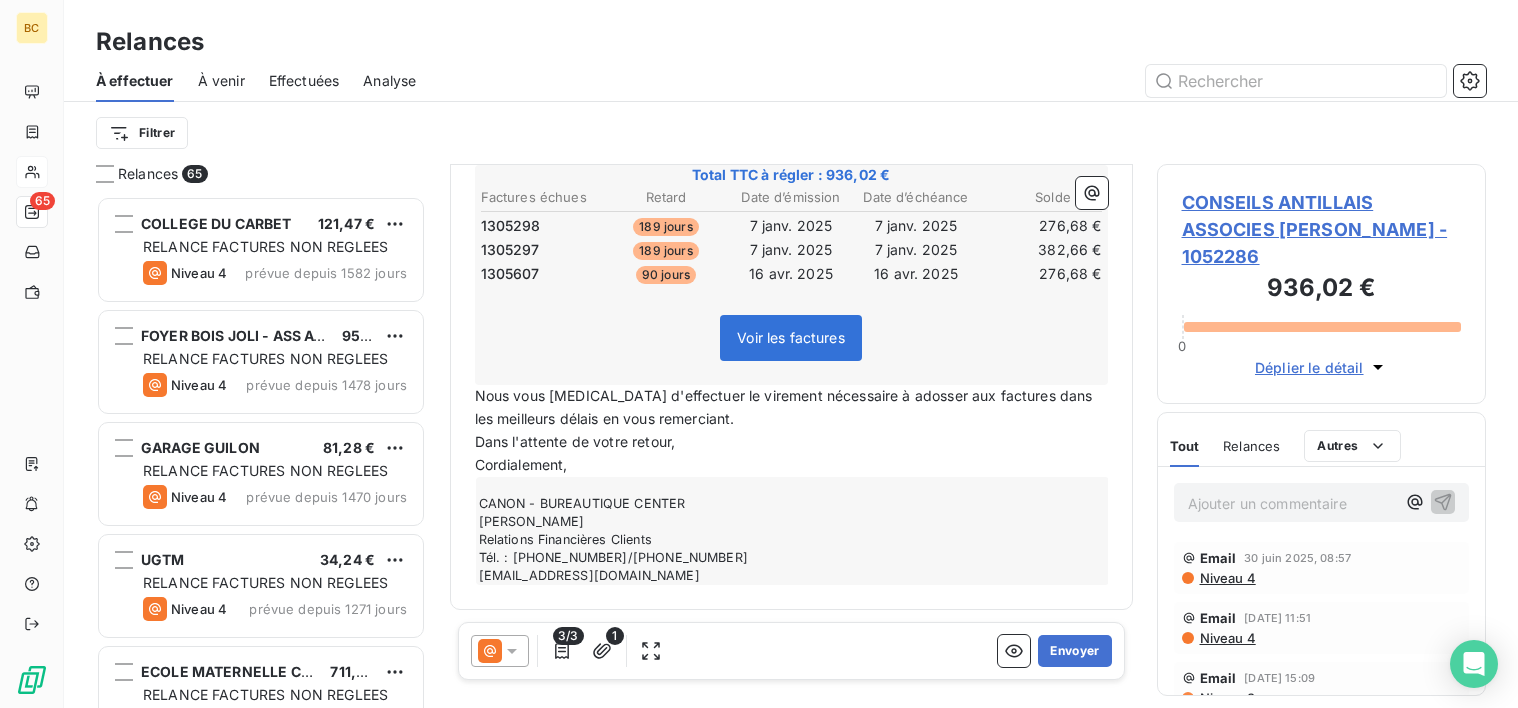 scroll, scrollTop: 319, scrollLeft: 0, axis: vertical 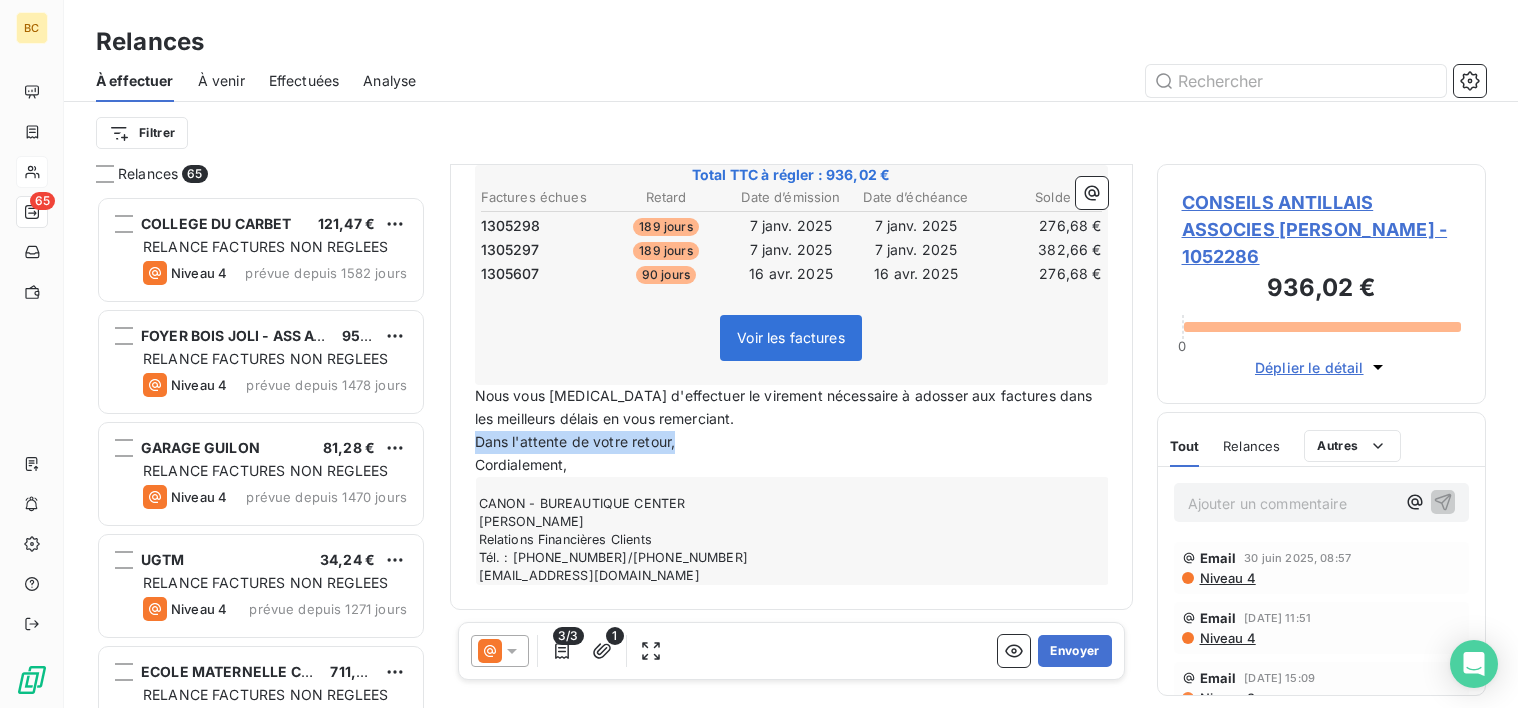 drag, startPoint x: 477, startPoint y: 443, endPoint x: 724, endPoint y: 444, distance: 247.00203 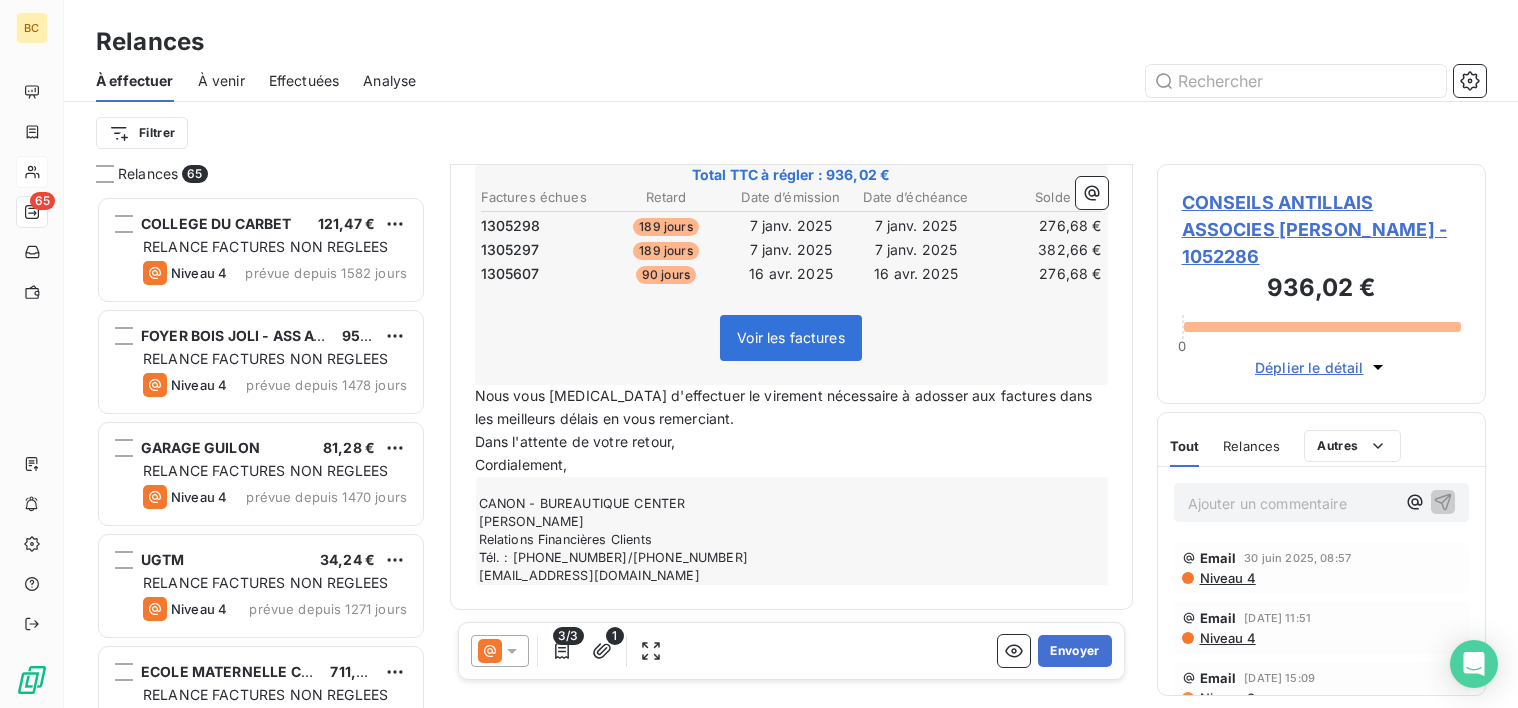 click on "Nous vous [MEDICAL_DATA] d'effectuer le virement nécessaire à adosser aux factures dans les meilleurs délais en vous remerciant." at bounding box center (786, 407) 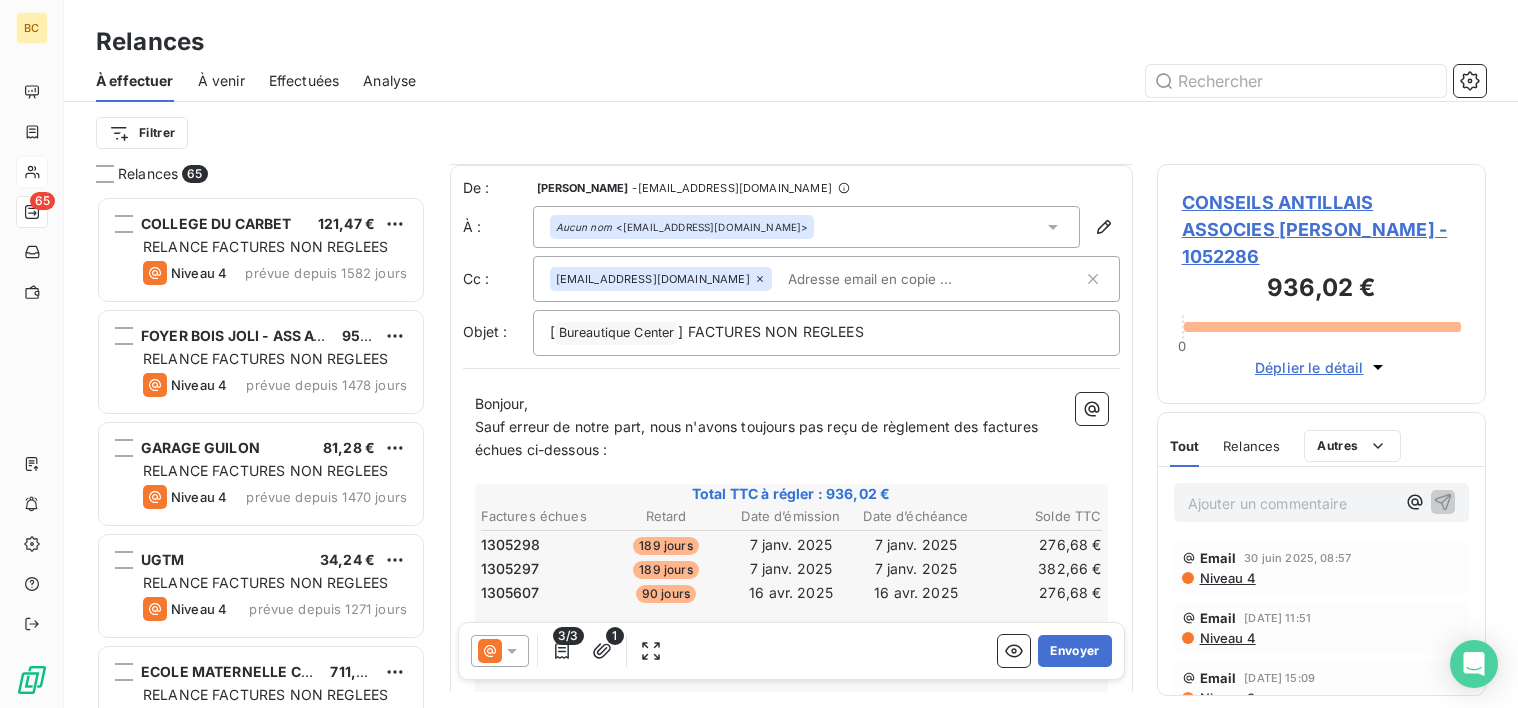 scroll, scrollTop: 319, scrollLeft: 0, axis: vertical 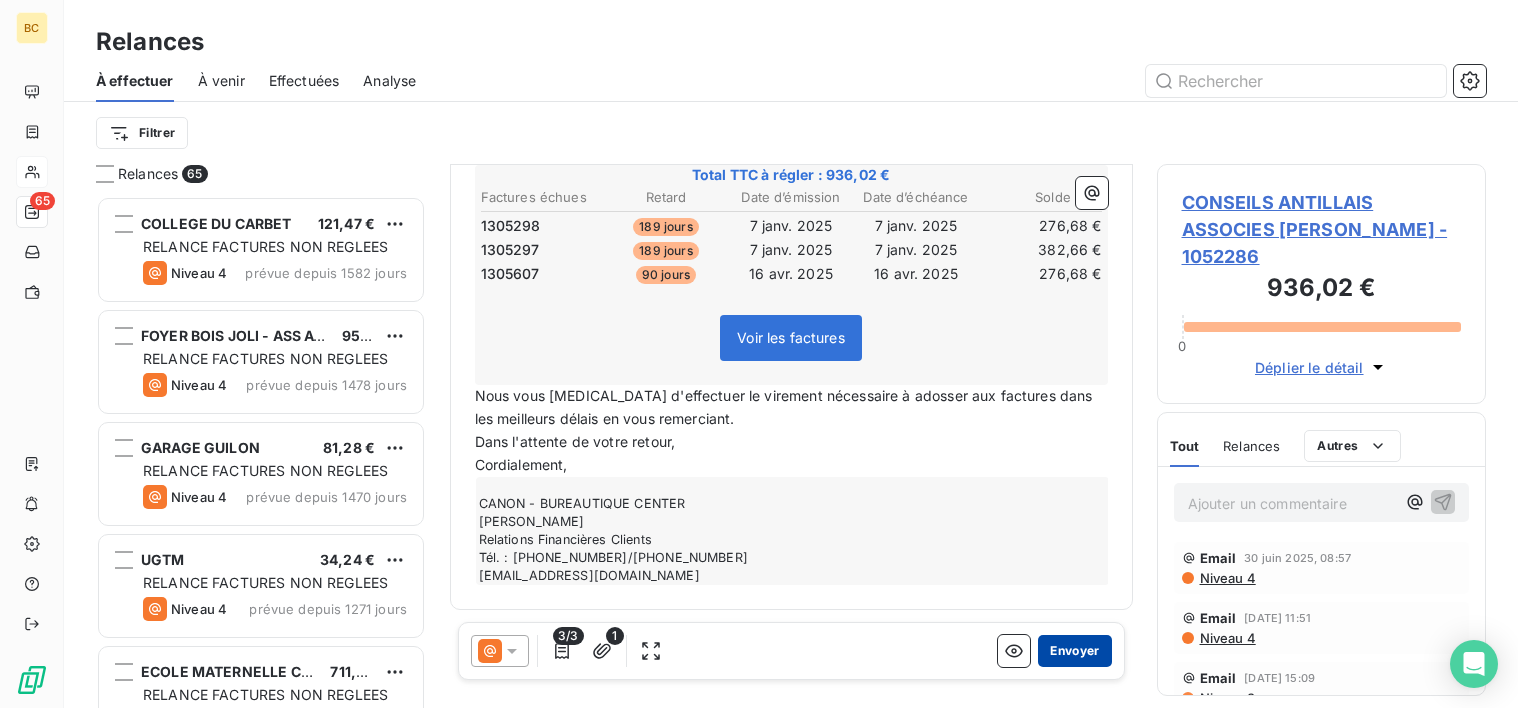 click on "Envoyer" at bounding box center [1074, 651] 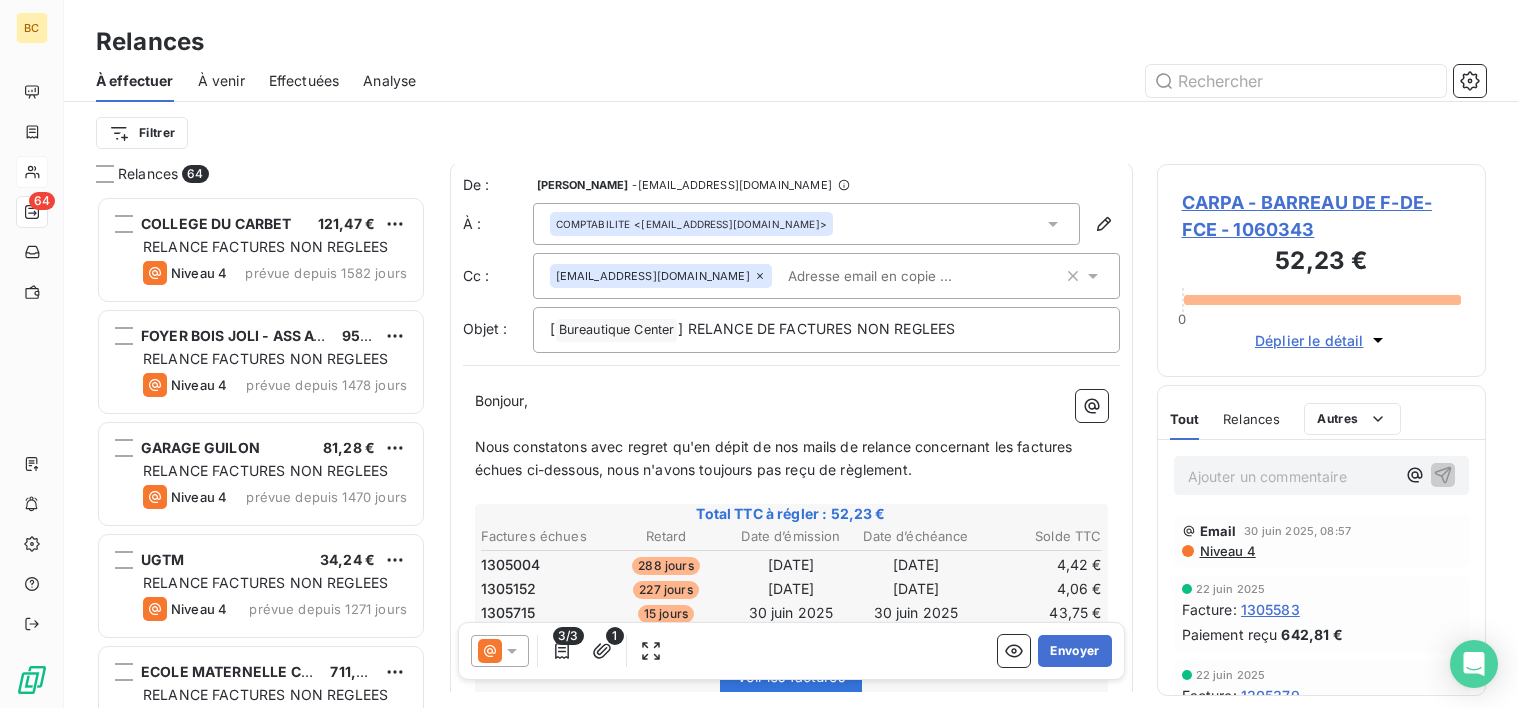 scroll, scrollTop: 0, scrollLeft: 0, axis: both 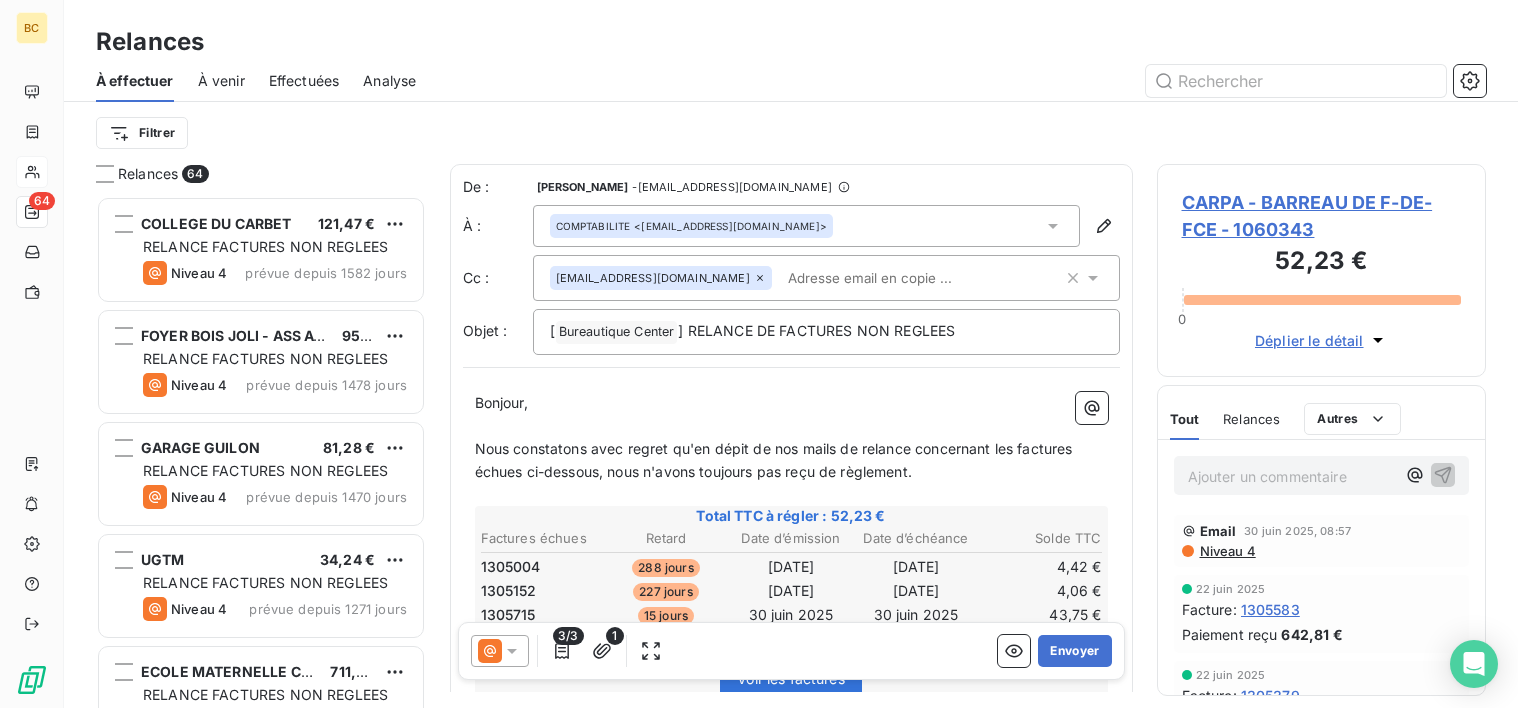click at bounding box center (895, 278) 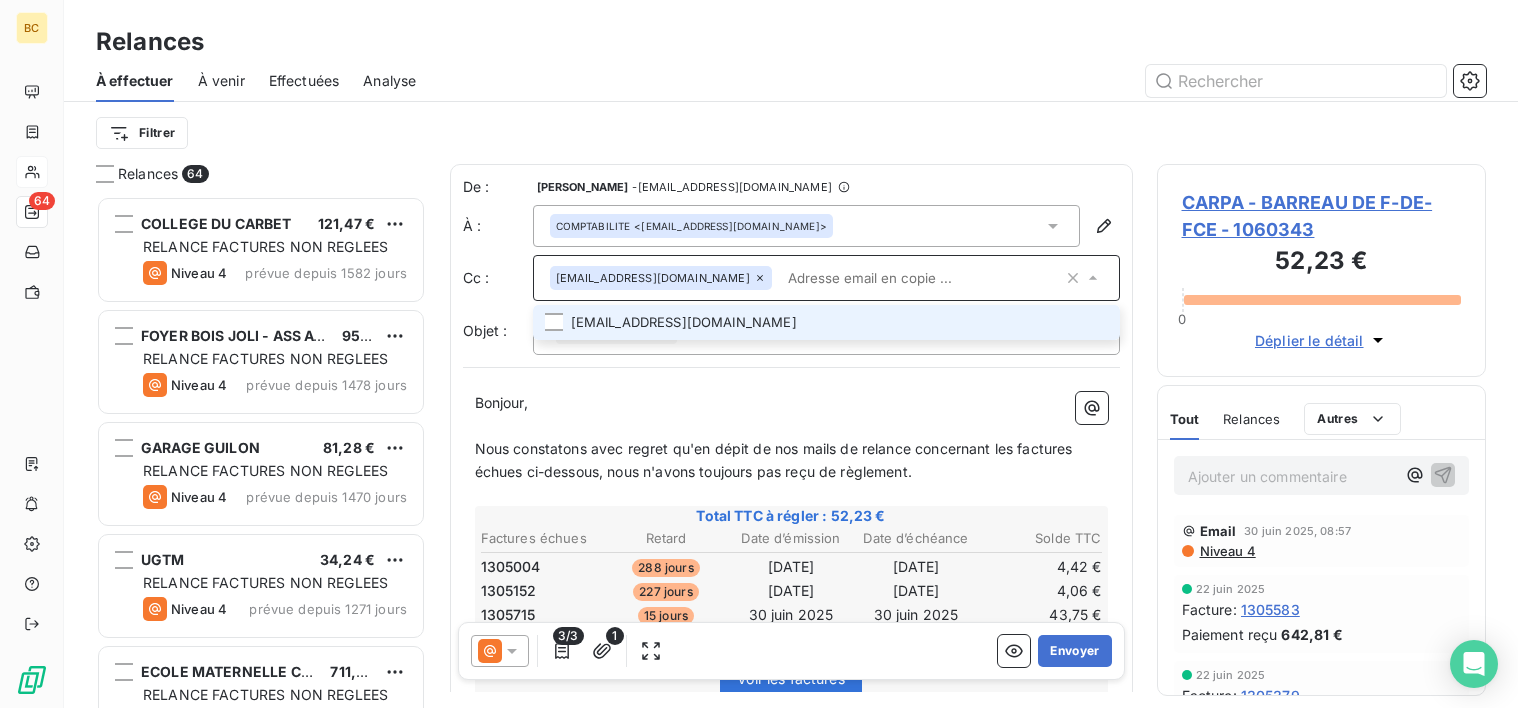 click on "Bonjour," at bounding box center [791, 403] 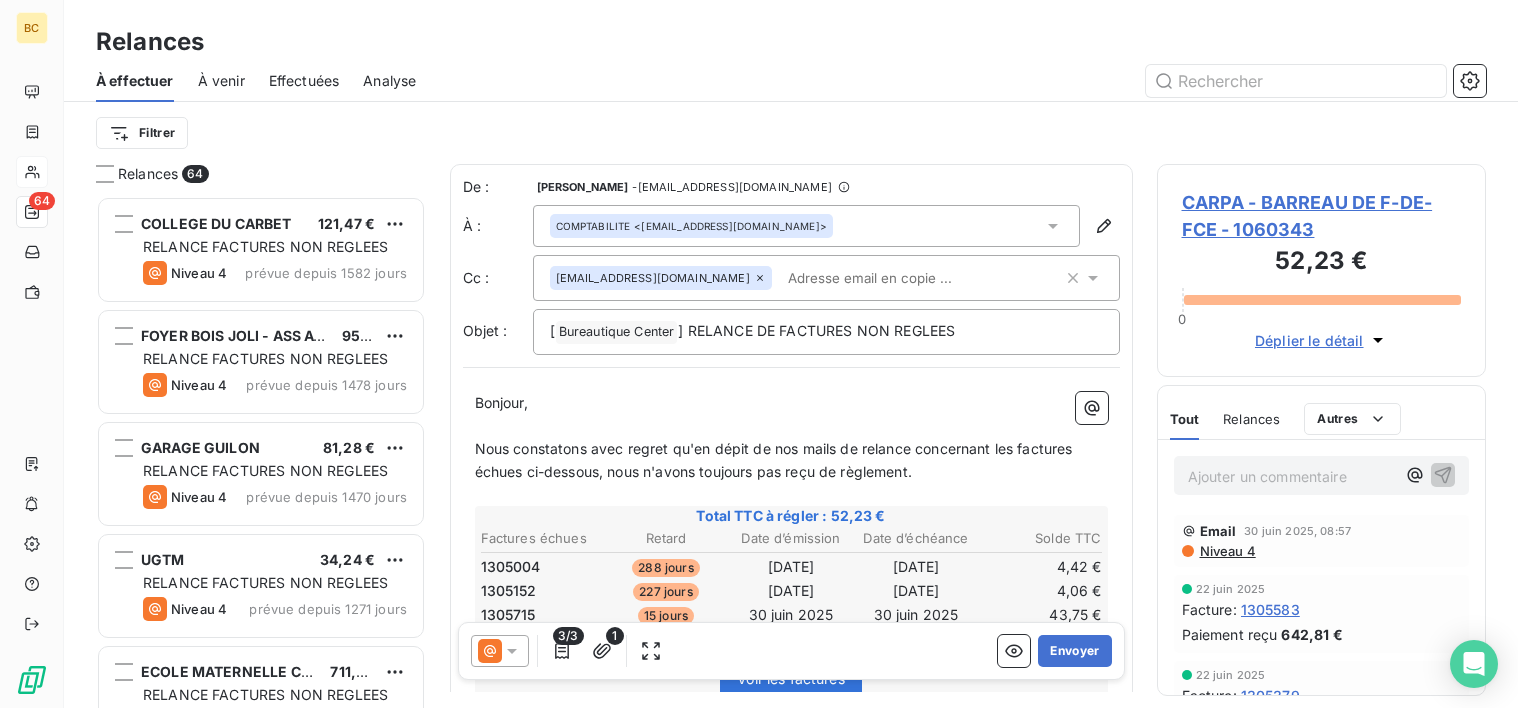 click on "Nous constatons avec regret qu'en dépit de nos mails de relance concernant les factures échues ci-dessous, nous n'avons toujours pas reçu de règlement." at bounding box center (776, 460) 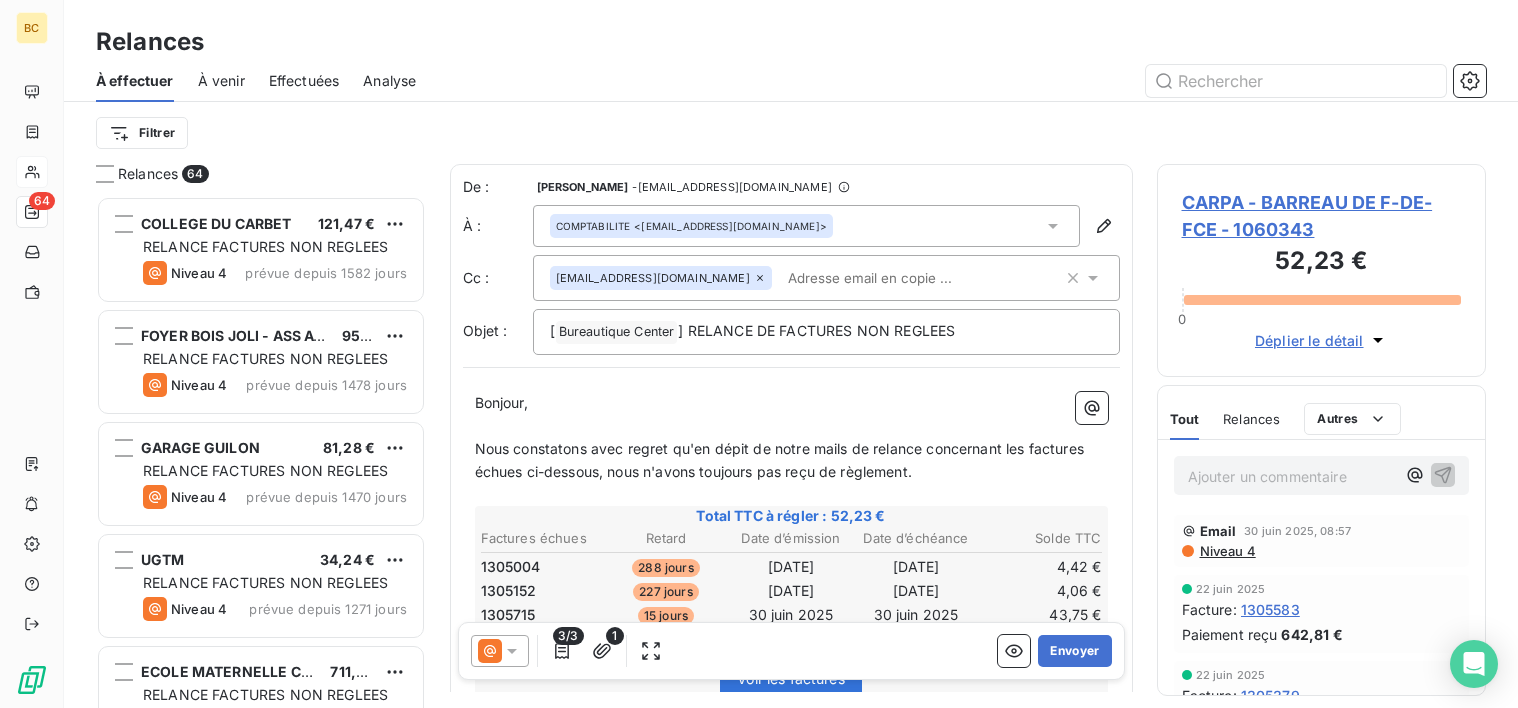 click on "Nous constatons avec regret qu'en dépit de notre mails de relance concernant les factures échues ci-dessous, nous n'avons toujours pas reçu de règlement." at bounding box center [782, 460] 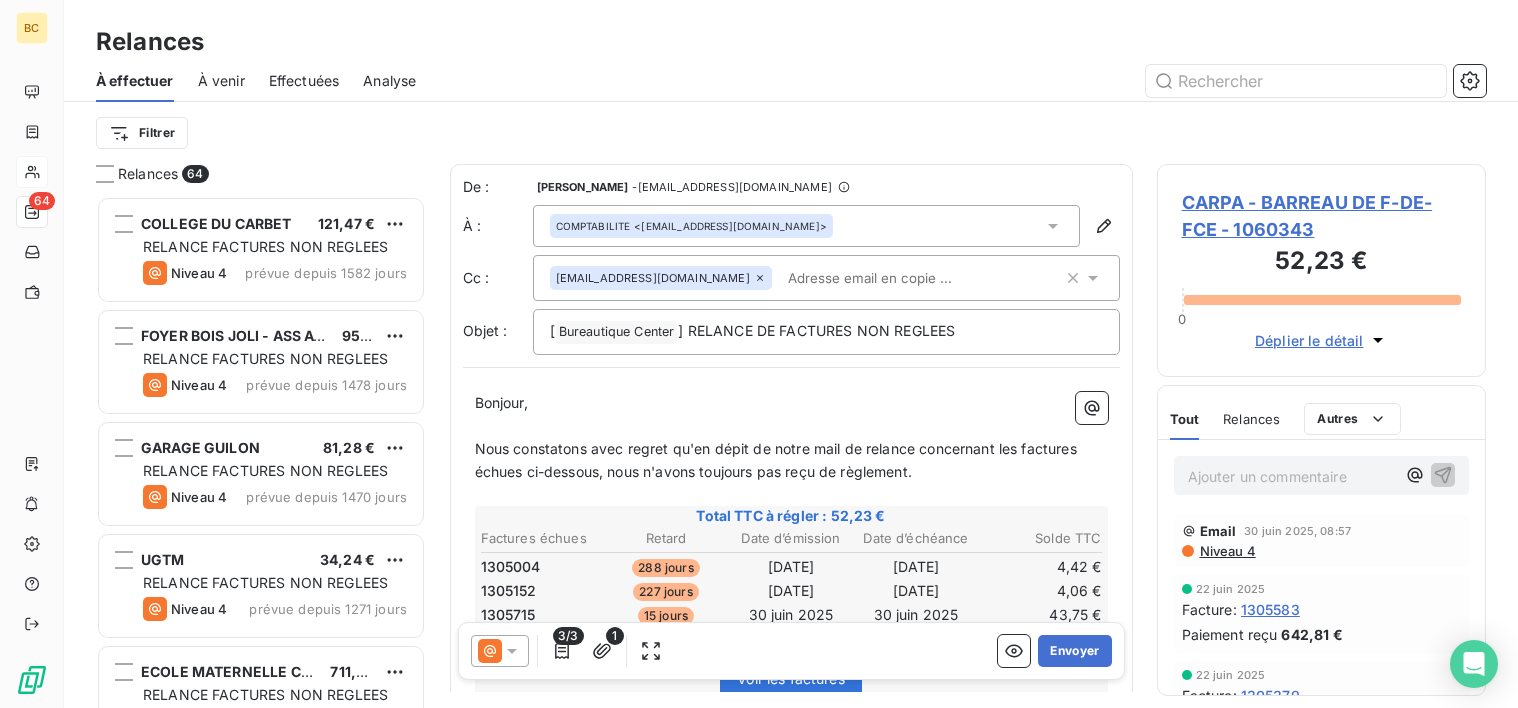 click on "Nous constatons avec regret qu'en dépit de notre mail de relance concernant les factures échues ci-dessous, nous n'avons toujours pas reçu de règlement." at bounding box center [778, 460] 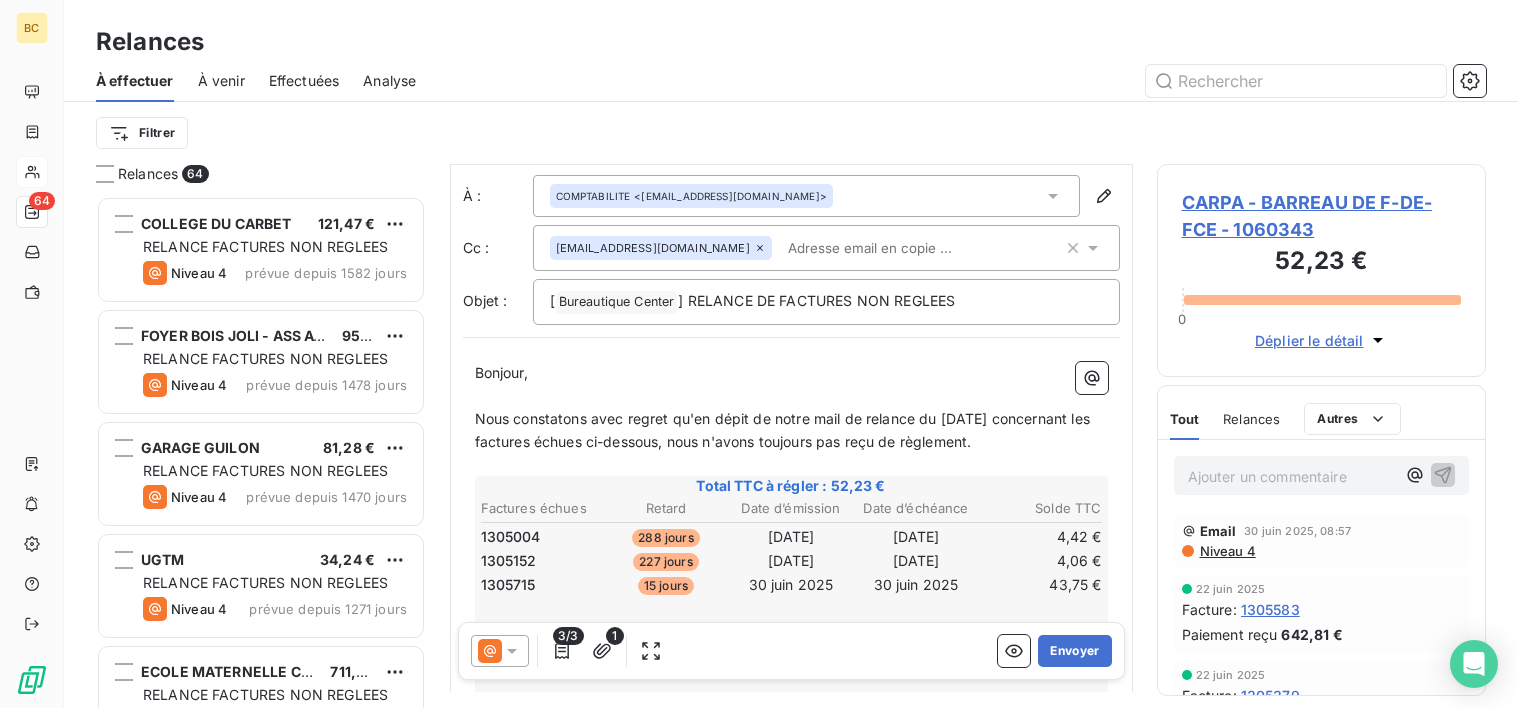 scroll, scrollTop: 387, scrollLeft: 0, axis: vertical 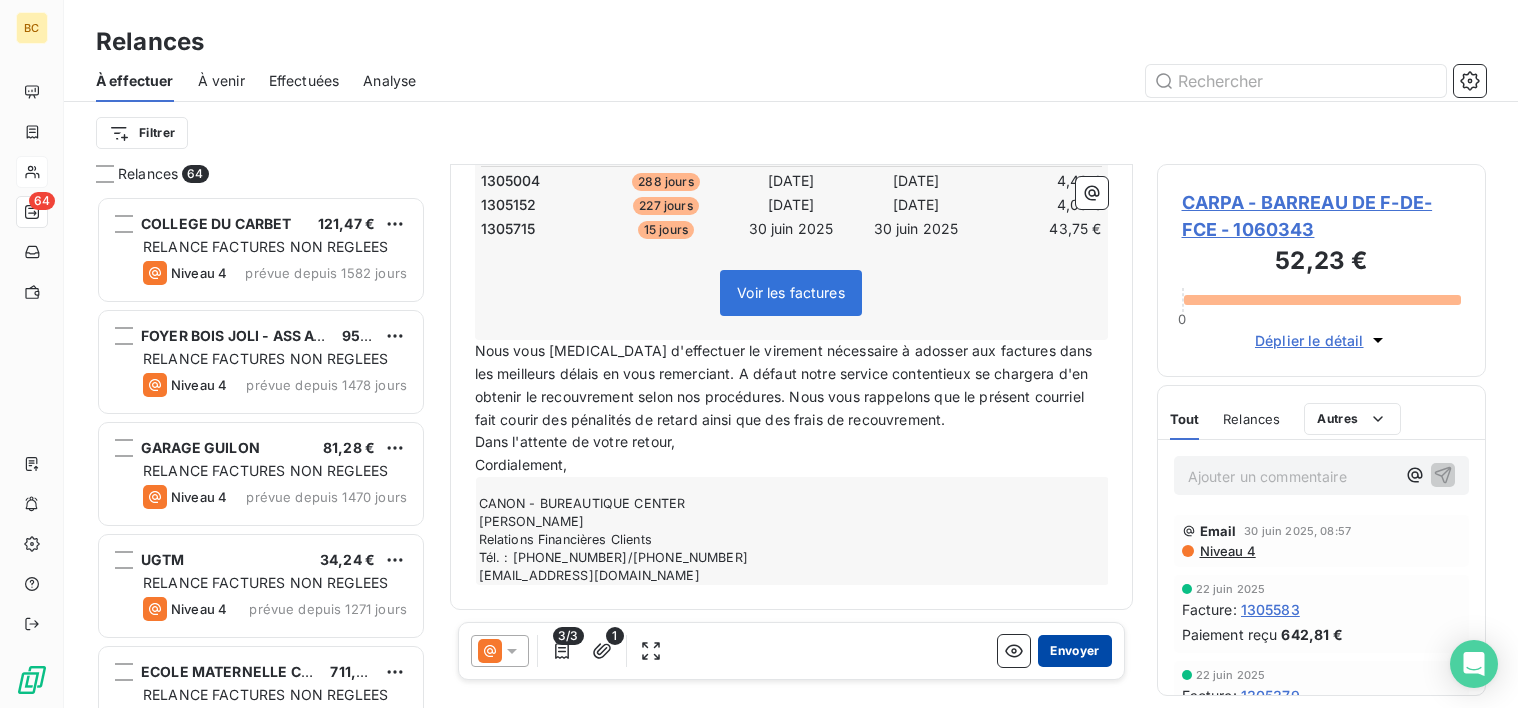 click on "Envoyer" at bounding box center (1074, 651) 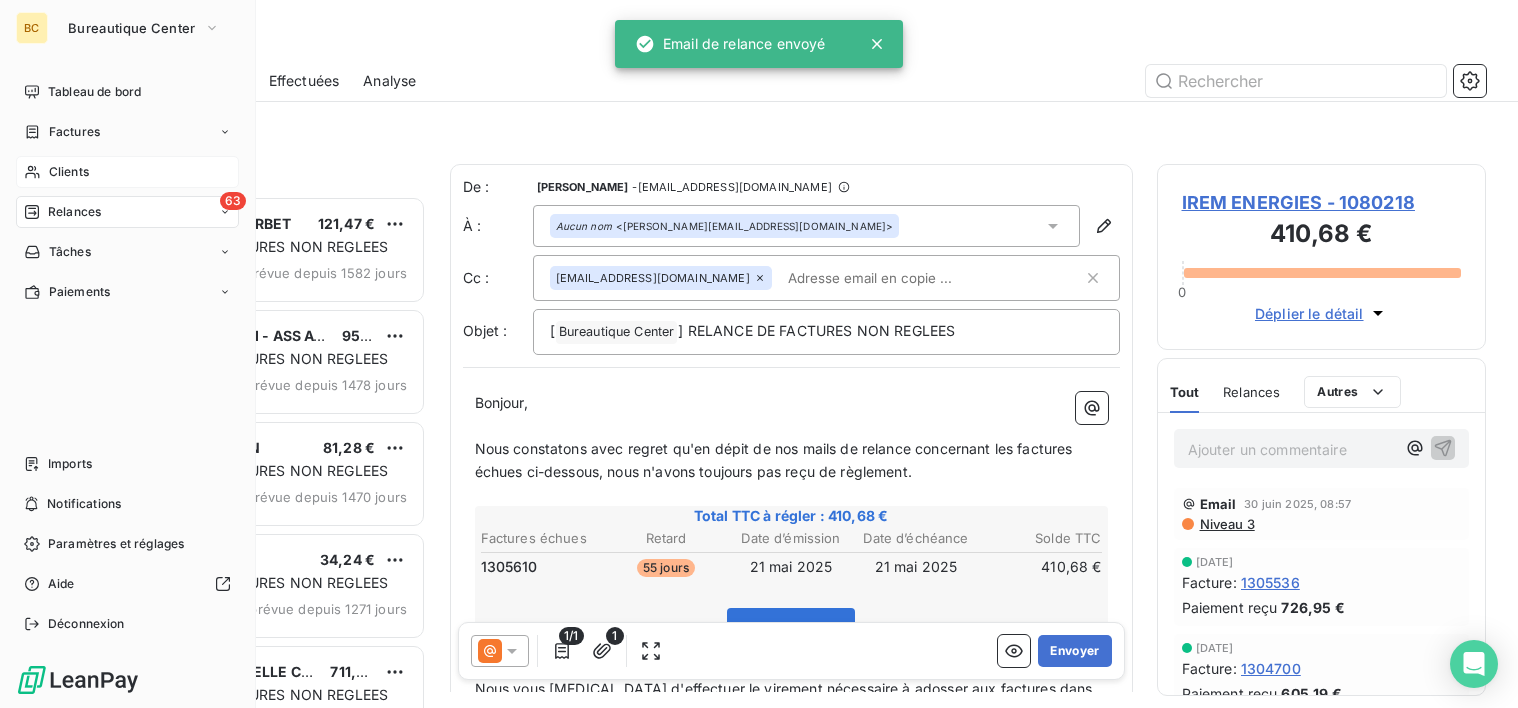 click on "Clients" at bounding box center [69, 172] 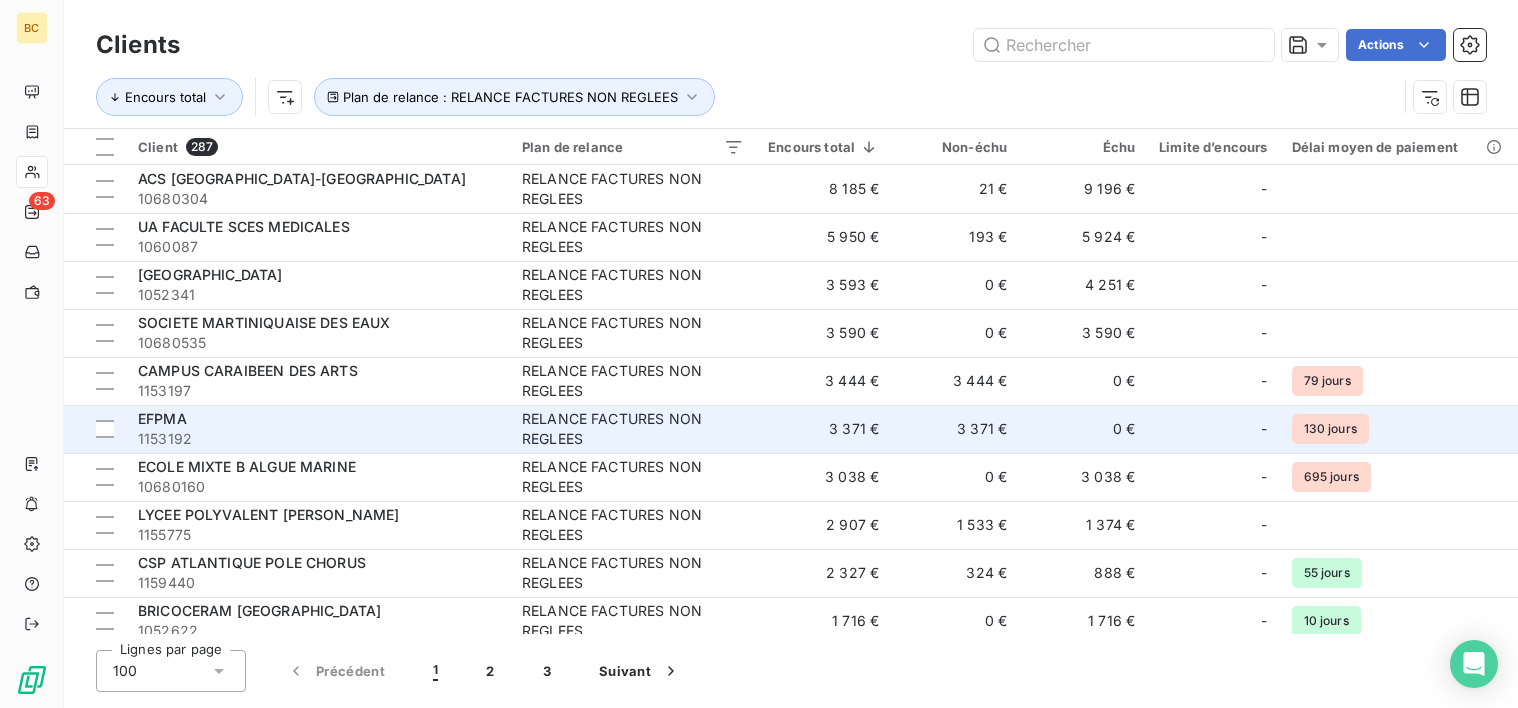 scroll, scrollTop: 1000, scrollLeft: 0, axis: vertical 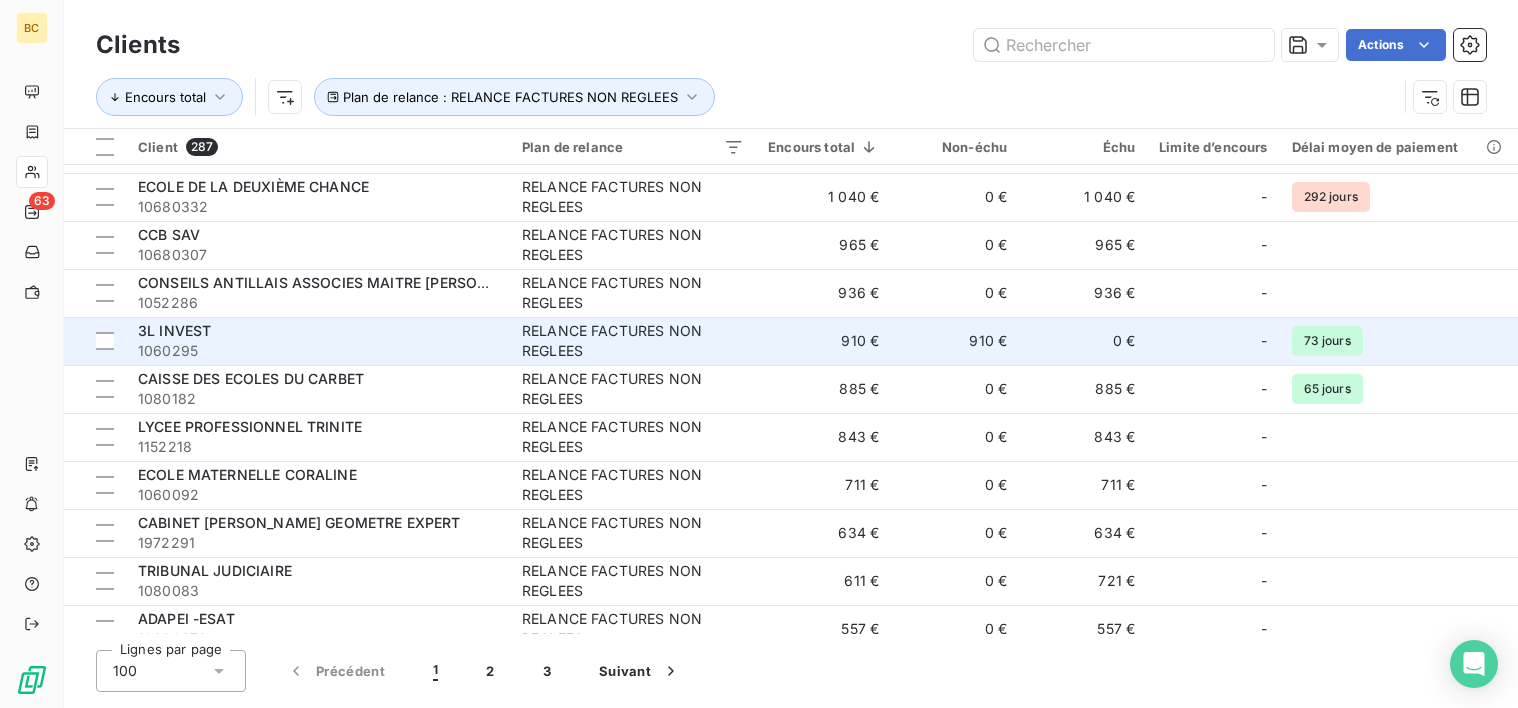 click on "1060295" at bounding box center [318, 351] 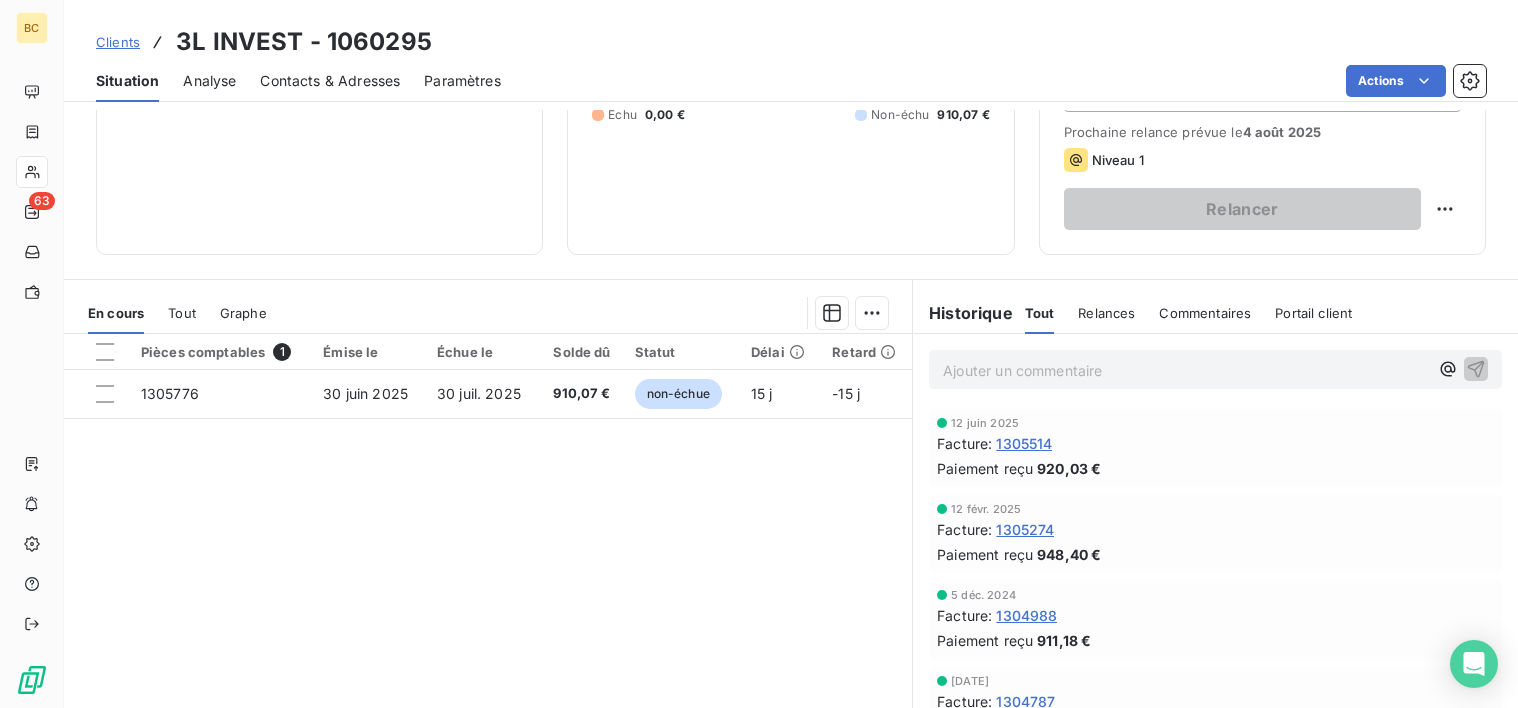 scroll, scrollTop: 264, scrollLeft: 0, axis: vertical 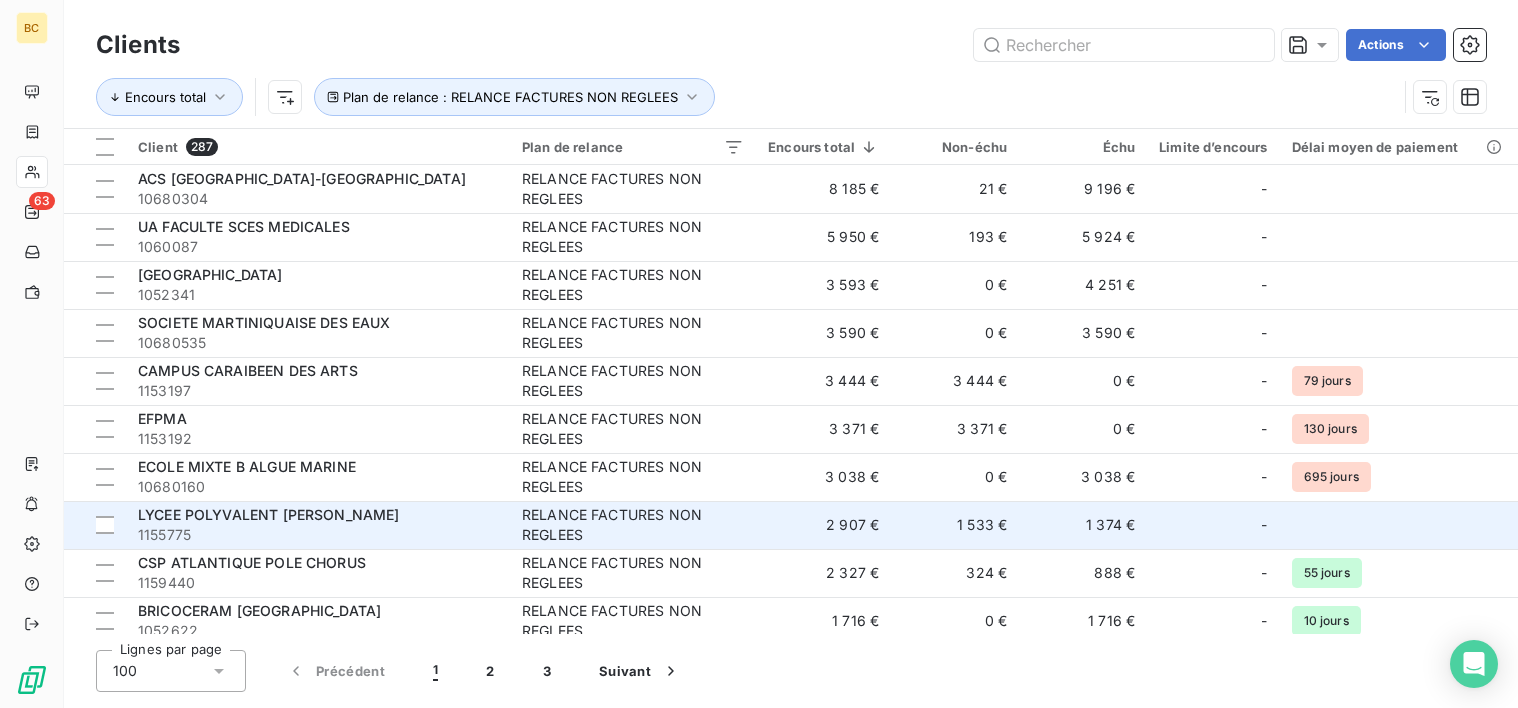 click on "1155775" at bounding box center (318, 535) 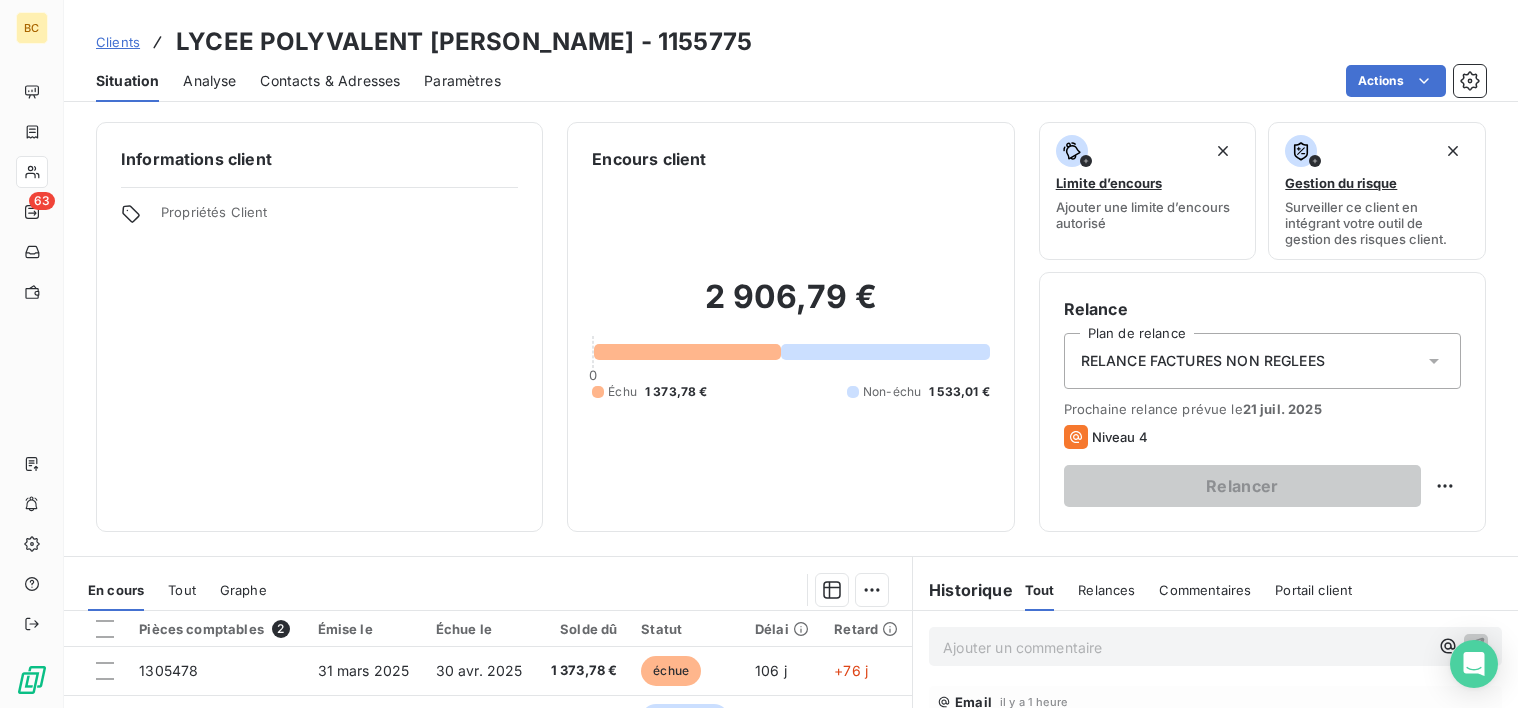 scroll, scrollTop: 348, scrollLeft: 0, axis: vertical 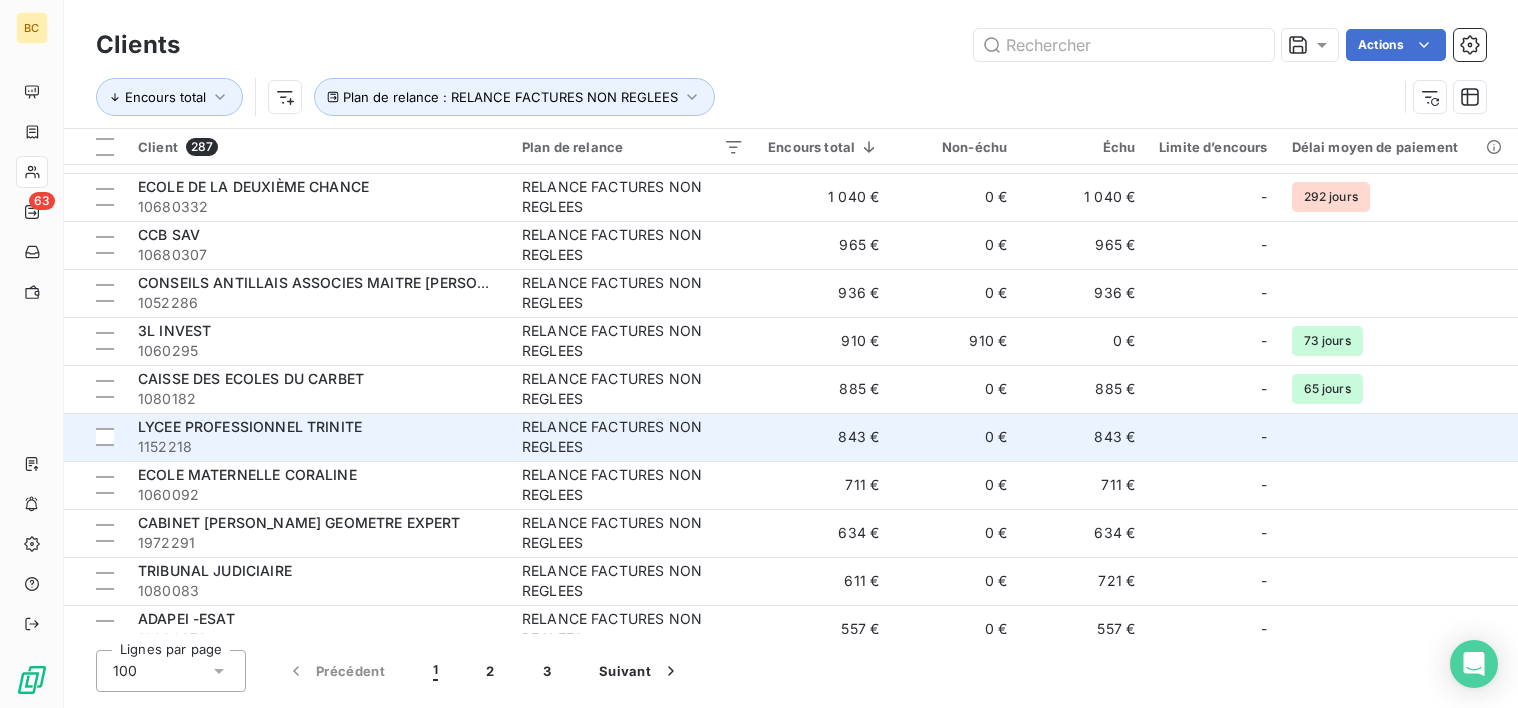 click on "RELANCE FACTURES NON REGLEES" at bounding box center (633, 437) 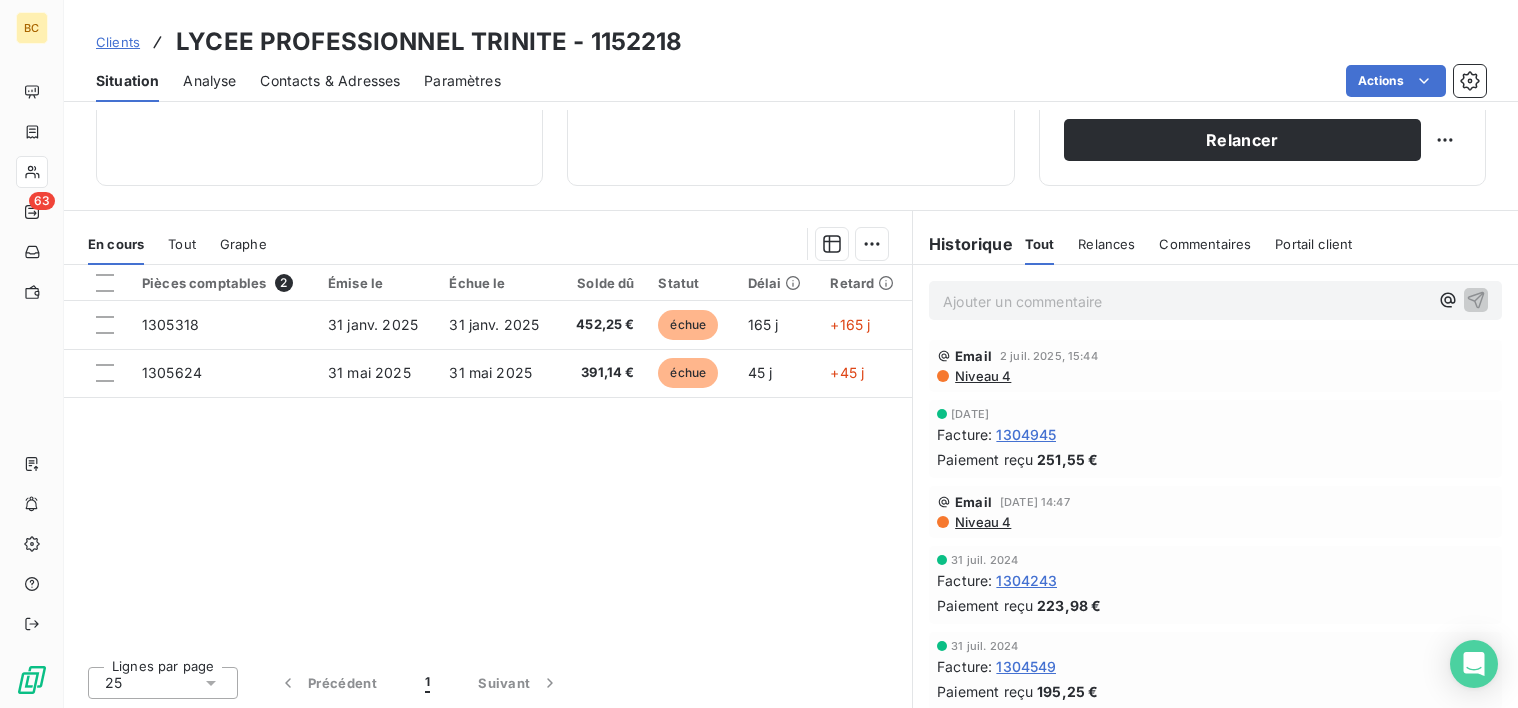 scroll, scrollTop: 348, scrollLeft: 0, axis: vertical 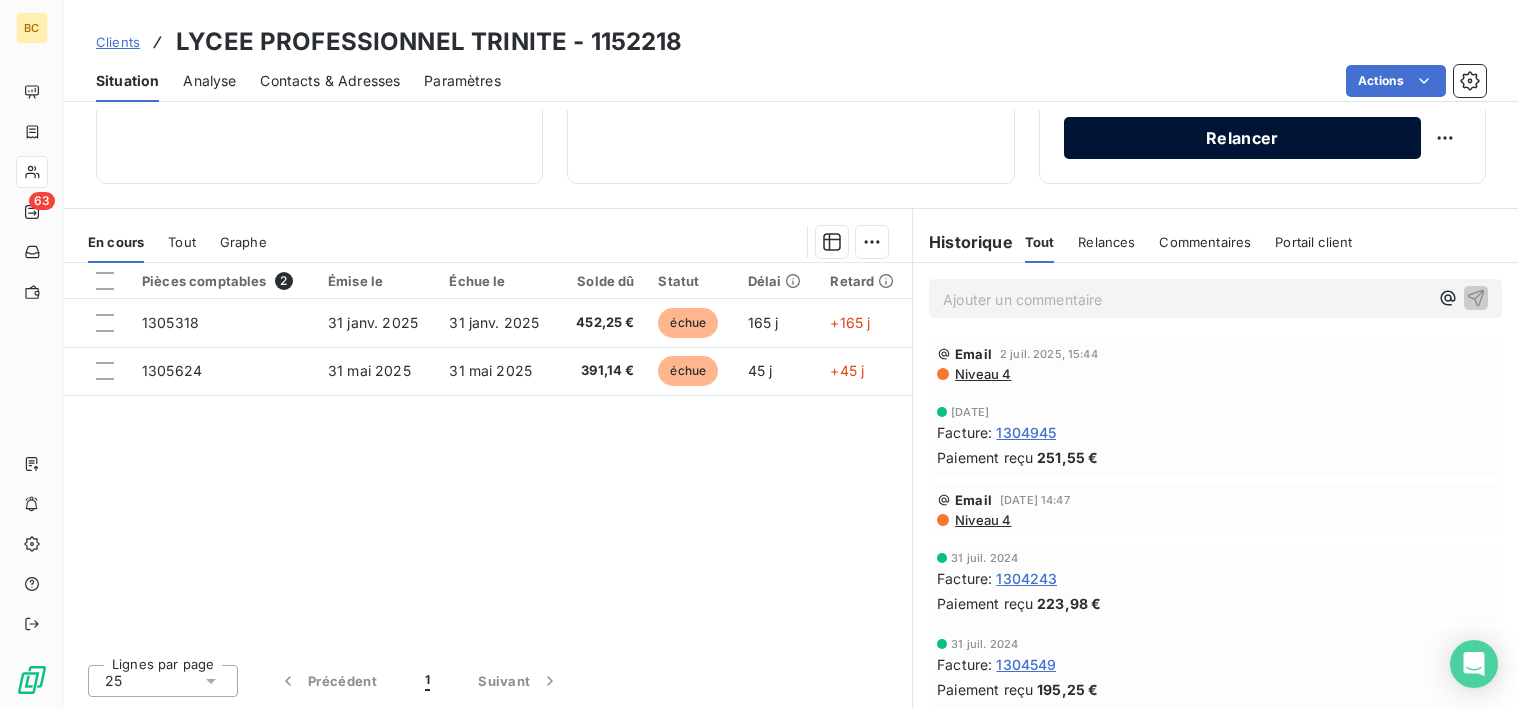 click on "Relancer" at bounding box center [1242, 138] 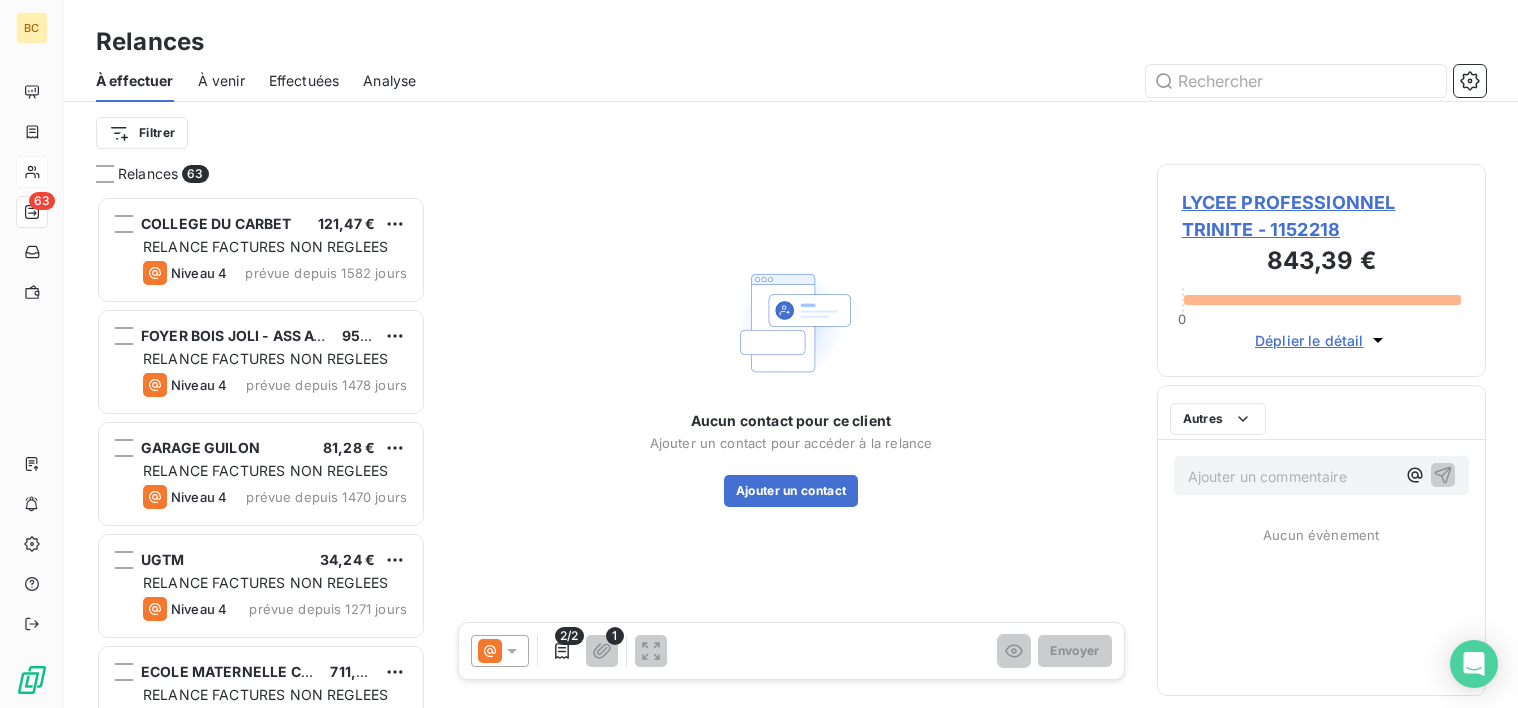 scroll, scrollTop: 16, scrollLeft: 16, axis: both 